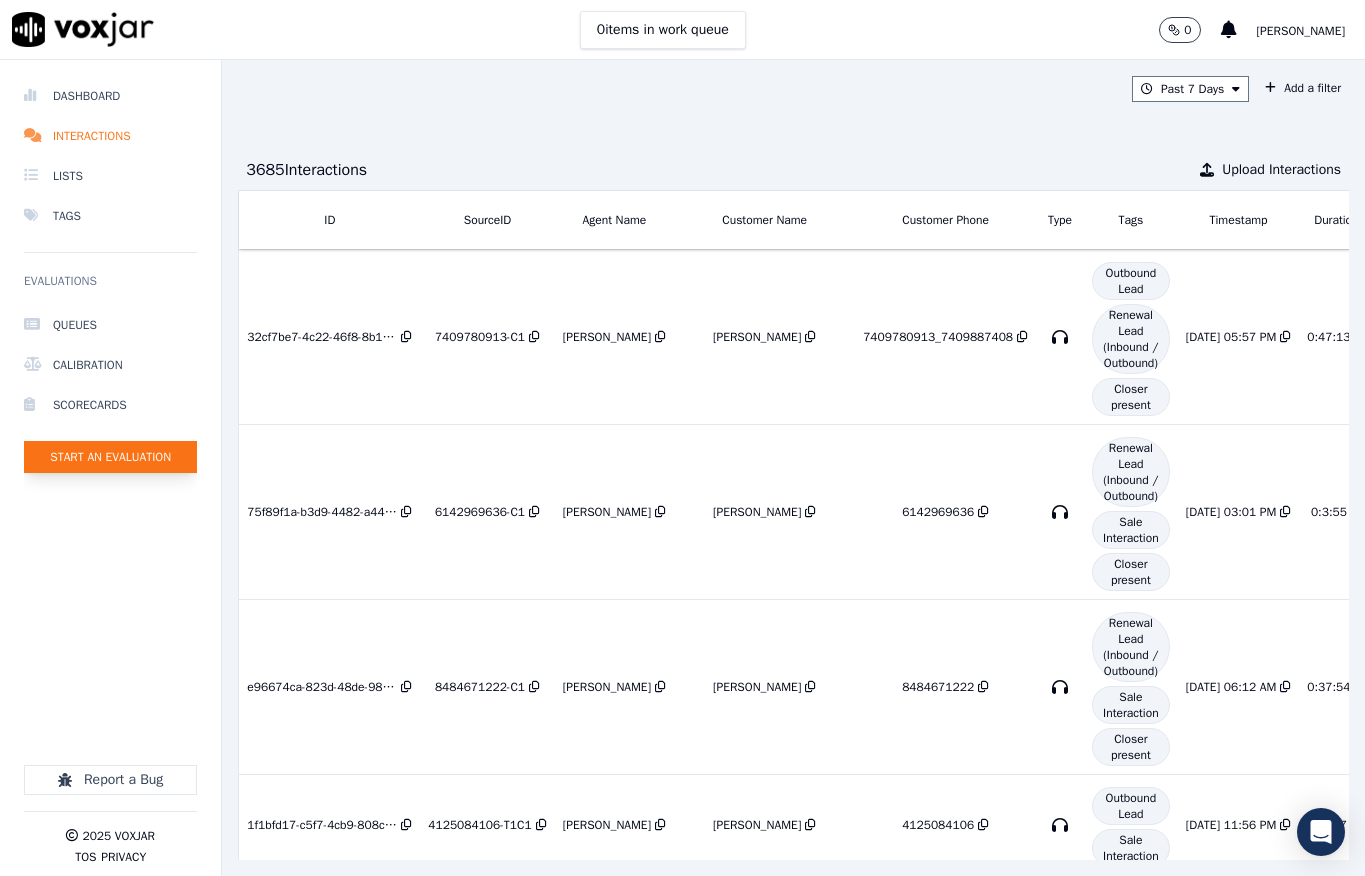 scroll, scrollTop: 0, scrollLeft: 0, axis: both 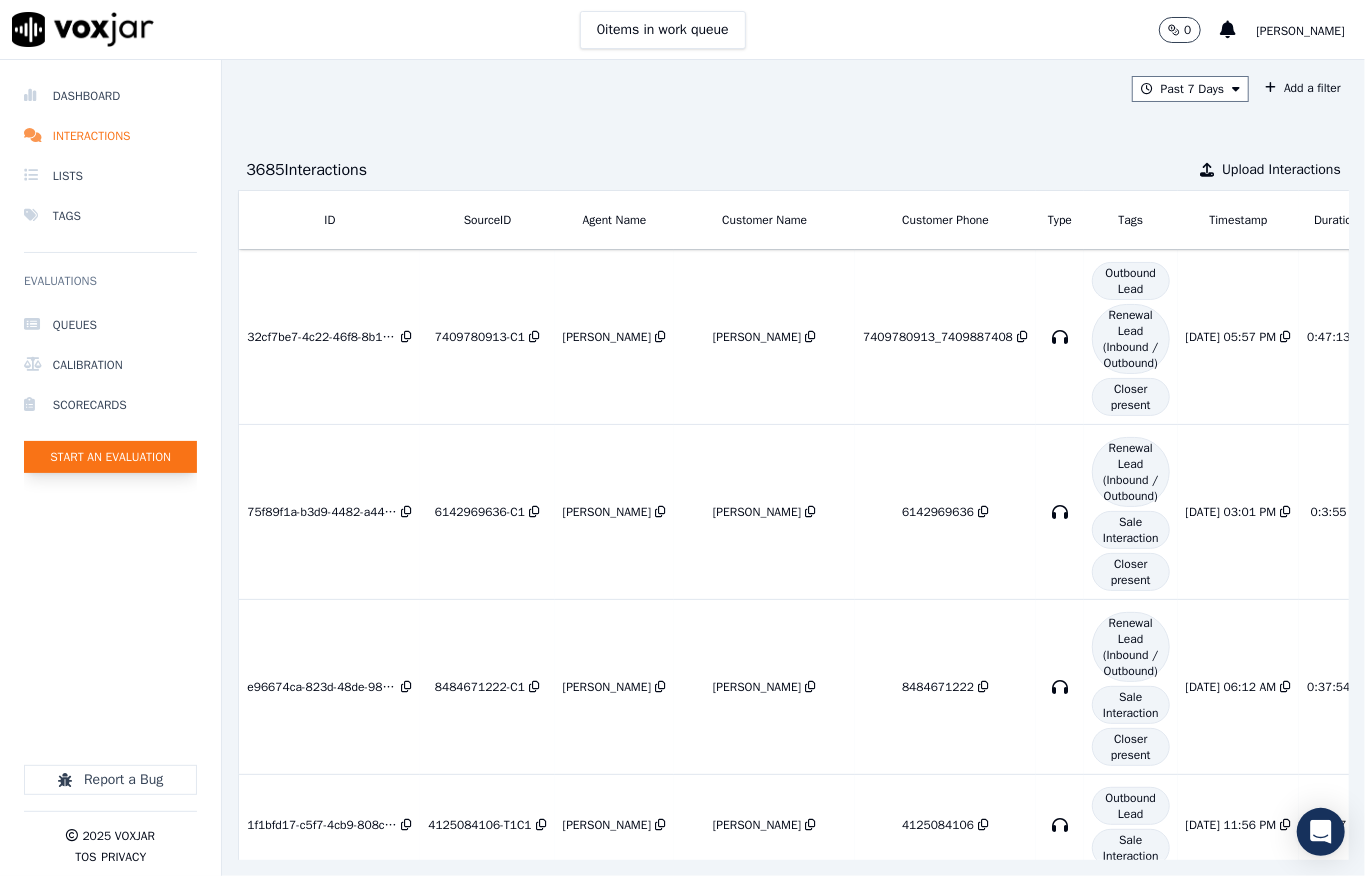 click on "Start an Evaluation" 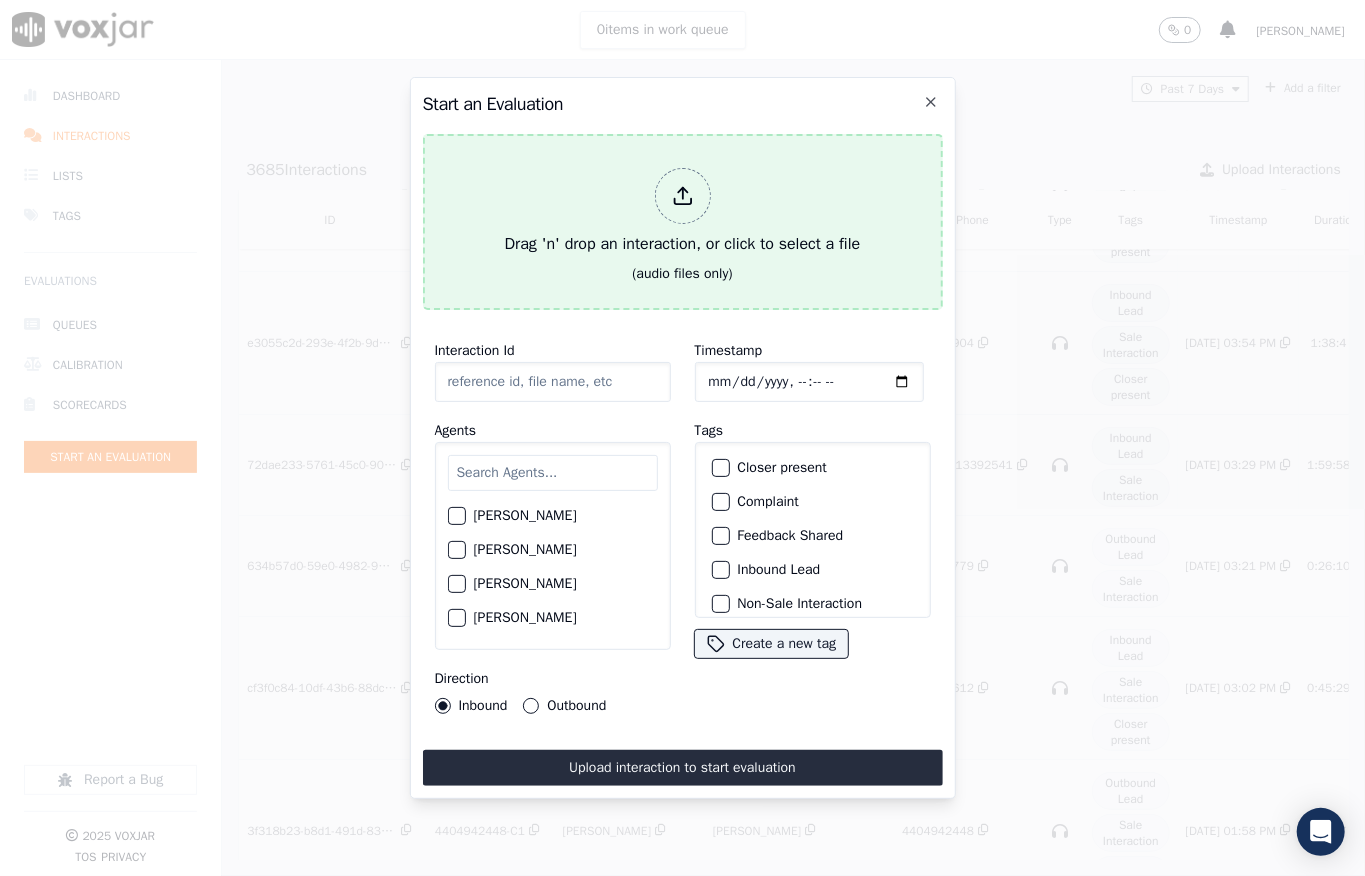 click on "Drag 'n' drop an interaction, or click to select a file" at bounding box center [683, 212] 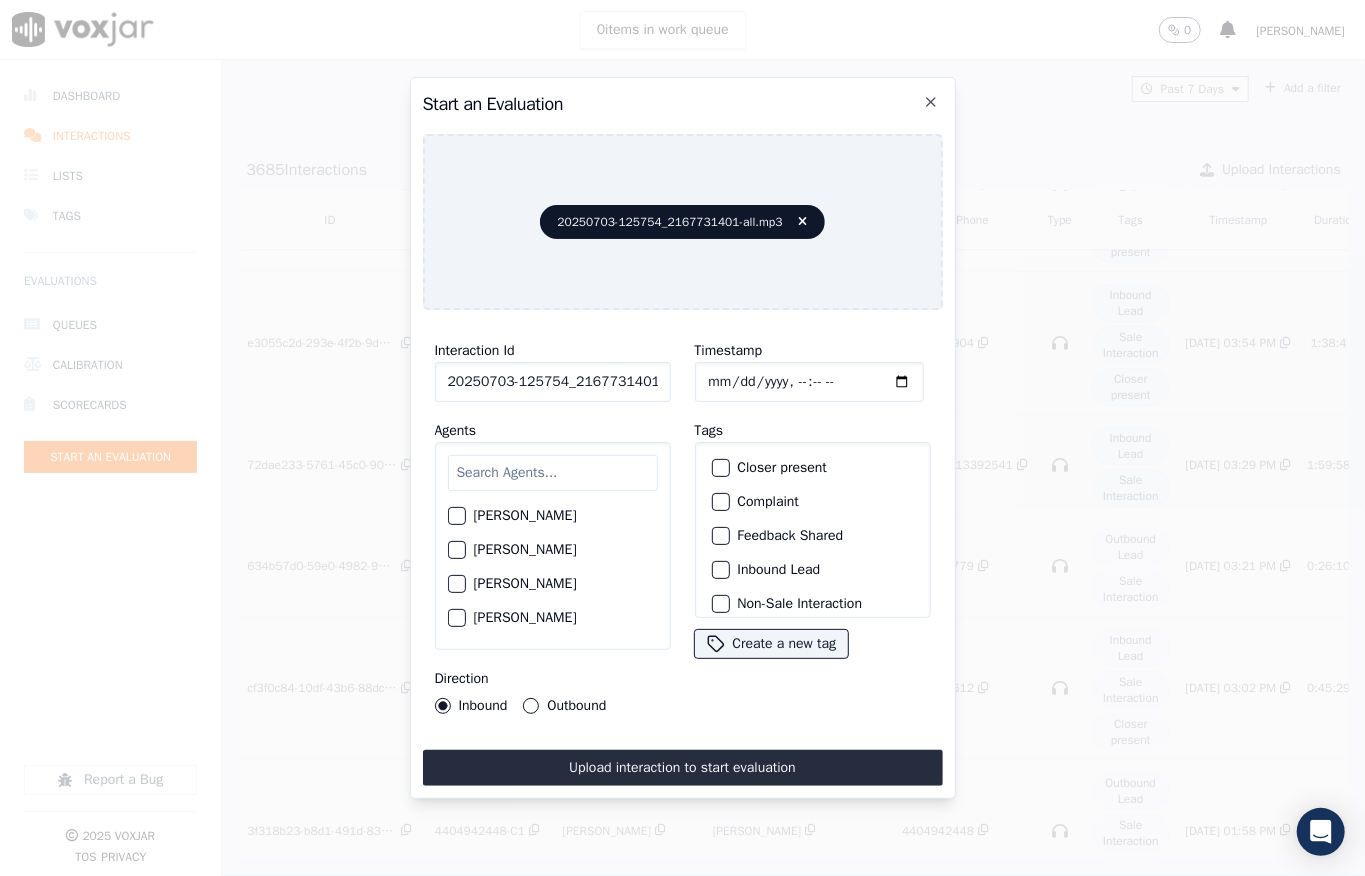 drag, startPoint x: 712, startPoint y: 556, endPoint x: 725, endPoint y: 561, distance: 13.928389 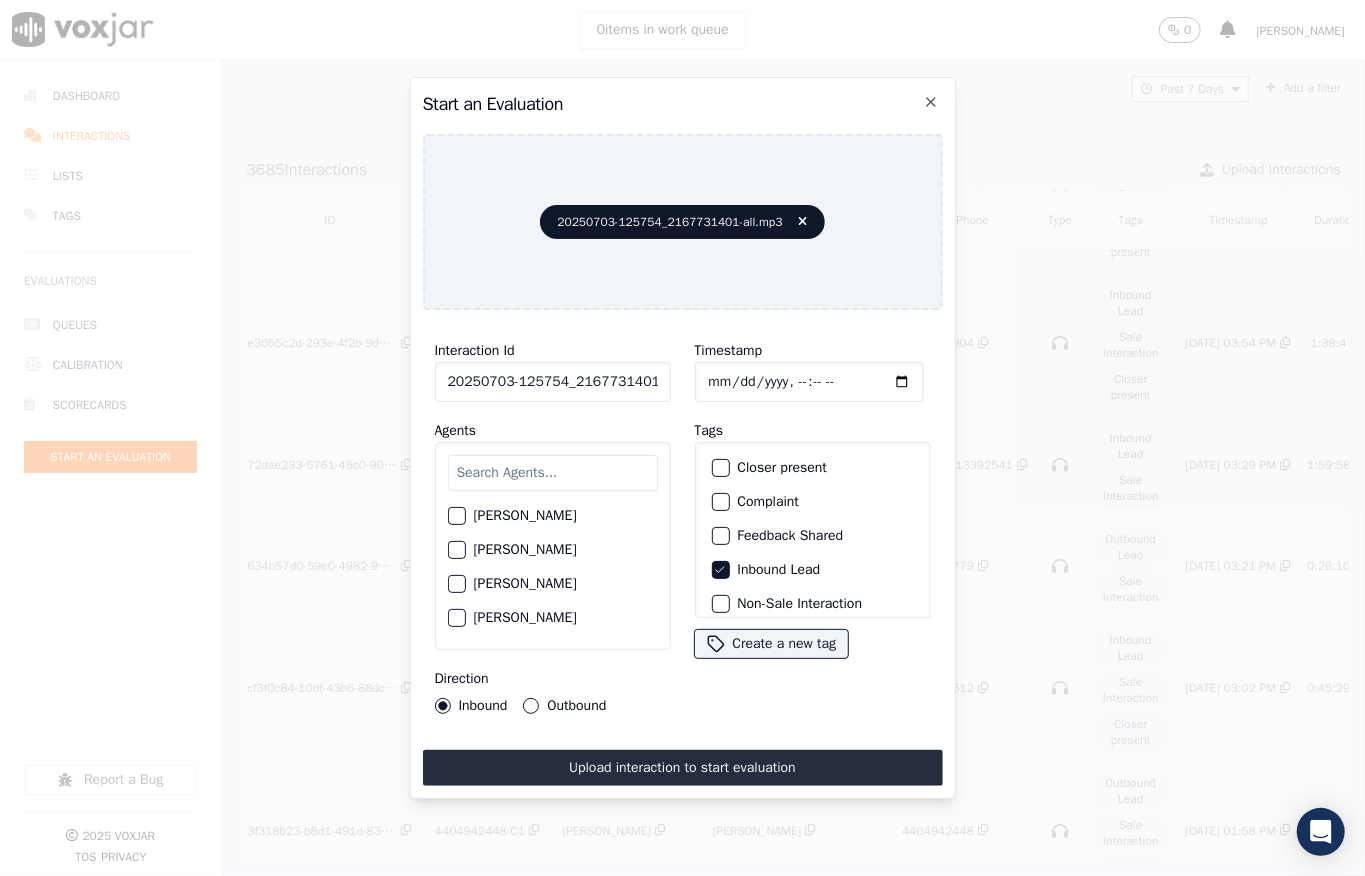 scroll, scrollTop: 200, scrollLeft: 0, axis: vertical 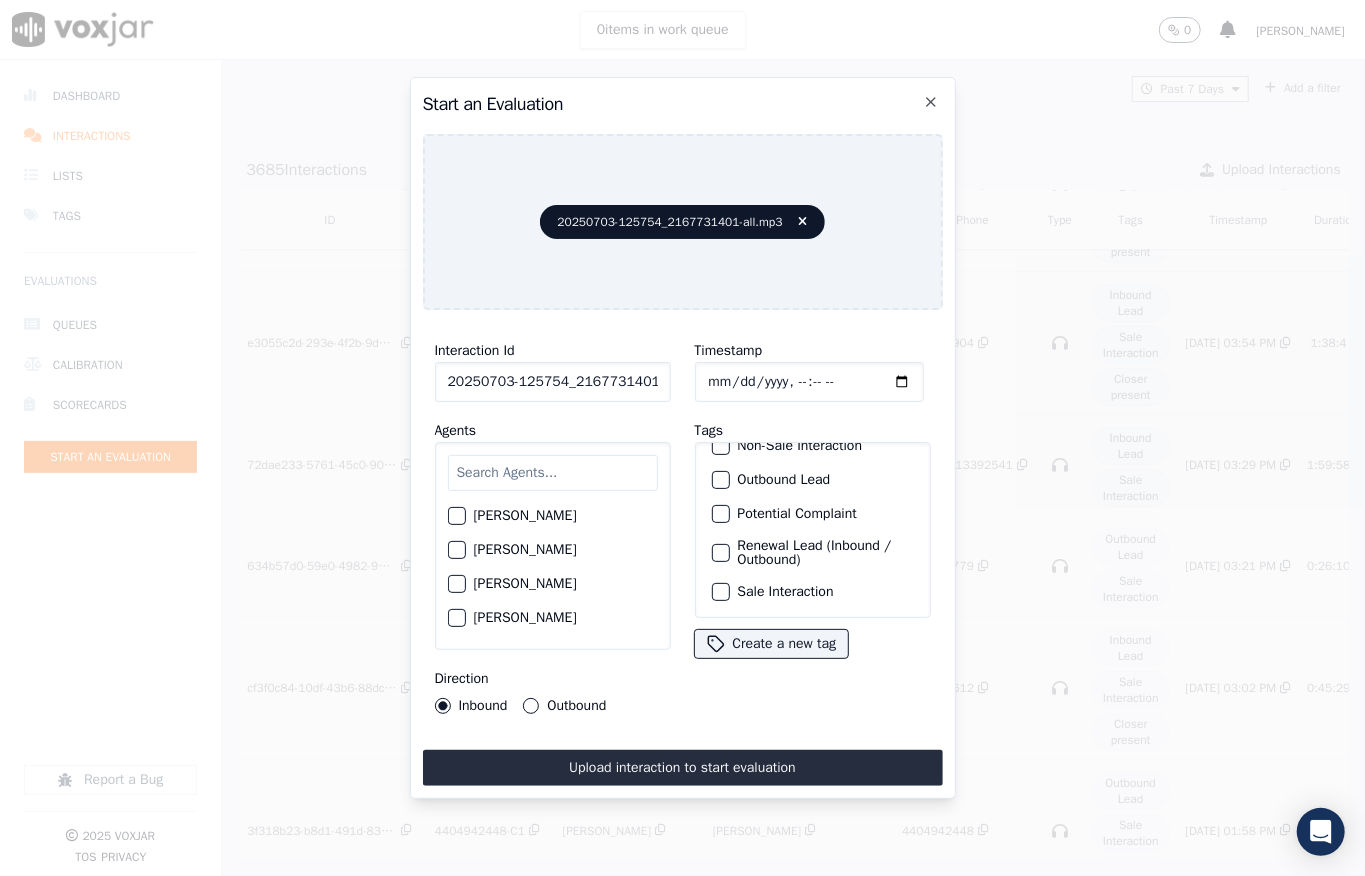 click at bounding box center [720, 592] 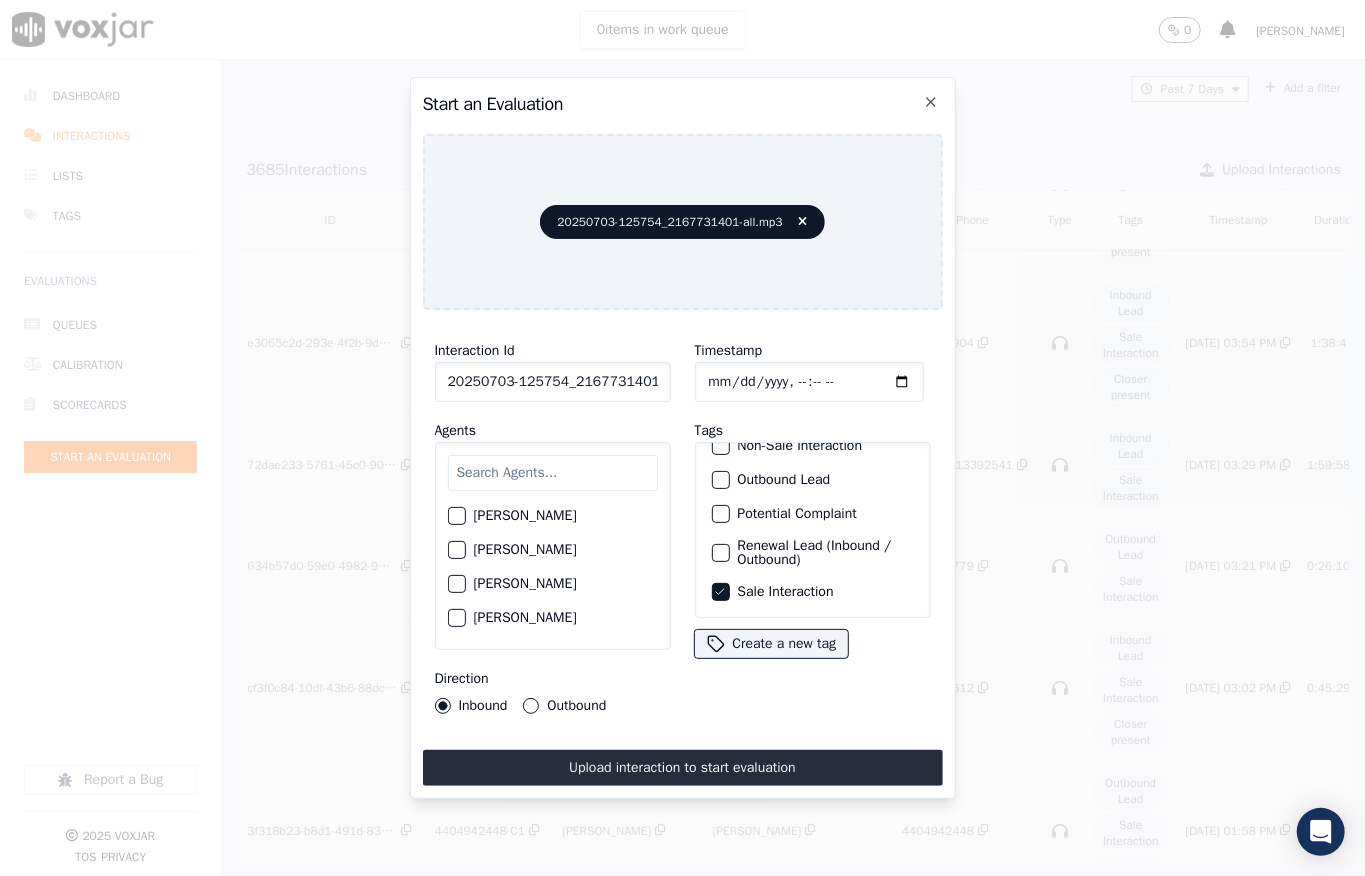 click at bounding box center [553, 473] 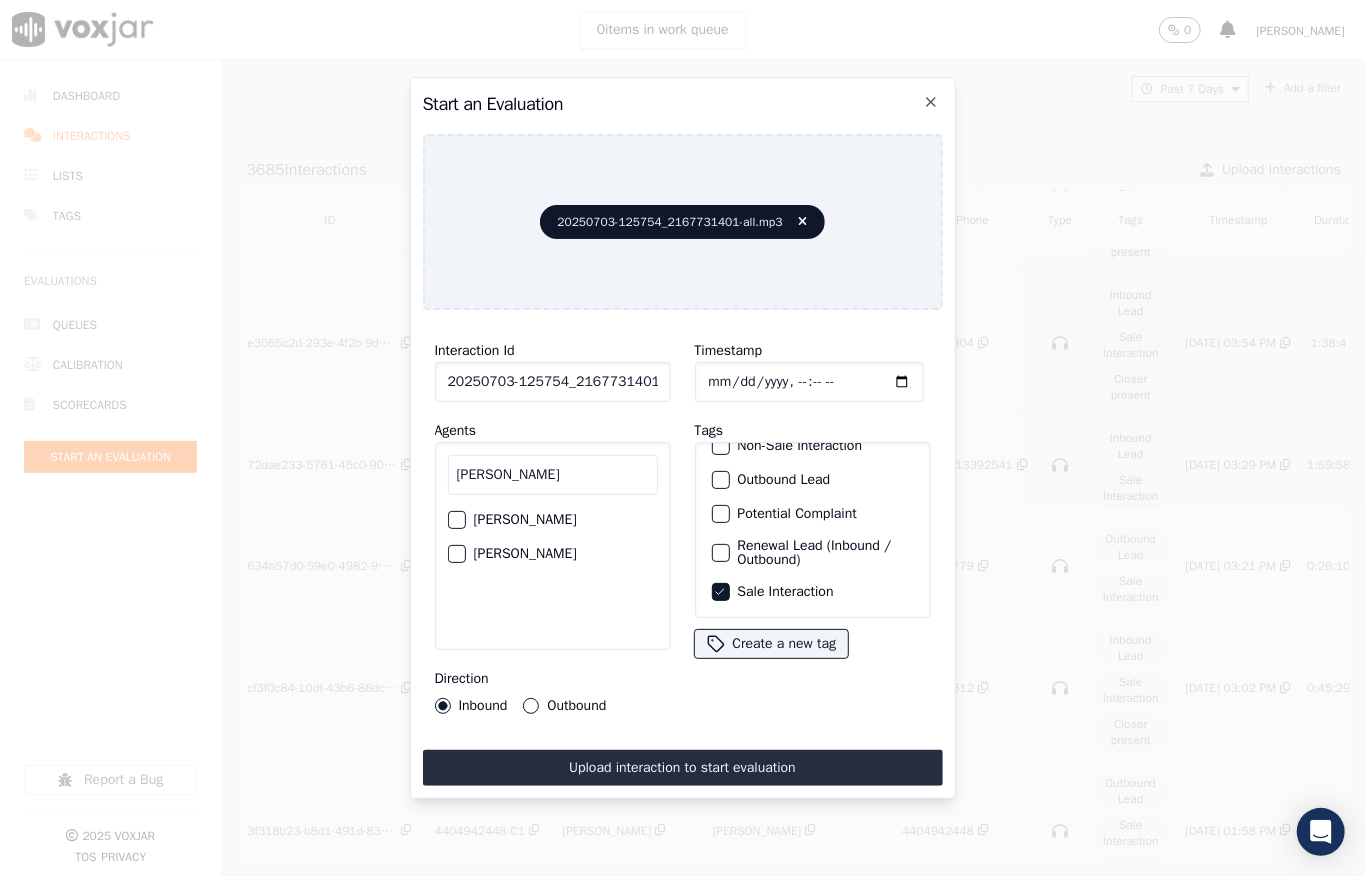 type on "[PERSON_NAME]" 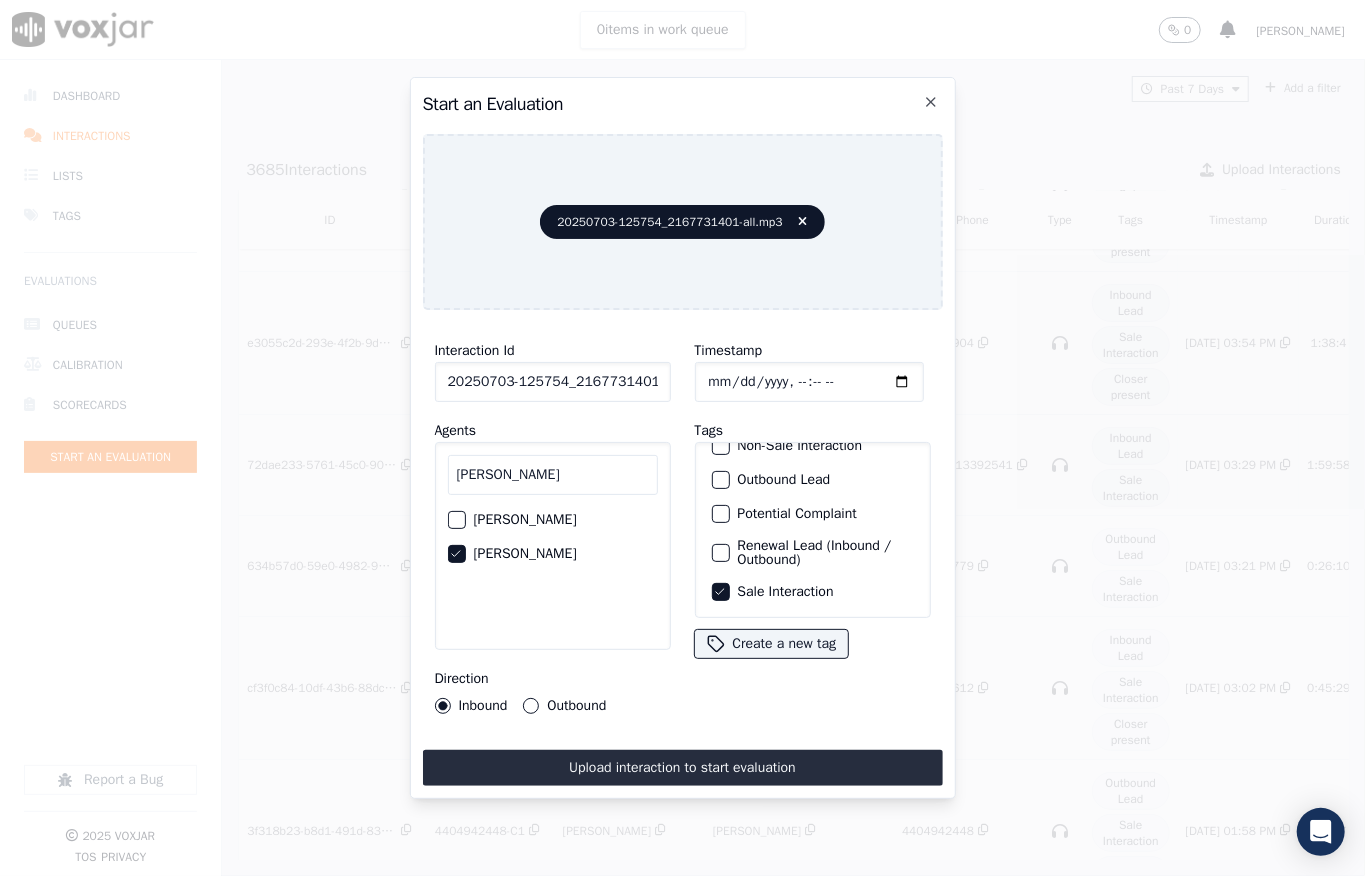scroll, scrollTop: 0, scrollLeft: 45, axis: horizontal 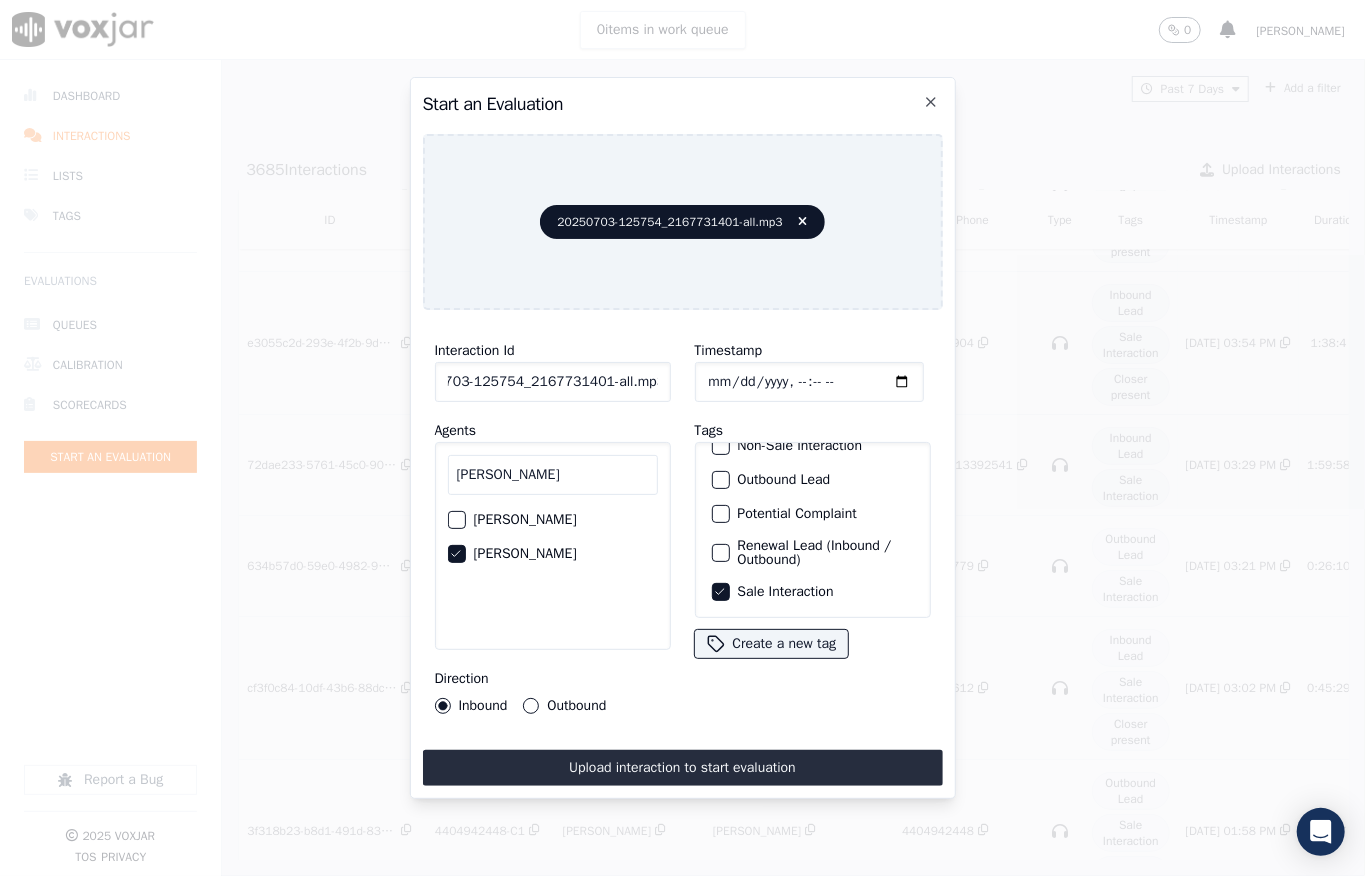 click on "Interaction Id   20250703-125754_2167731401-all.mp3     Agents   [PERSON_NAME]      [PERSON_NAME]     Direction     Inbound     Outbound   Timestamp       Tags     Closer present     Complaint     Feedback Shared     Inbound Lead     Non-Sale Interaction     Outbound Lead     Potential Complaint     Renewal Lead (Inbound / Outbound)     Sale Interaction
Create a new tag" at bounding box center (683, 526) 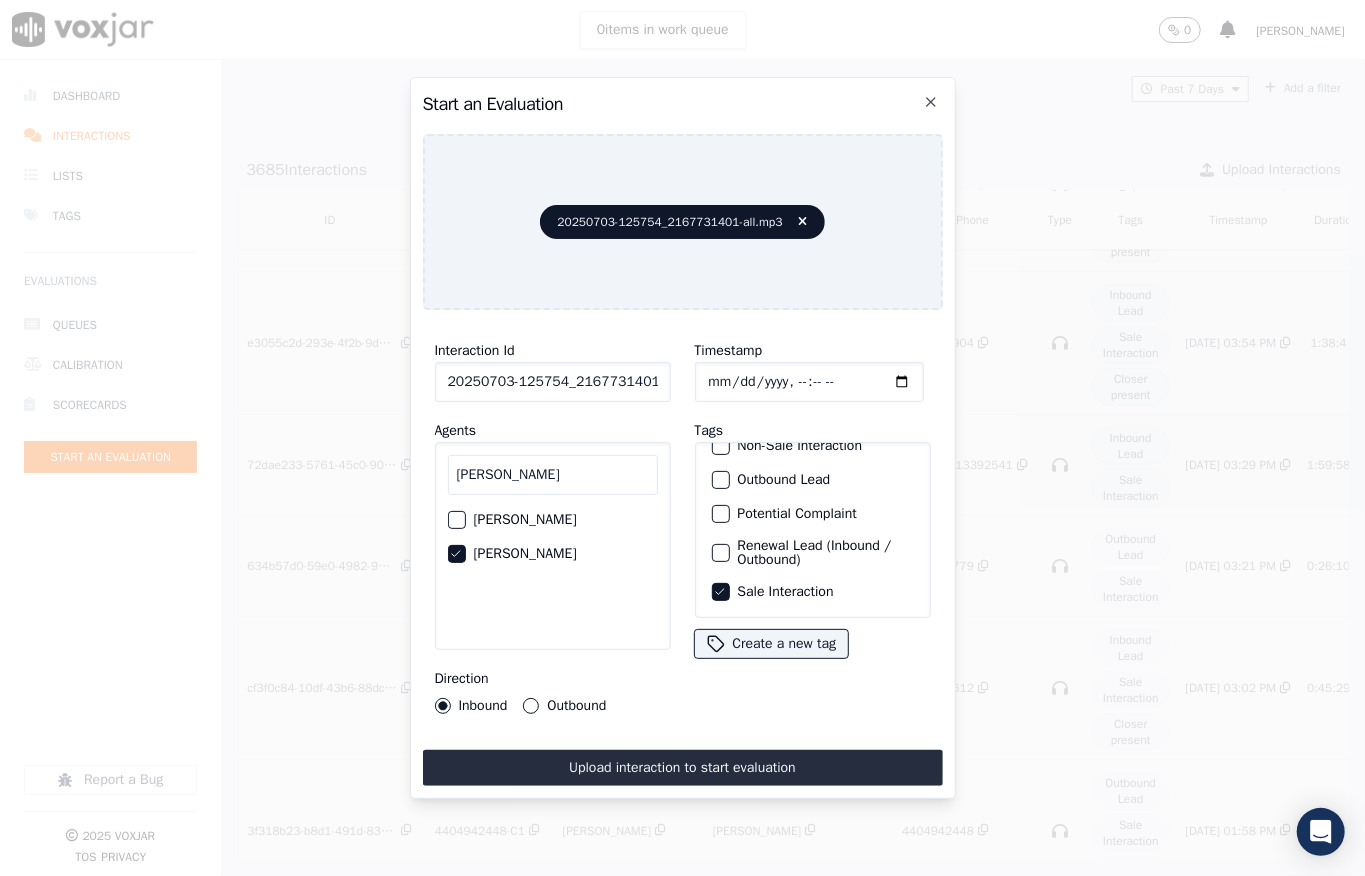 click on "Interaction Id   20250703-125754_2167731401-all.mp3     Agents   [PERSON_NAME]      [PERSON_NAME]     Direction     Inbound     Outbound" at bounding box center [553, 526] 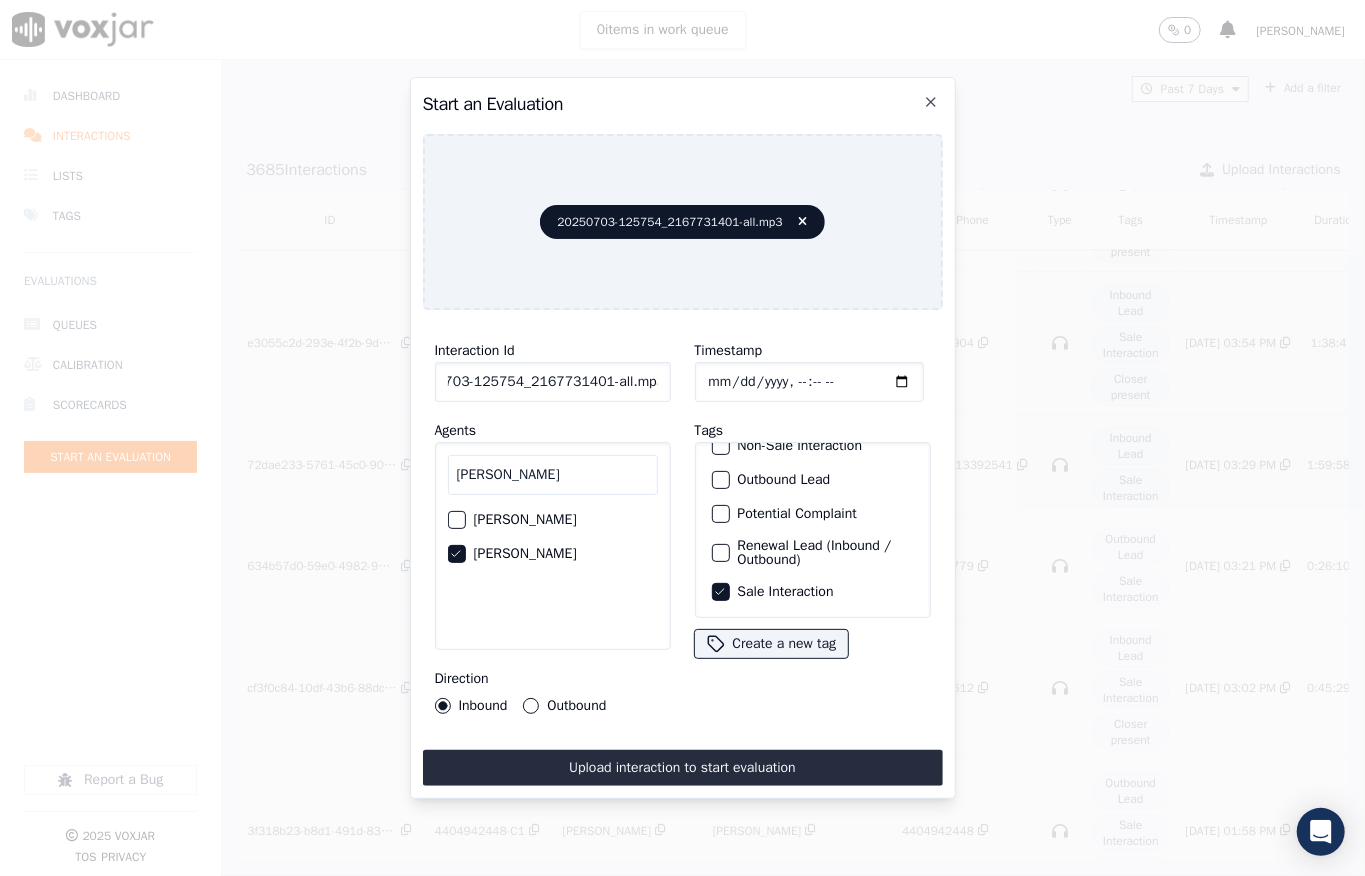drag, startPoint x: 642, startPoint y: 368, endPoint x: 696, endPoint y: 372, distance: 54.147945 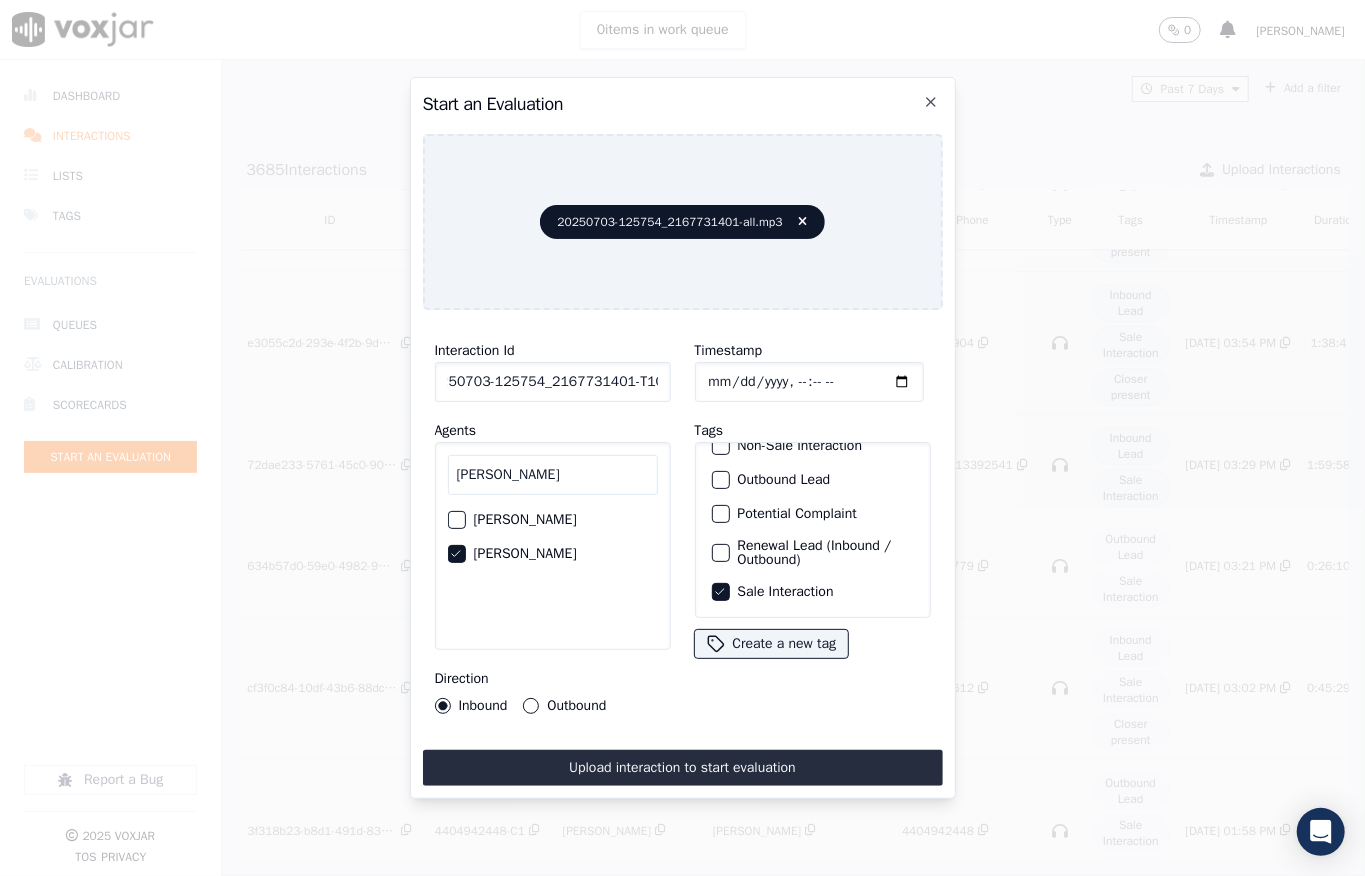scroll, scrollTop: 0, scrollLeft: 32, axis: horizontal 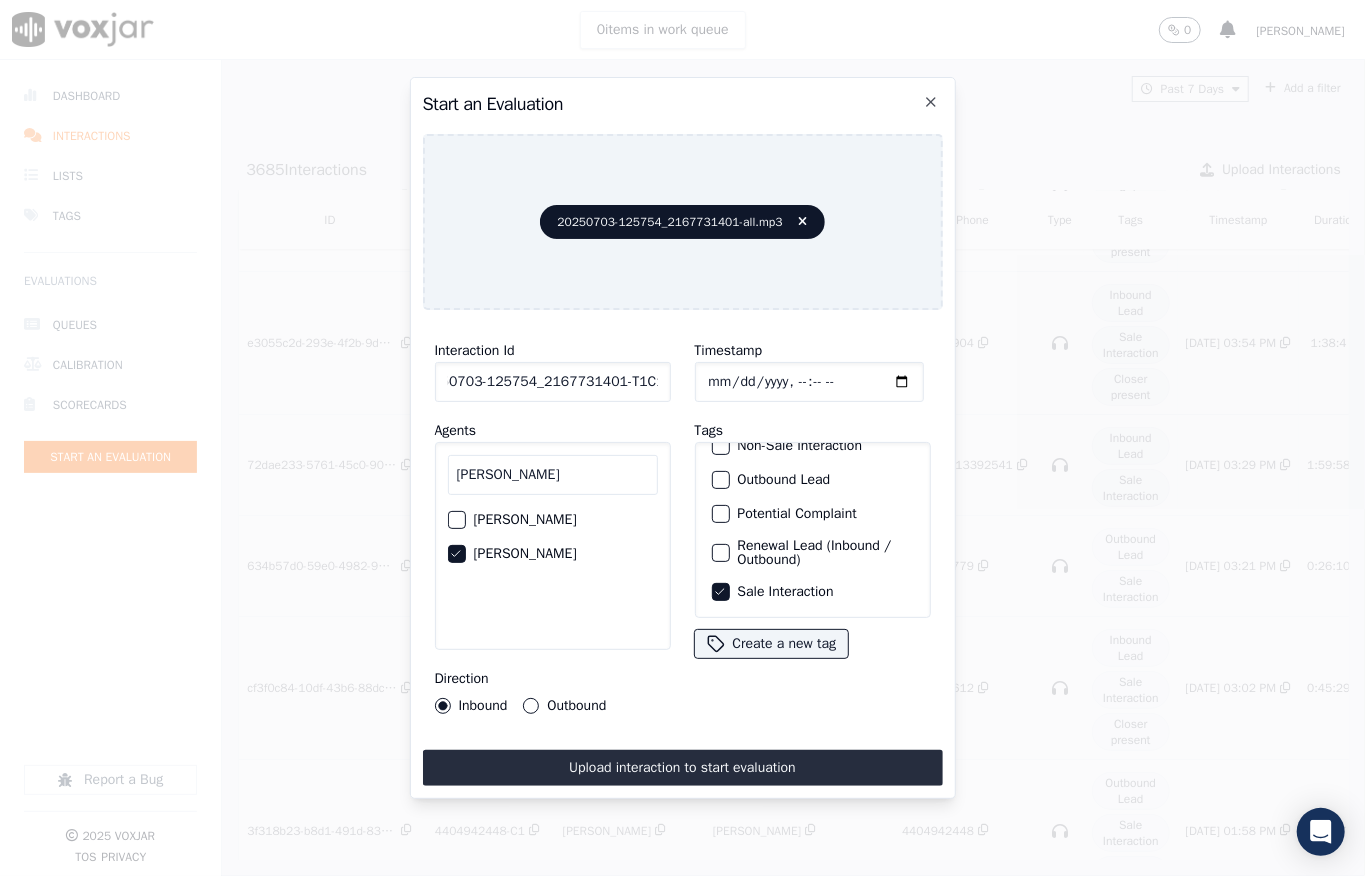 type on "20250703-125754_2167731401-T1C1" 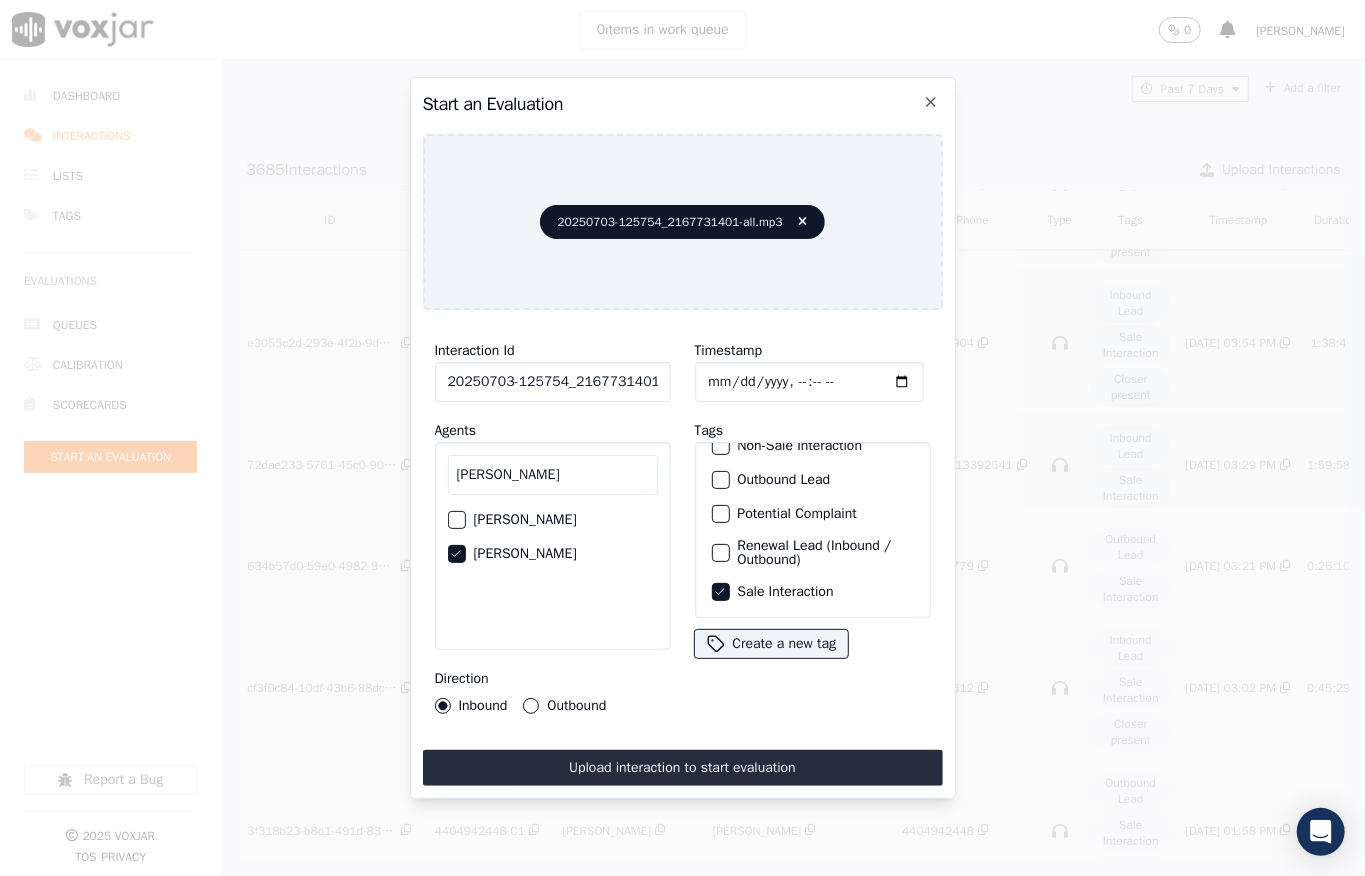 click on "Timestamp" 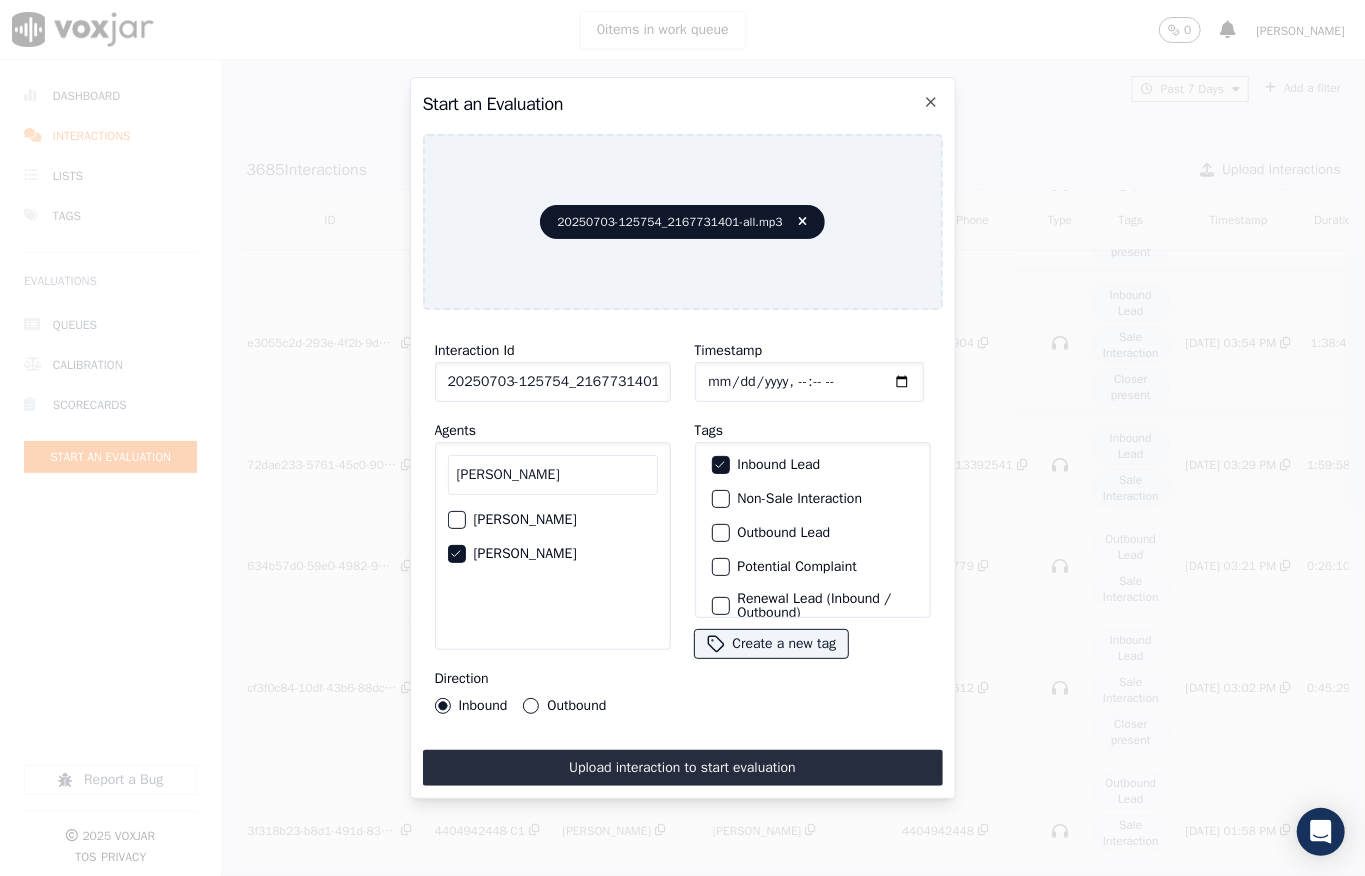 scroll, scrollTop: 68, scrollLeft: 0, axis: vertical 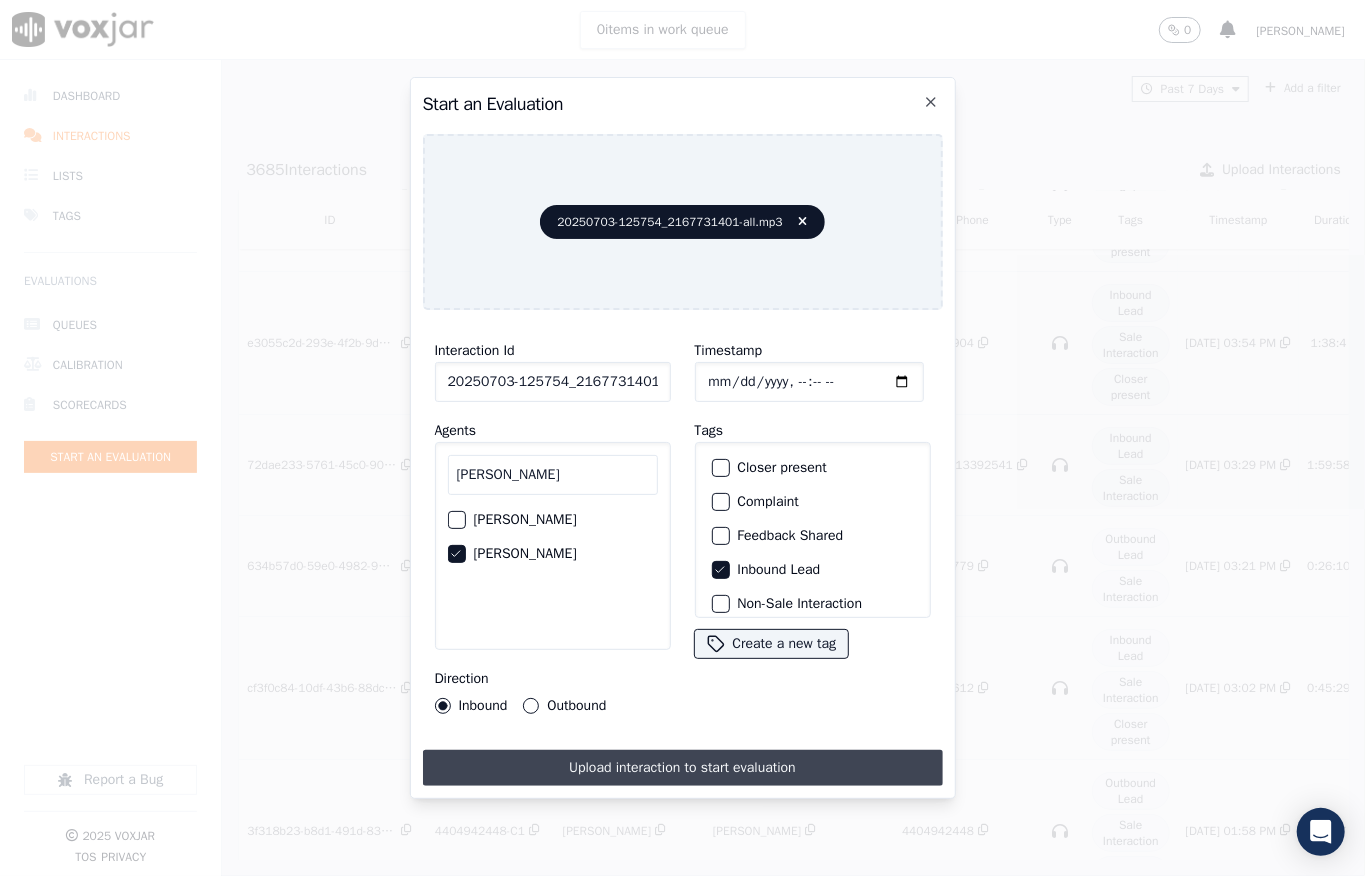 click on "Upload interaction to start evaluation" at bounding box center [683, 768] 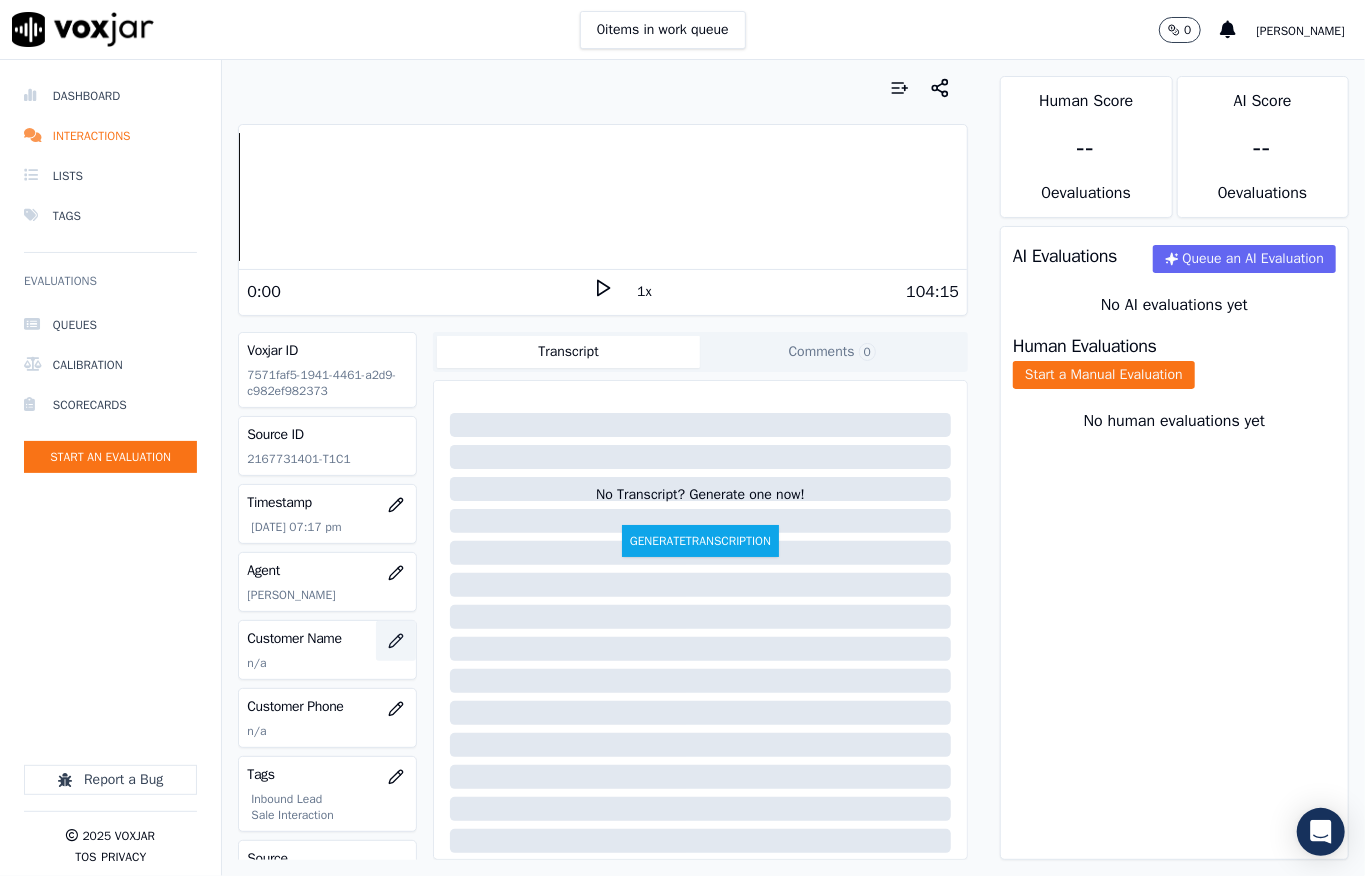 click at bounding box center [396, 641] 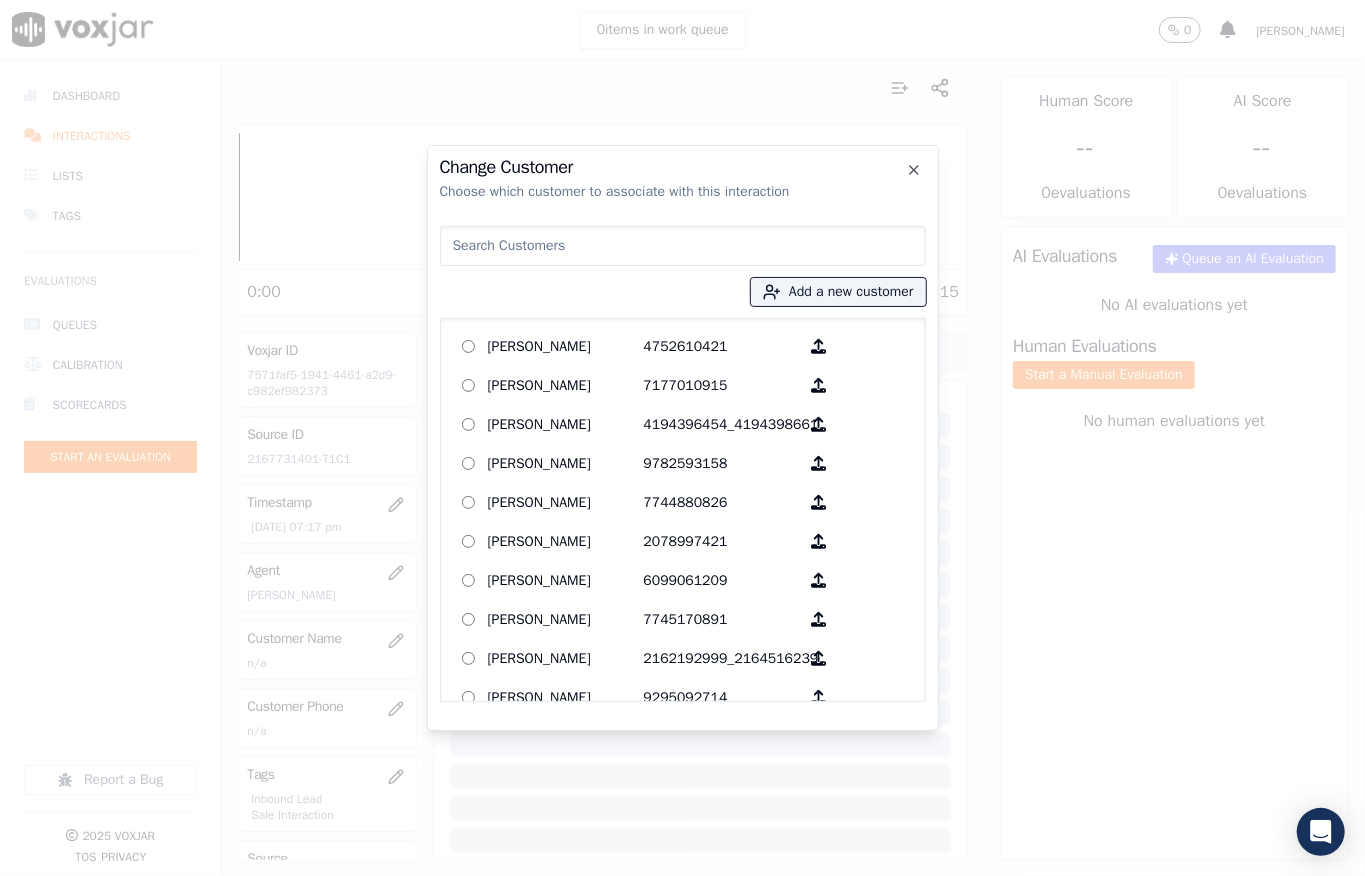 type on "[PERSON_NAME]" 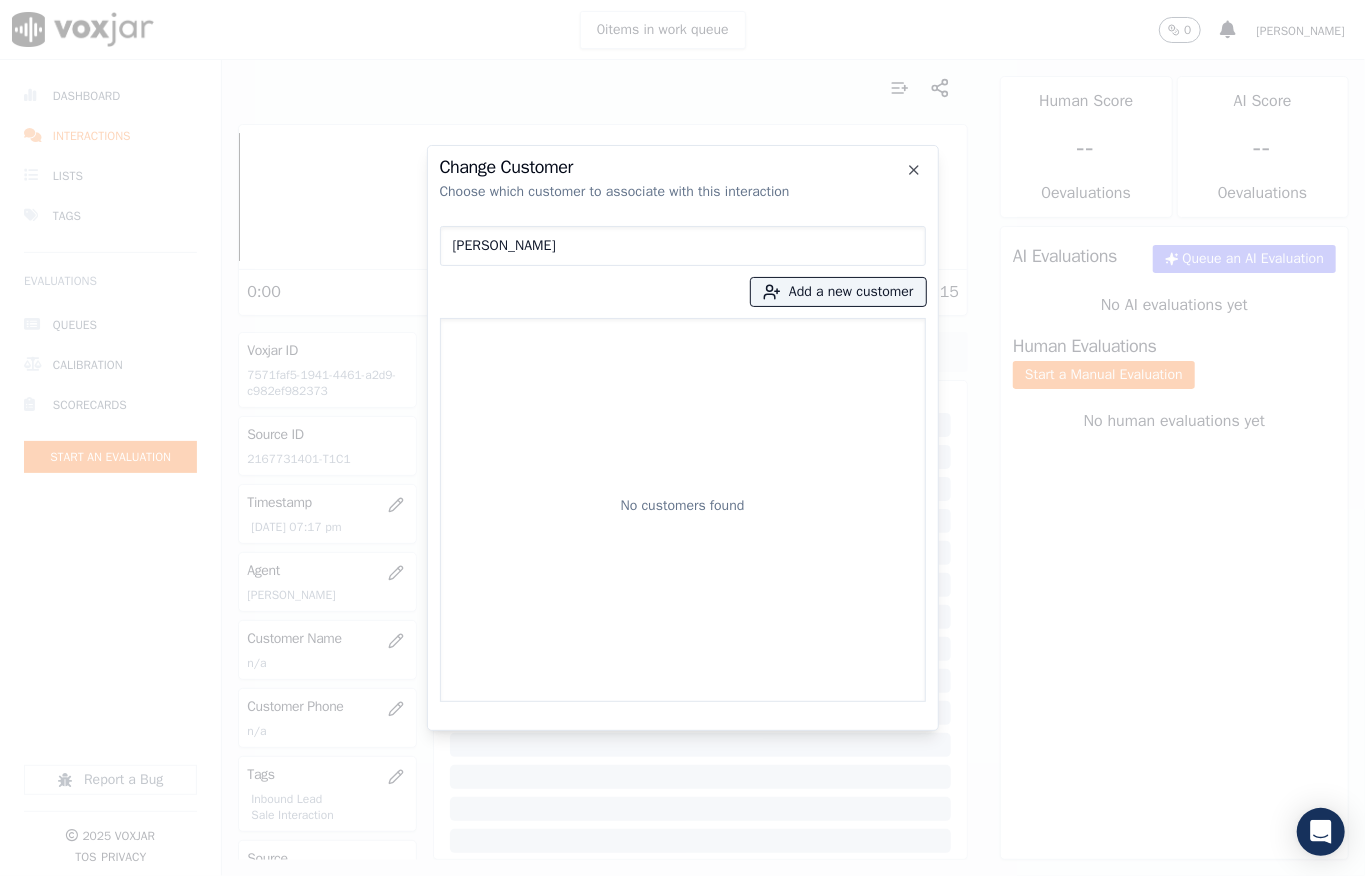 drag, startPoint x: 645, startPoint y: 241, endPoint x: 336, endPoint y: 260, distance: 309.5836 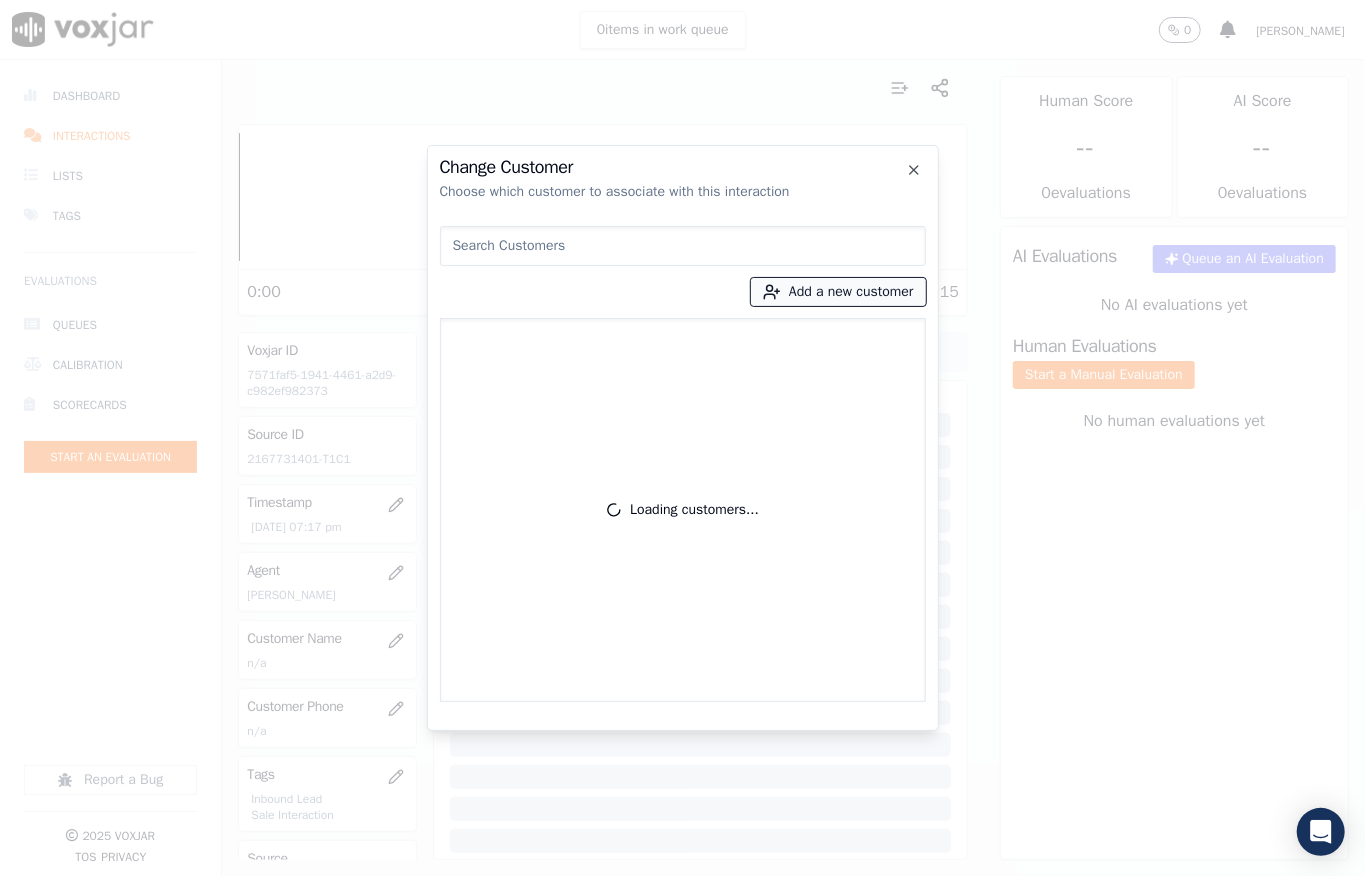 click 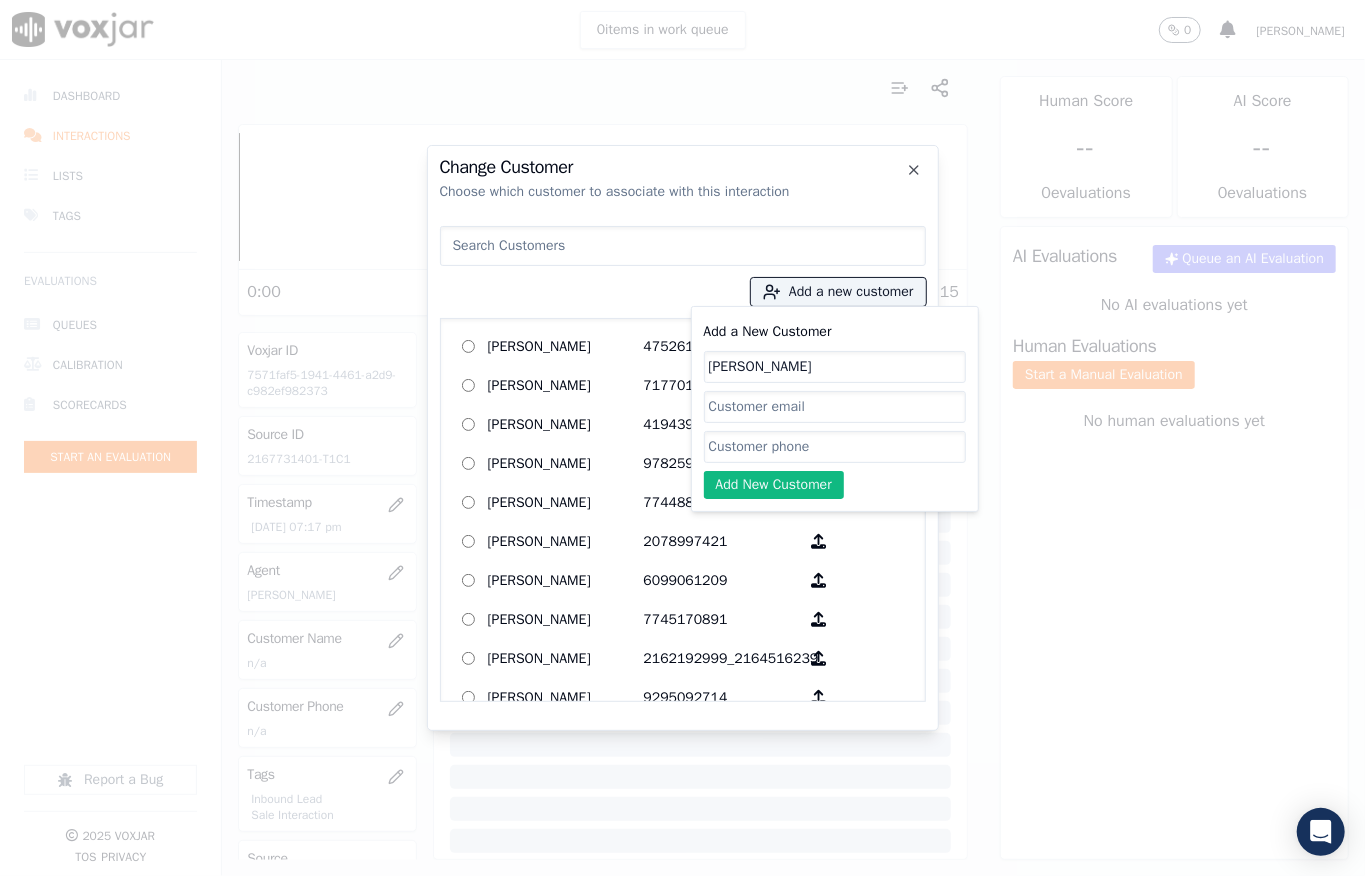type on "[PERSON_NAME]" 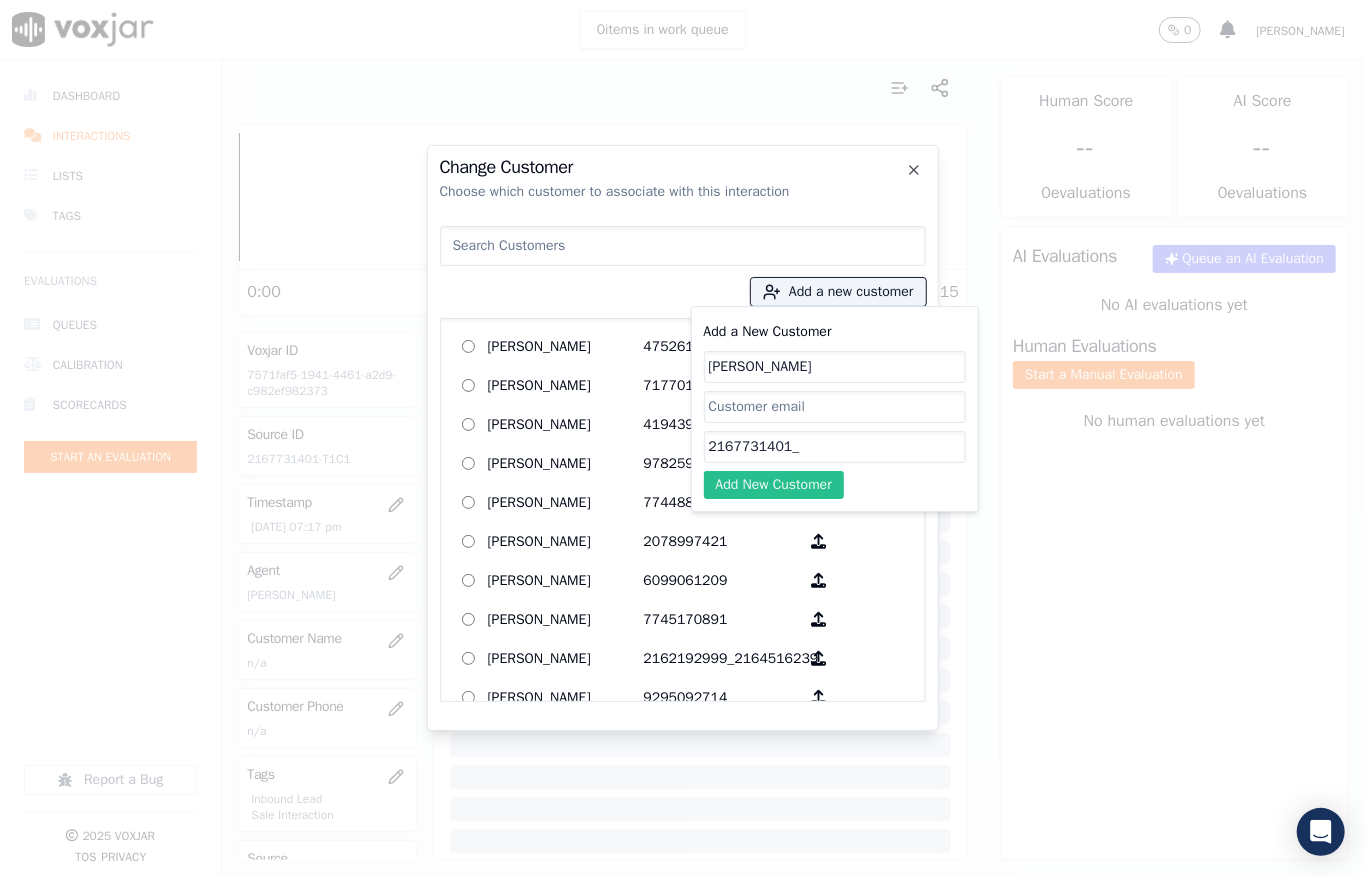 paste on "2163941885" 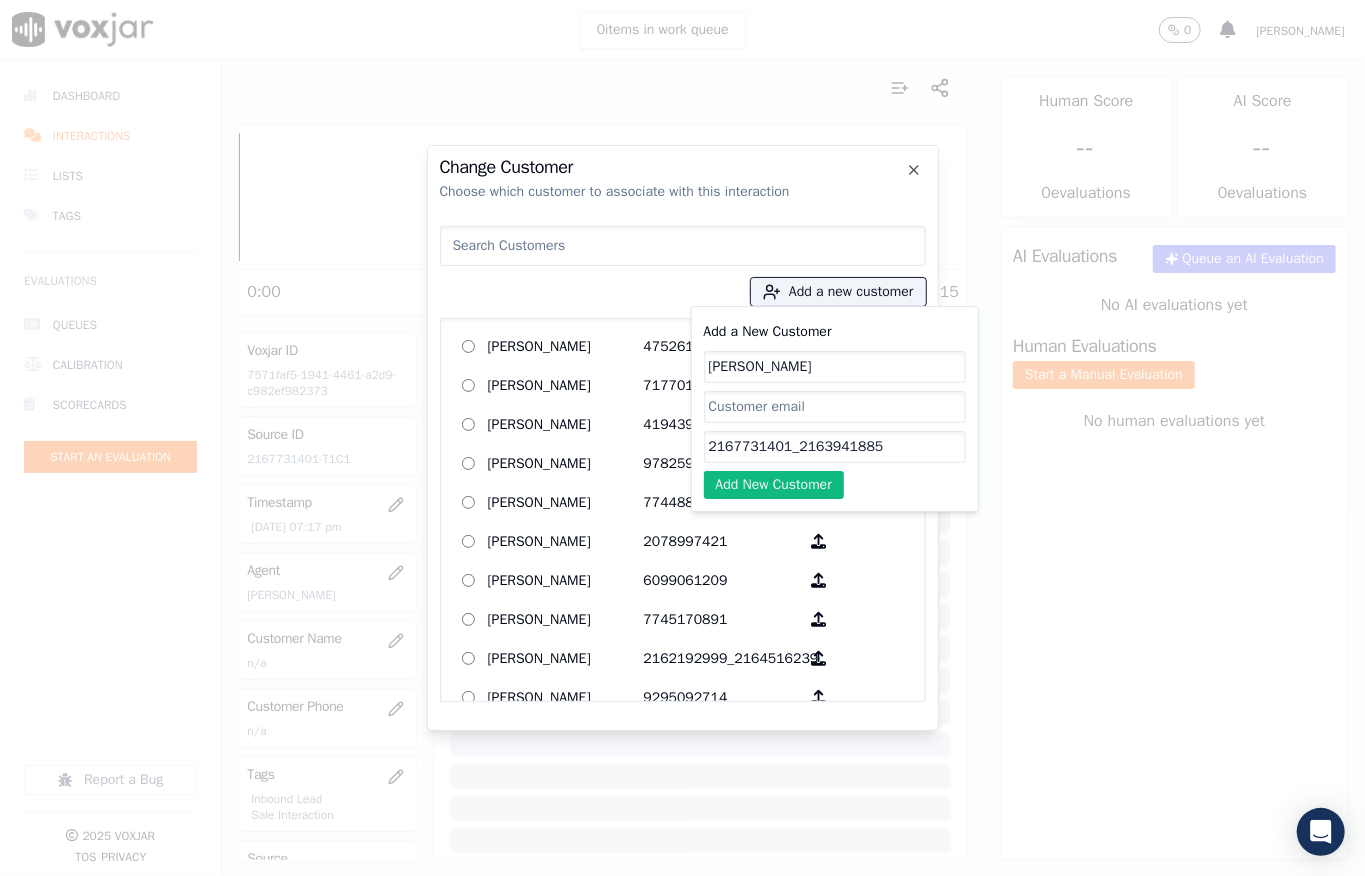 type on "2167731401_2163941885" 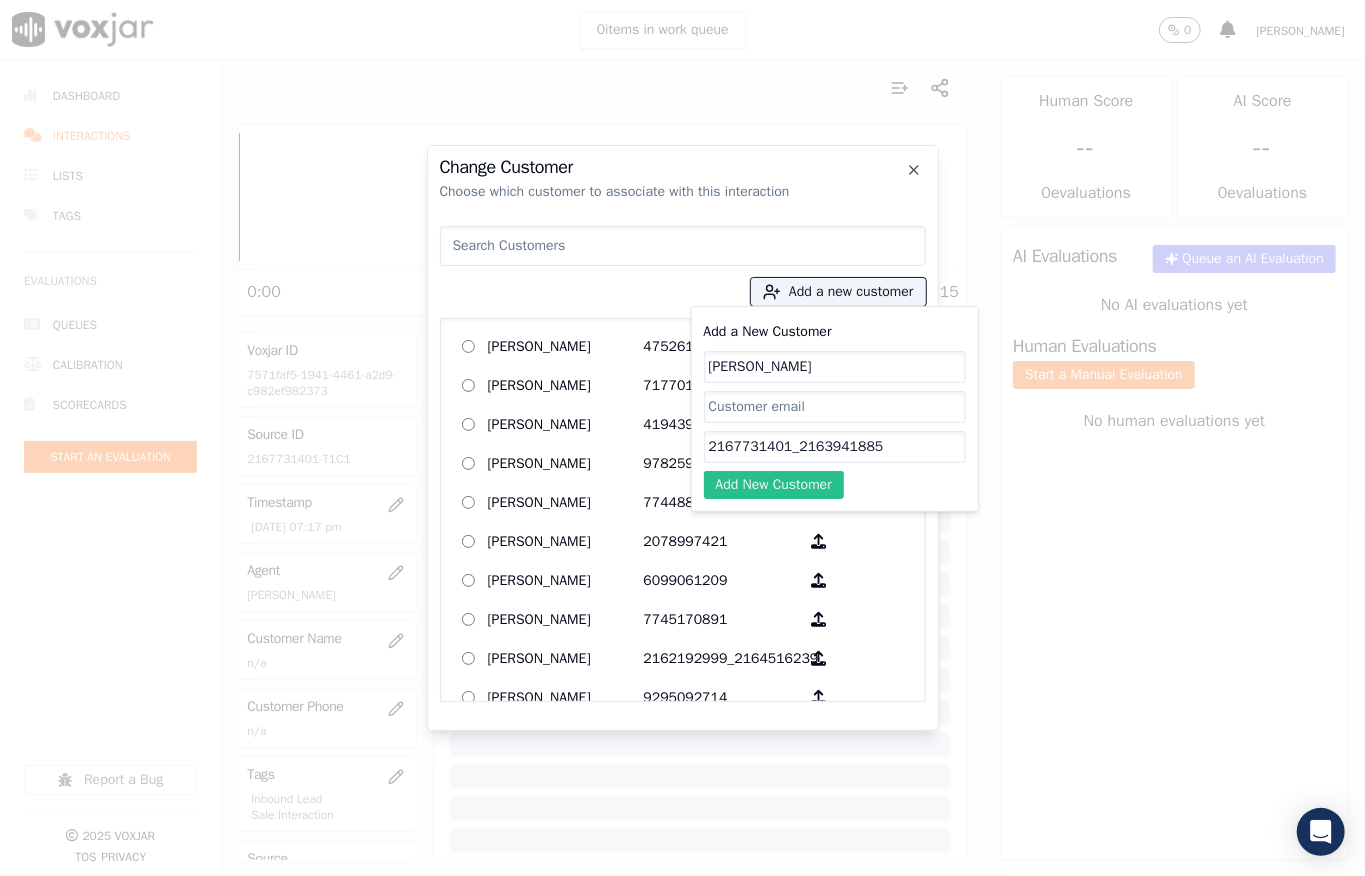 click on "Add New Customer" 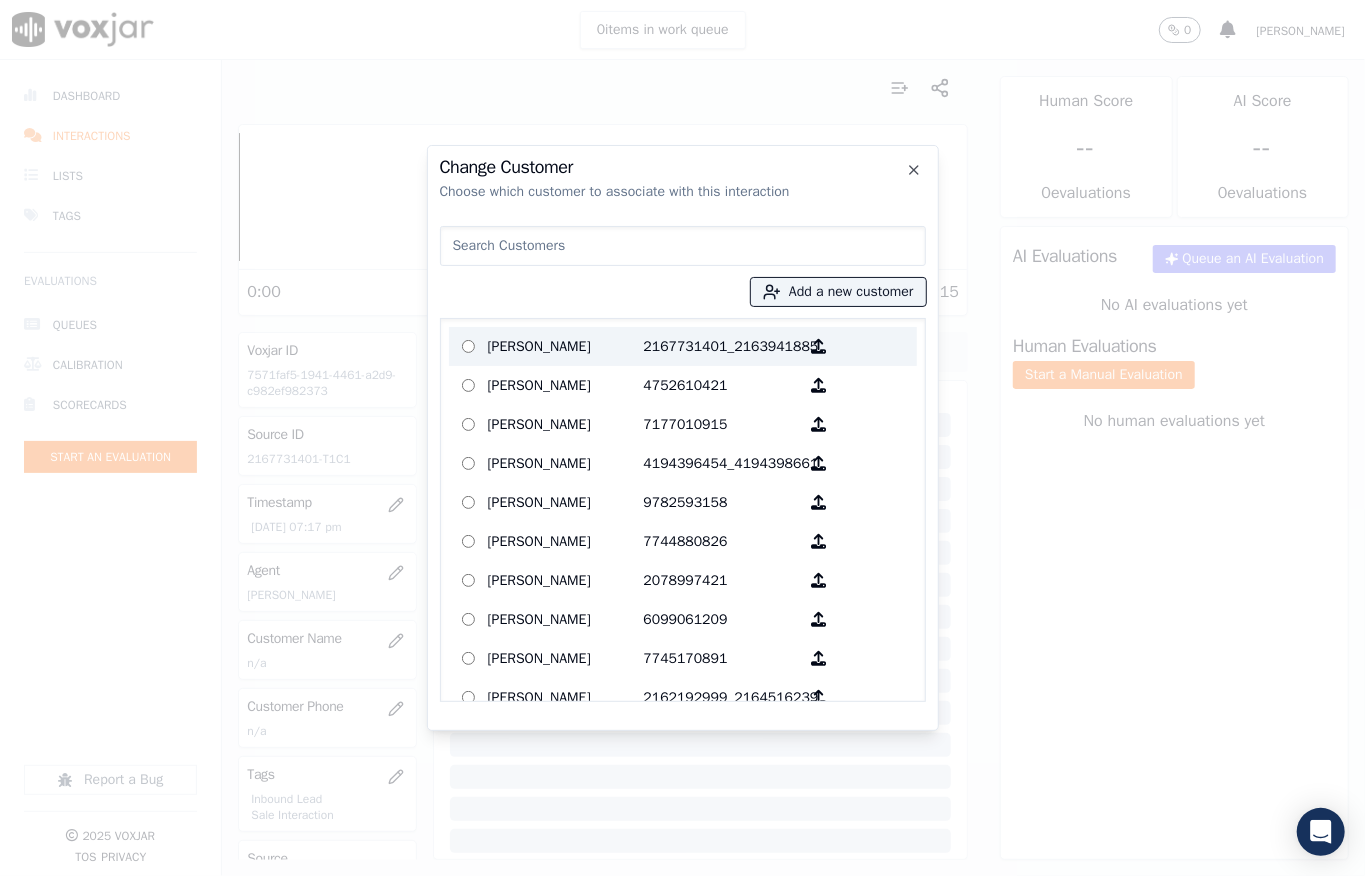 drag, startPoint x: 573, startPoint y: 354, endPoint x: 585, endPoint y: 360, distance: 13.416408 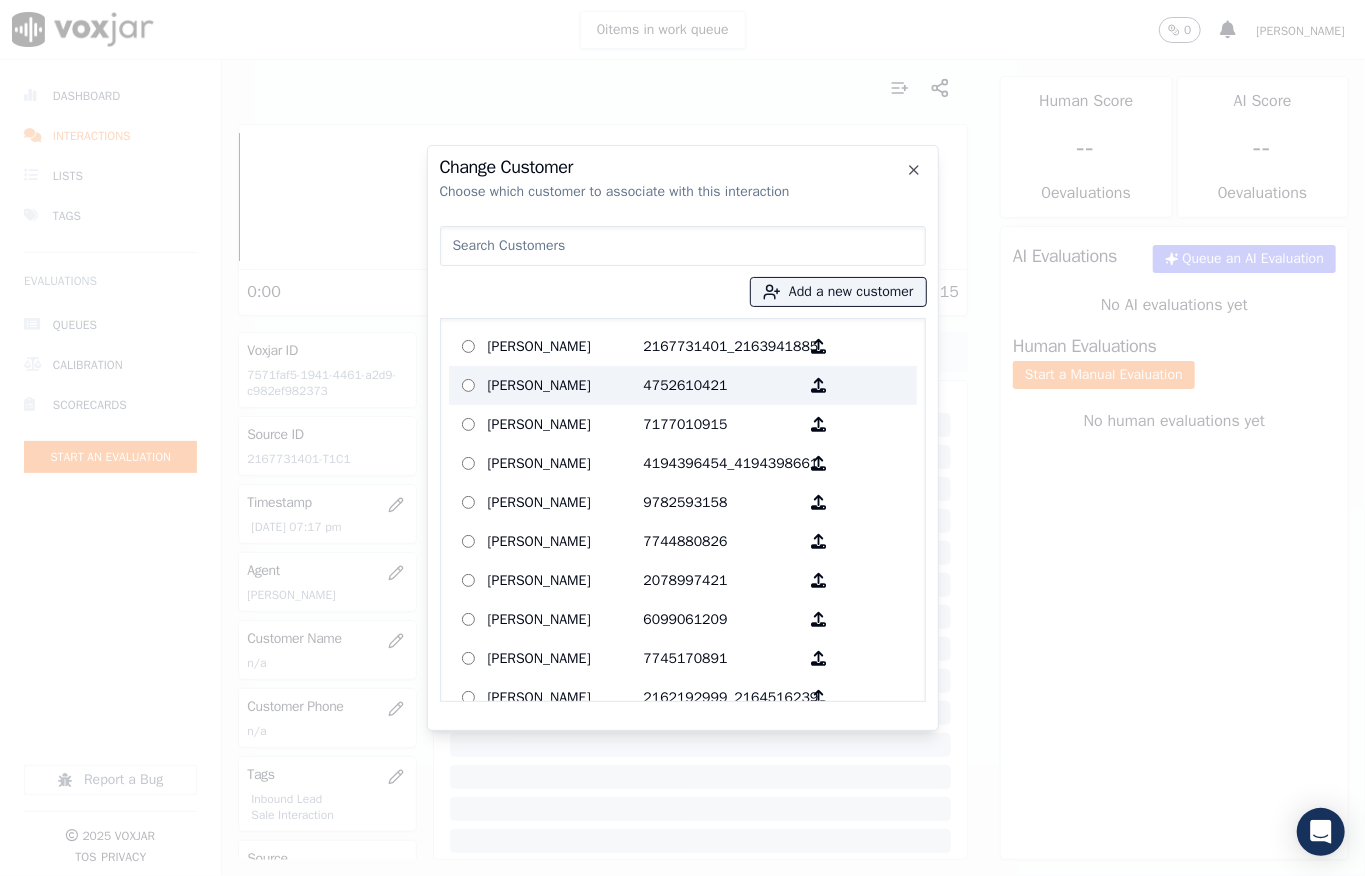 click on "[PERSON_NAME]" at bounding box center (566, 346) 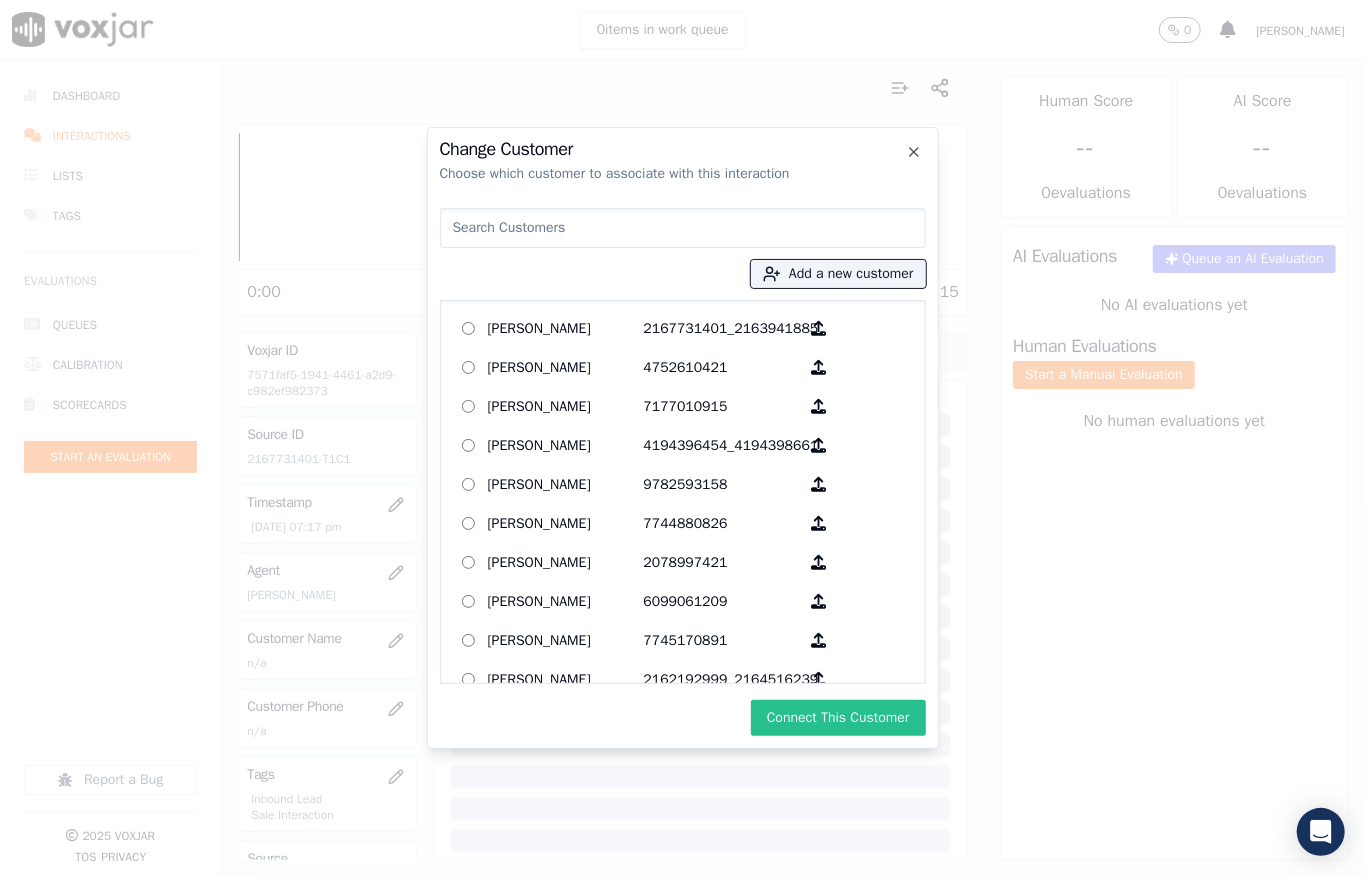 click on "Connect This Customer" at bounding box center (838, 718) 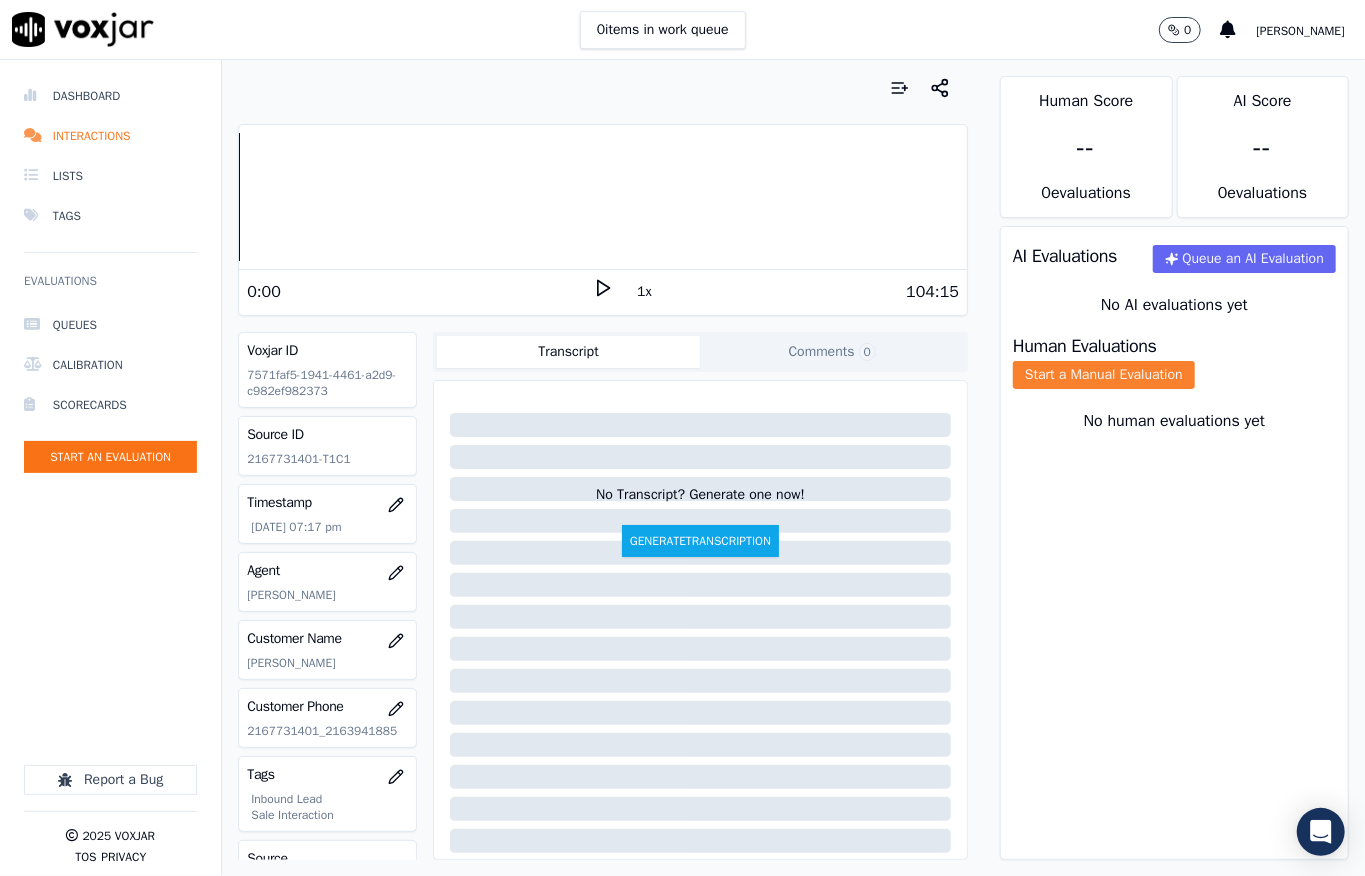 click on "Start a Manual Evaluation" 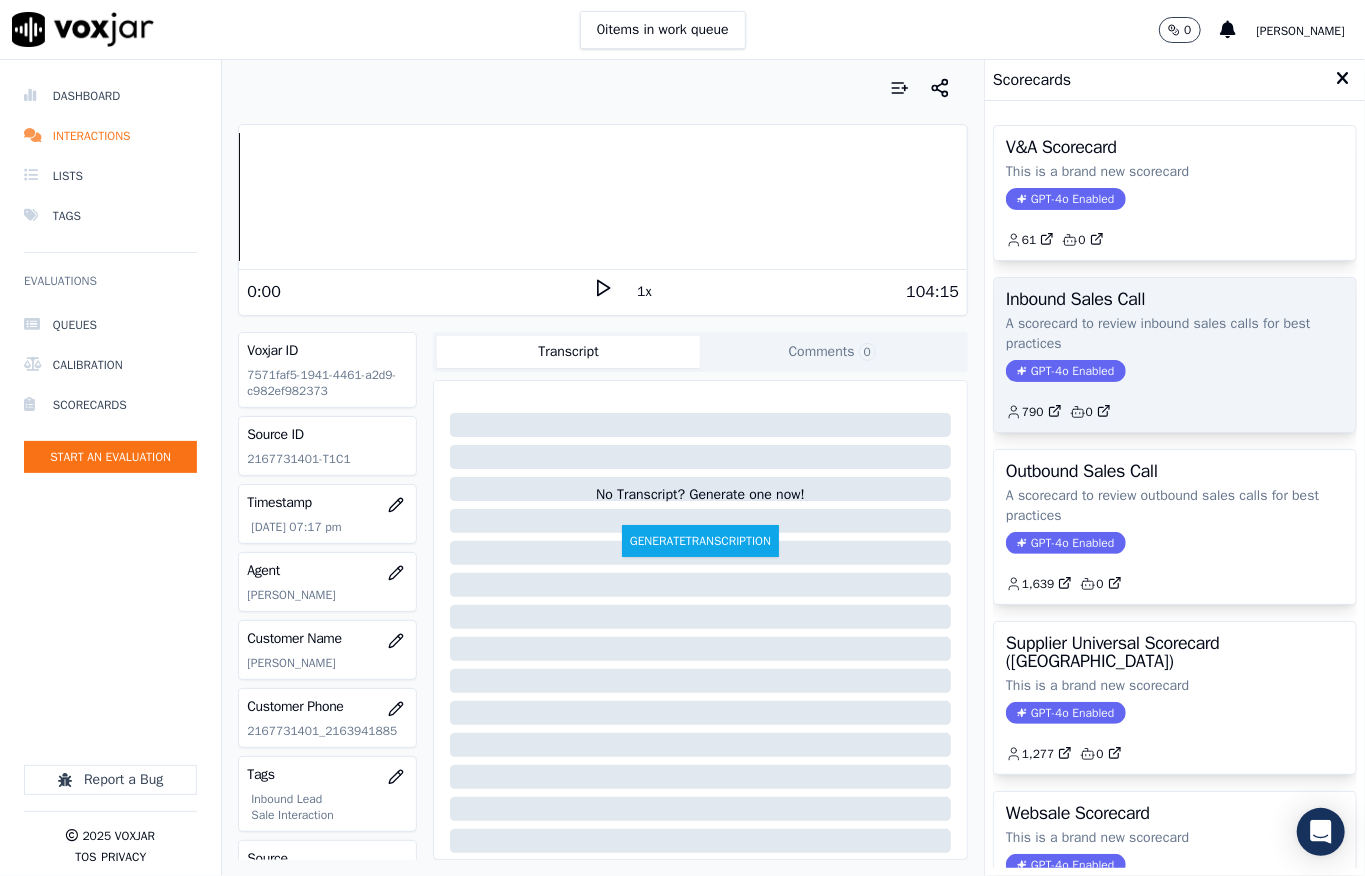 click on "Inbound Sales Call   A scorecard to review inbound sales calls for best practices     GPT-4o Enabled       790         0" at bounding box center (1175, 355) 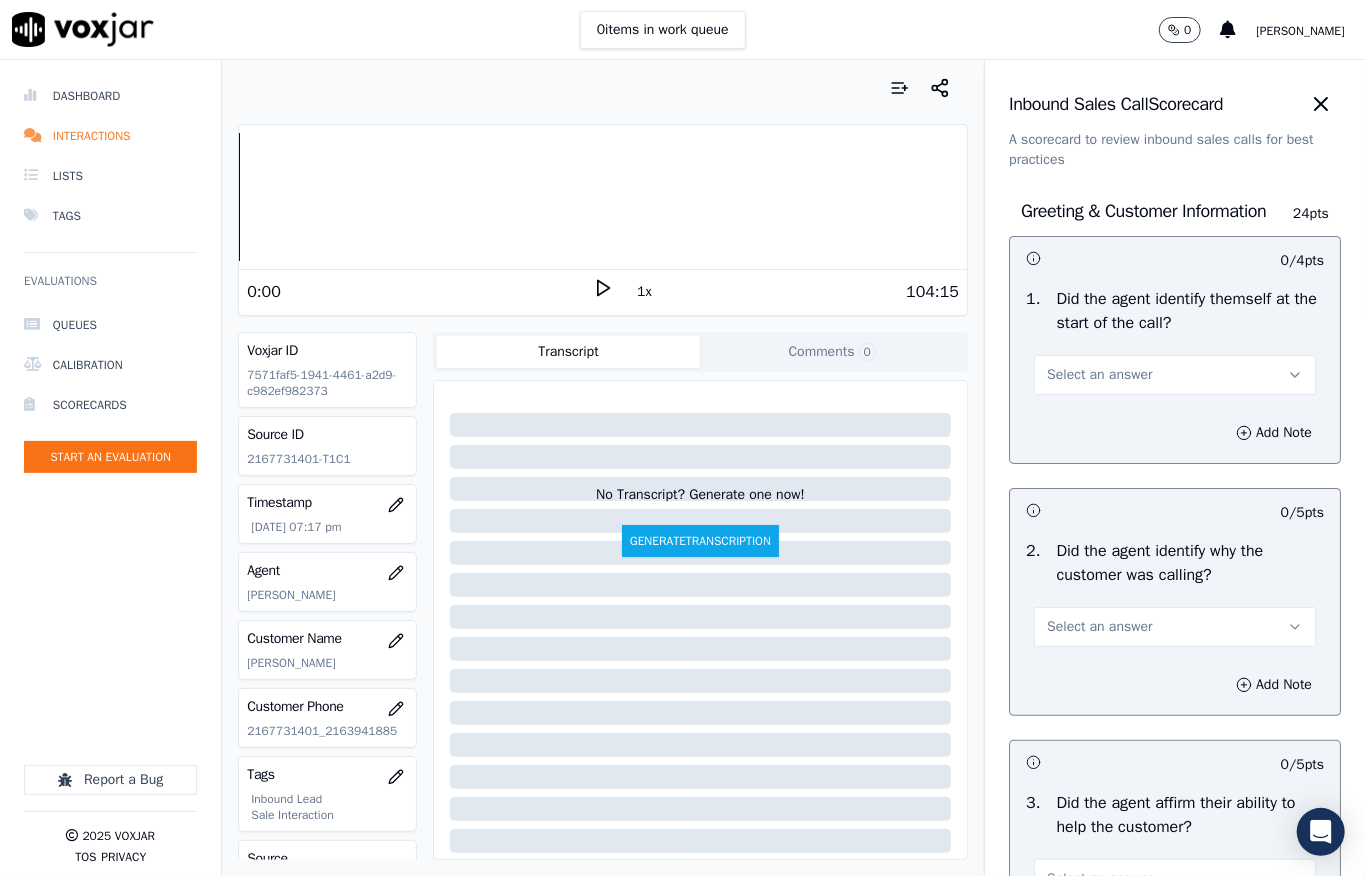 drag, startPoint x: 1040, startPoint y: 380, endPoint x: 1042, endPoint y: 401, distance: 21.095022 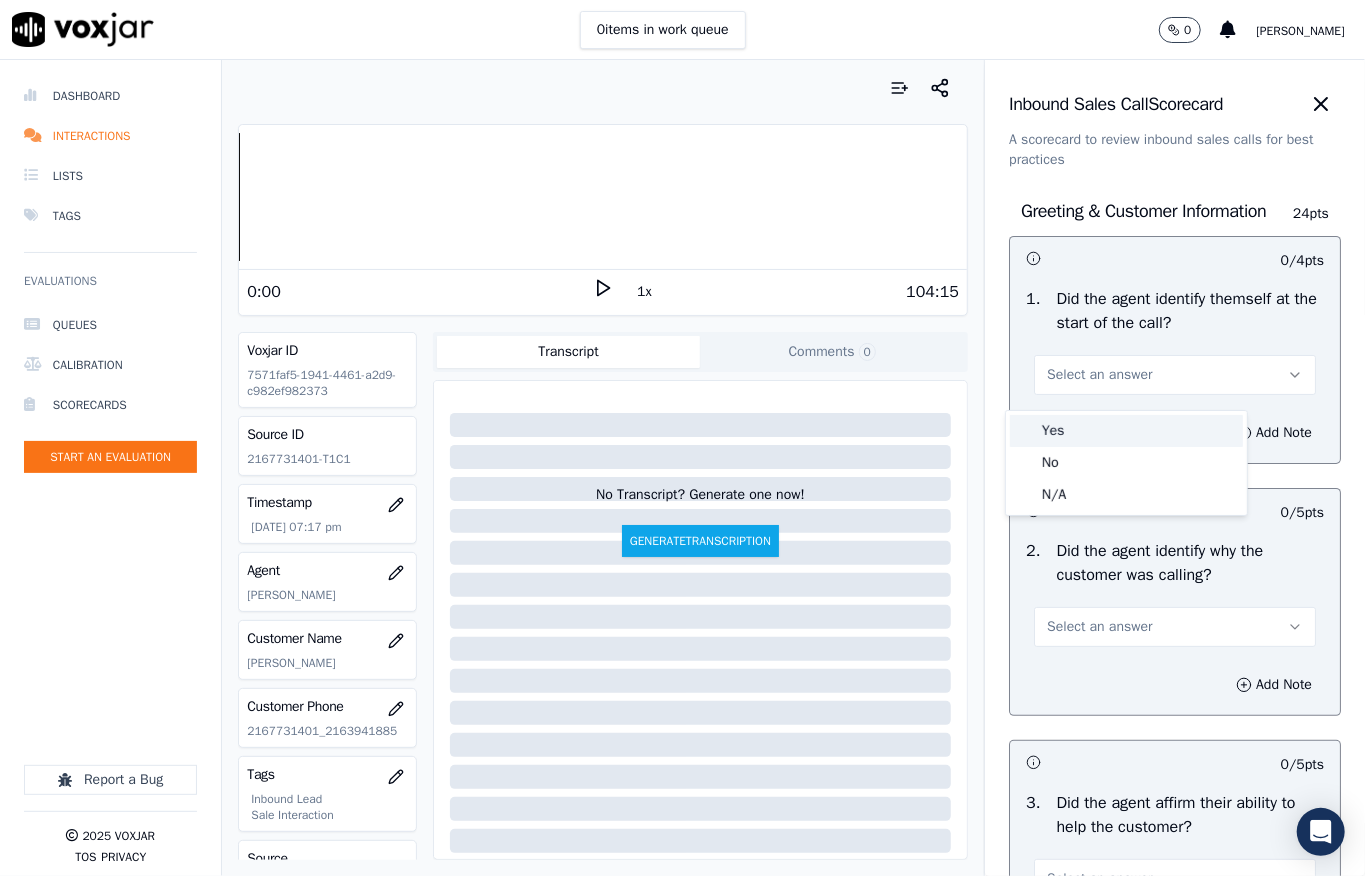 click on "Yes" at bounding box center (1126, 431) 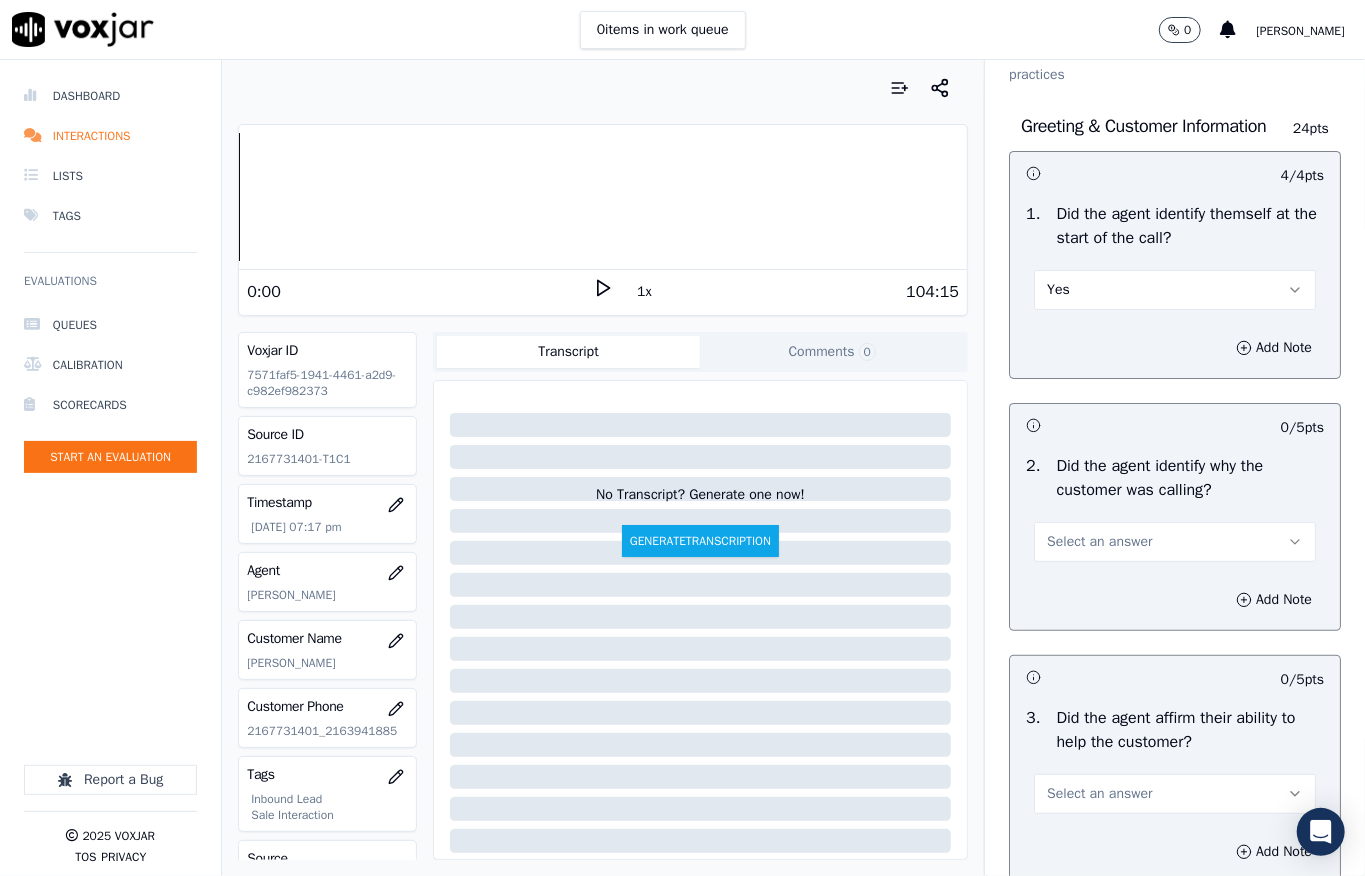 scroll, scrollTop: 133, scrollLeft: 0, axis: vertical 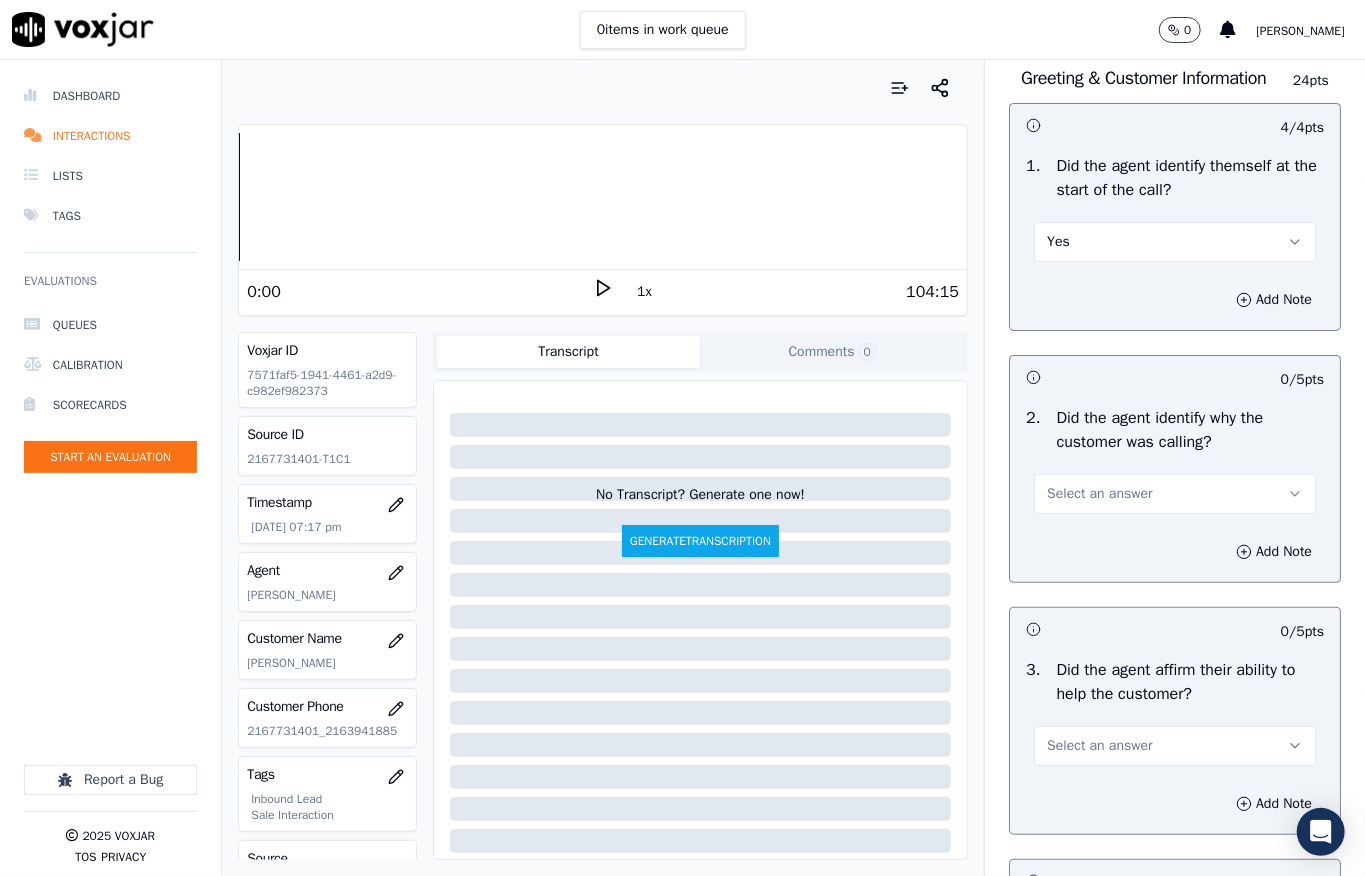 click on "Select an answer" at bounding box center (1099, 494) 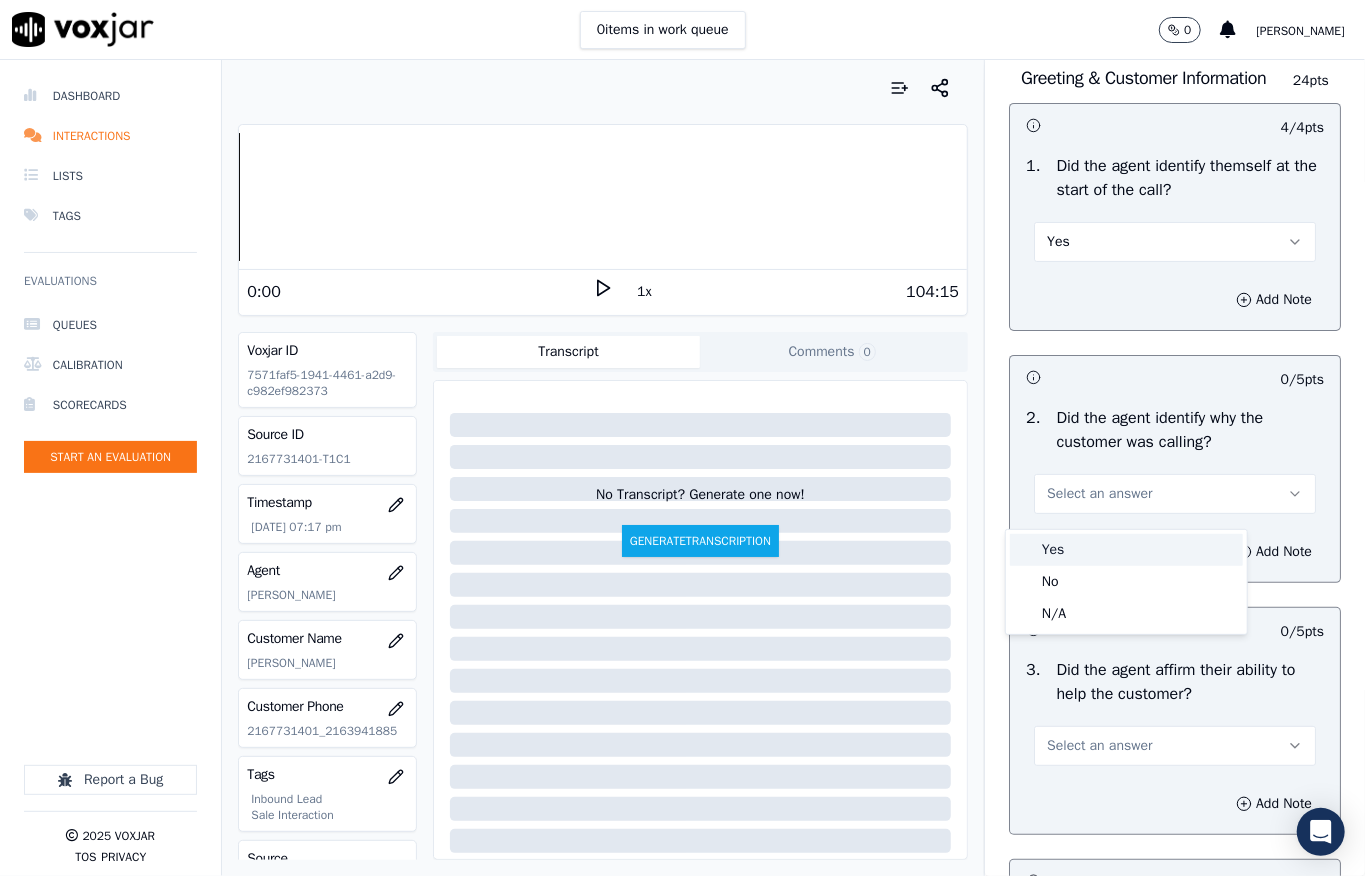 drag, startPoint x: 1056, startPoint y: 552, endPoint x: 1072, endPoint y: 532, distance: 25.612497 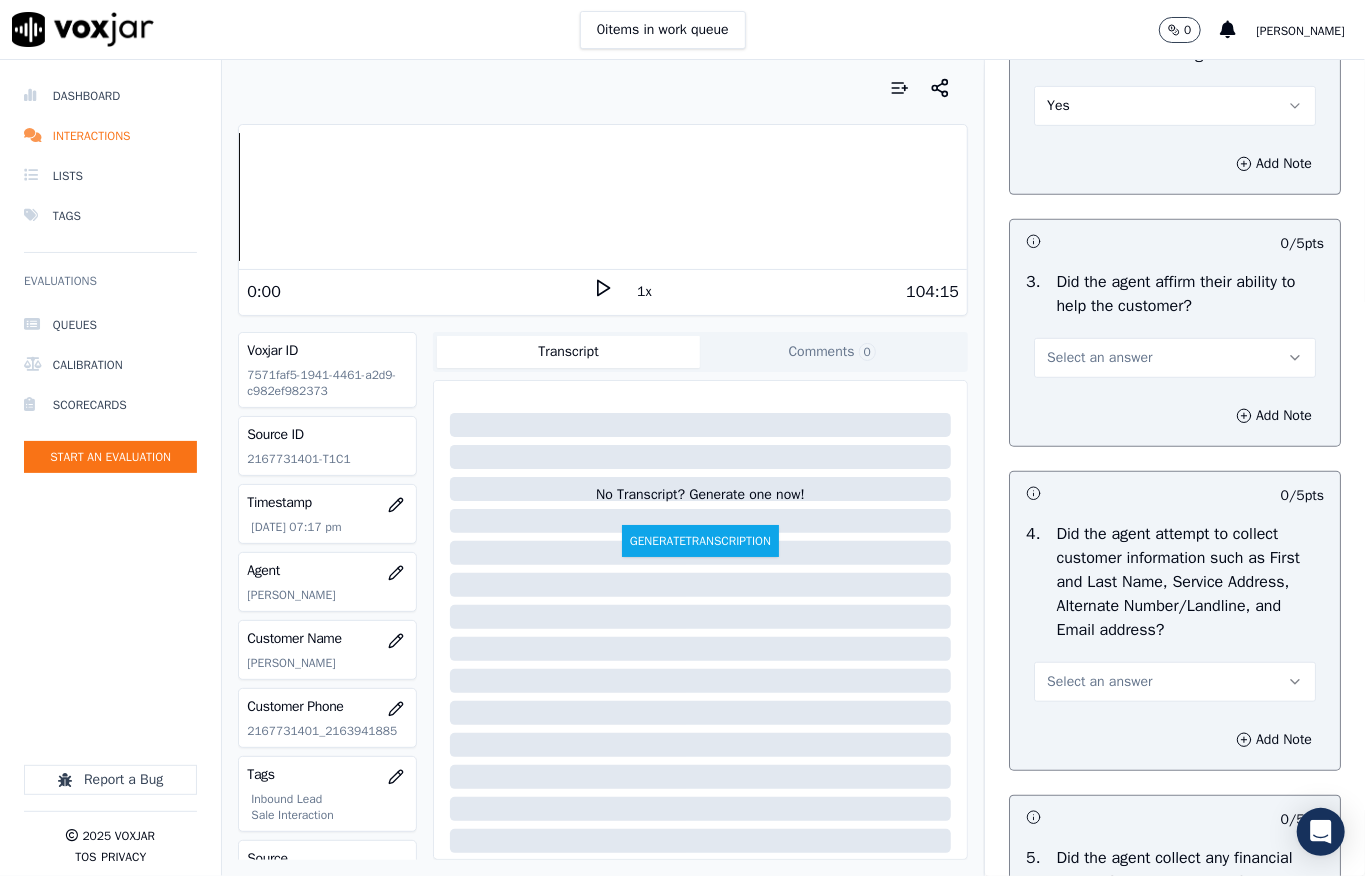 scroll, scrollTop: 533, scrollLeft: 0, axis: vertical 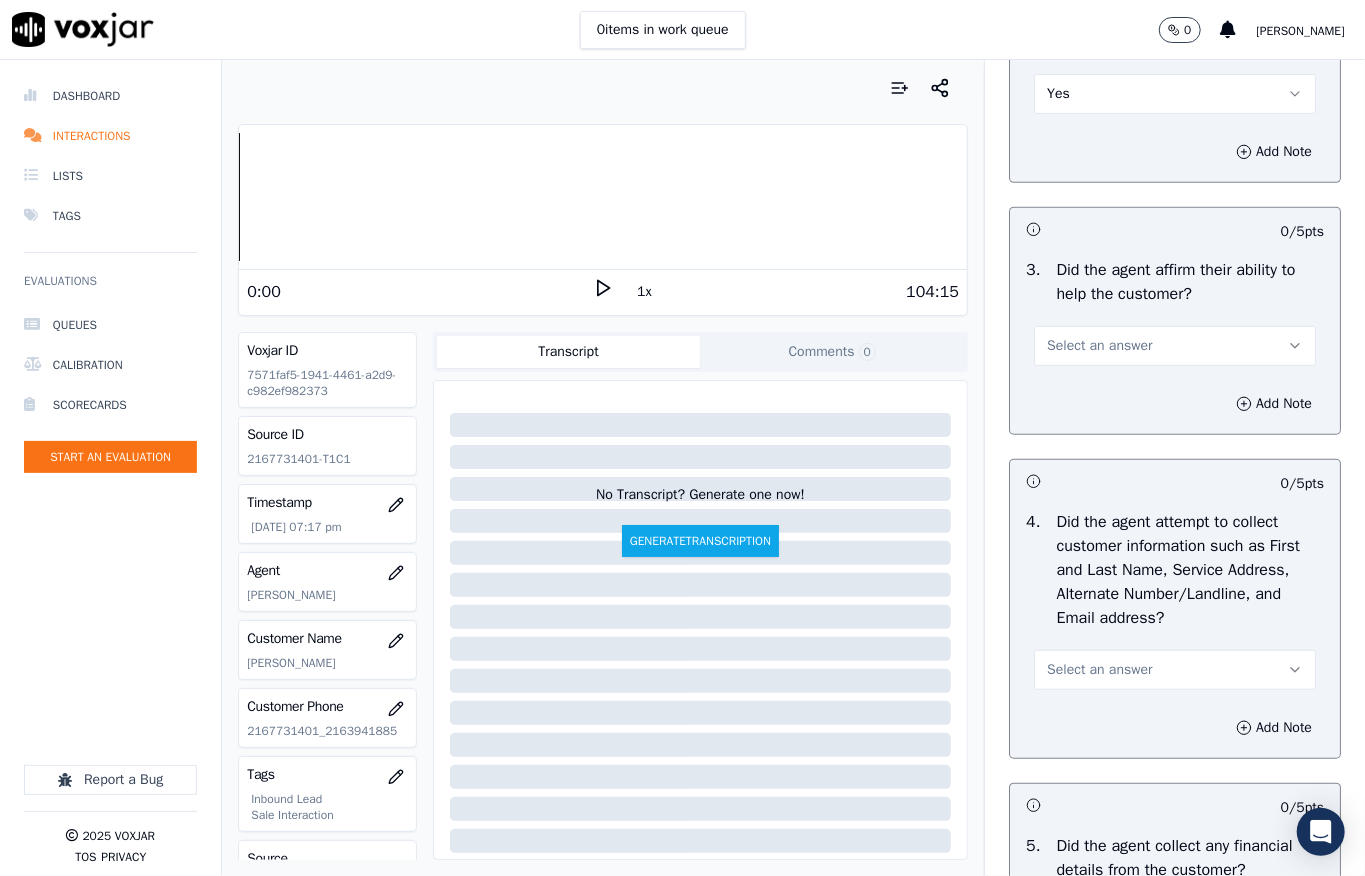 click on "Select an answer" at bounding box center (1099, 346) 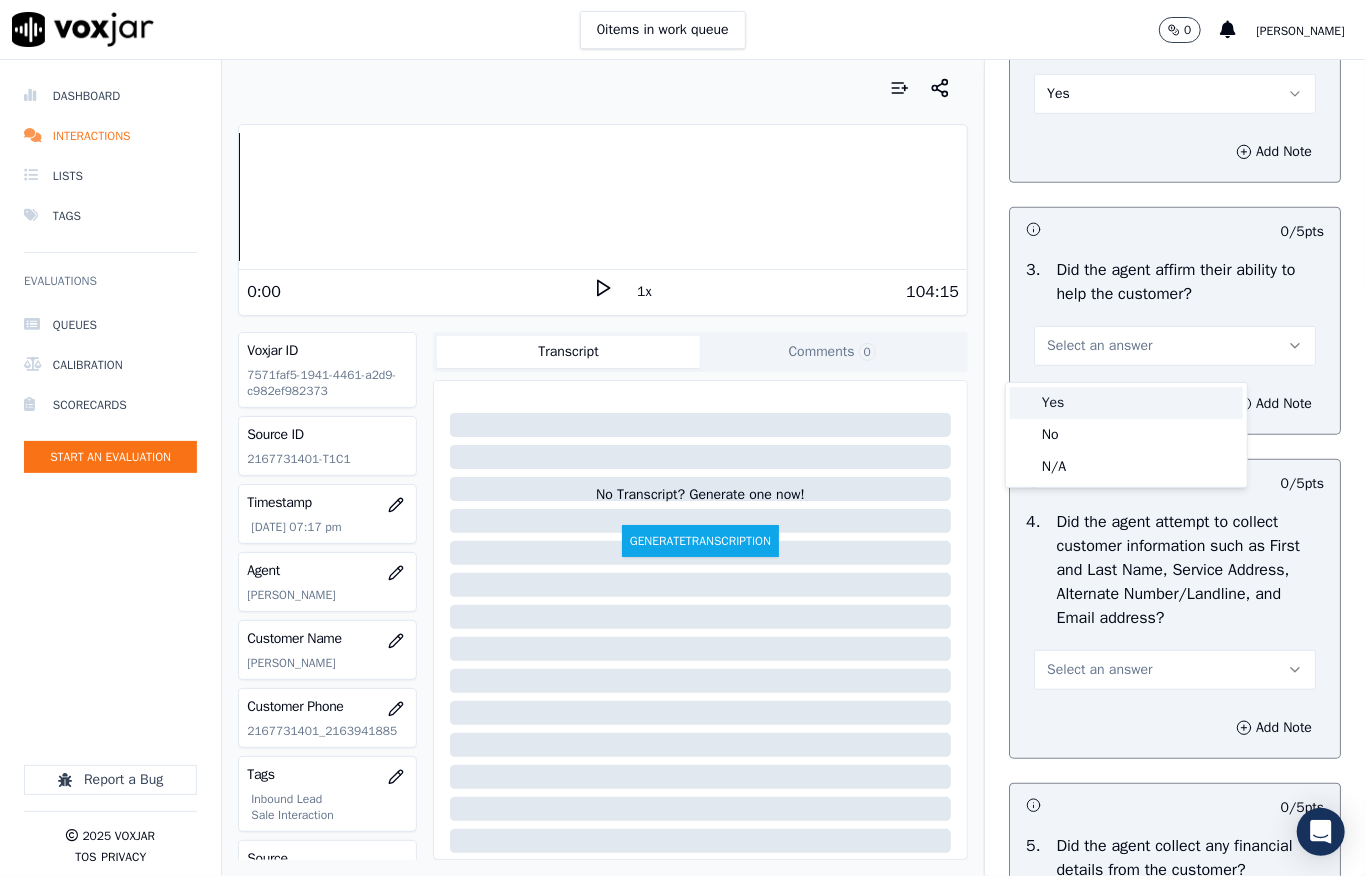click on "Yes" at bounding box center (1126, 403) 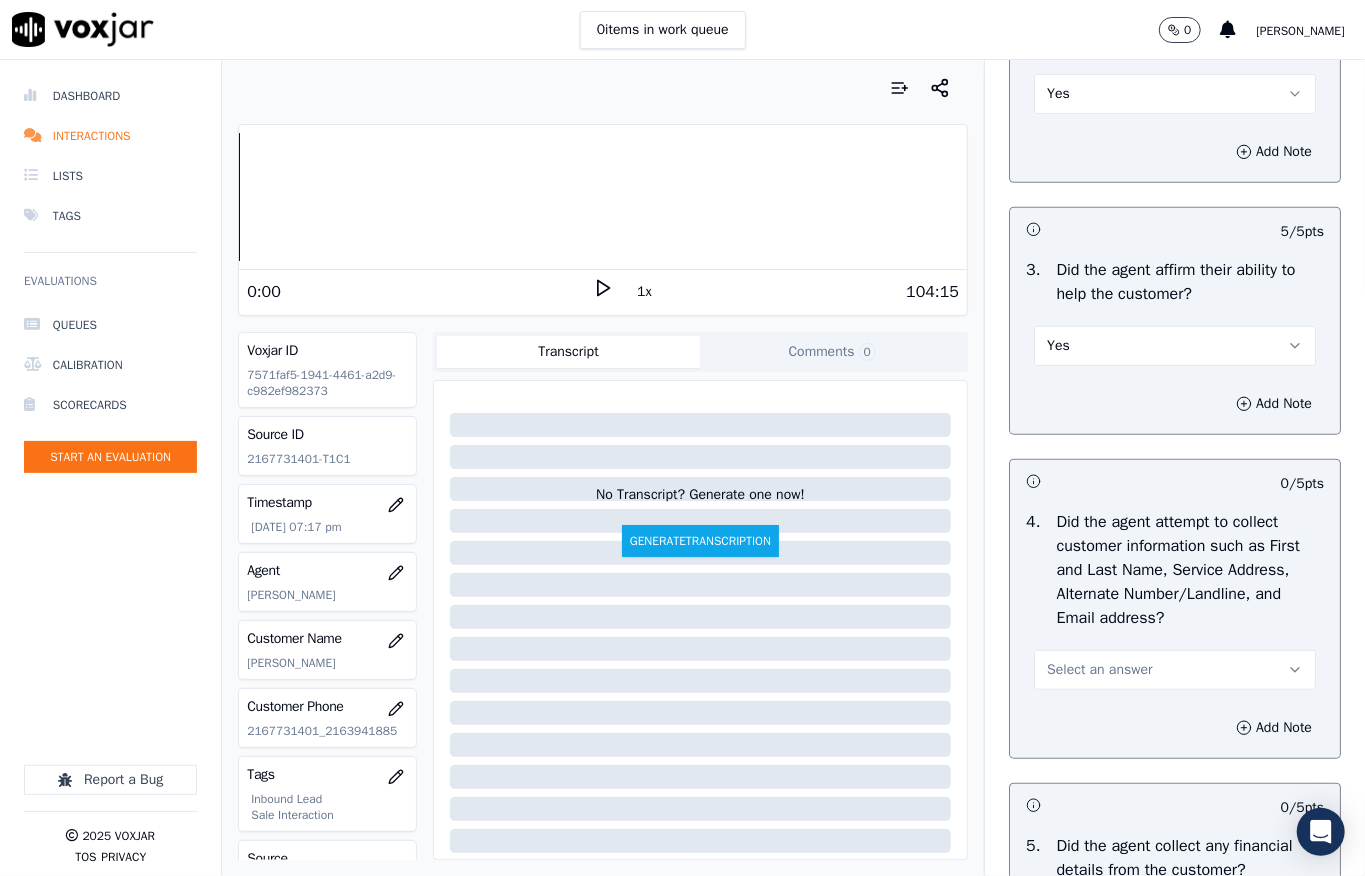 scroll, scrollTop: 933, scrollLeft: 0, axis: vertical 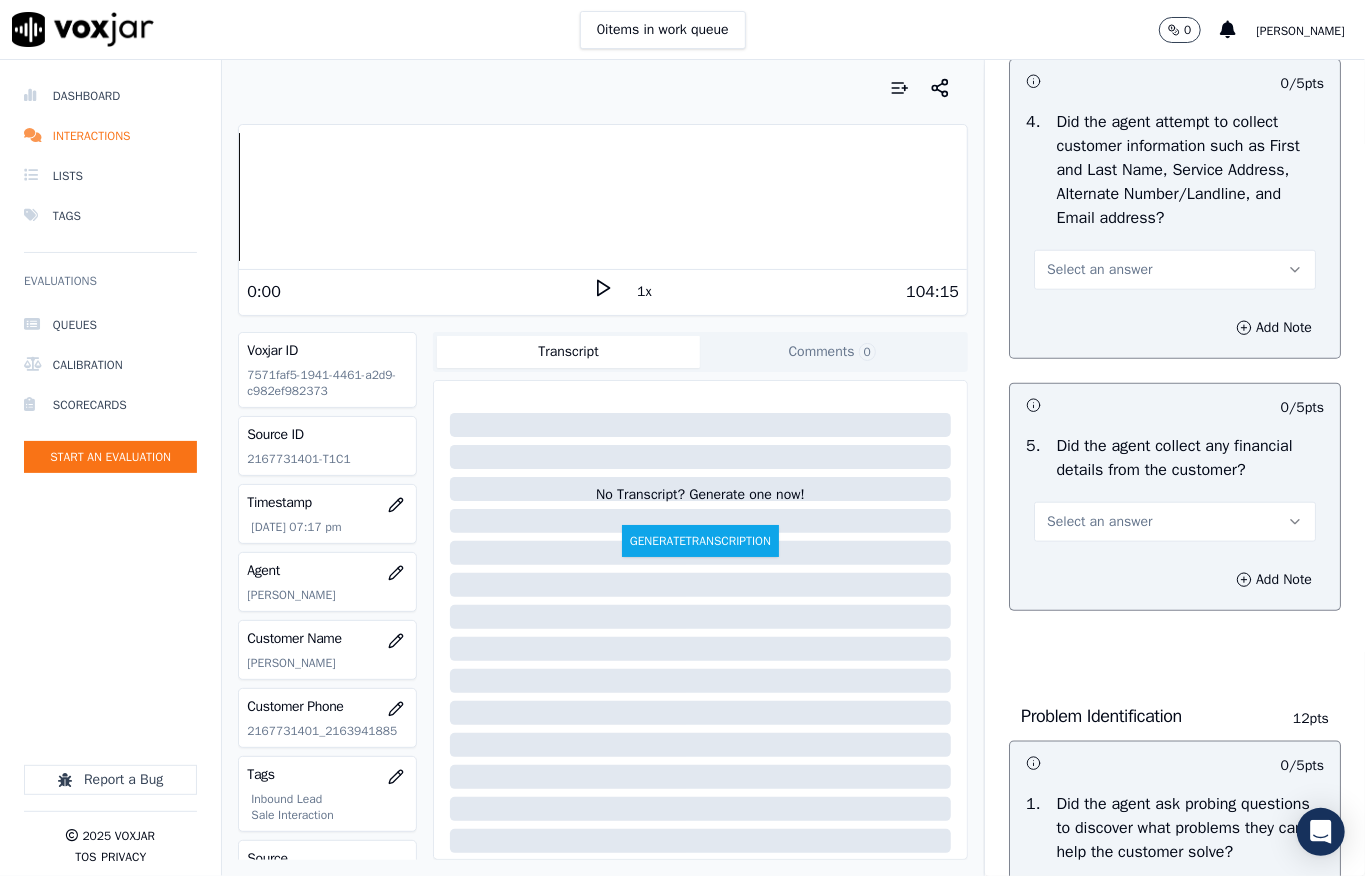 drag, startPoint x: 1070, startPoint y: 286, endPoint x: 1070, endPoint y: 313, distance: 27 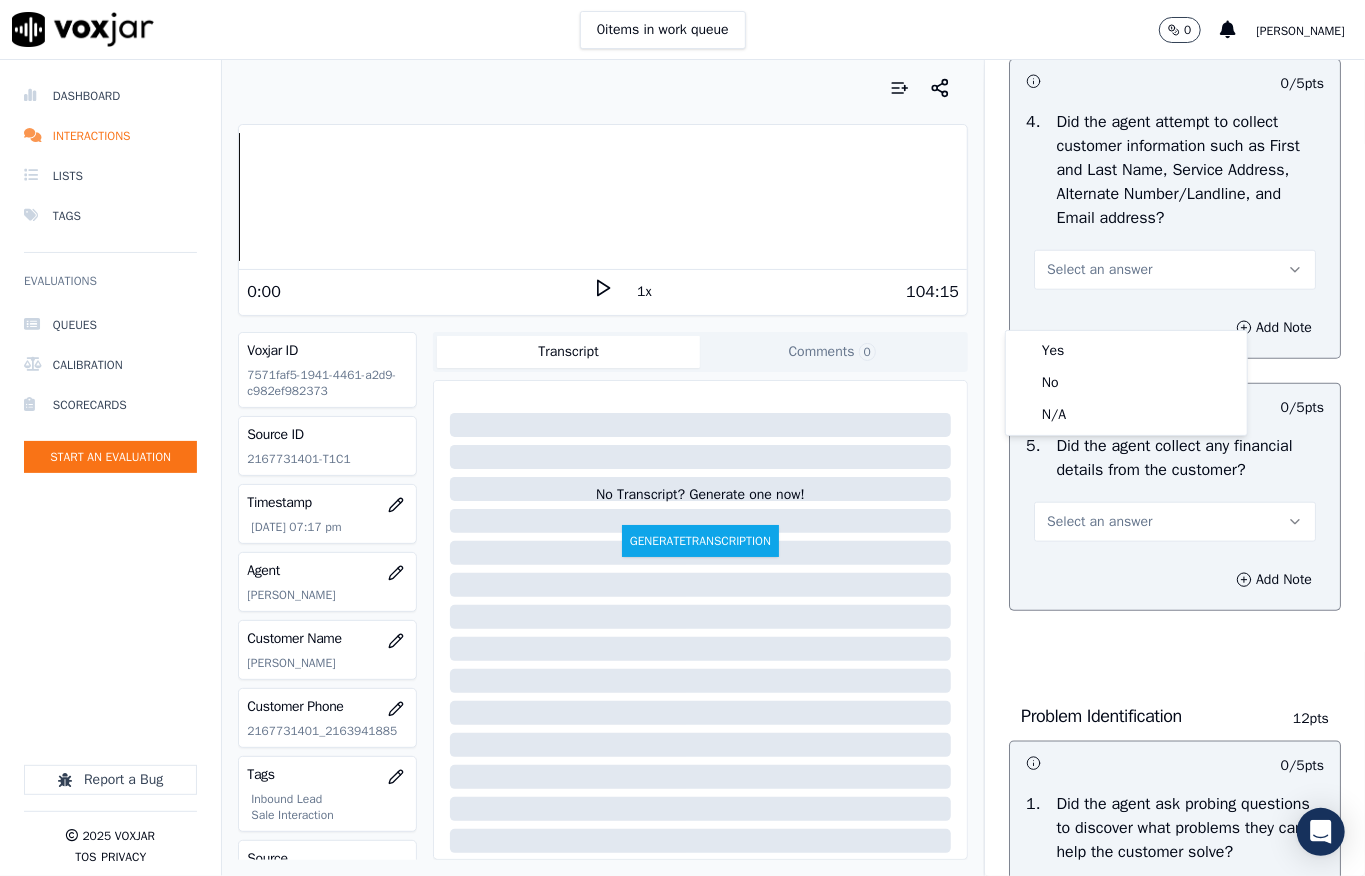 click on "Yes   No     N/A" at bounding box center [1126, 383] 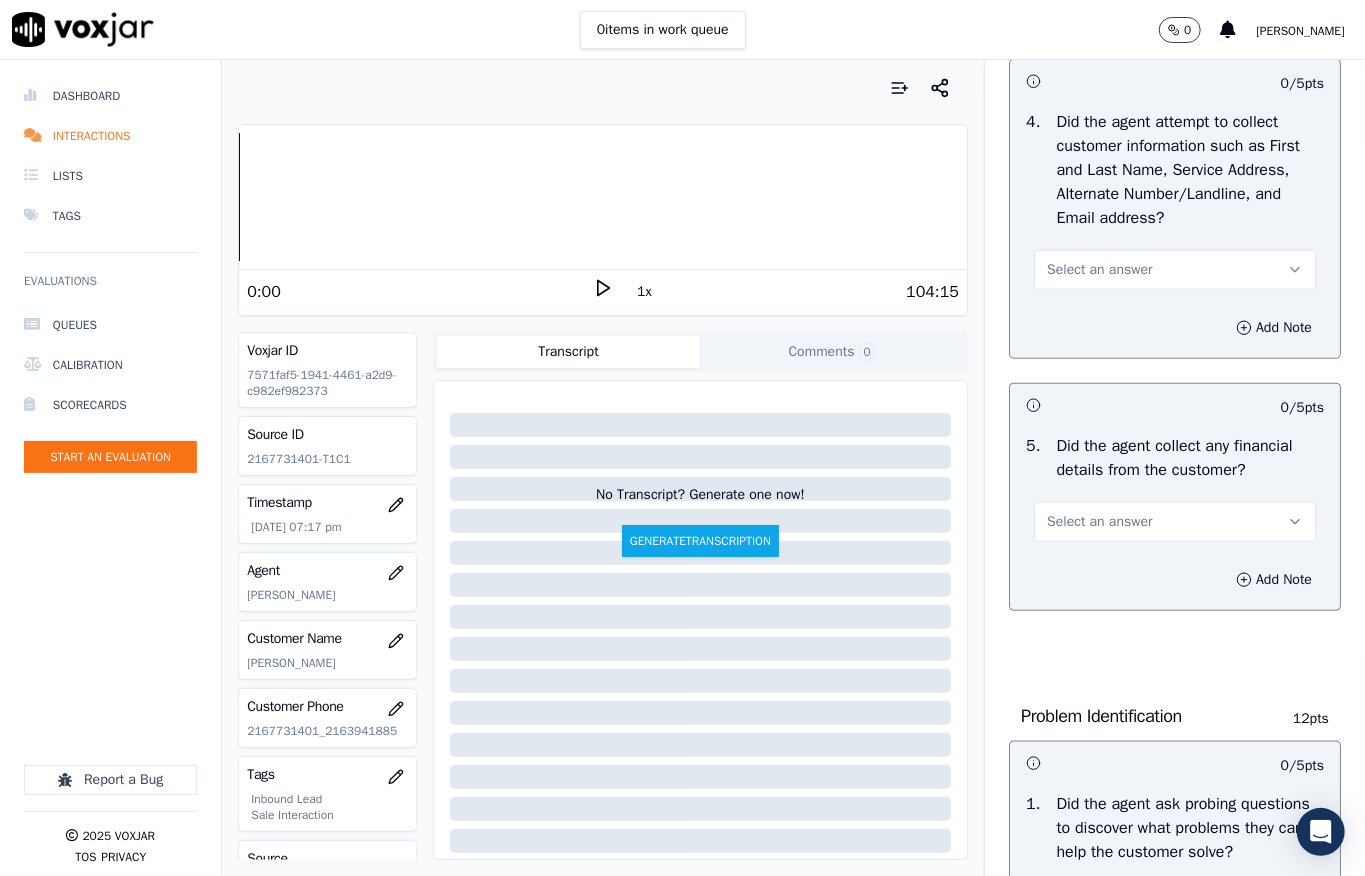 click on "Select an answer" at bounding box center (1099, 270) 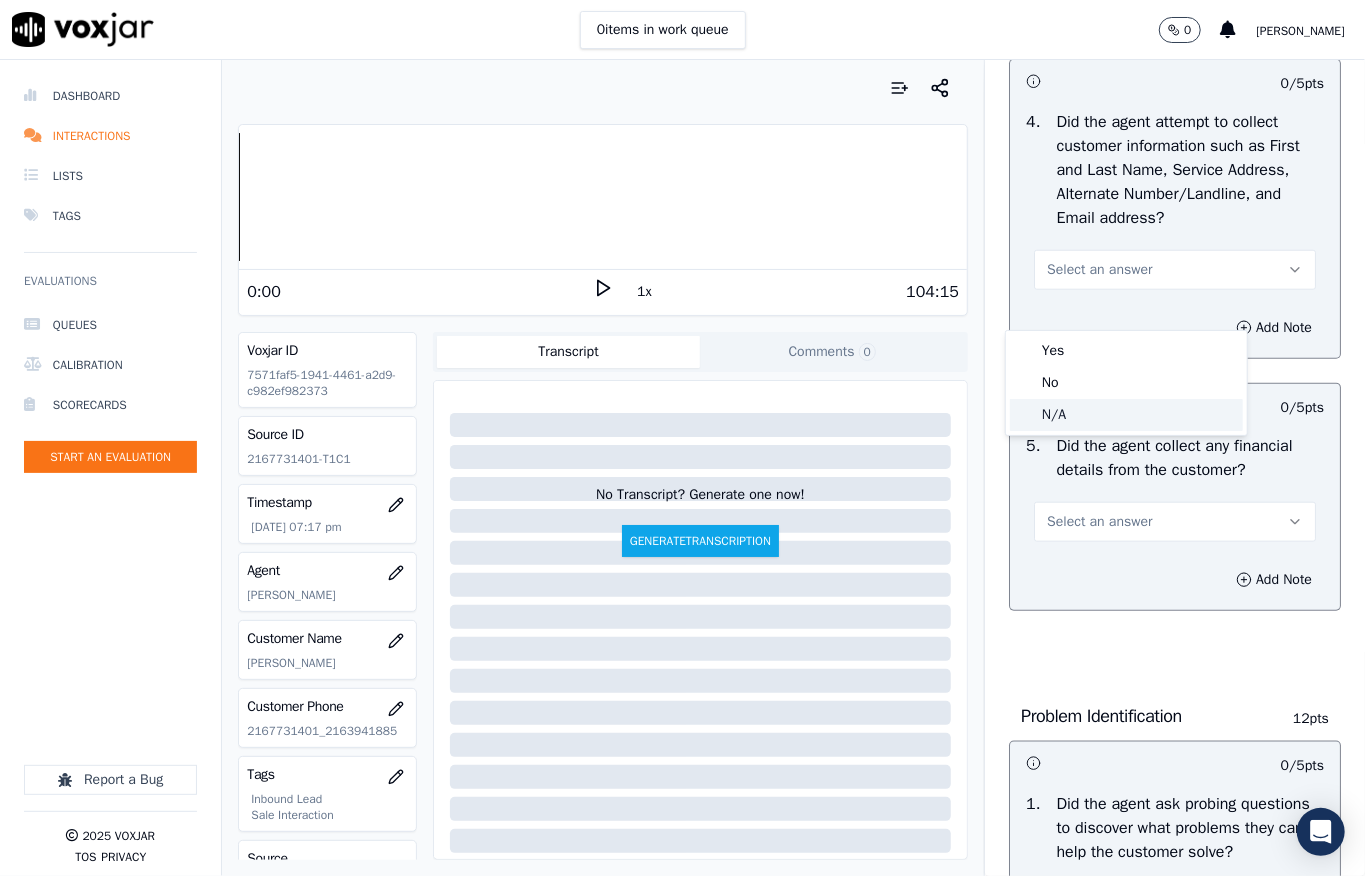 click on "N/A" 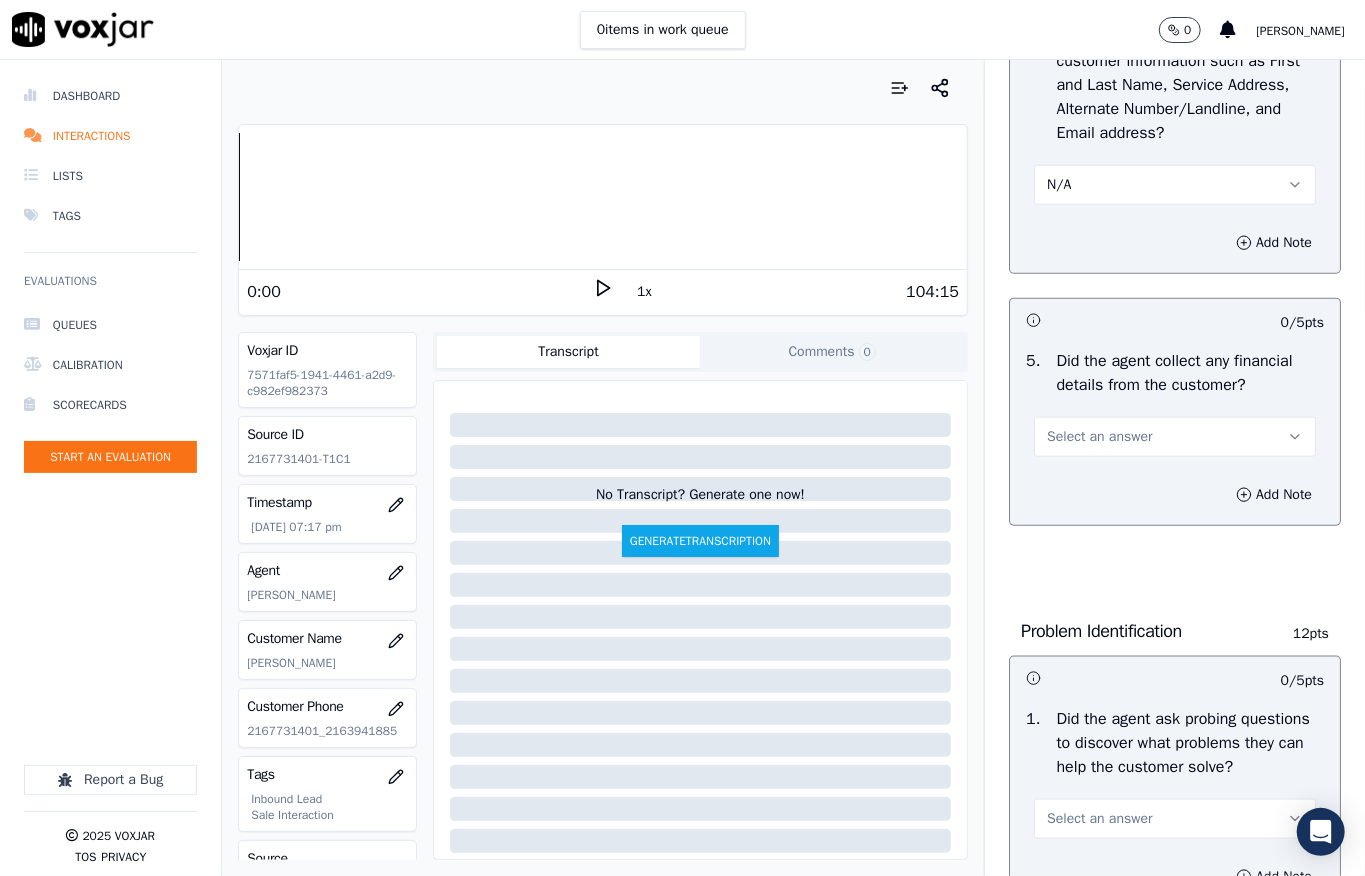 scroll, scrollTop: 1066, scrollLeft: 0, axis: vertical 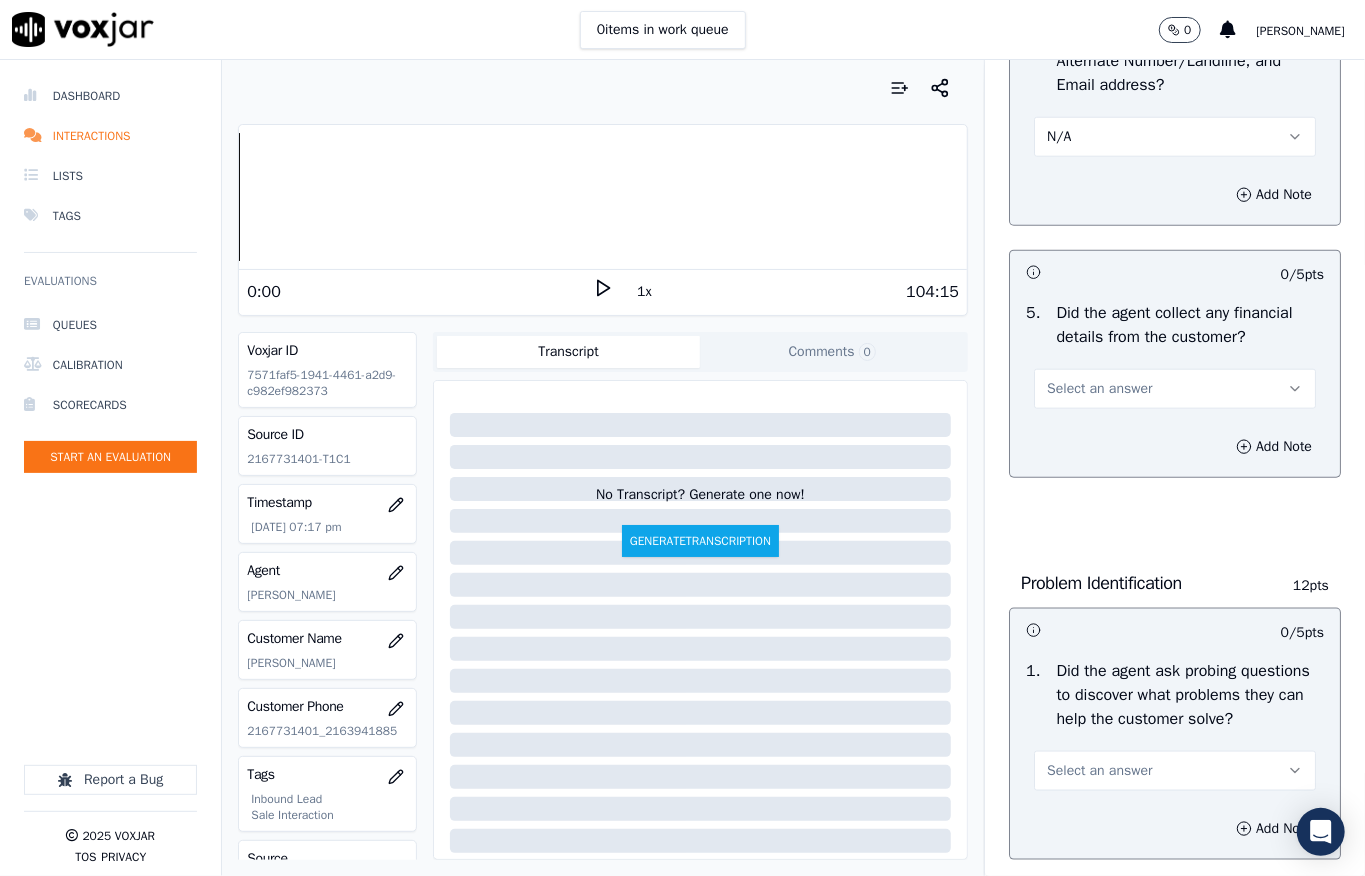 click on "Select an answer" at bounding box center (1175, 389) 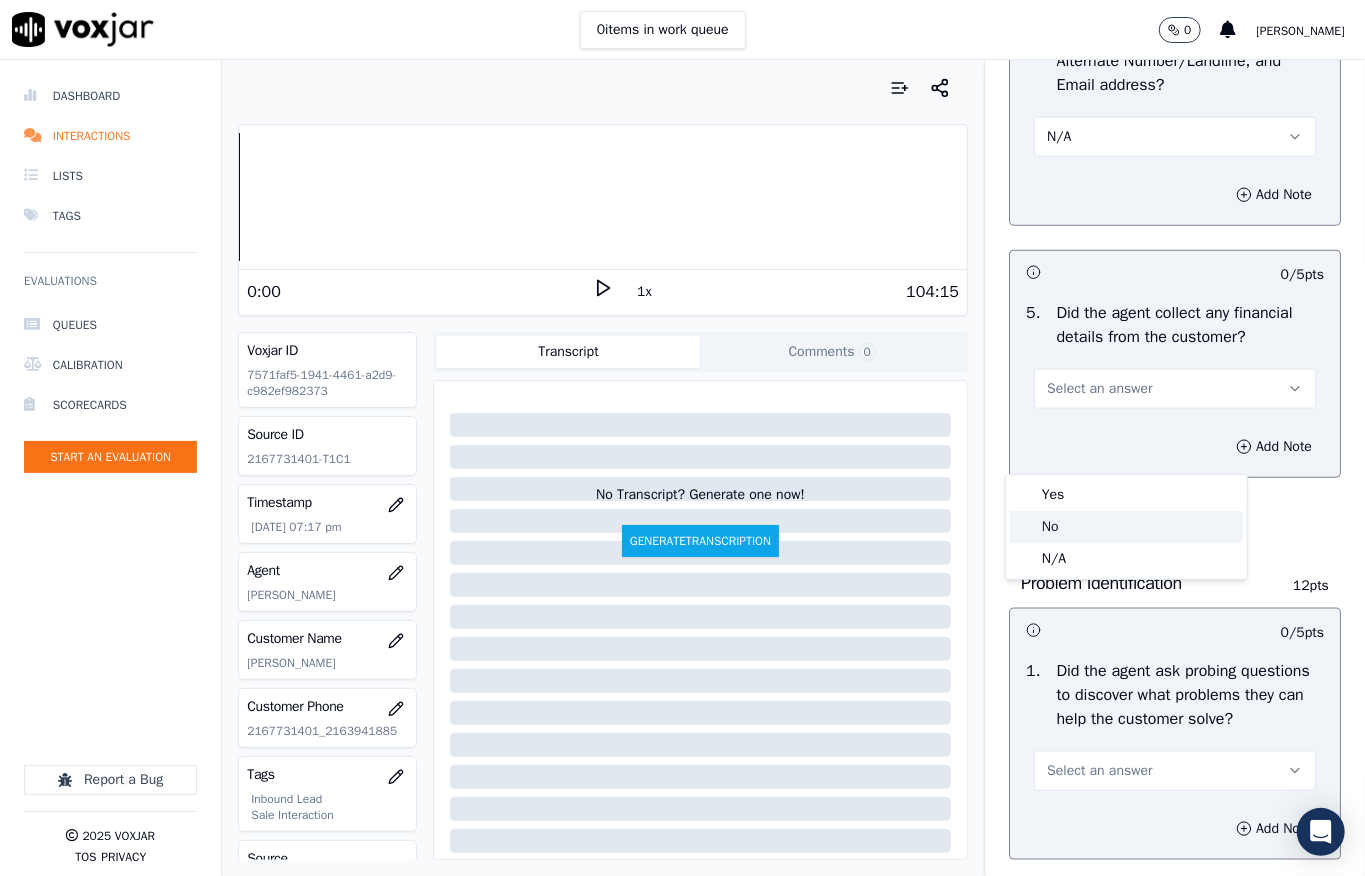 click on "No" 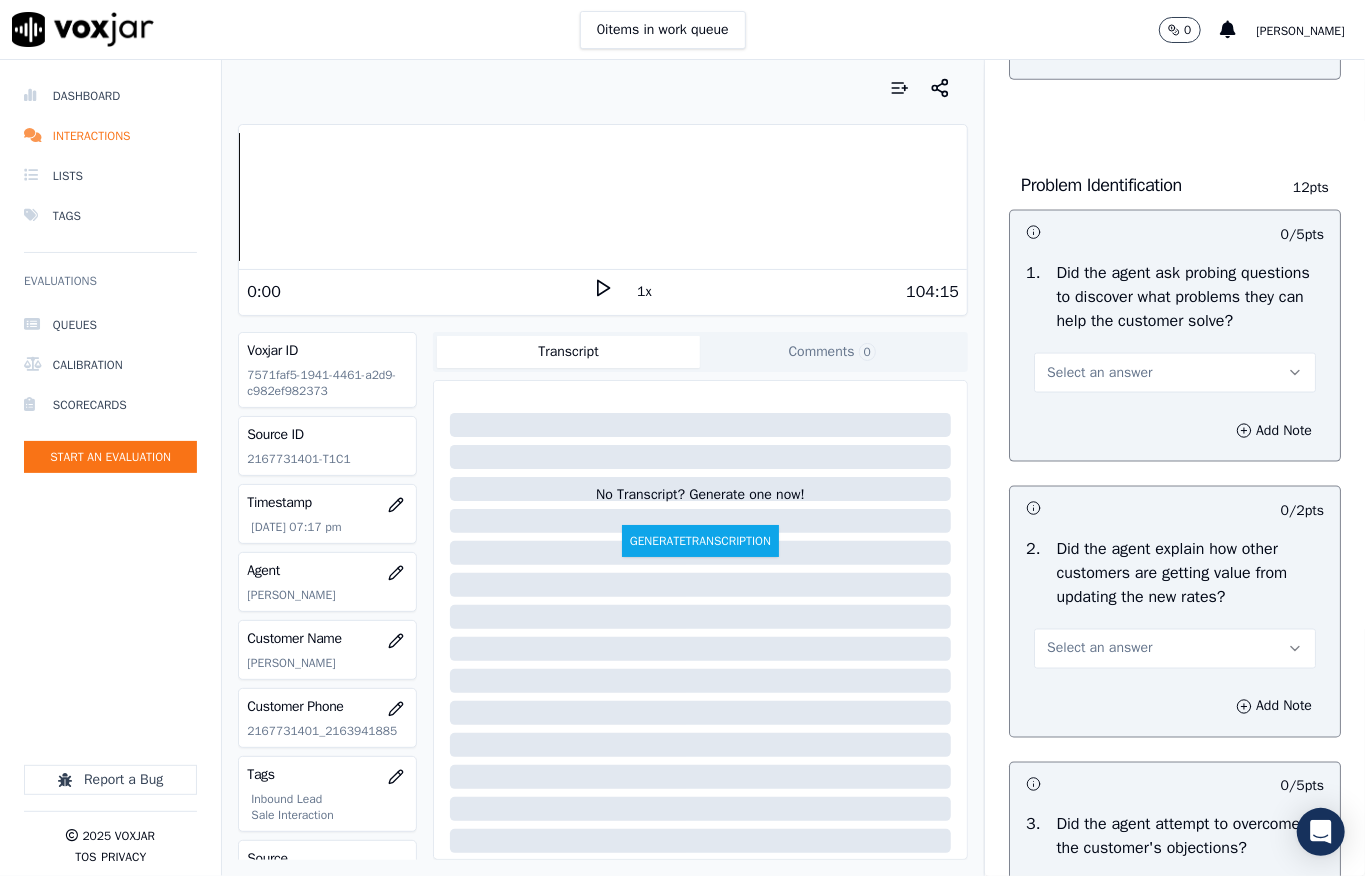 scroll, scrollTop: 1466, scrollLeft: 0, axis: vertical 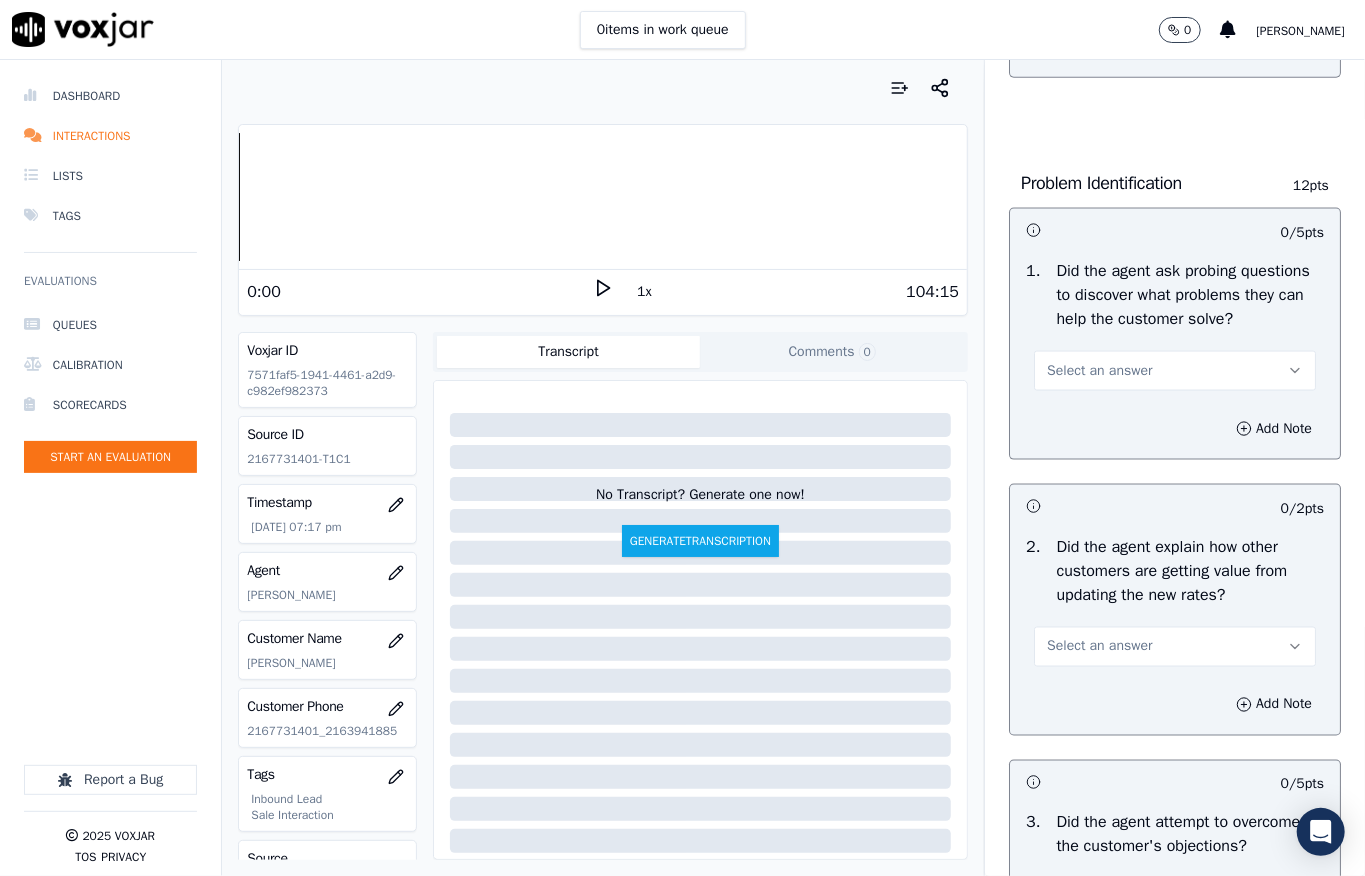 click on "Select an answer" at bounding box center [1099, 371] 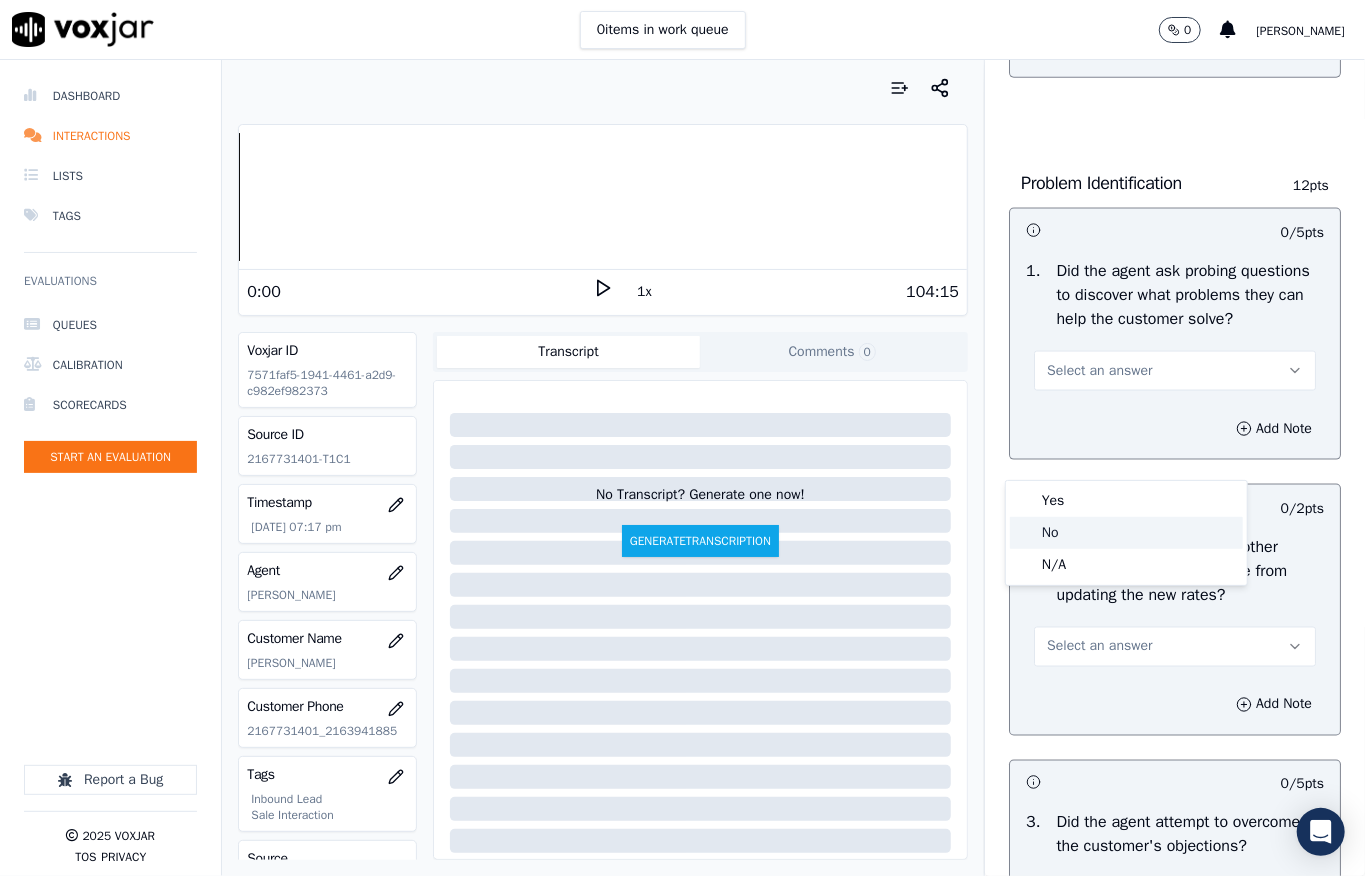 click on "No" 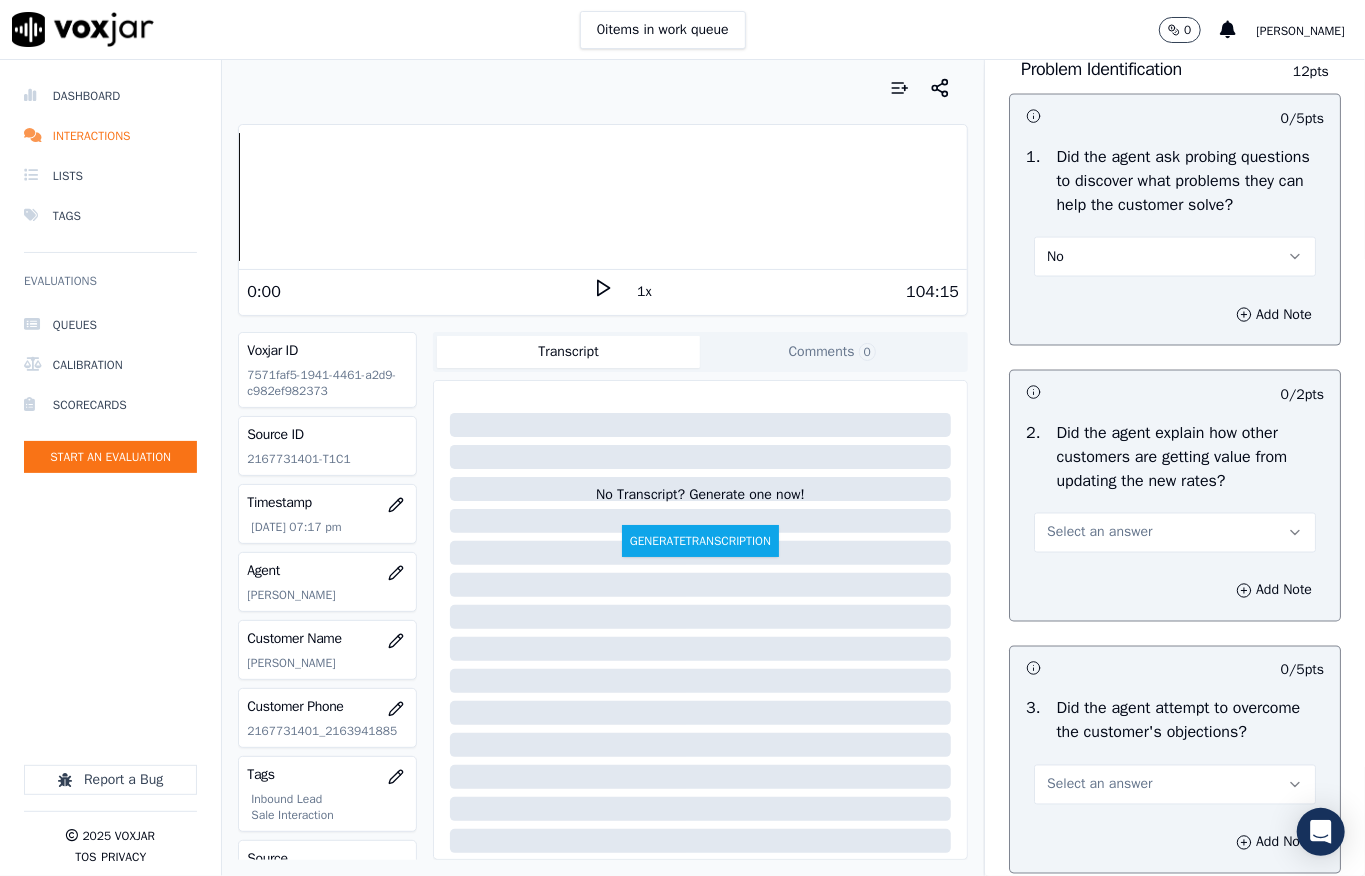 scroll, scrollTop: 1733, scrollLeft: 0, axis: vertical 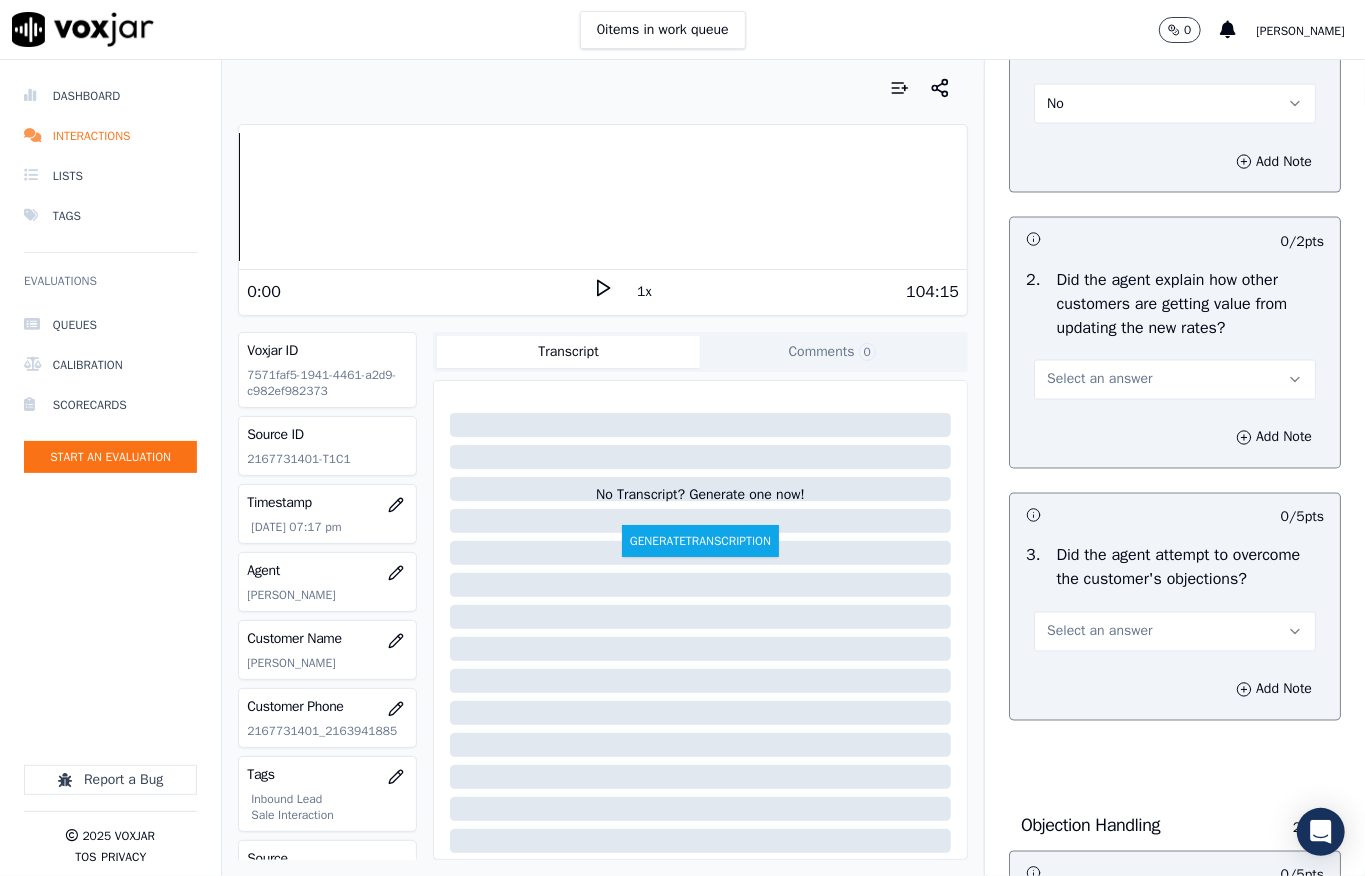 click on "No" at bounding box center (1175, 104) 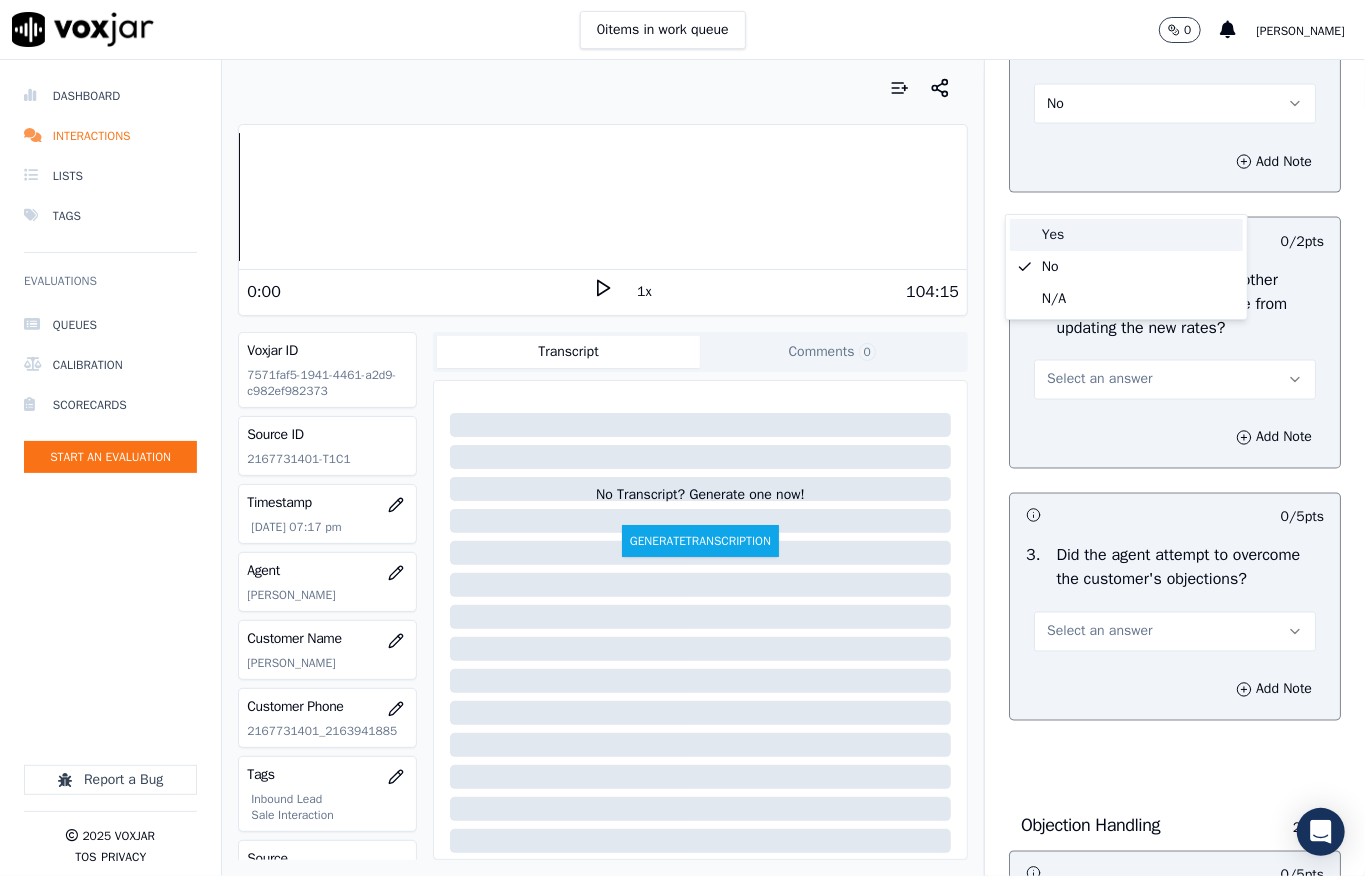 click on "Yes" at bounding box center [1126, 235] 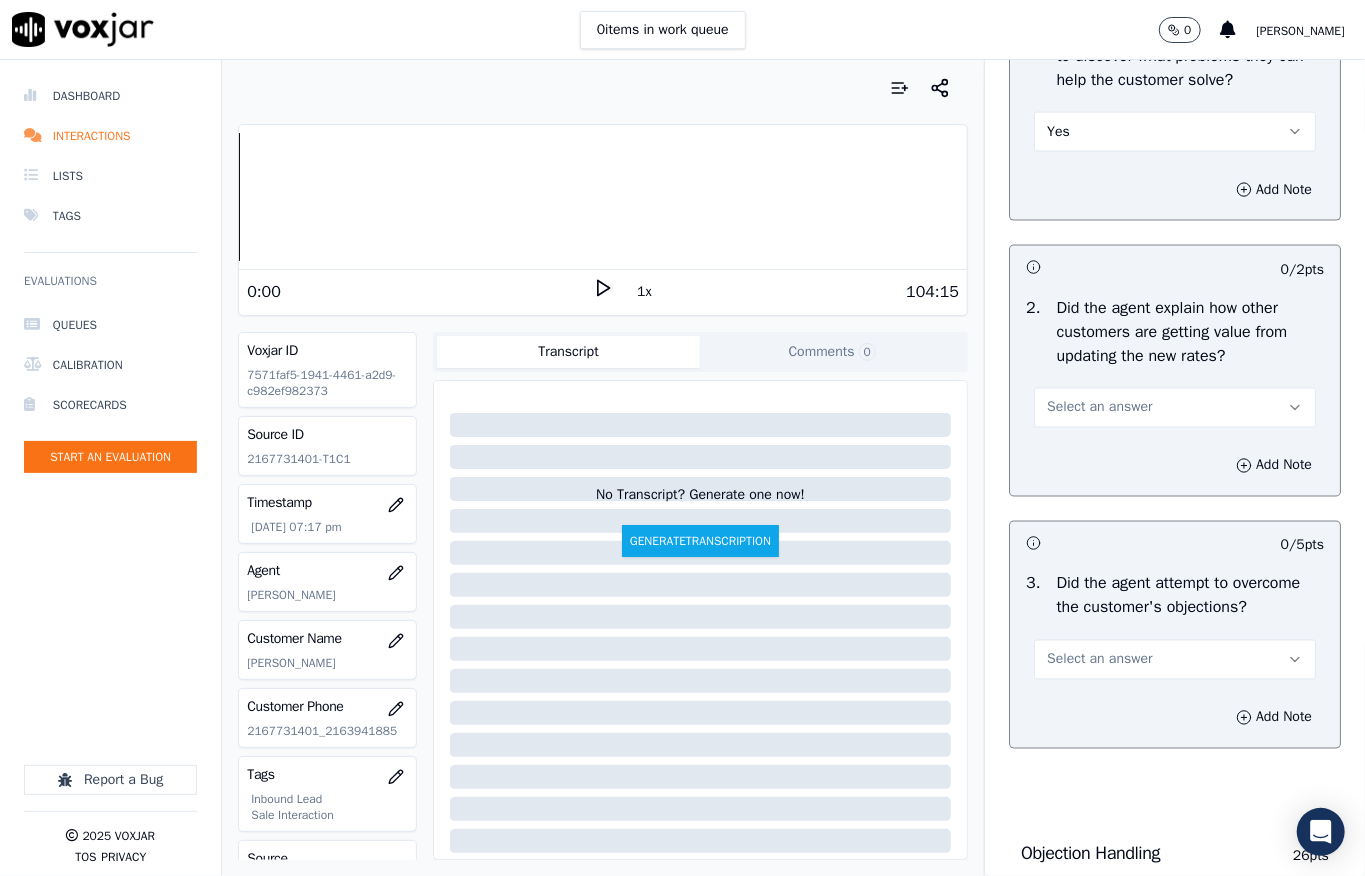 scroll, scrollTop: 1866, scrollLeft: 0, axis: vertical 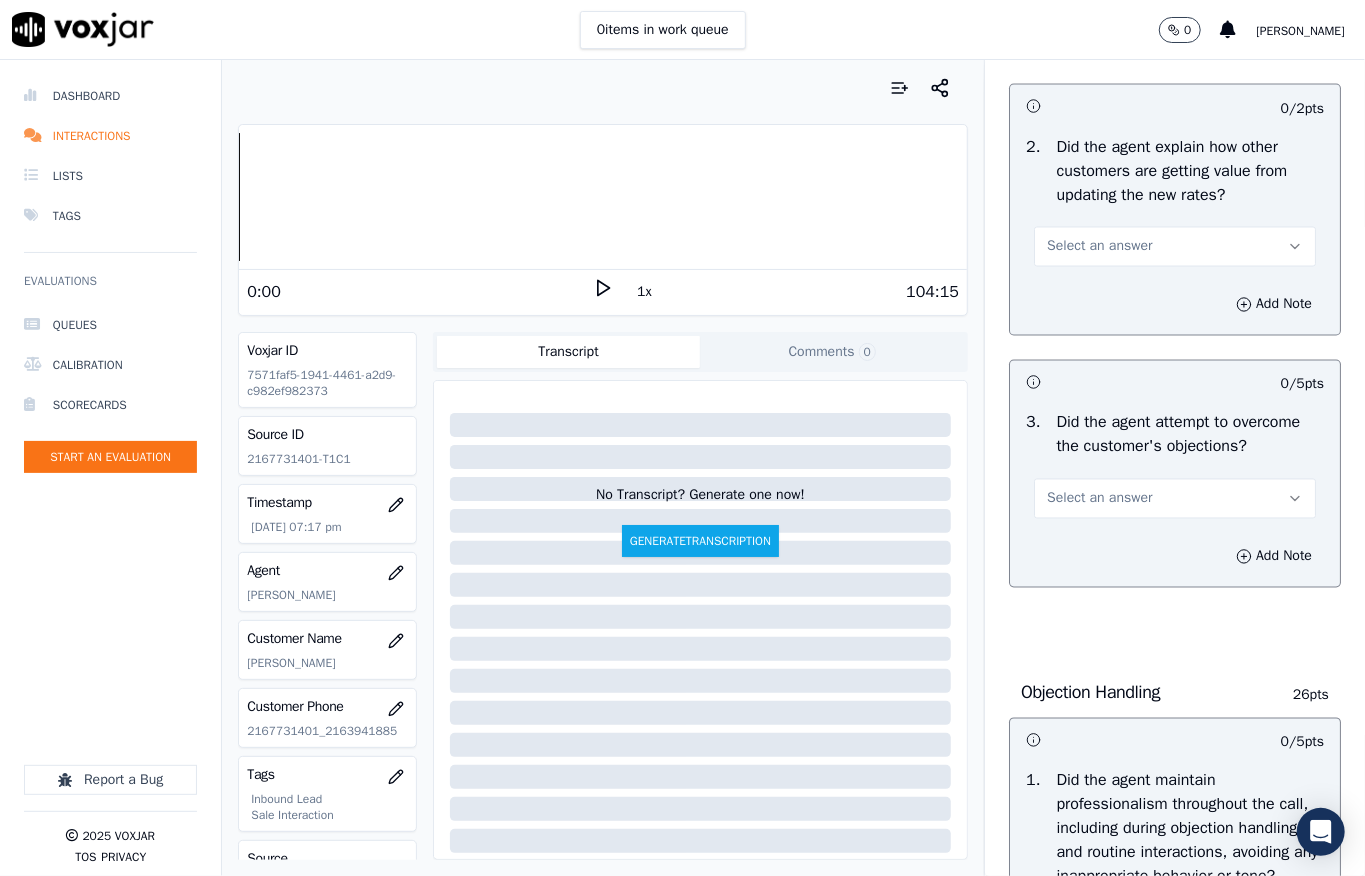 click on "Select an answer" at bounding box center (1099, 247) 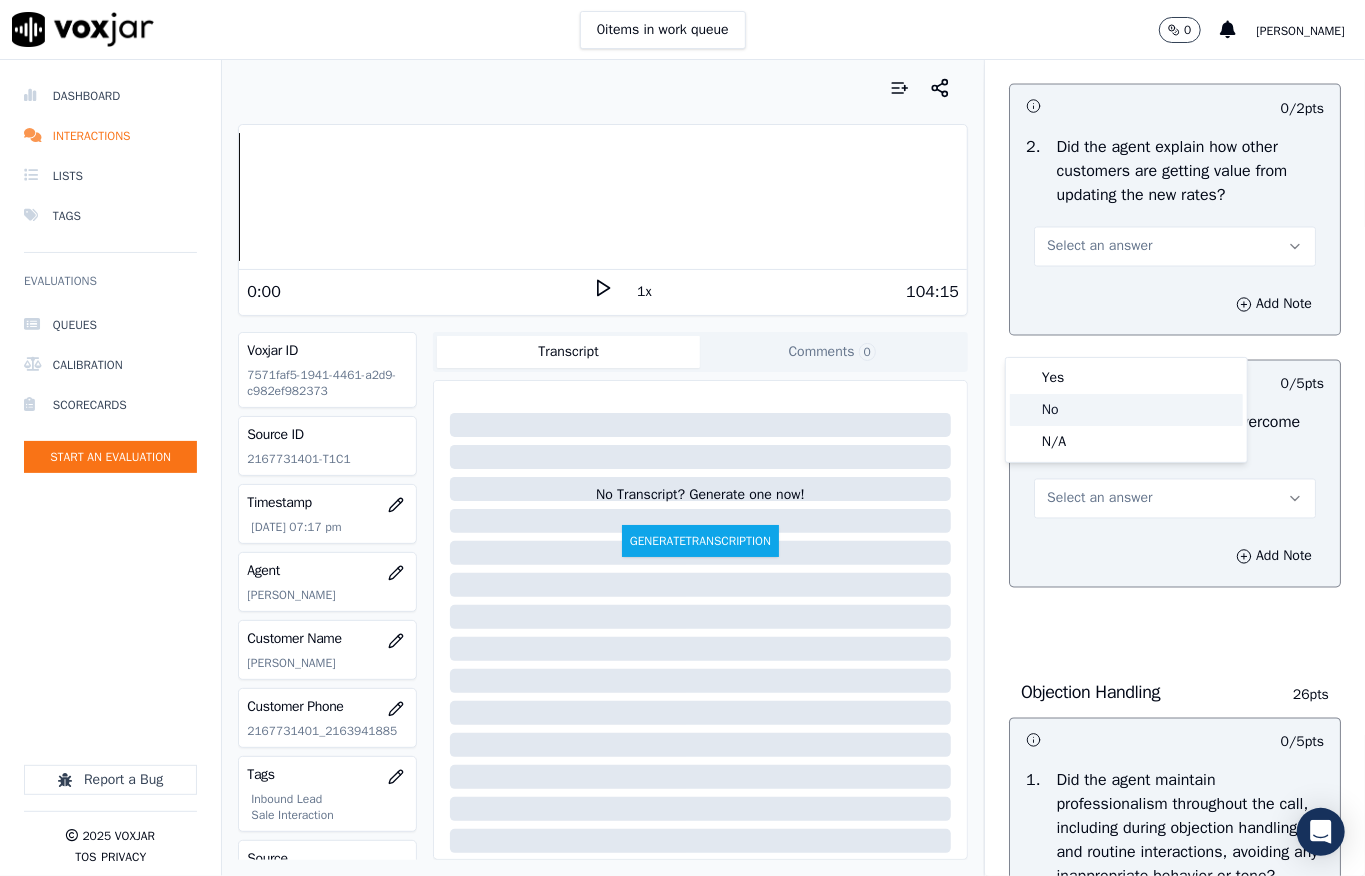click on "No" 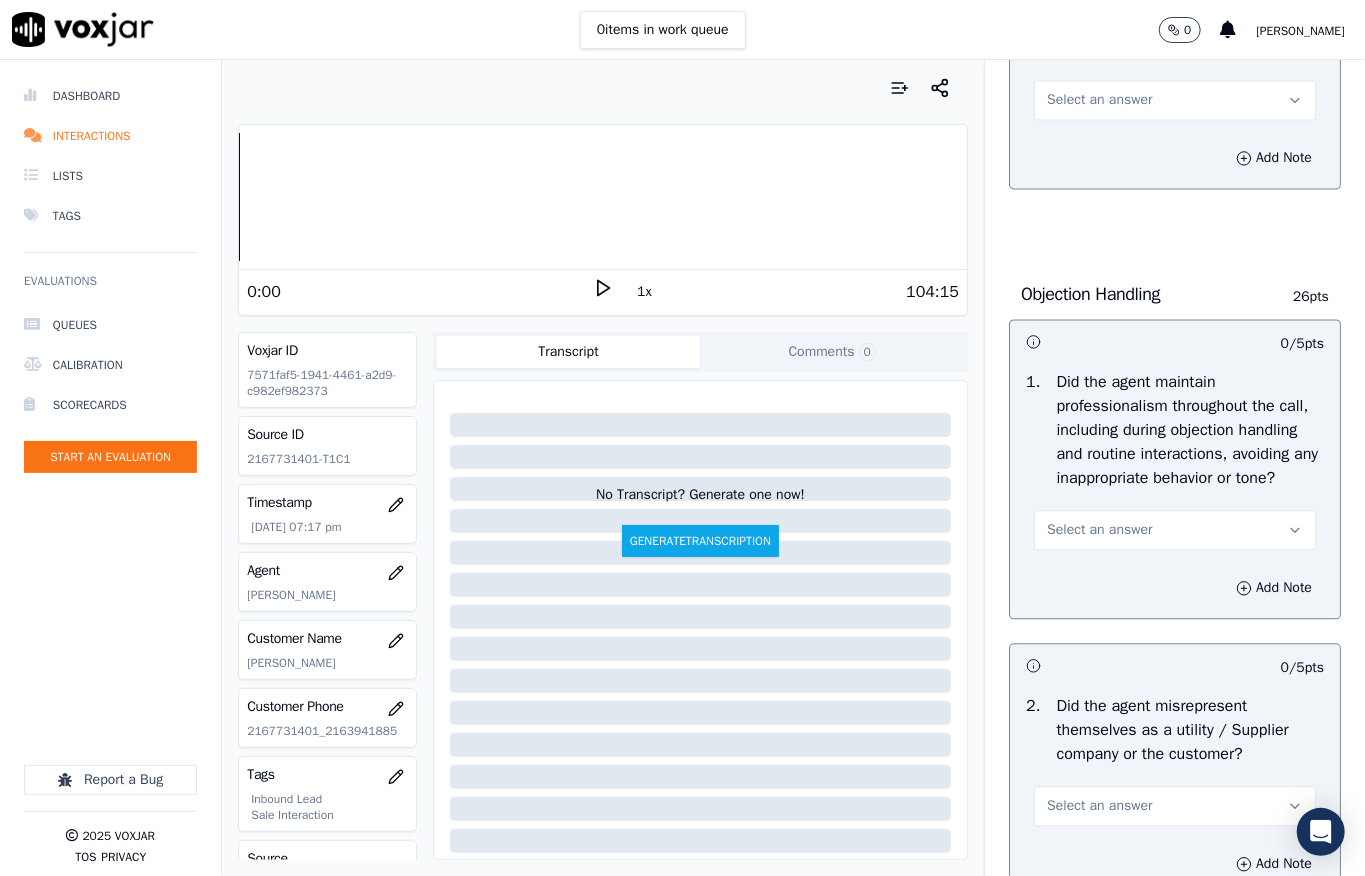 scroll, scrollTop: 2266, scrollLeft: 0, axis: vertical 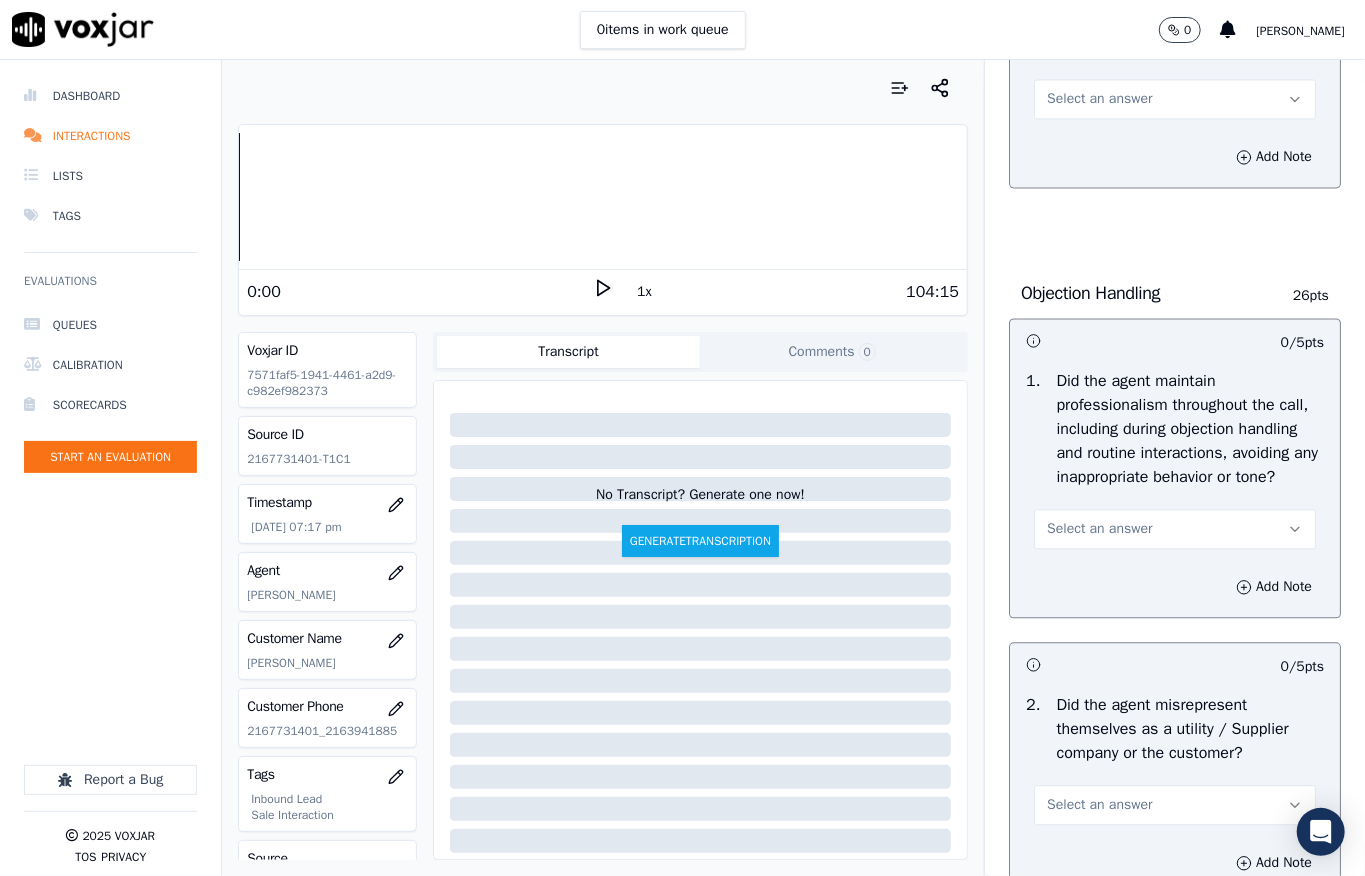 click on "Select an answer" at bounding box center (1099, 99) 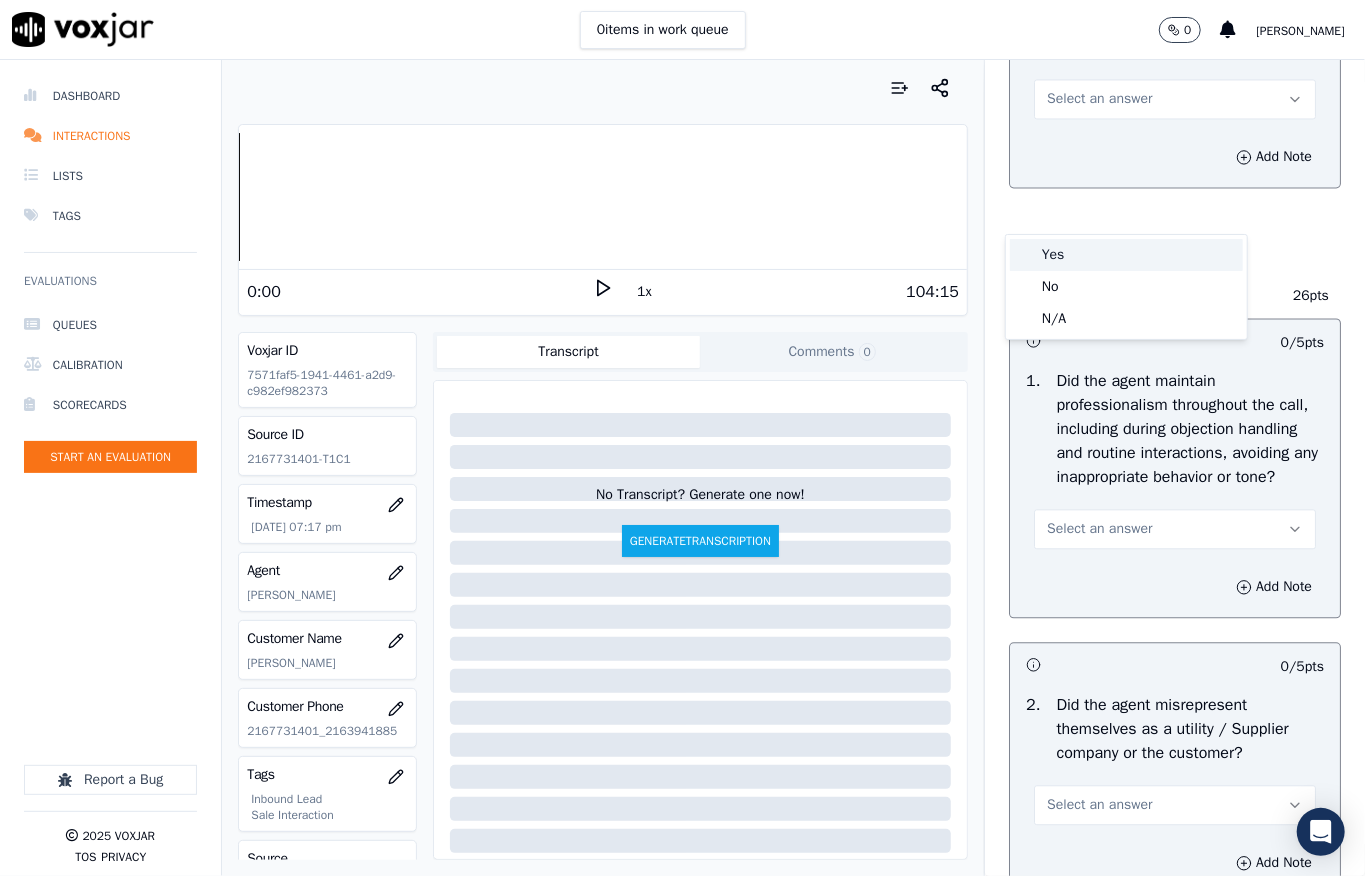 click on "Yes" at bounding box center [1126, 255] 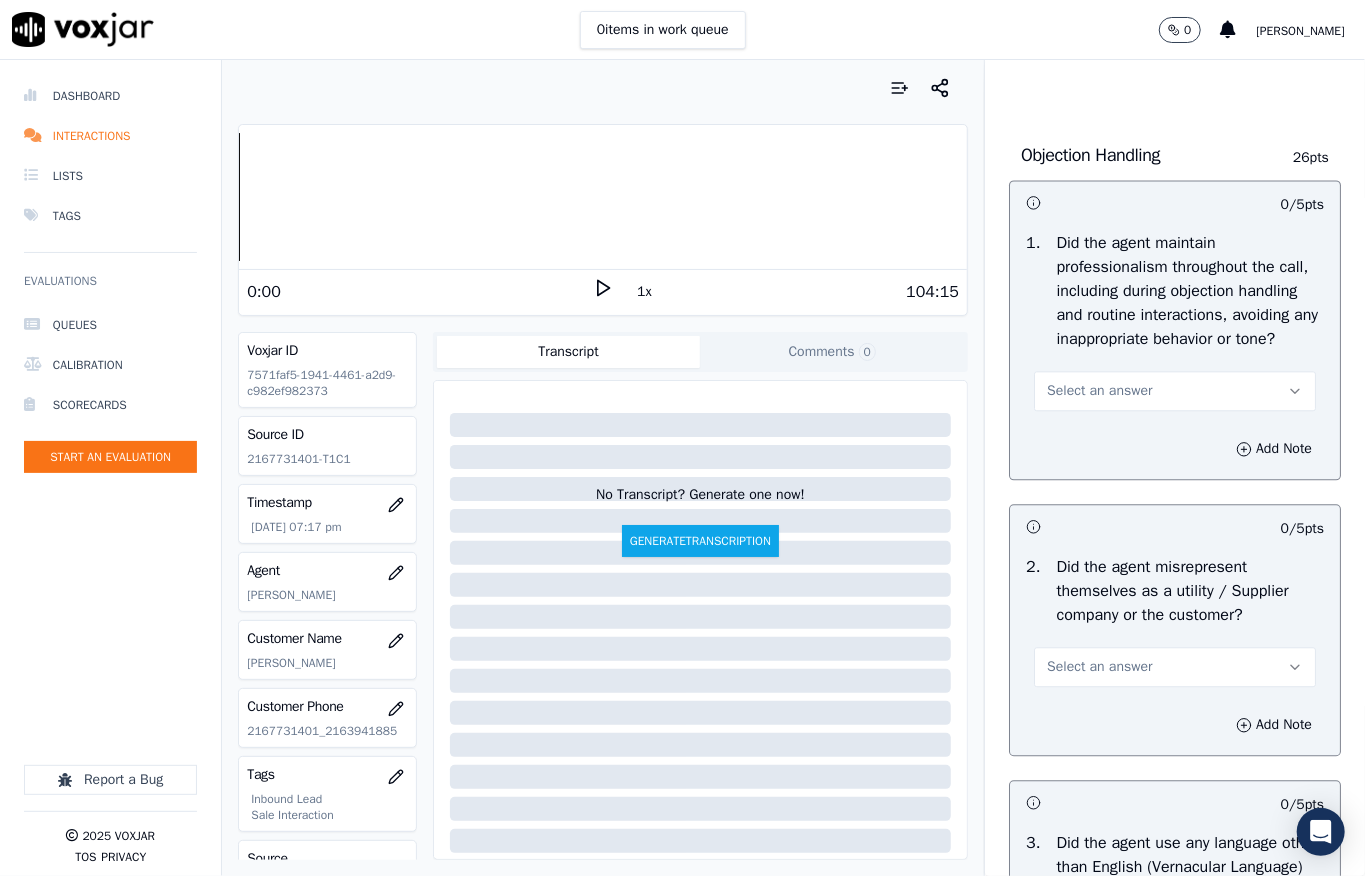 scroll, scrollTop: 2533, scrollLeft: 0, axis: vertical 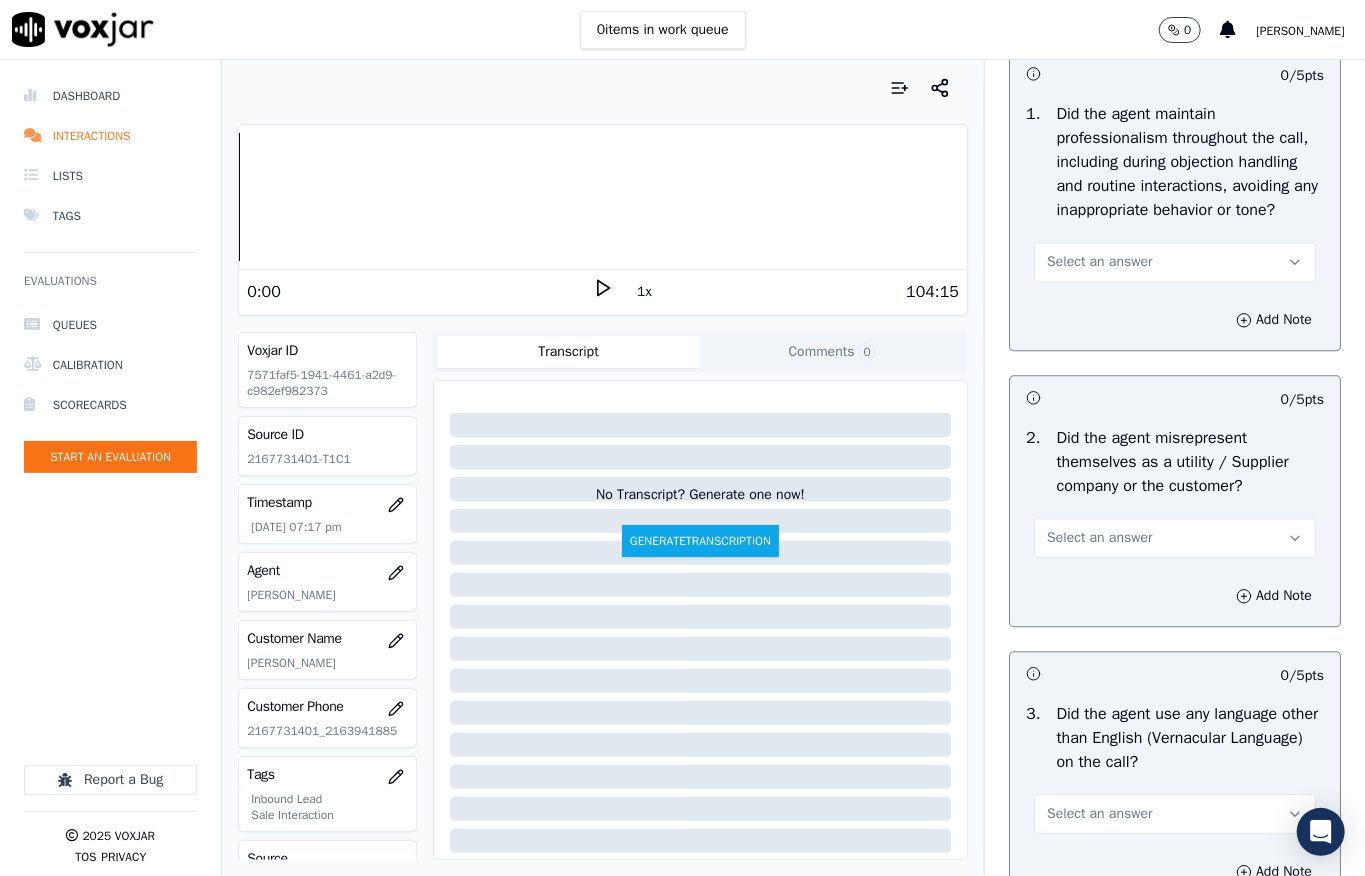 click on "Select an answer" at bounding box center [1099, 262] 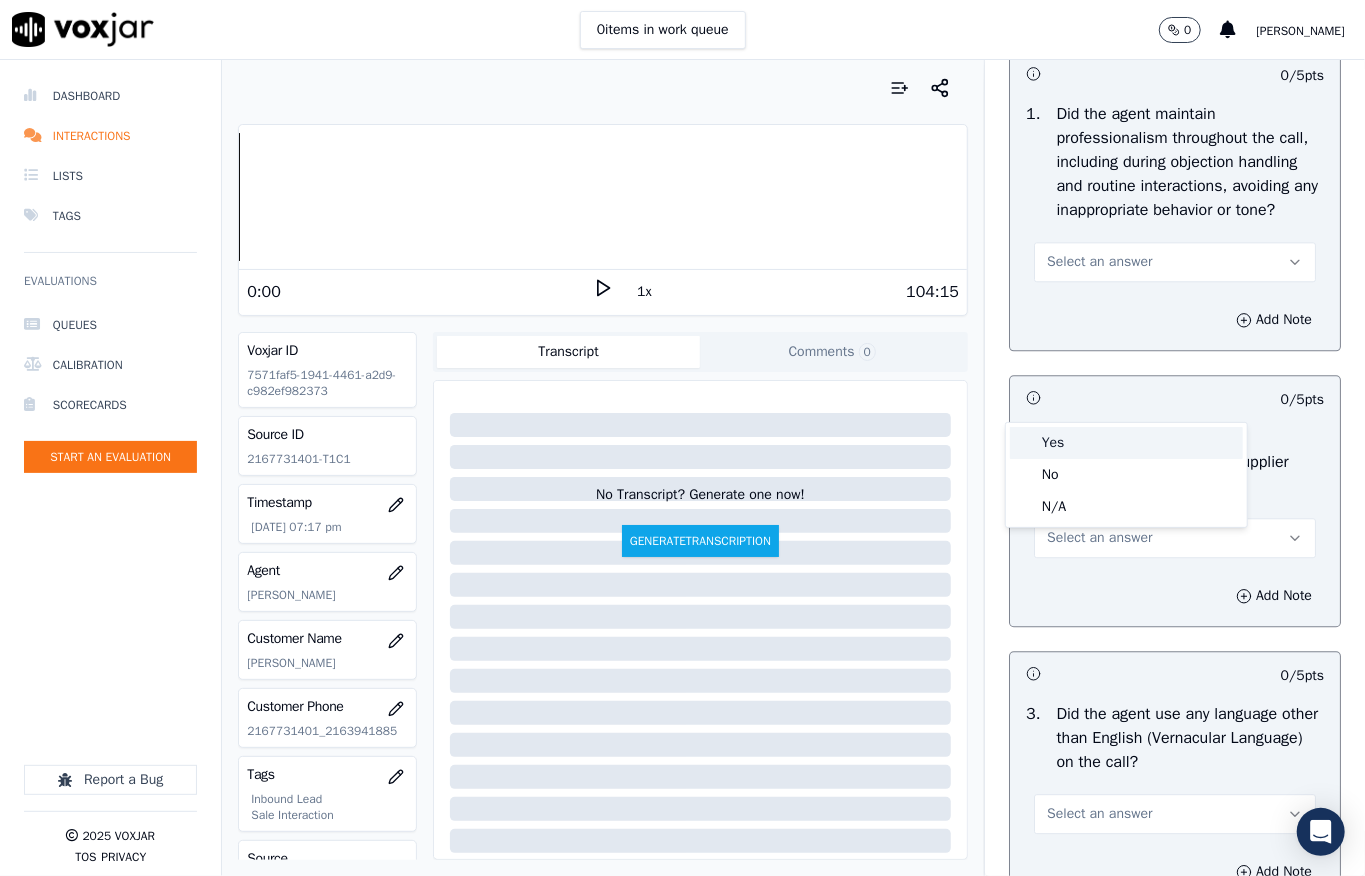 drag, startPoint x: 1086, startPoint y: 442, endPoint x: 1090, endPoint y: 432, distance: 10.770329 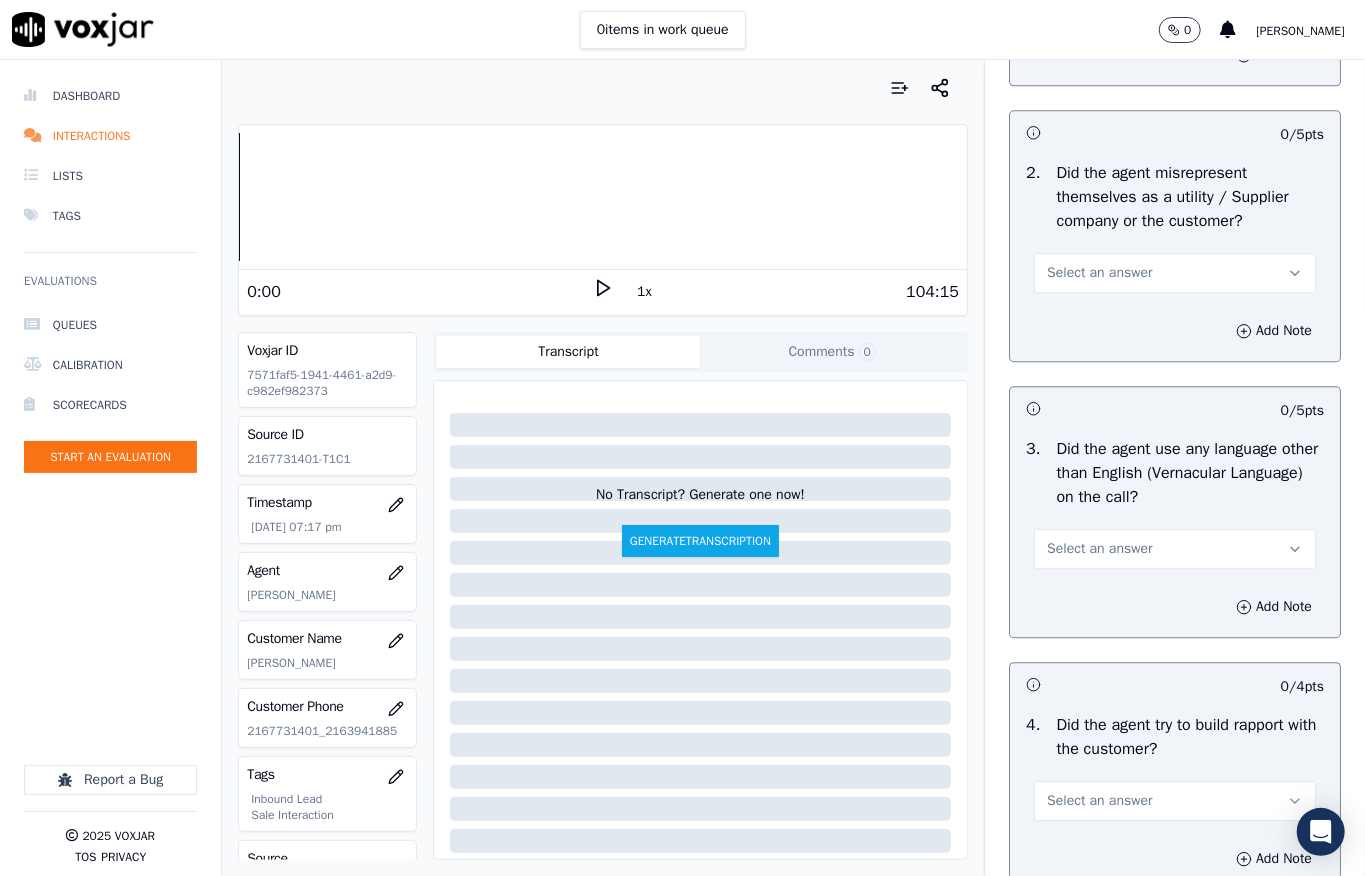 scroll, scrollTop: 2800, scrollLeft: 0, axis: vertical 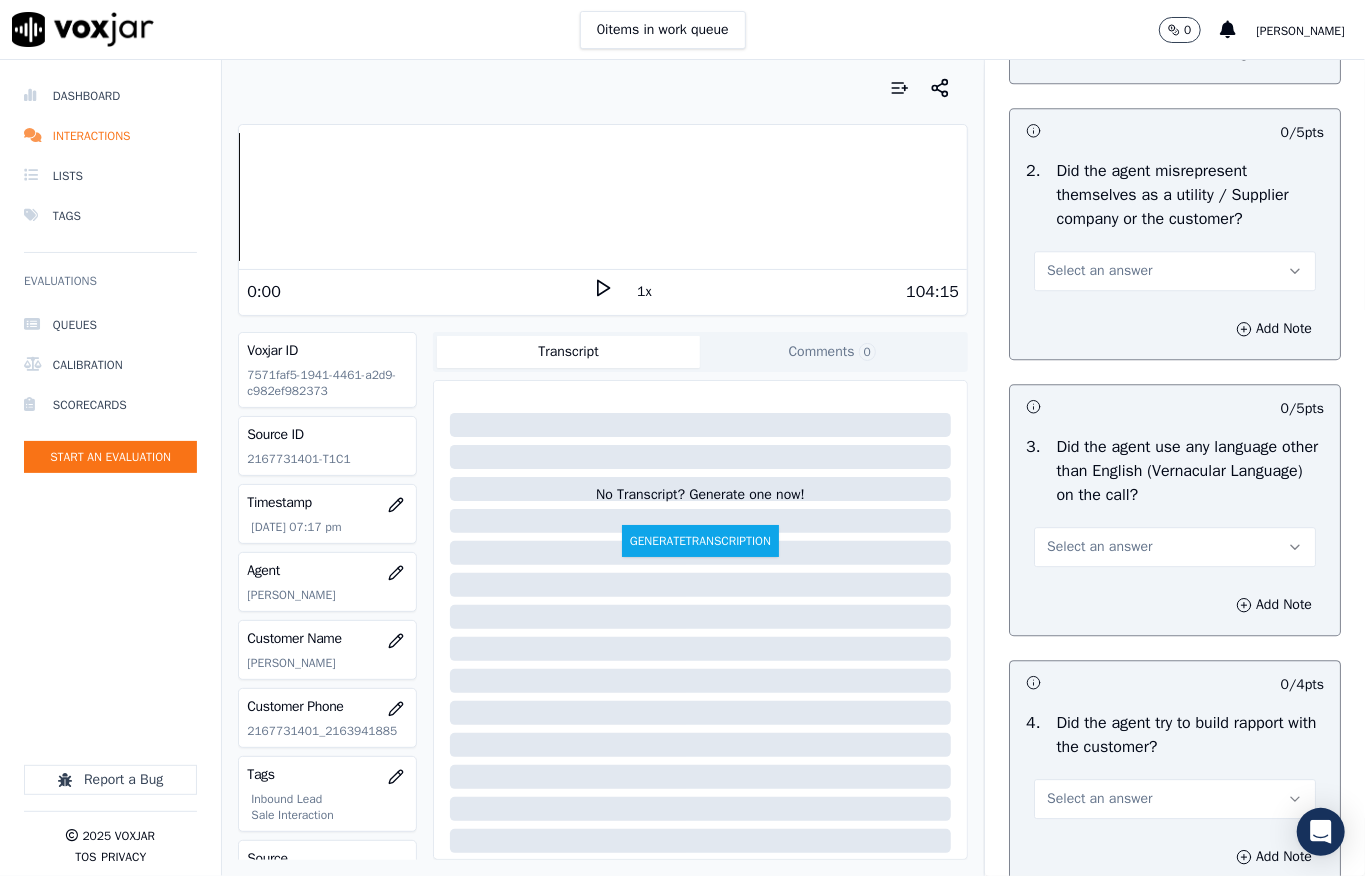 click on "Select an answer" at bounding box center [1175, 271] 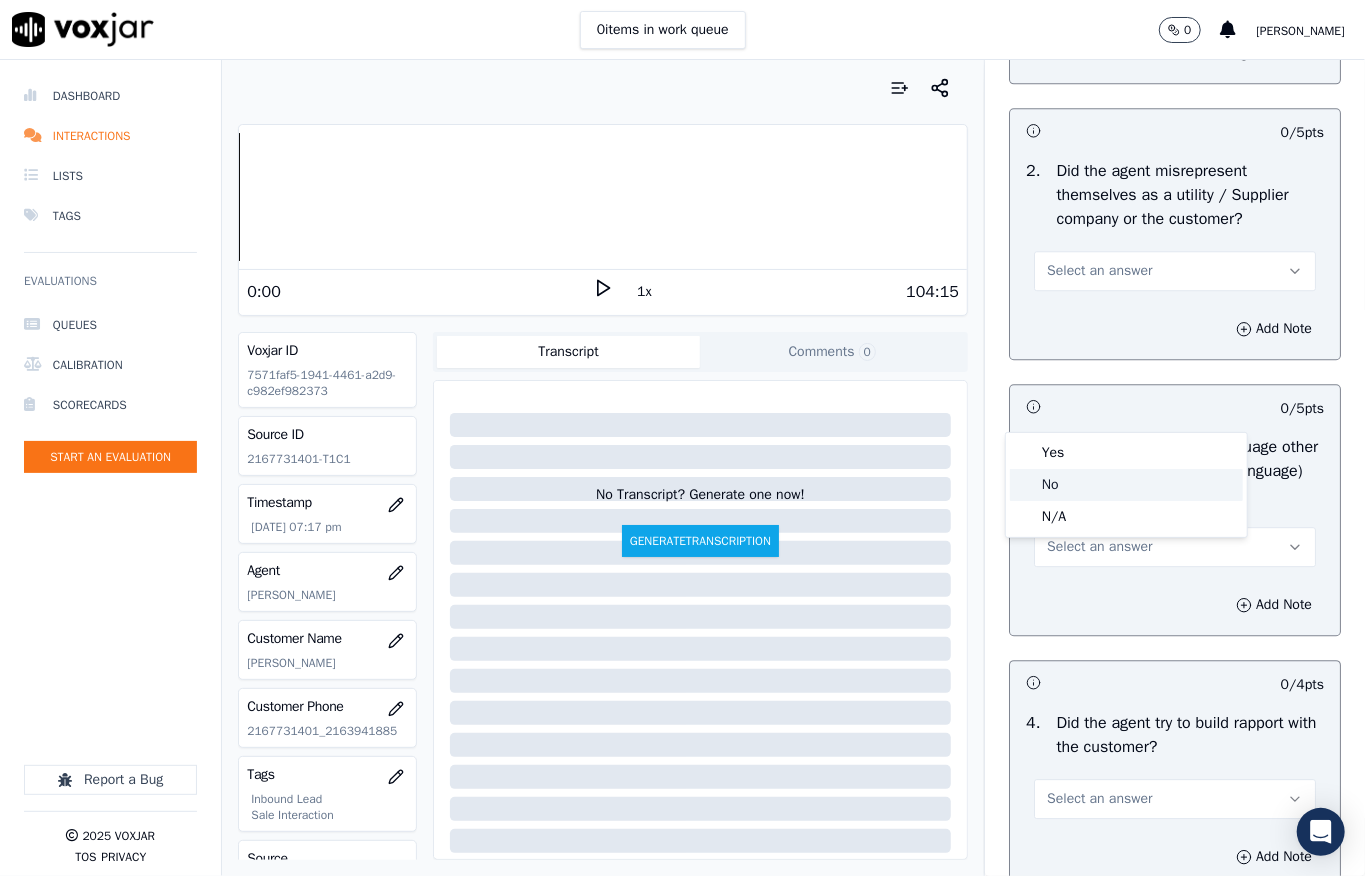 click on "No" 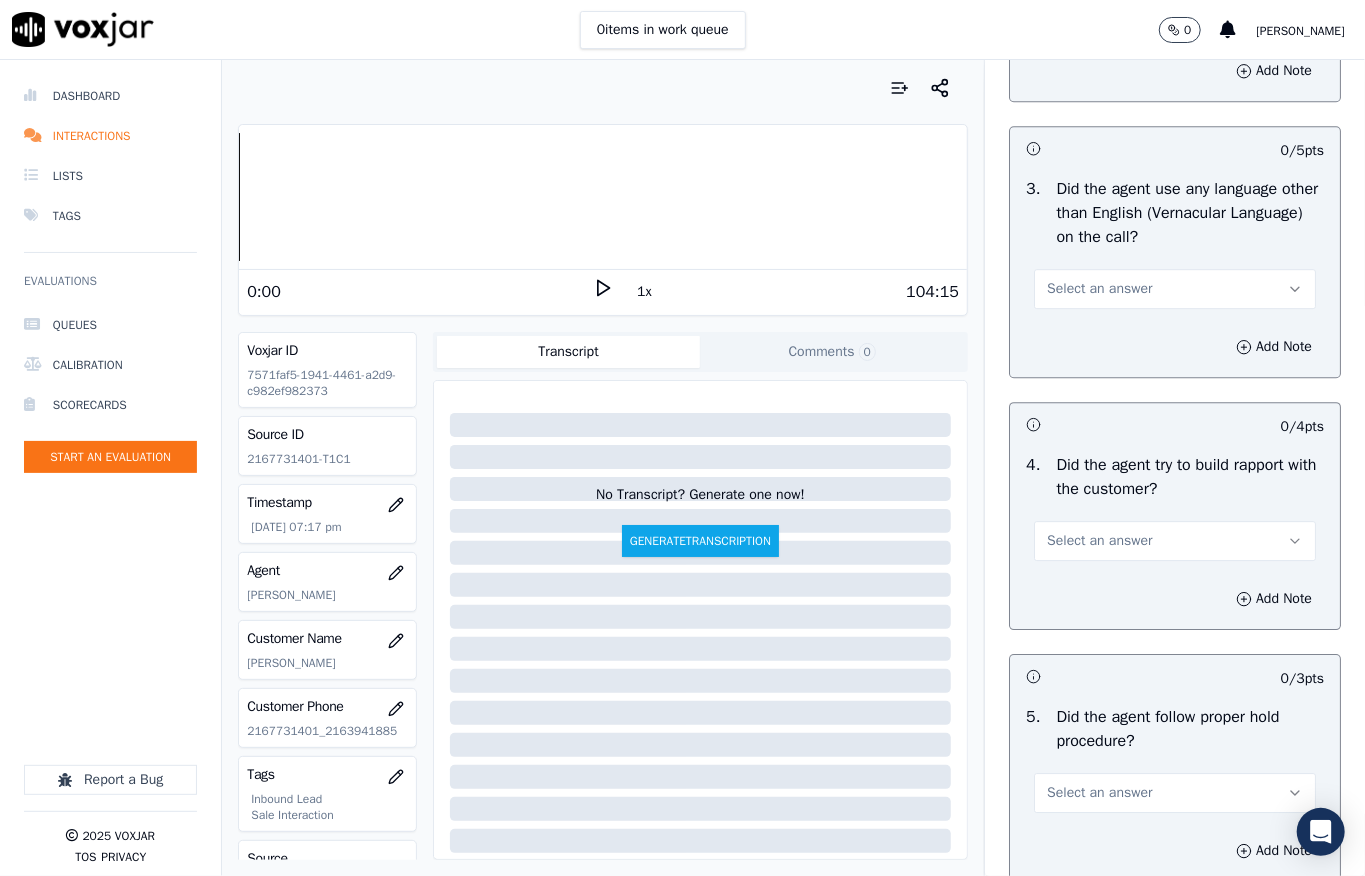 scroll, scrollTop: 3066, scrollLeft: 0, axis: vertical 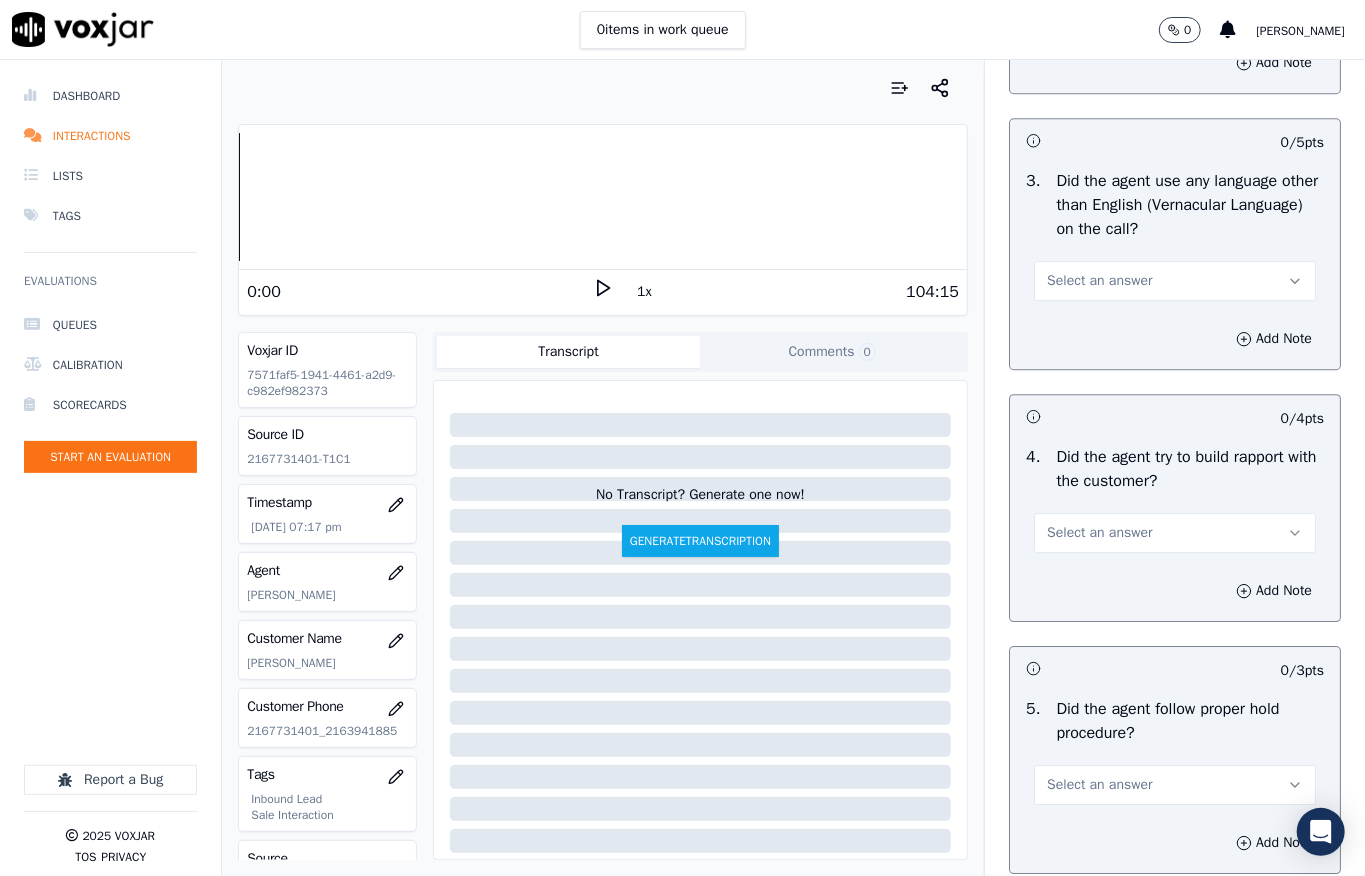 click on "Select an answer" at bounding box center [1175, 281] 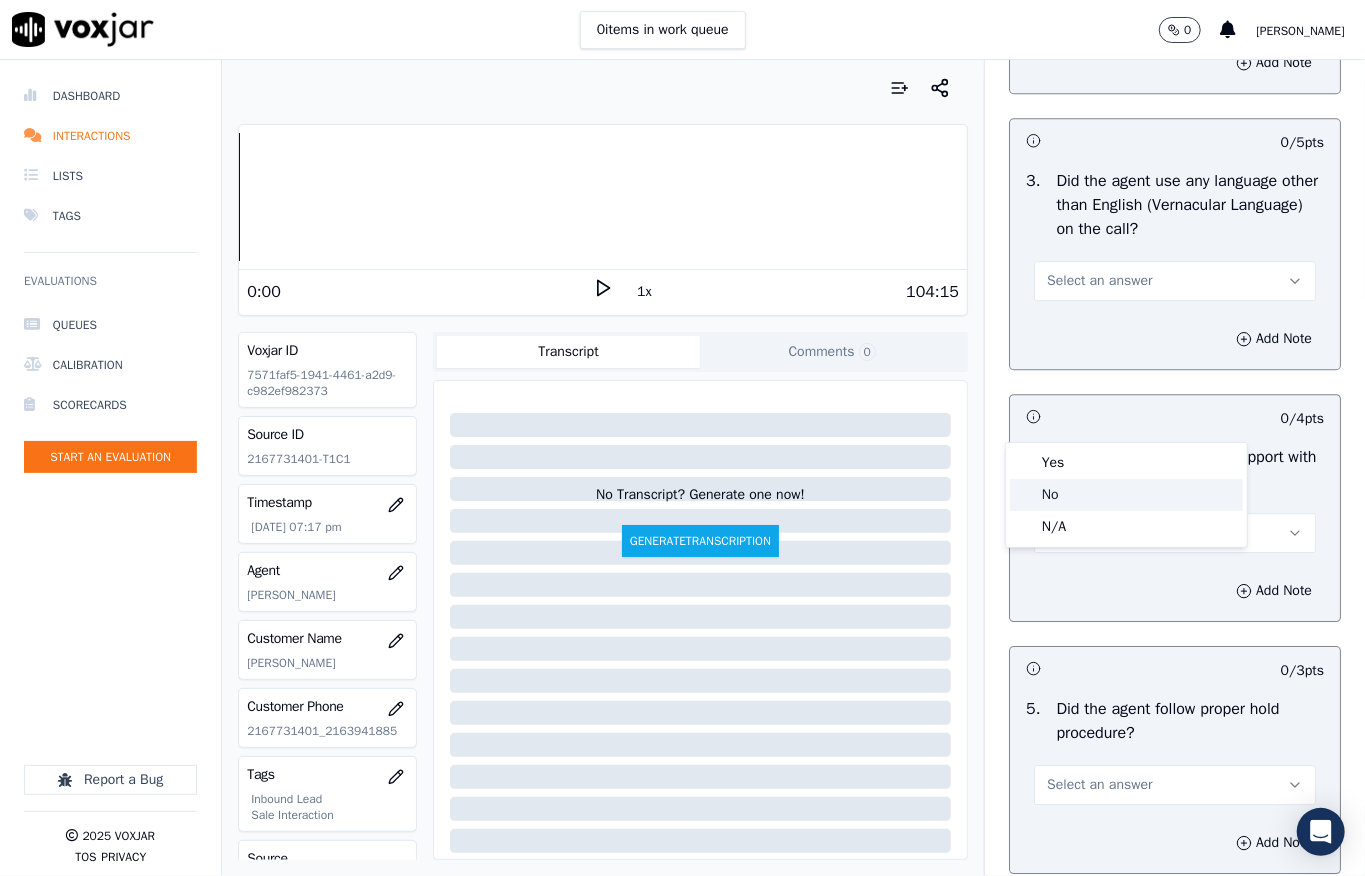 click on "No" 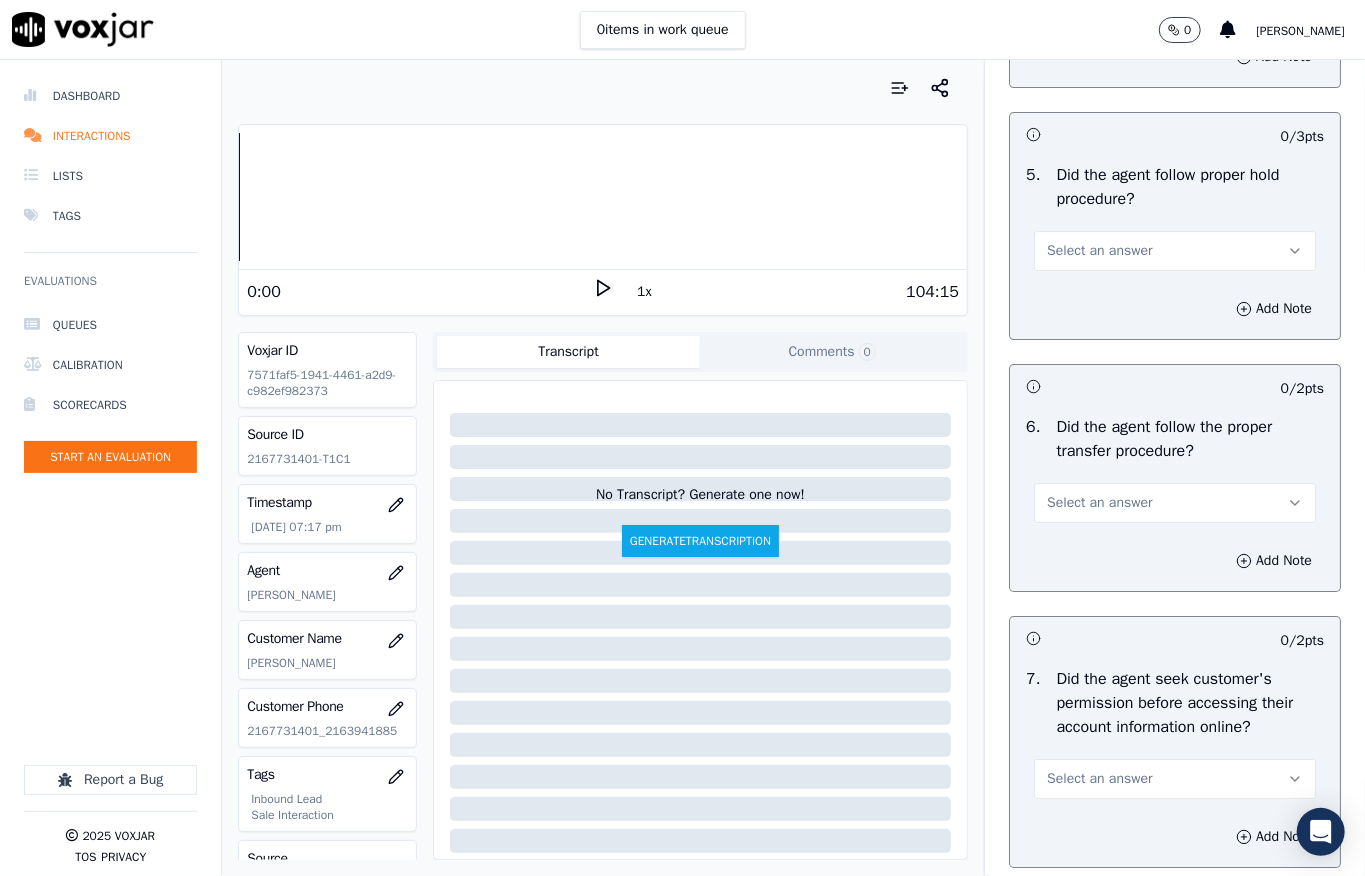 scroll, scrollTop: 3466, scrollLeft: 0, axis: vertical 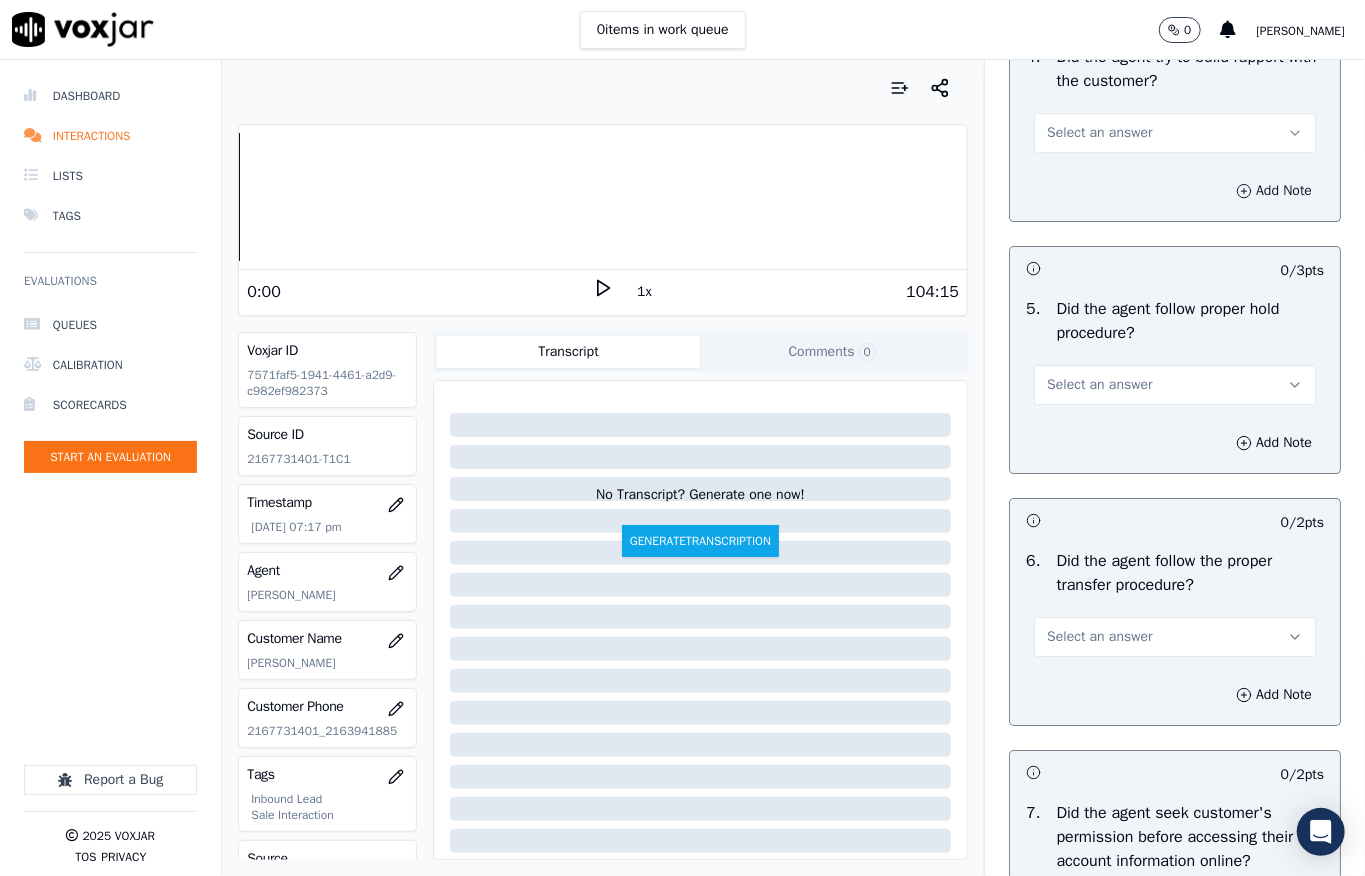 click on "Add Note" at bounding box center (1274, 191) 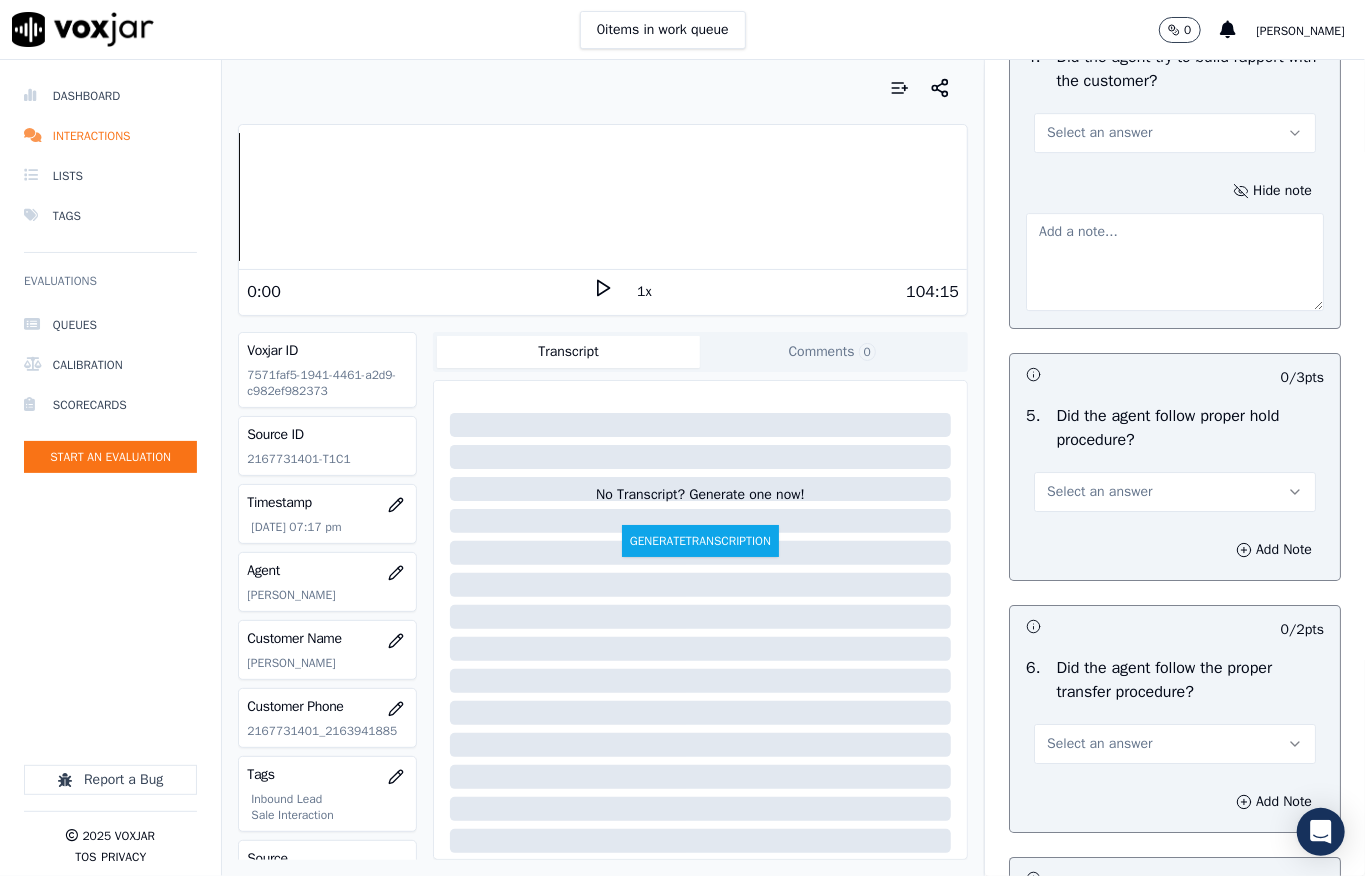 click at bounding box center [1175, 262] 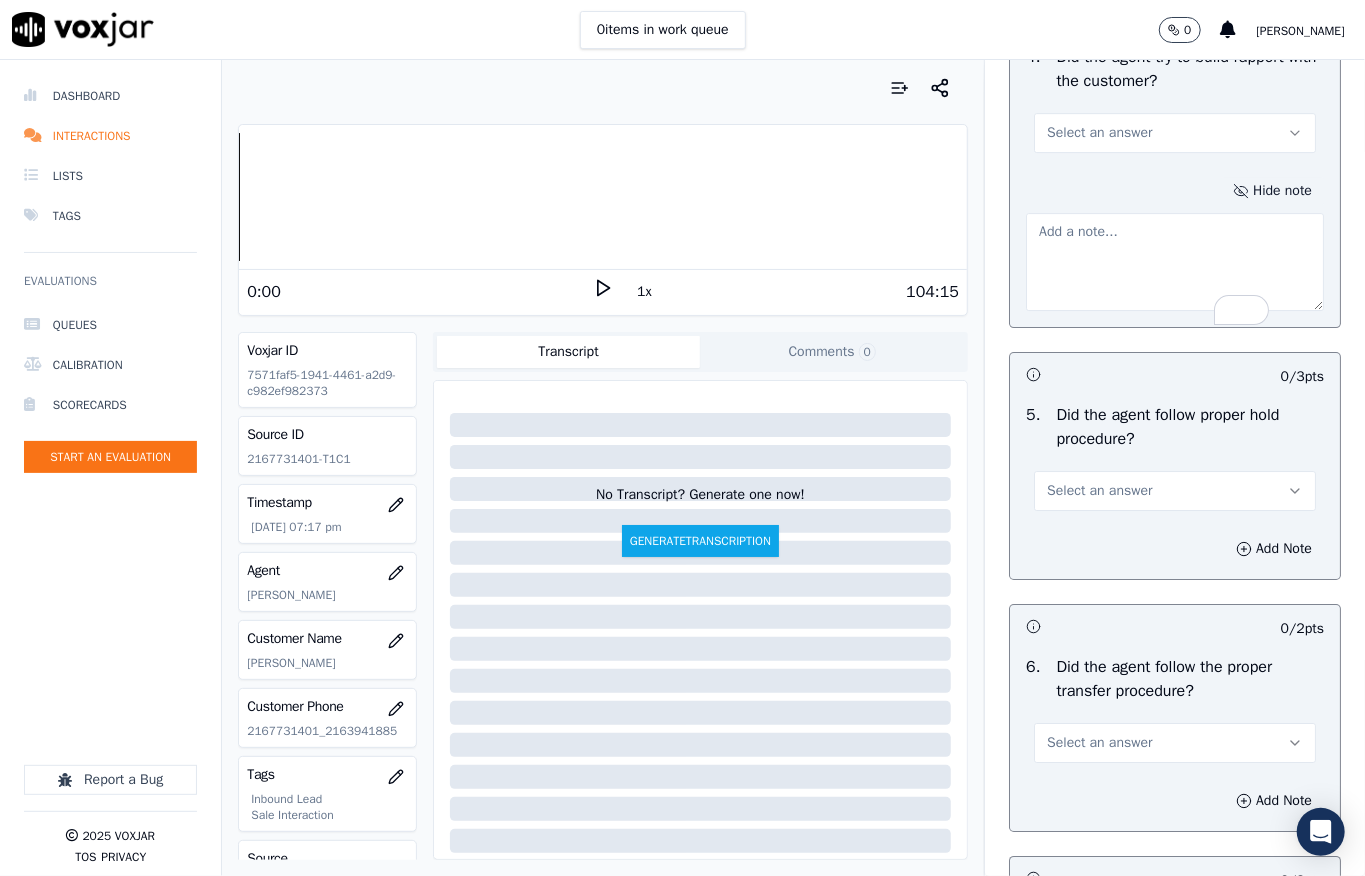 click on "Hide note" at bounding box center [1272, 191] 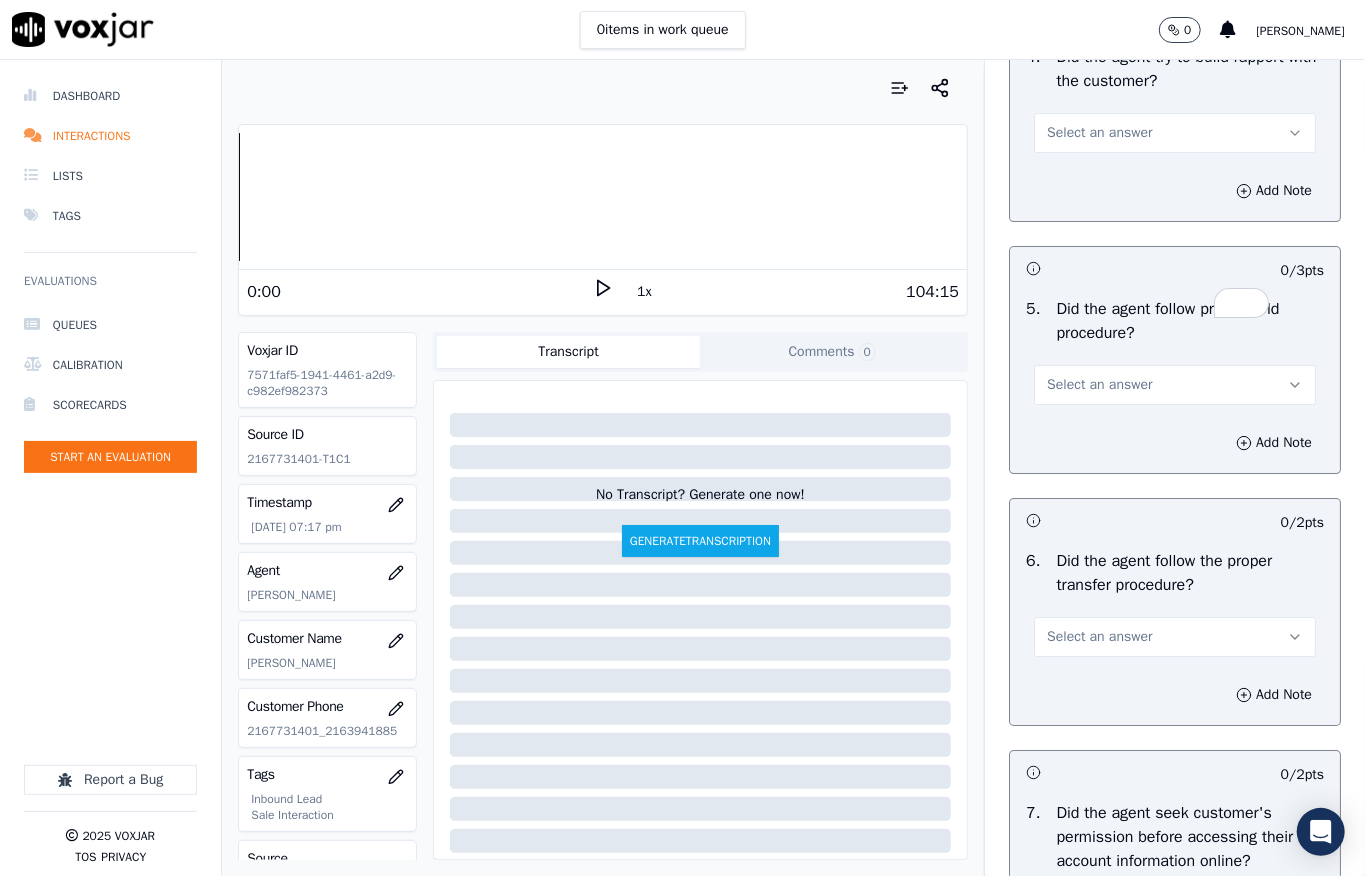 click on "Select an answer" at bounding box center [1175, 133] 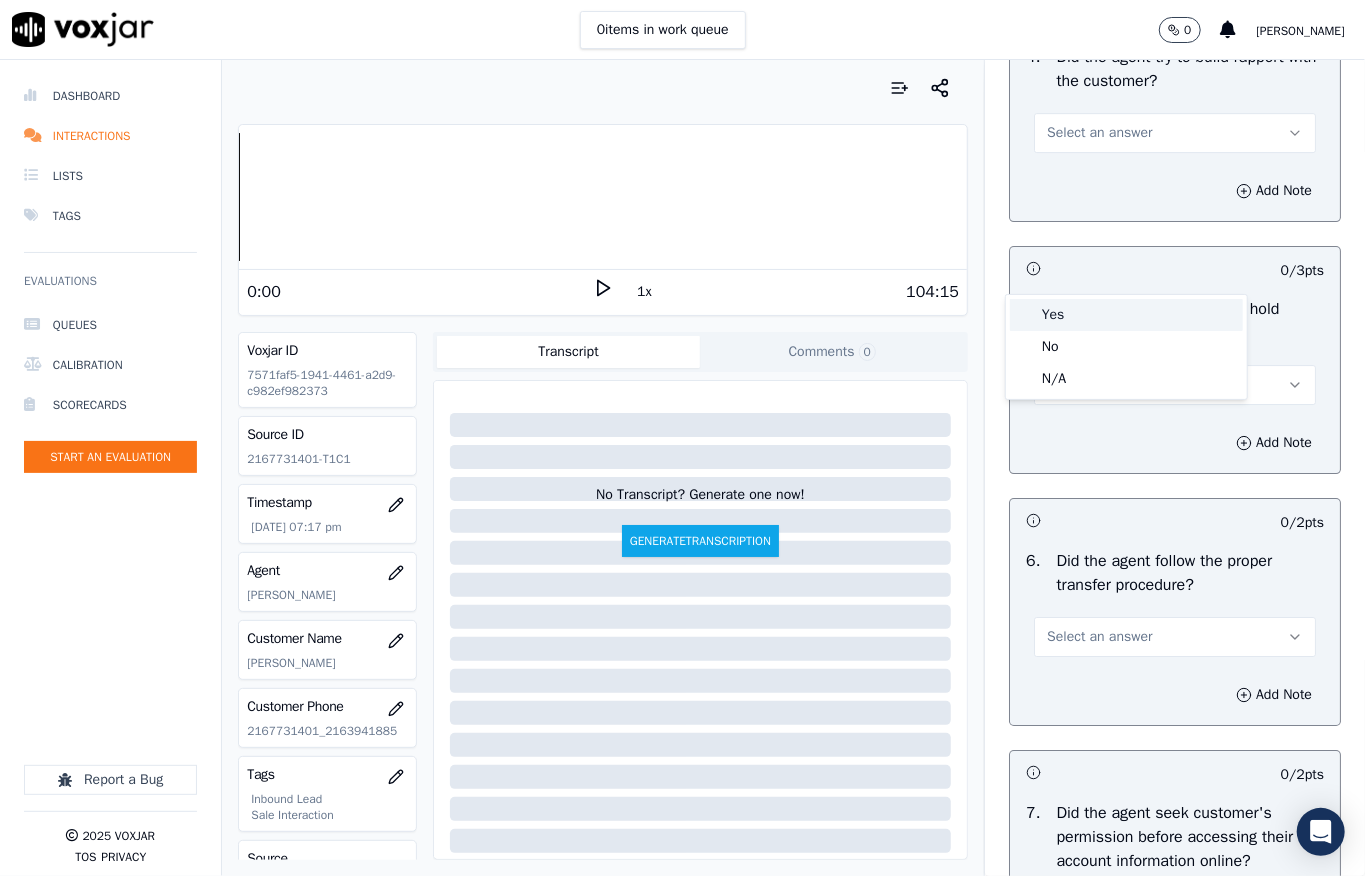 click on "Yes" at bounding box center [1126, 315] 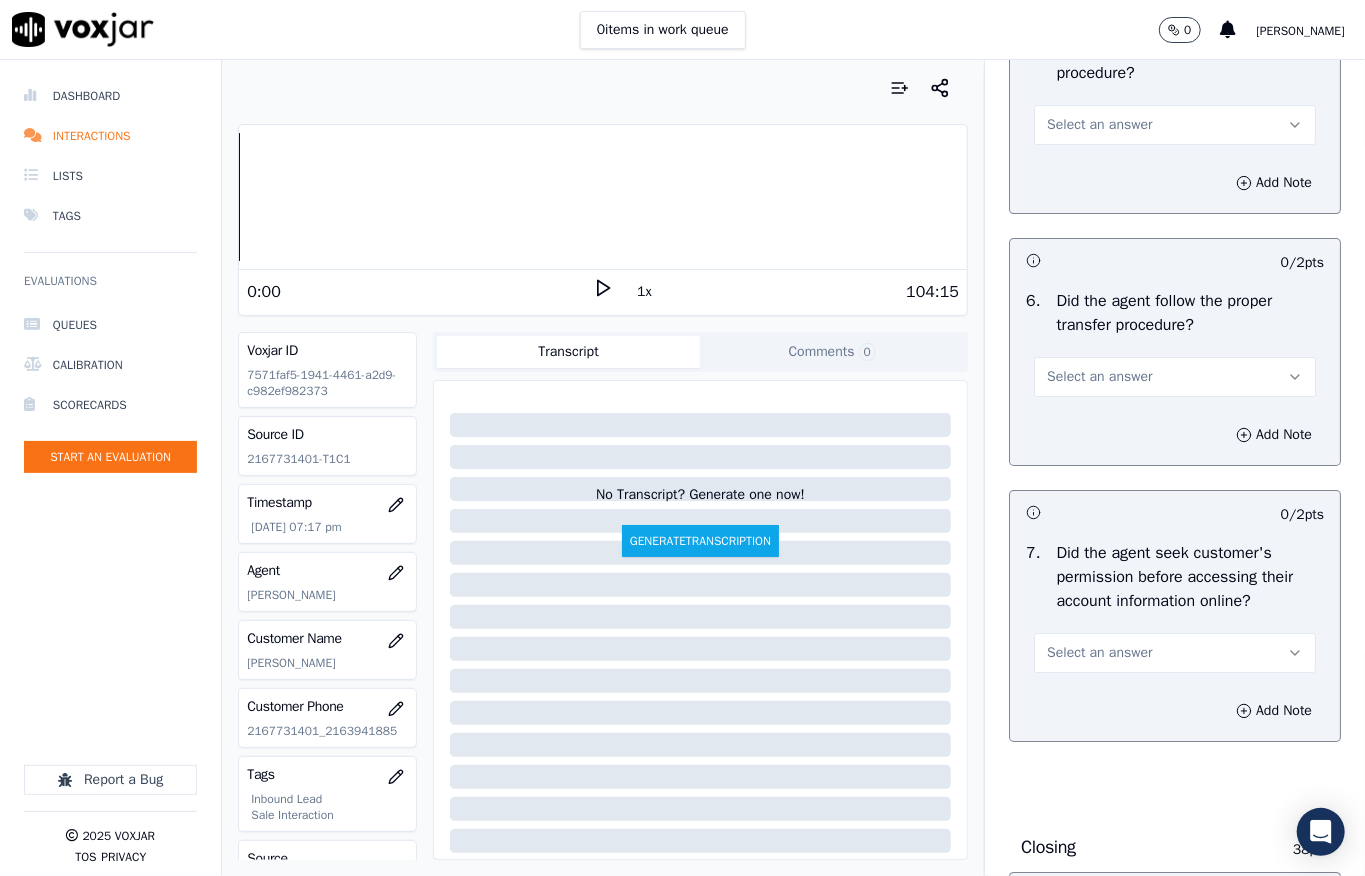 scroll, scrollTop: 3733, scrollLeft: 0, axis: vertical 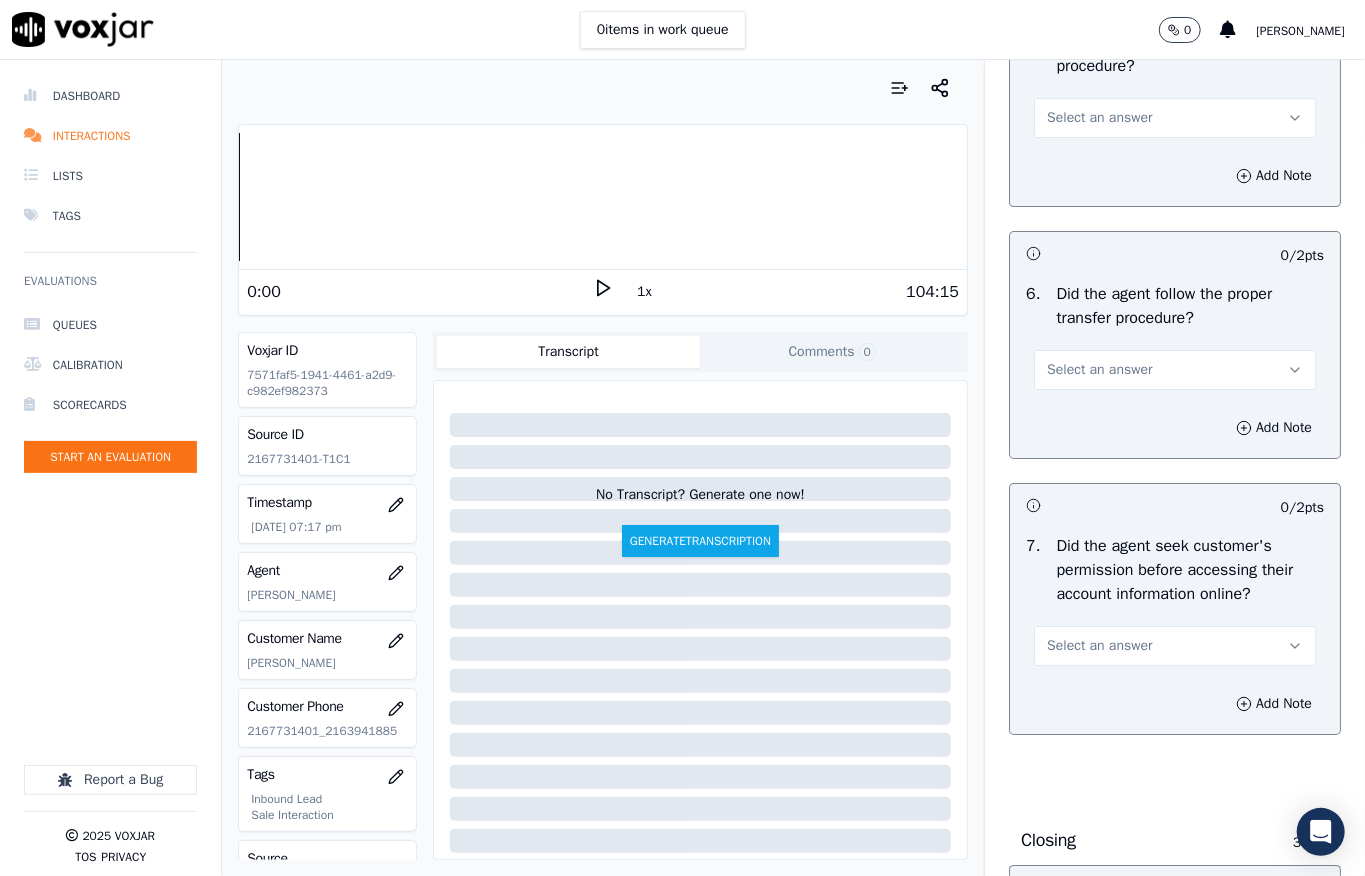 click on "Select an answer" at bounding box center [1099, 118] 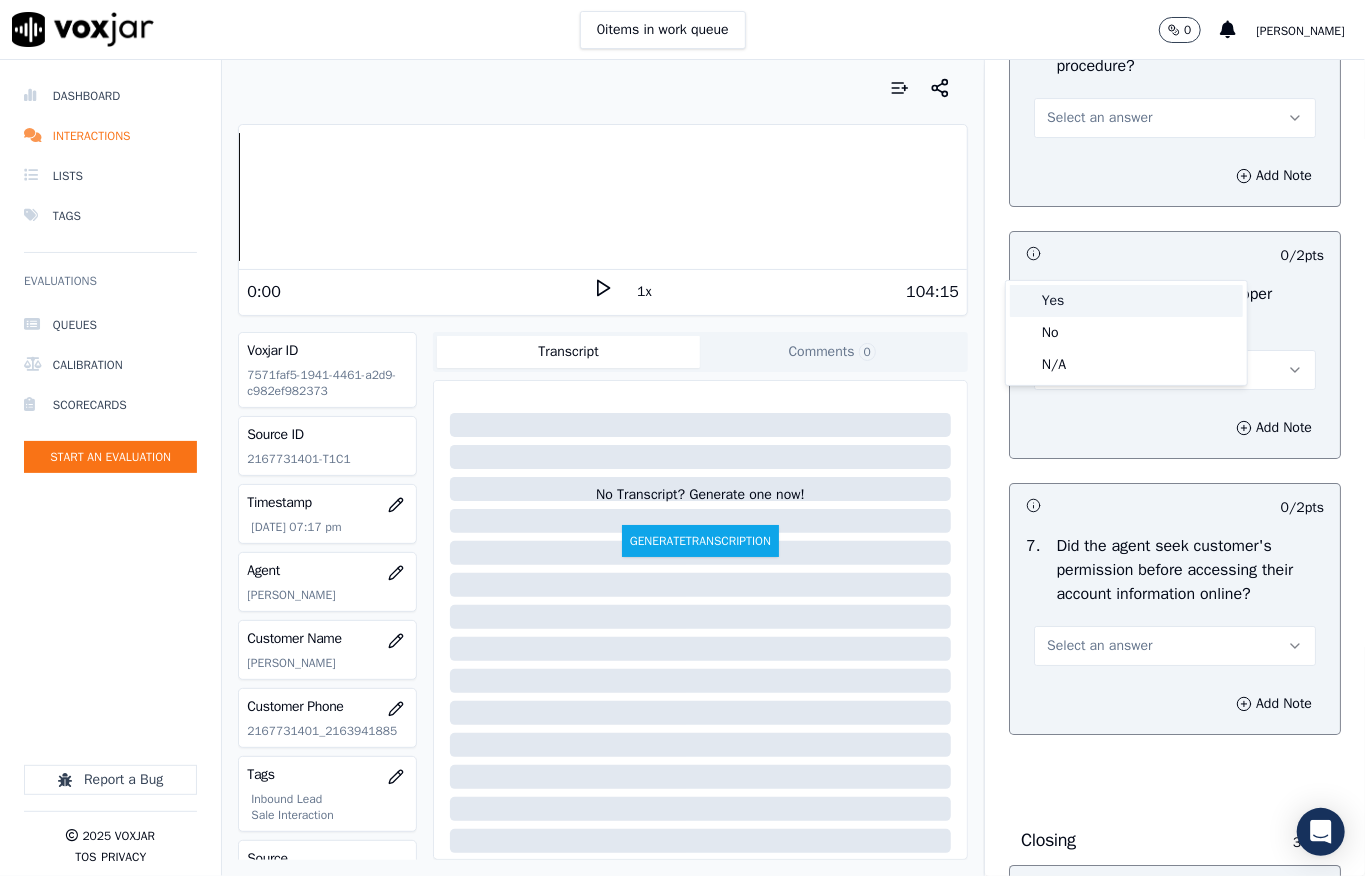 click on "Yes" at bounding box center (1126, 301) 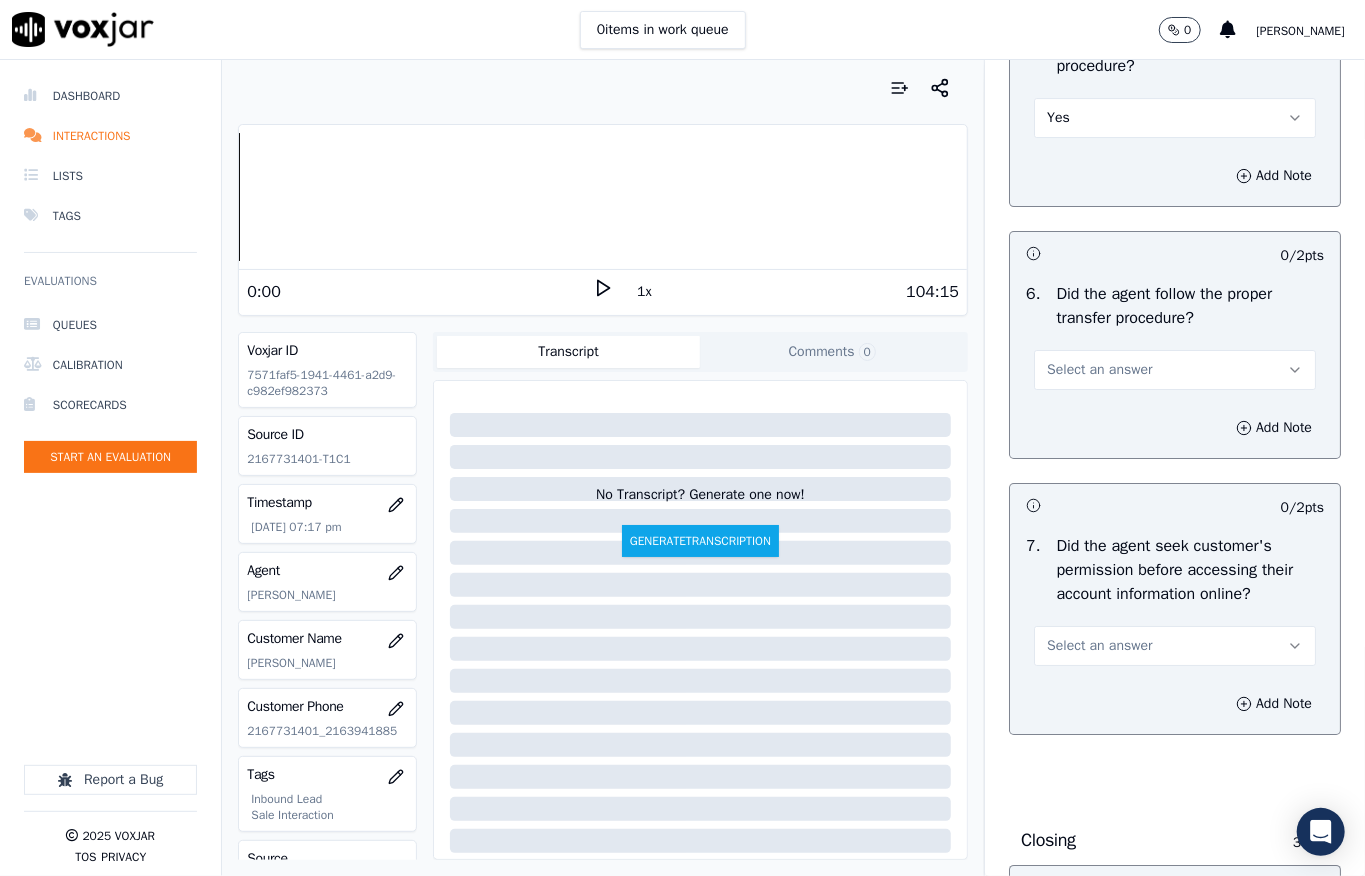 scroll, scrollTop: 3866, scrollLeft: 0, axis: vertical 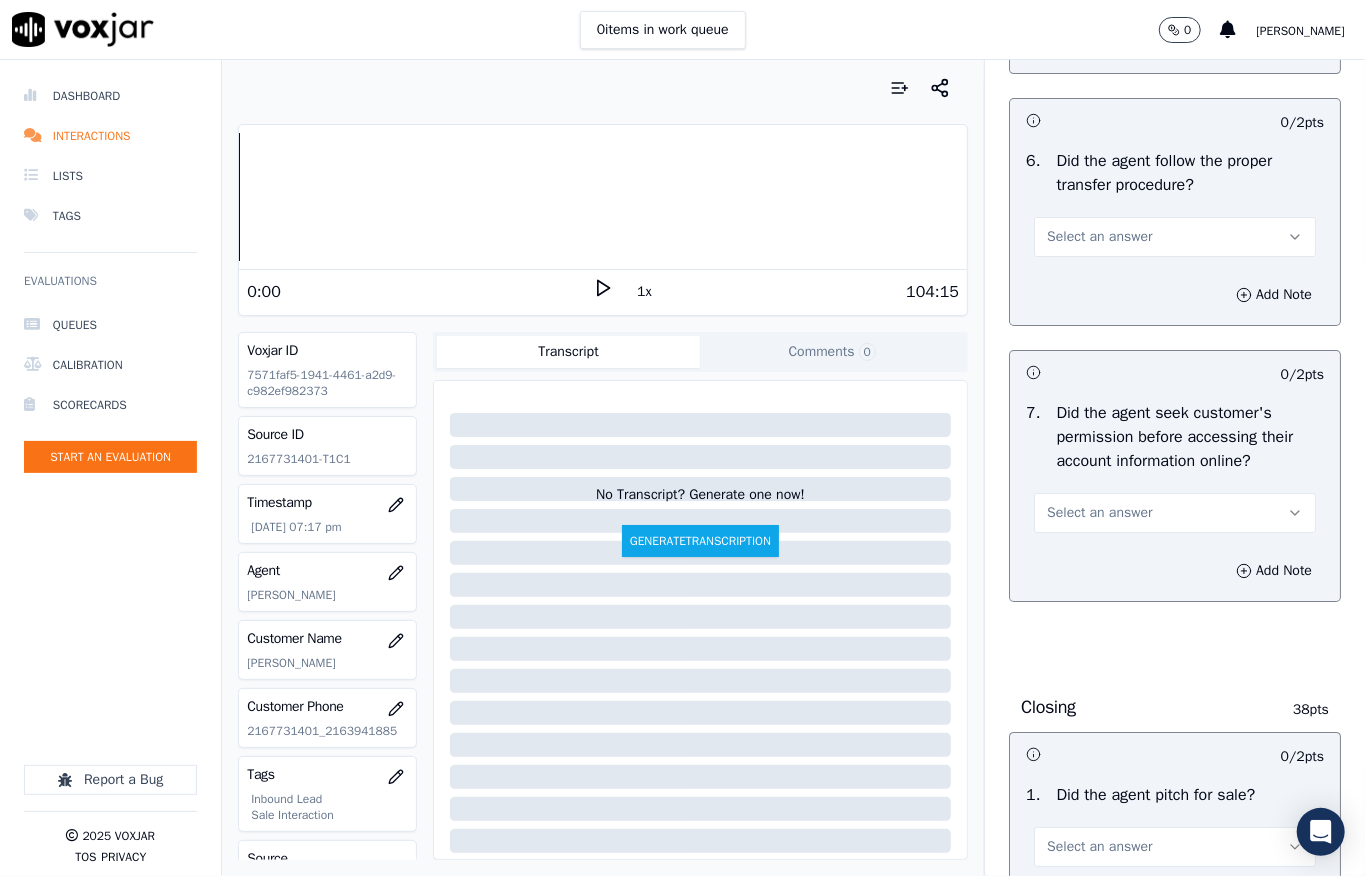 drag, startPoint x: 1038, startPoint y: 365, endPoint x: 1038, endPoint y: 377, distance: 12 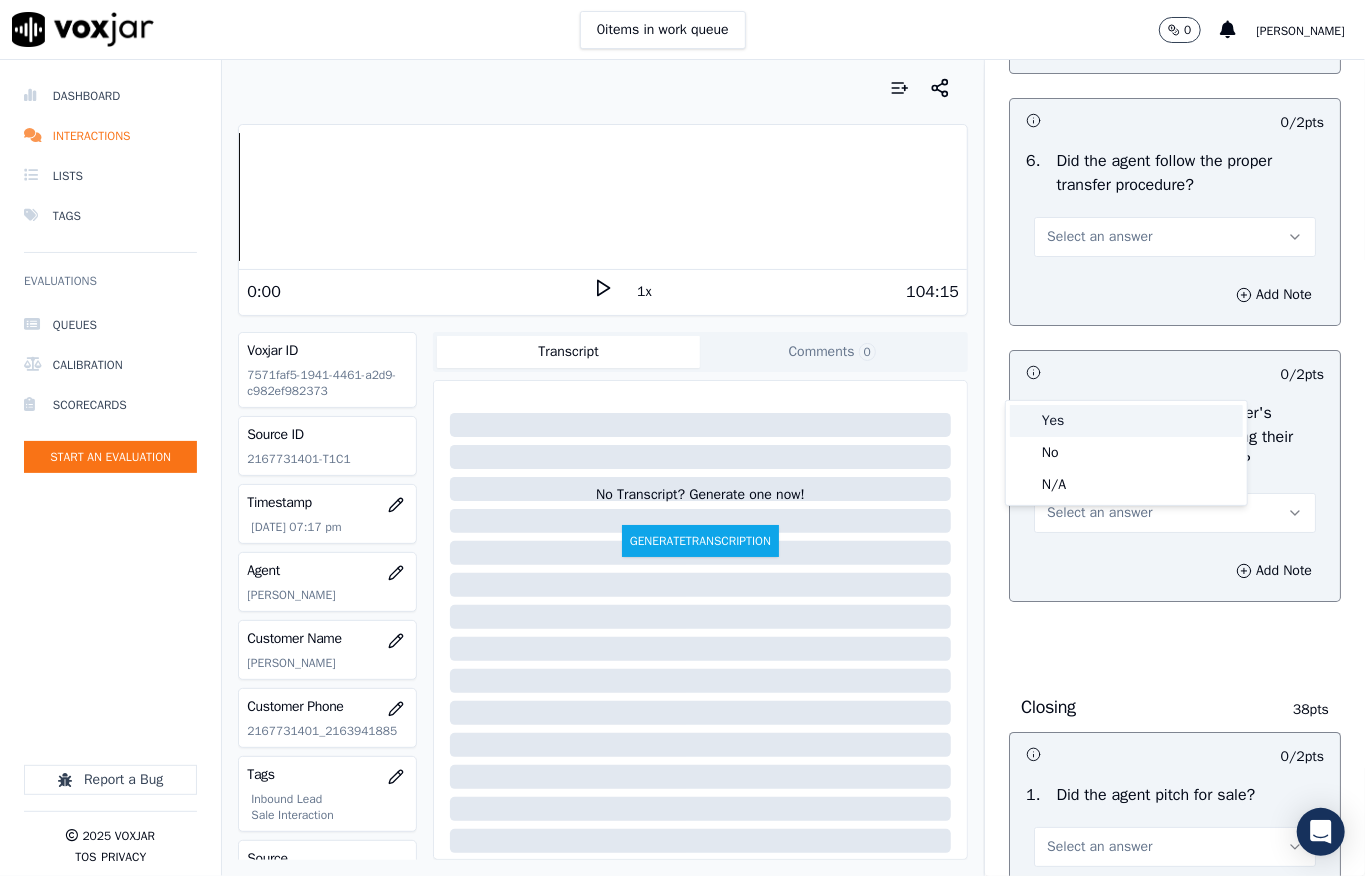 click on "Yes" at bounding box center [1126, 421] 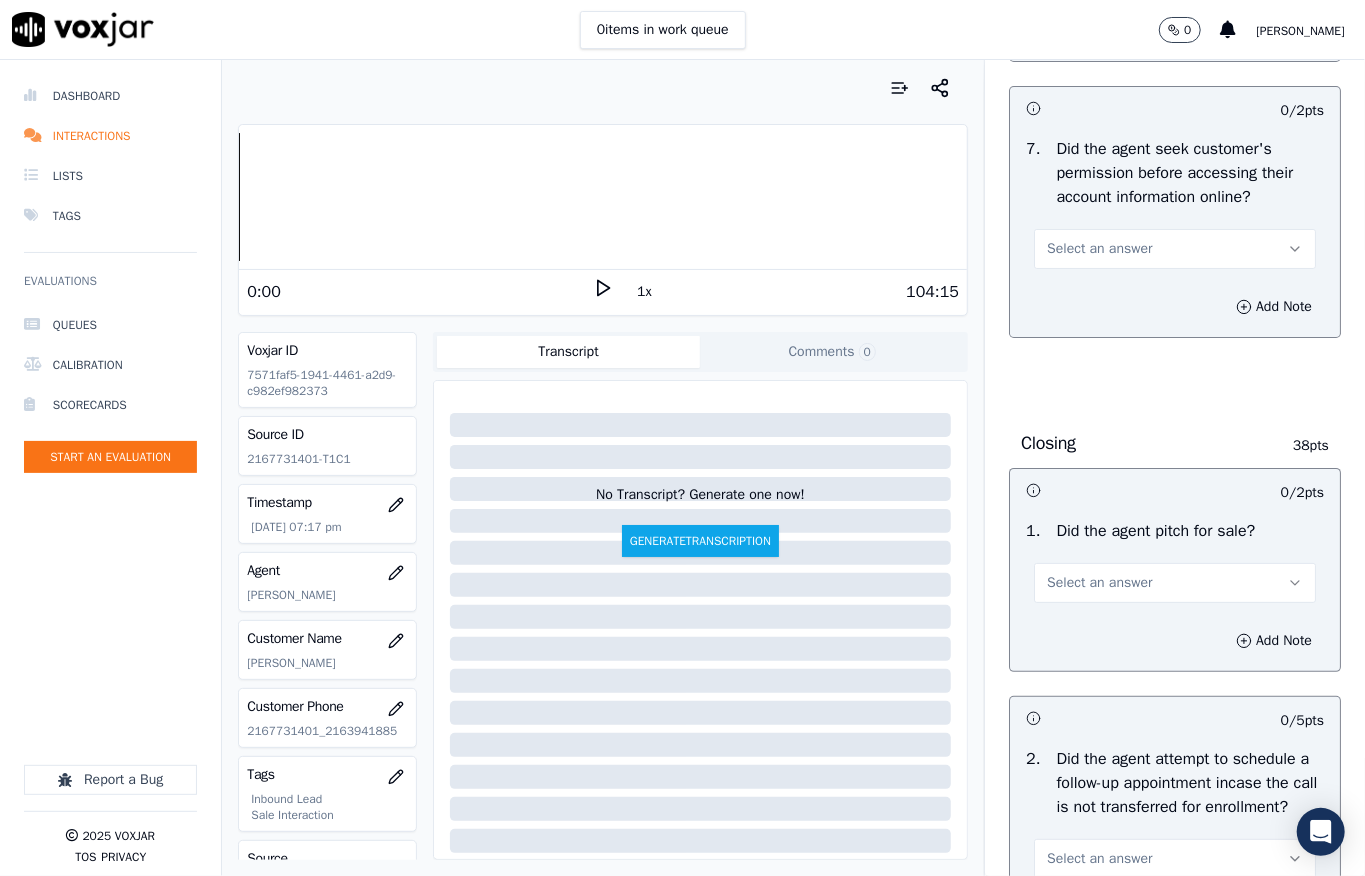 scroll, scrollTop: 4133, scrollLeft: 0, axis: vertical 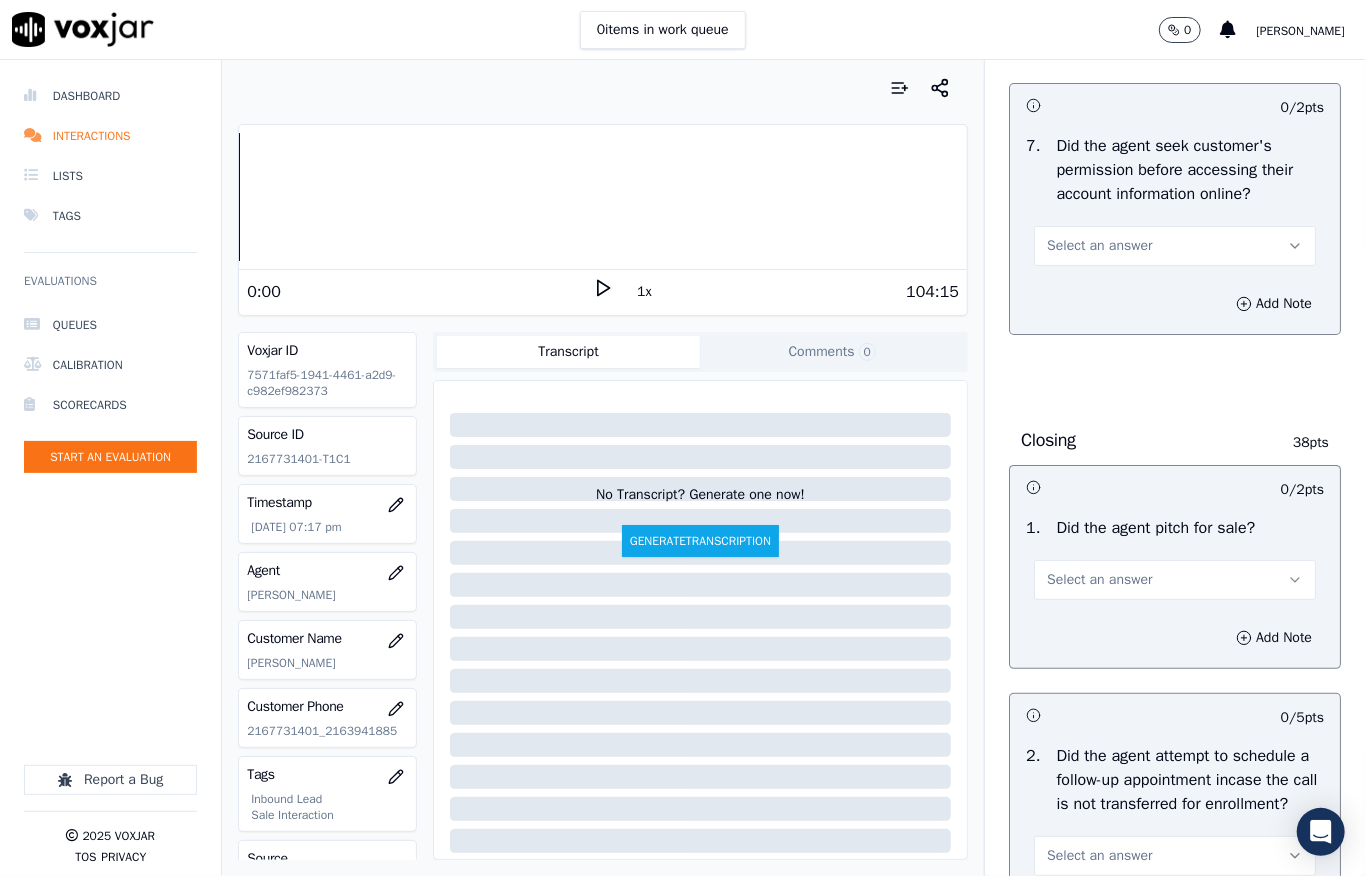 click on "Select an answer" at bounding box center (1099, 246) 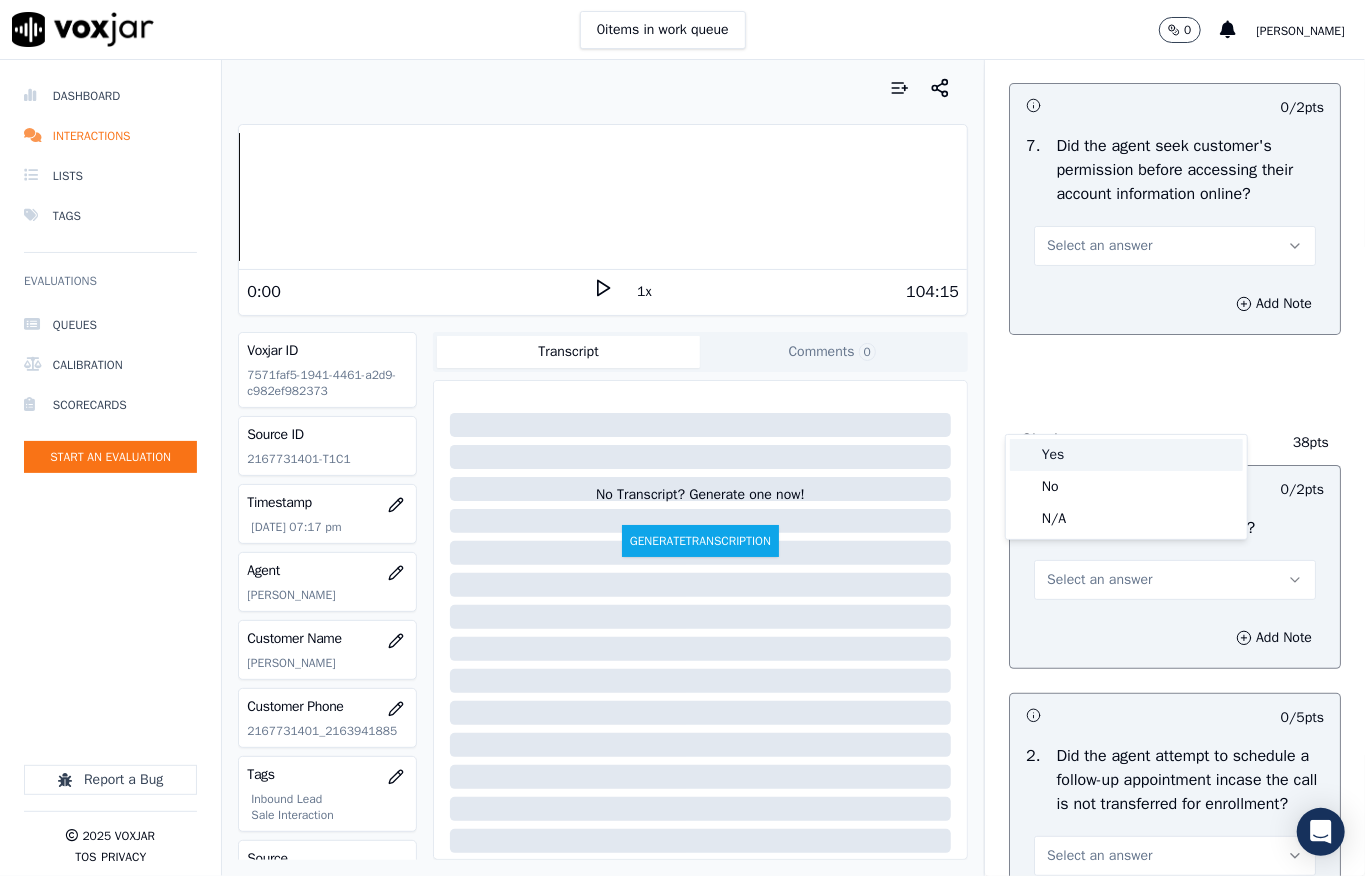 click on "Yes" at bounding box center (1126, 455) 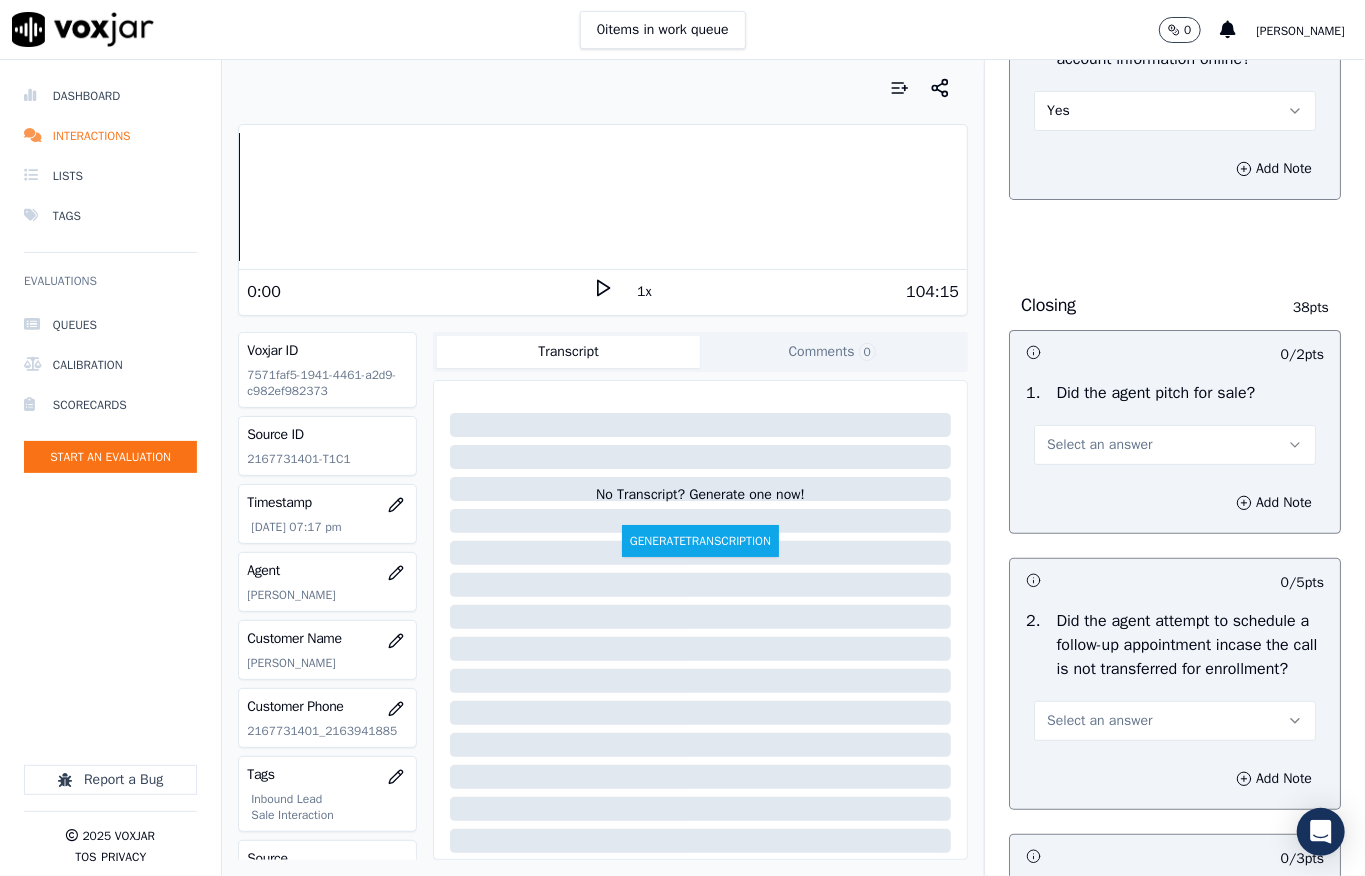 scroll, scrollTop: 4533, scrollLeft: 0, axis: vertical 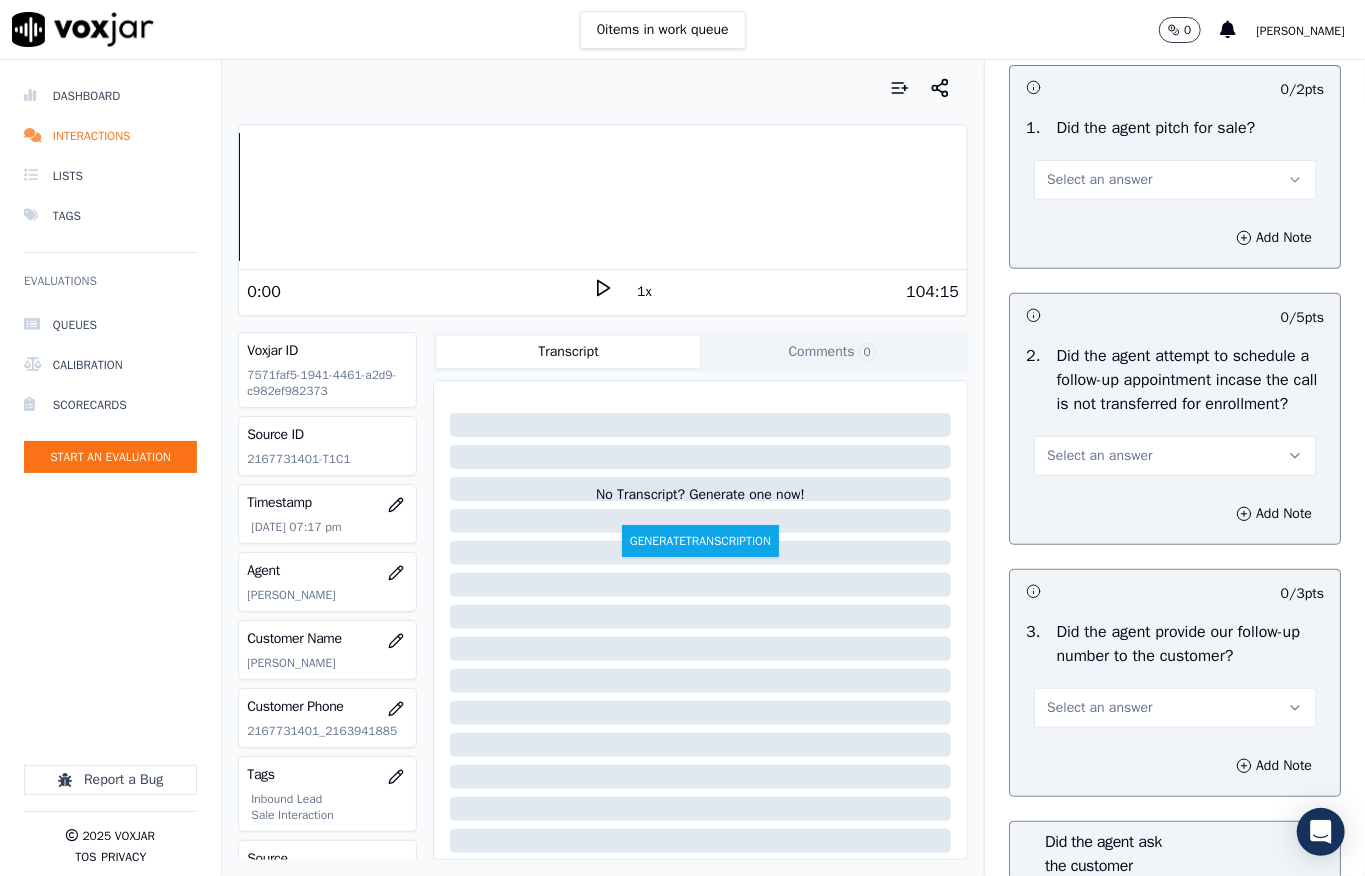 click on "Select an answer" at bounding box center [1099, 180] 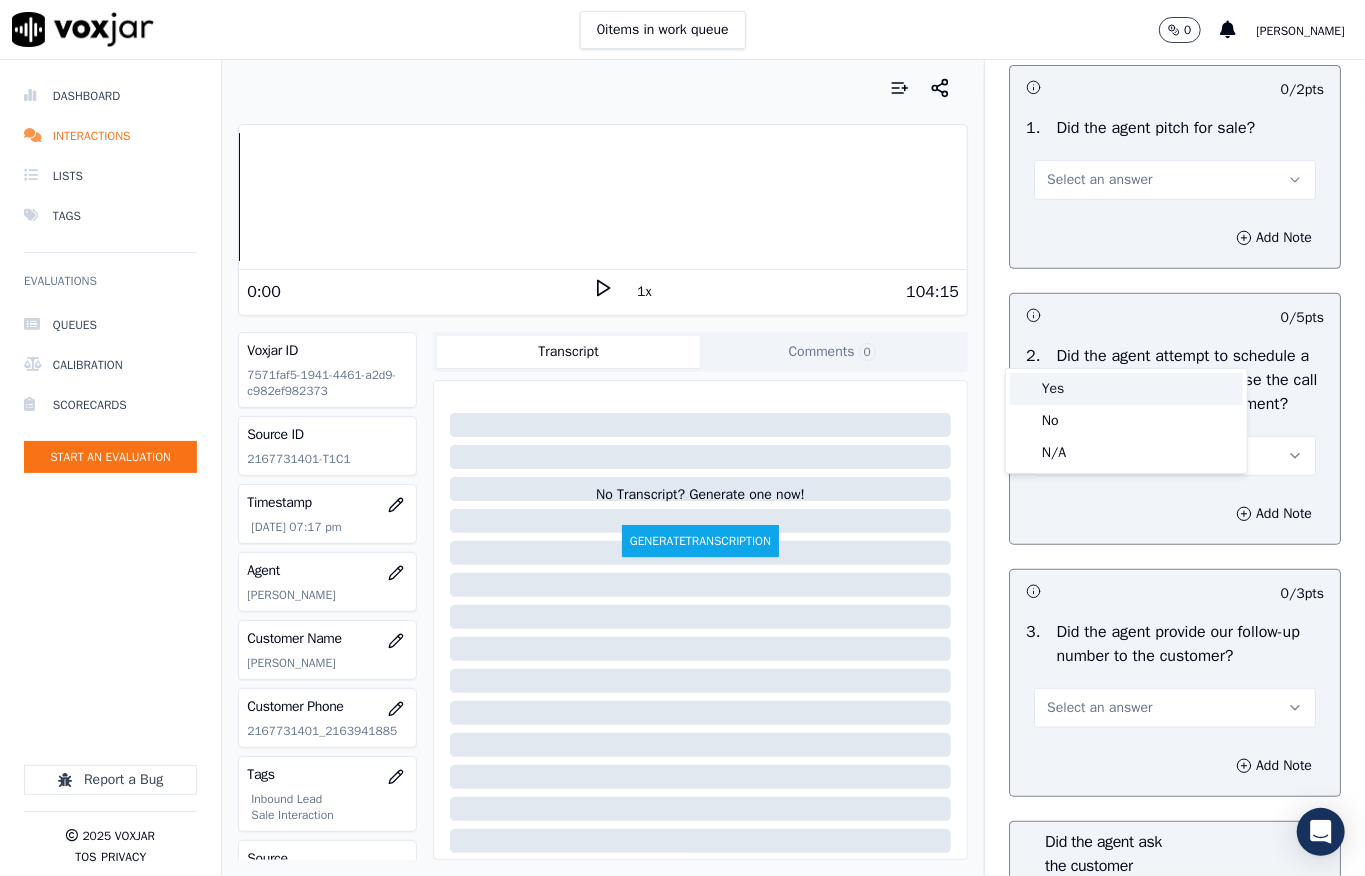click on "Yes" at bounding box center (1126, 389) 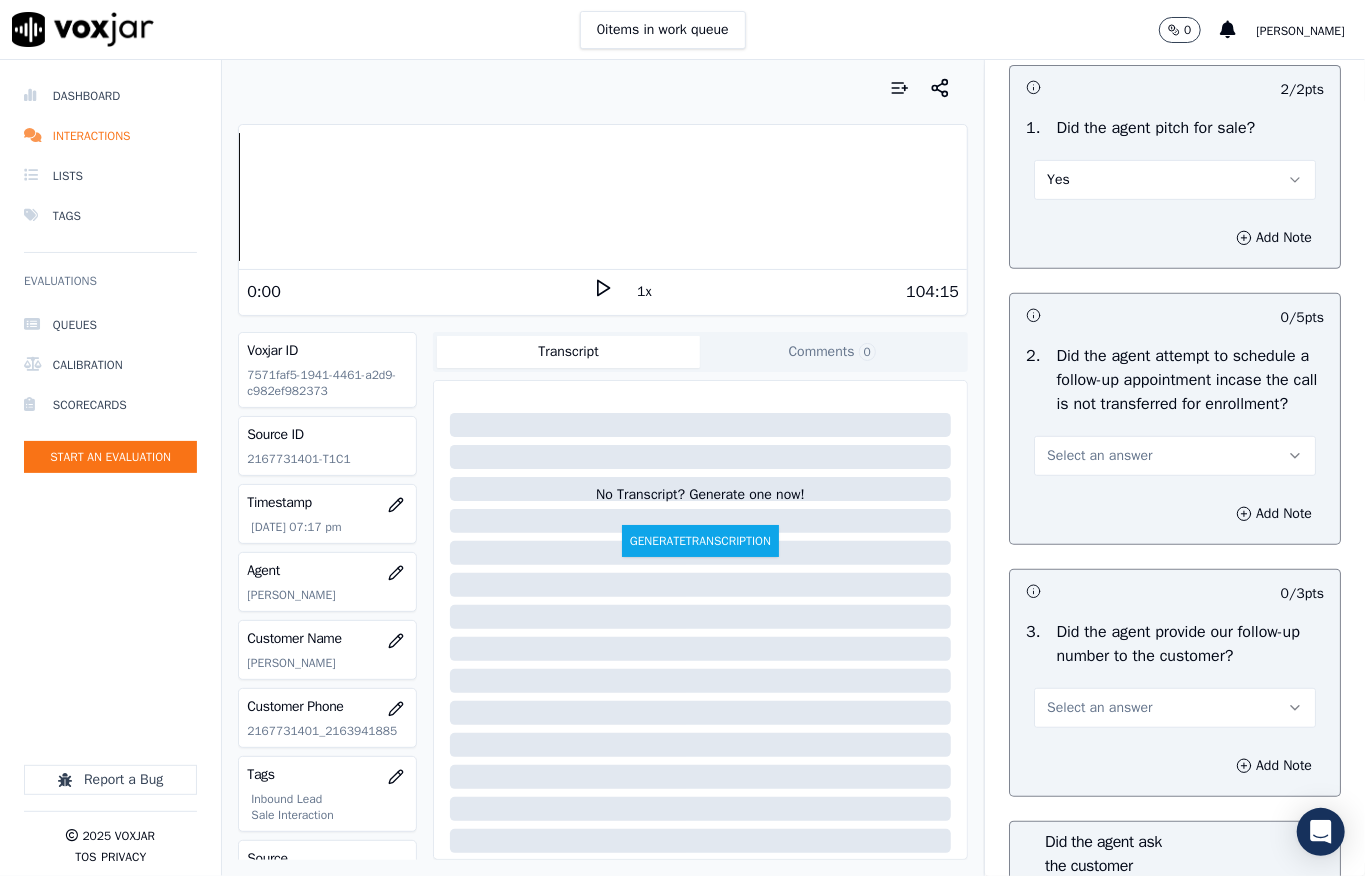 scroll, scrollTop: 4800, scrollLeft: 0, axis: vertical 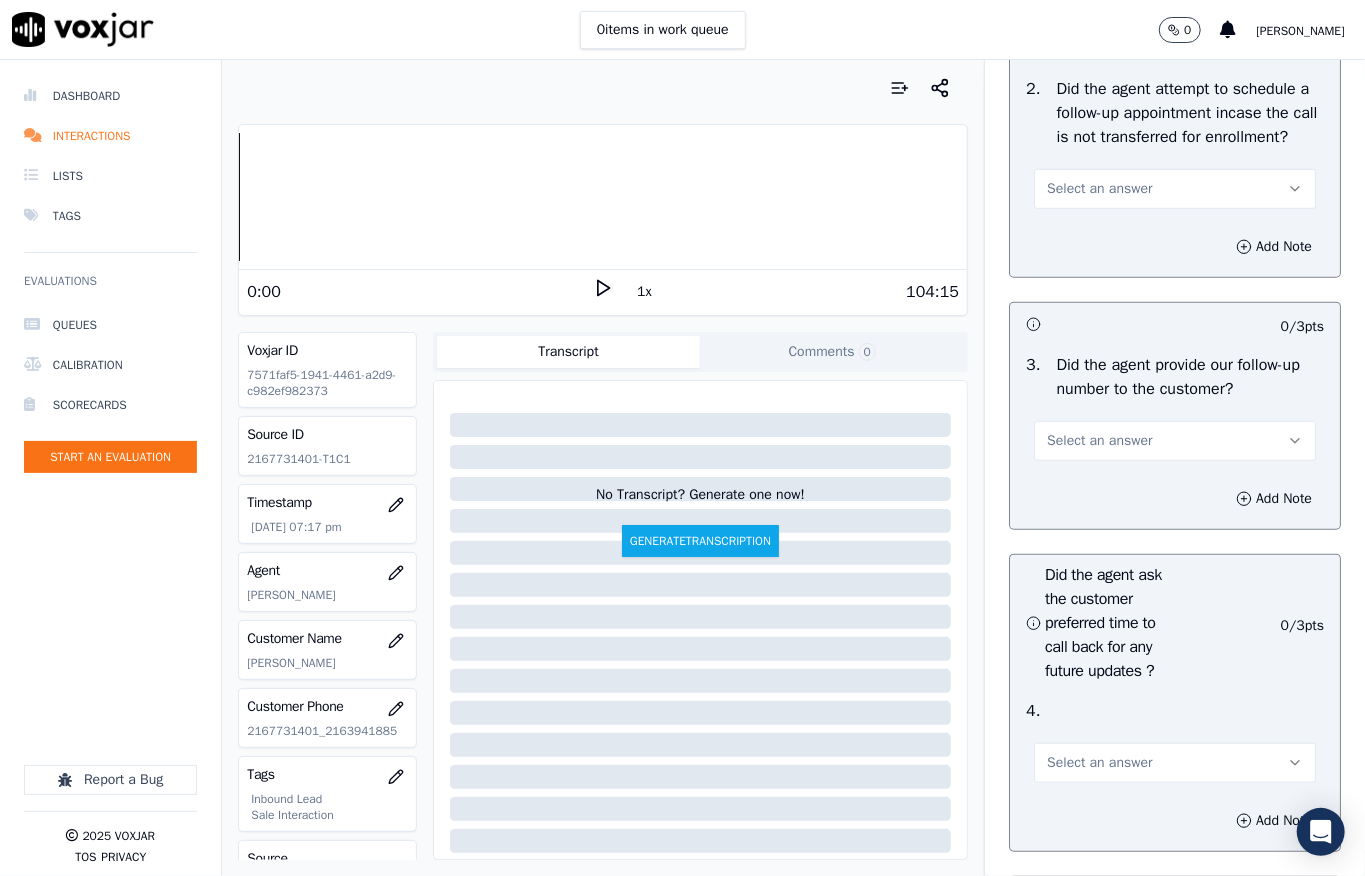 click on "Select an answer" at bounding box center (1099, 189) 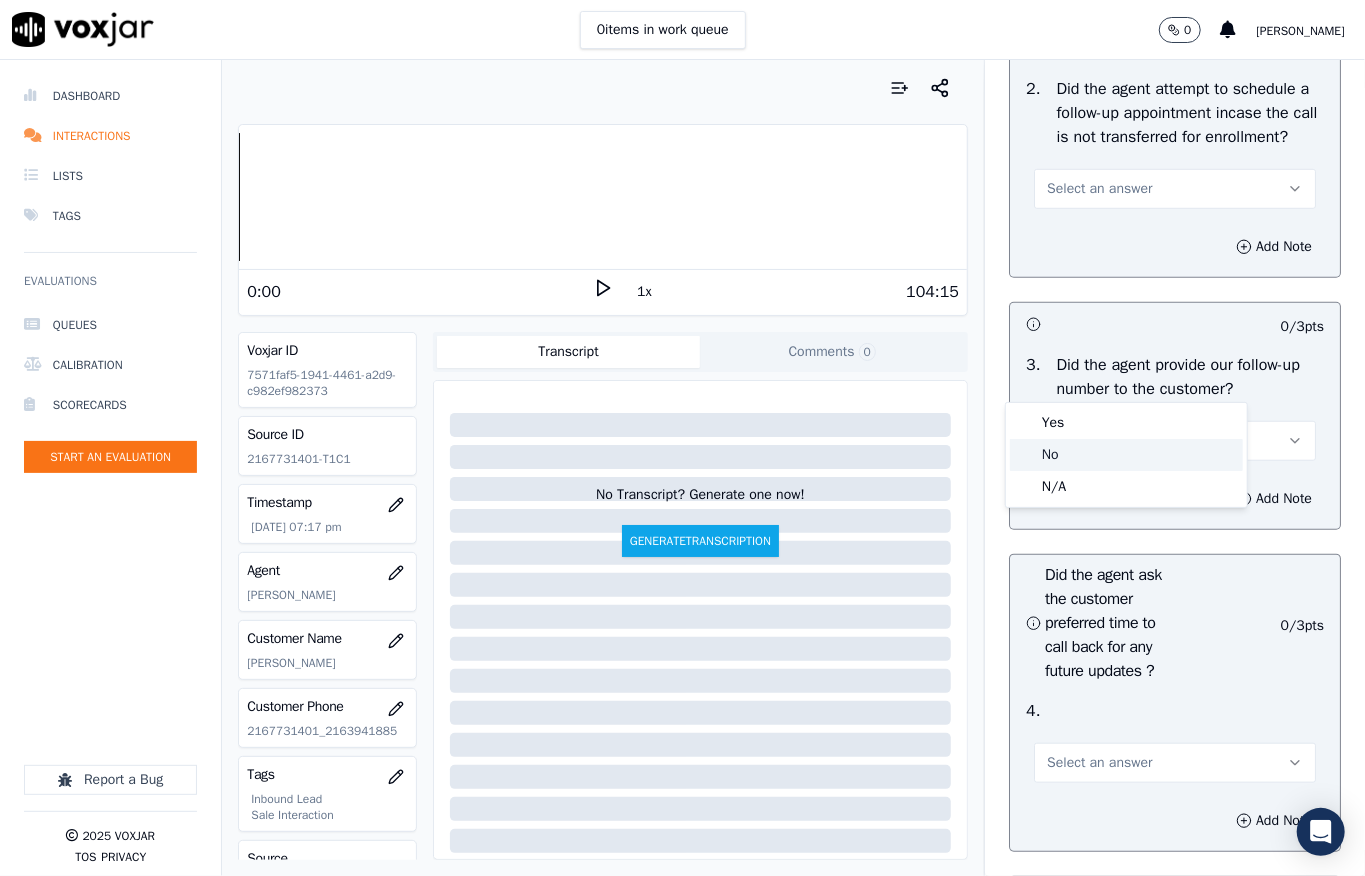 click on "No" 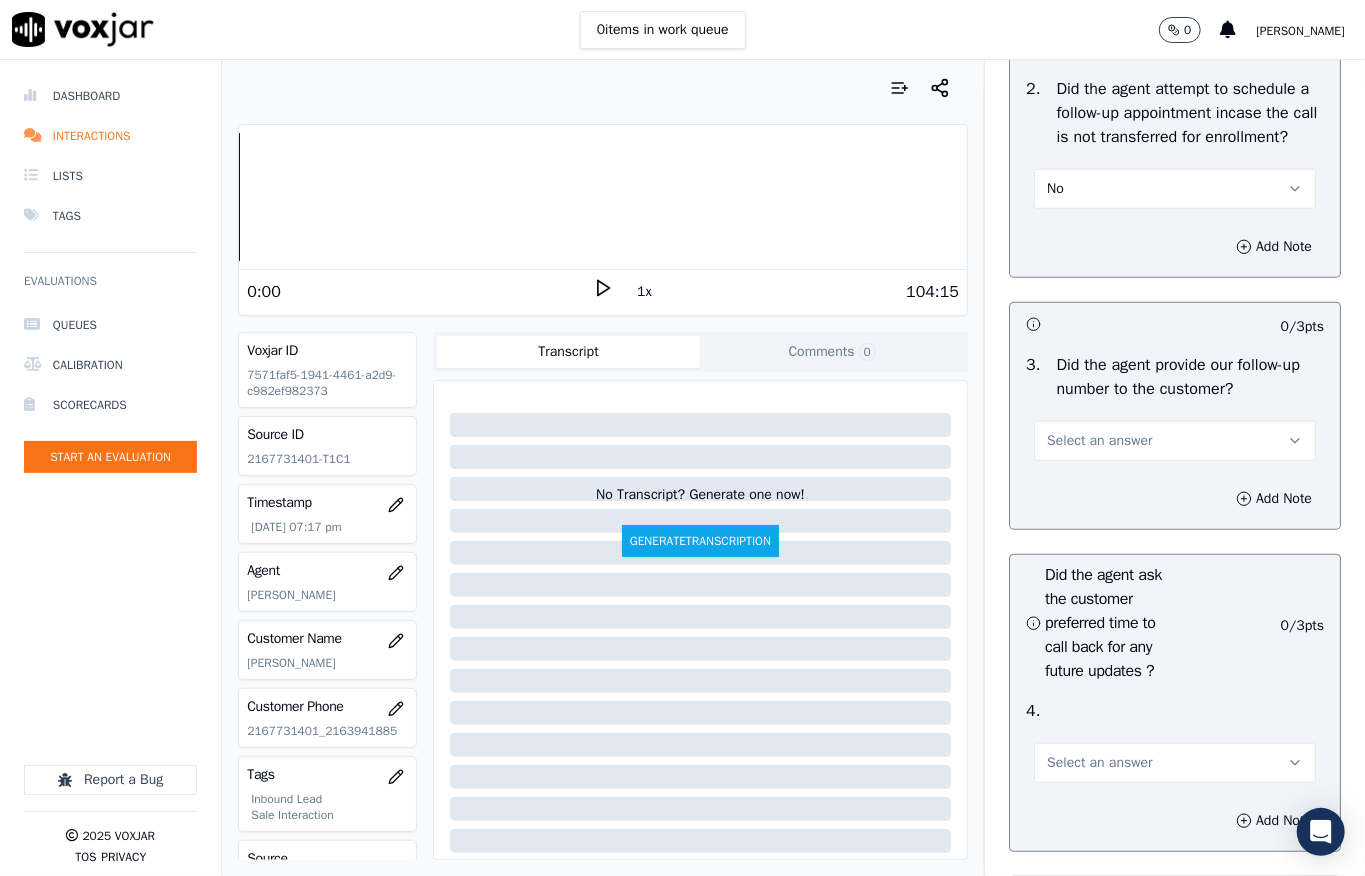 click on "No" at bounding box center [1175, 189] 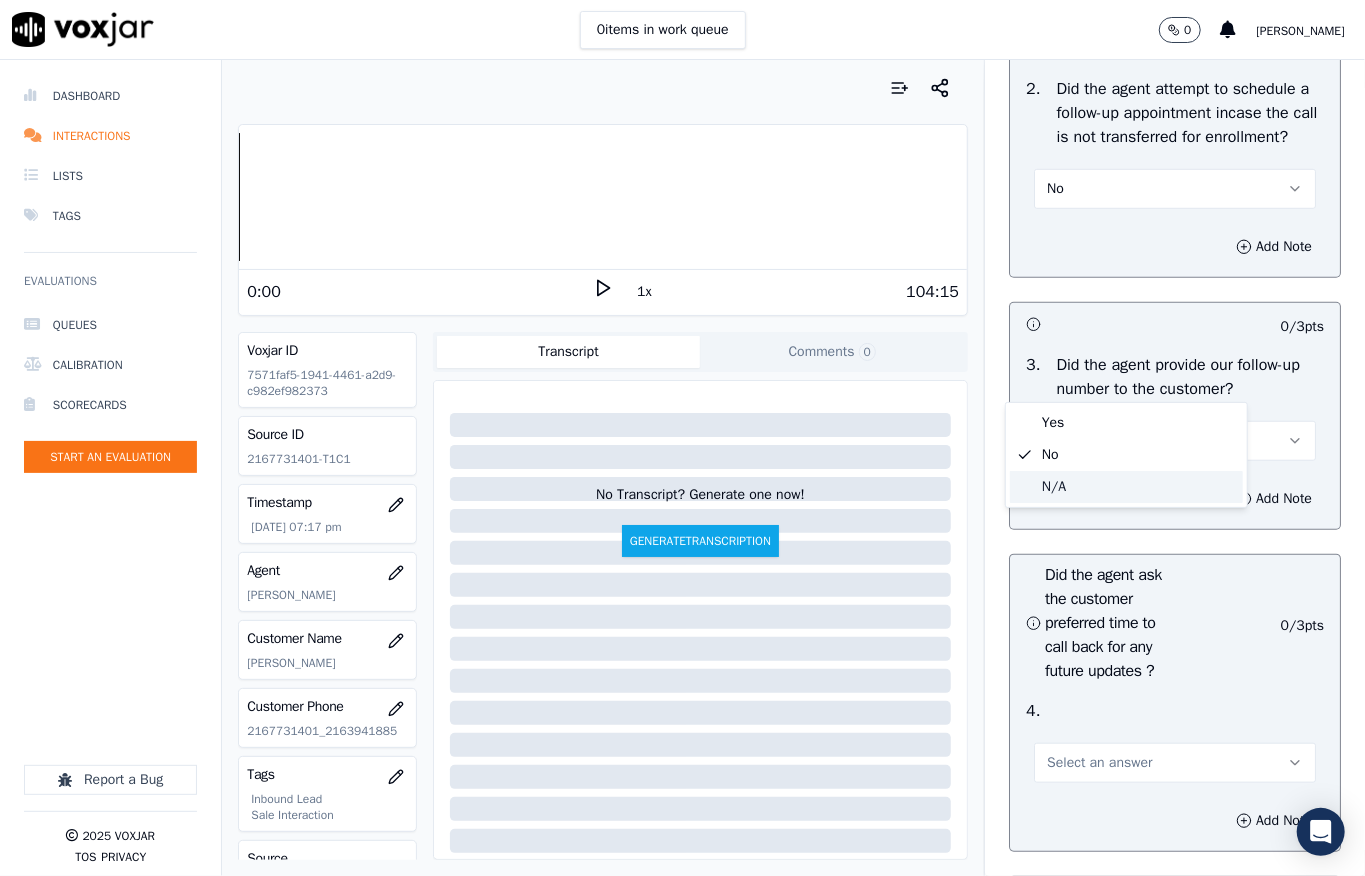 drag, startPoint x: 1058, startPoint y: 486, endPoint x: 1057, endPoint y: 468, distance: 18.027756 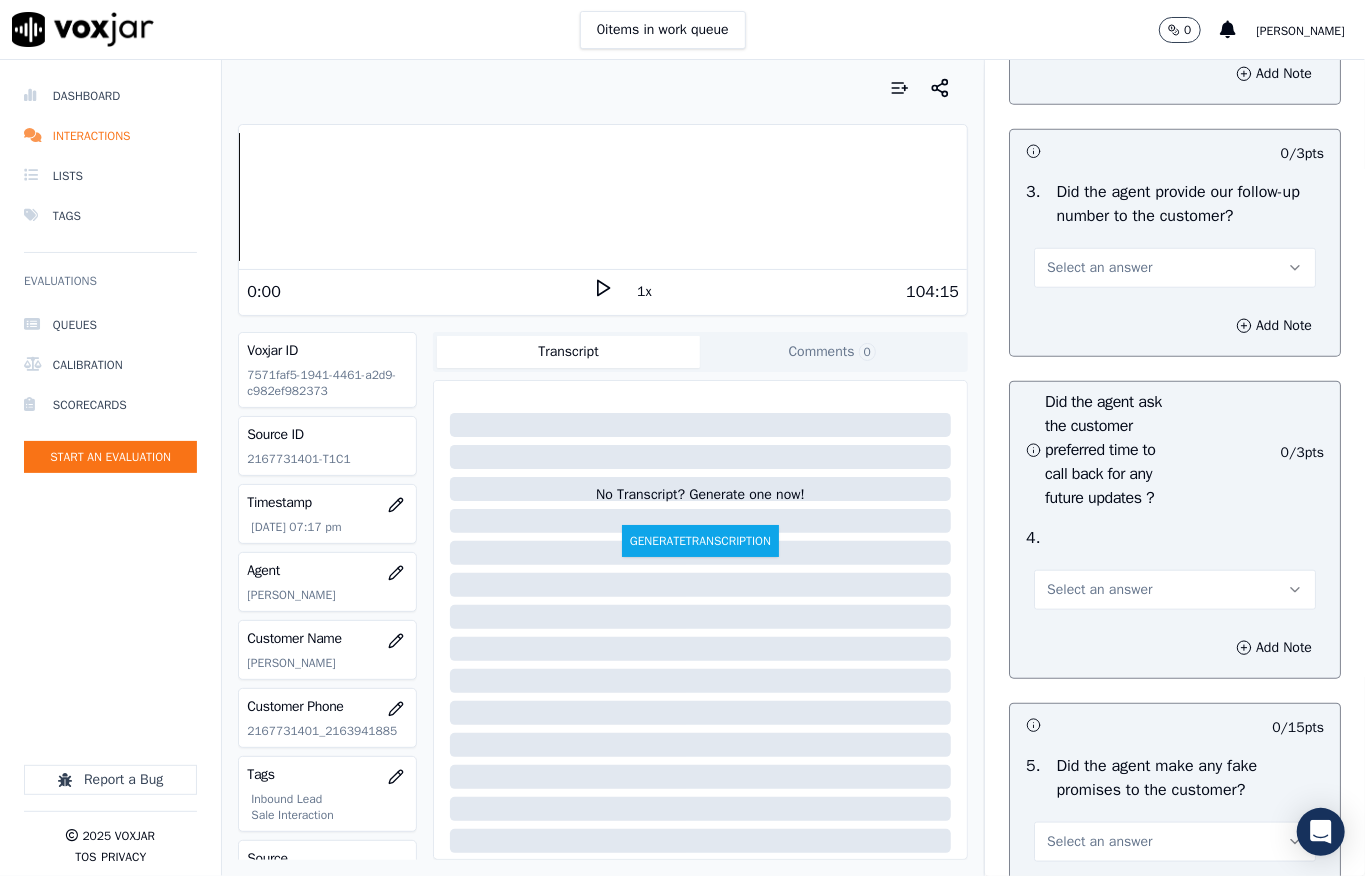 scroll, scrollTop: 4933, scrollLeft: 0, axis: vertical 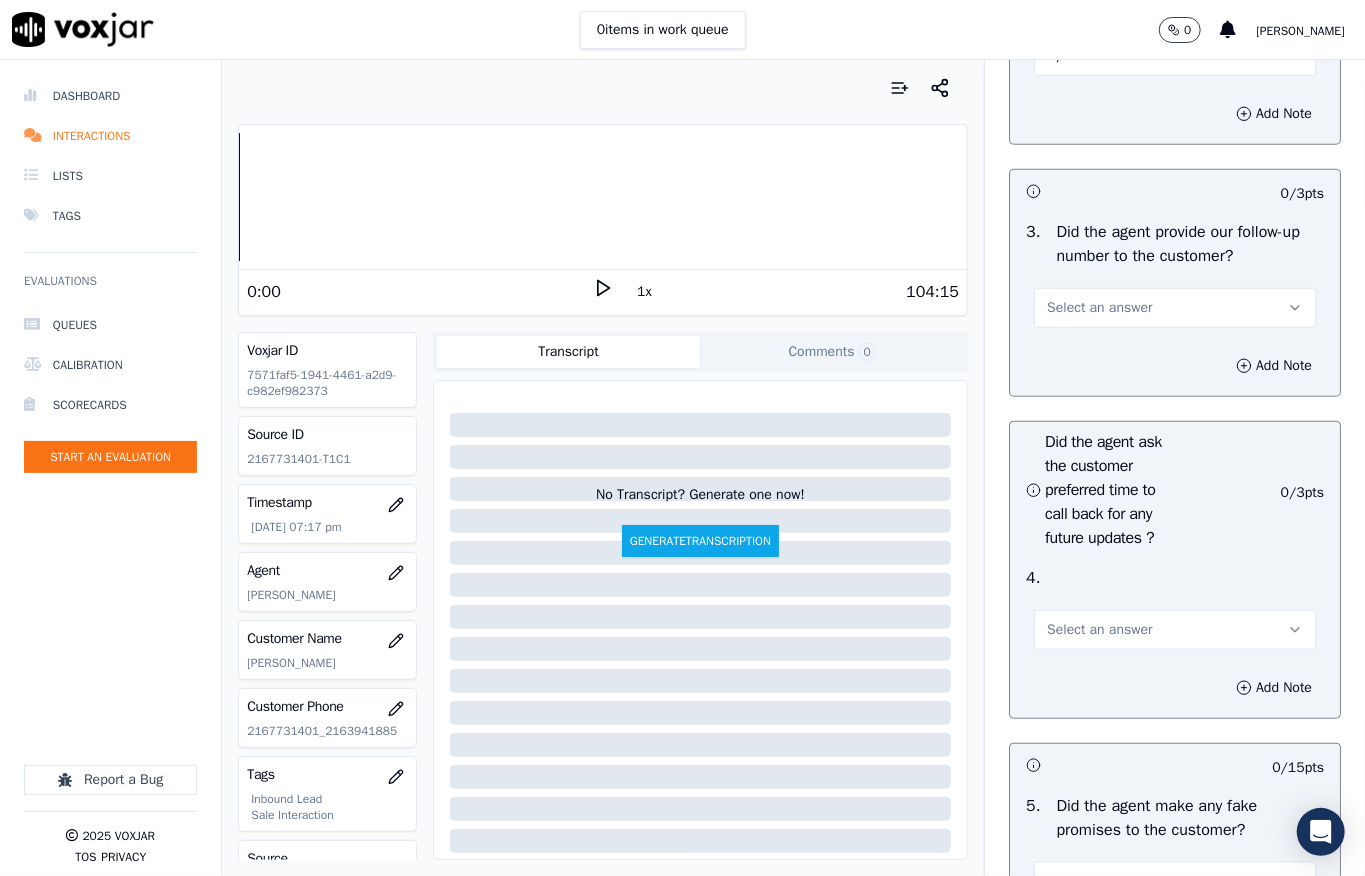 click on "Select an answer" at bounding box center (1099, 308) 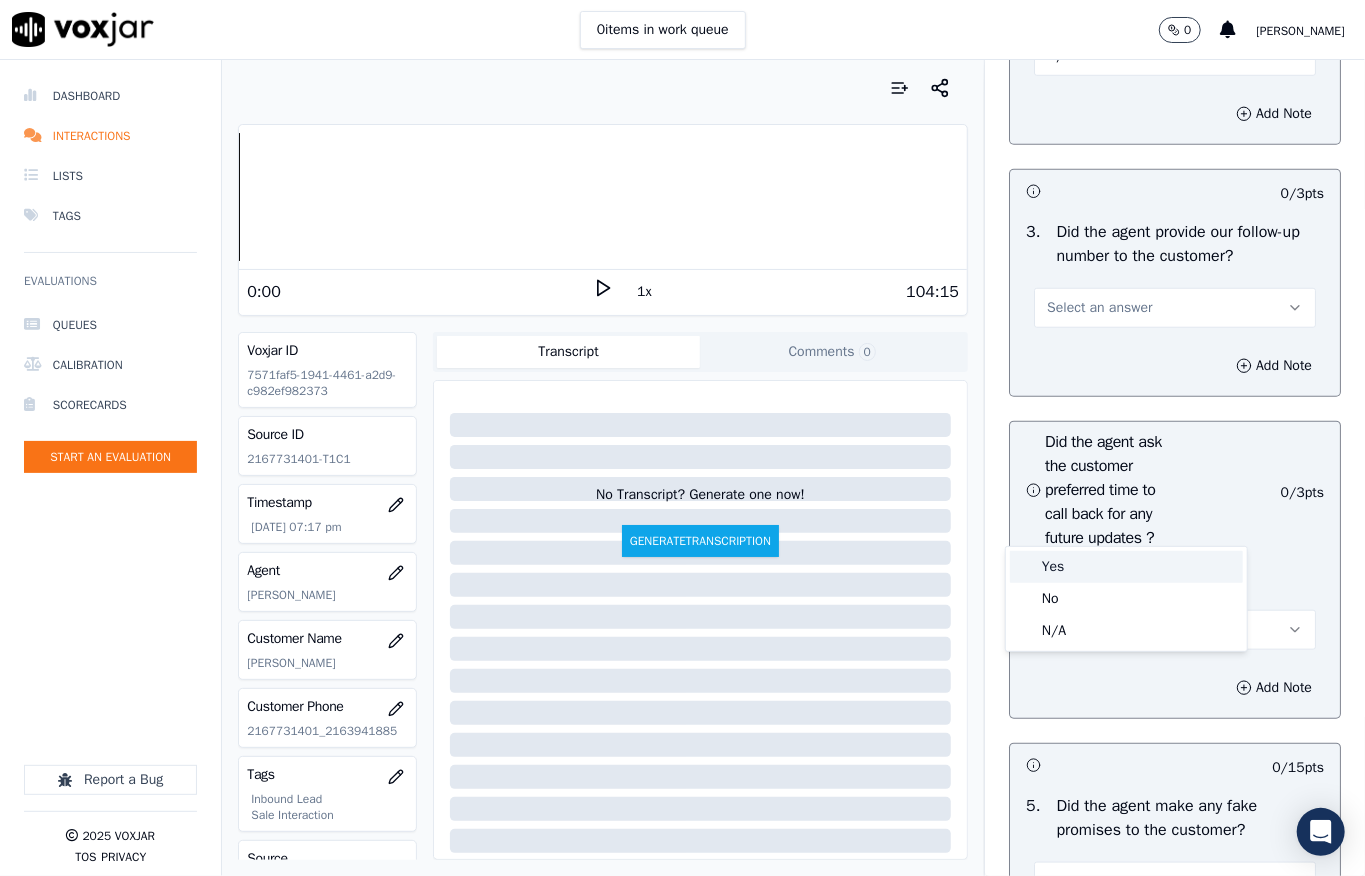 click on "Yes" at bounding box center (1126, 567) 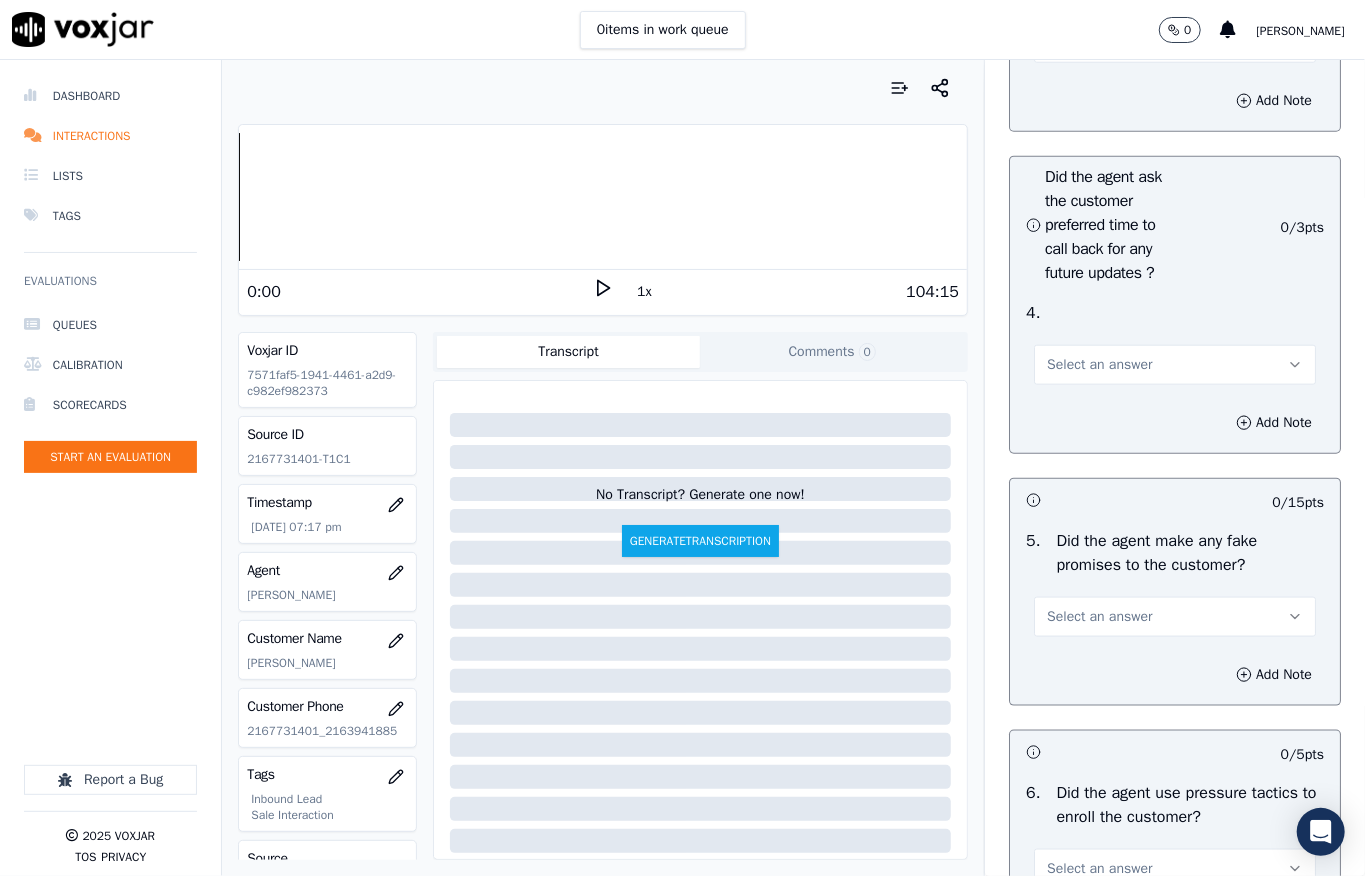 scroll, scrollTop: 5200, scrollLeft: 0, axis: vertical 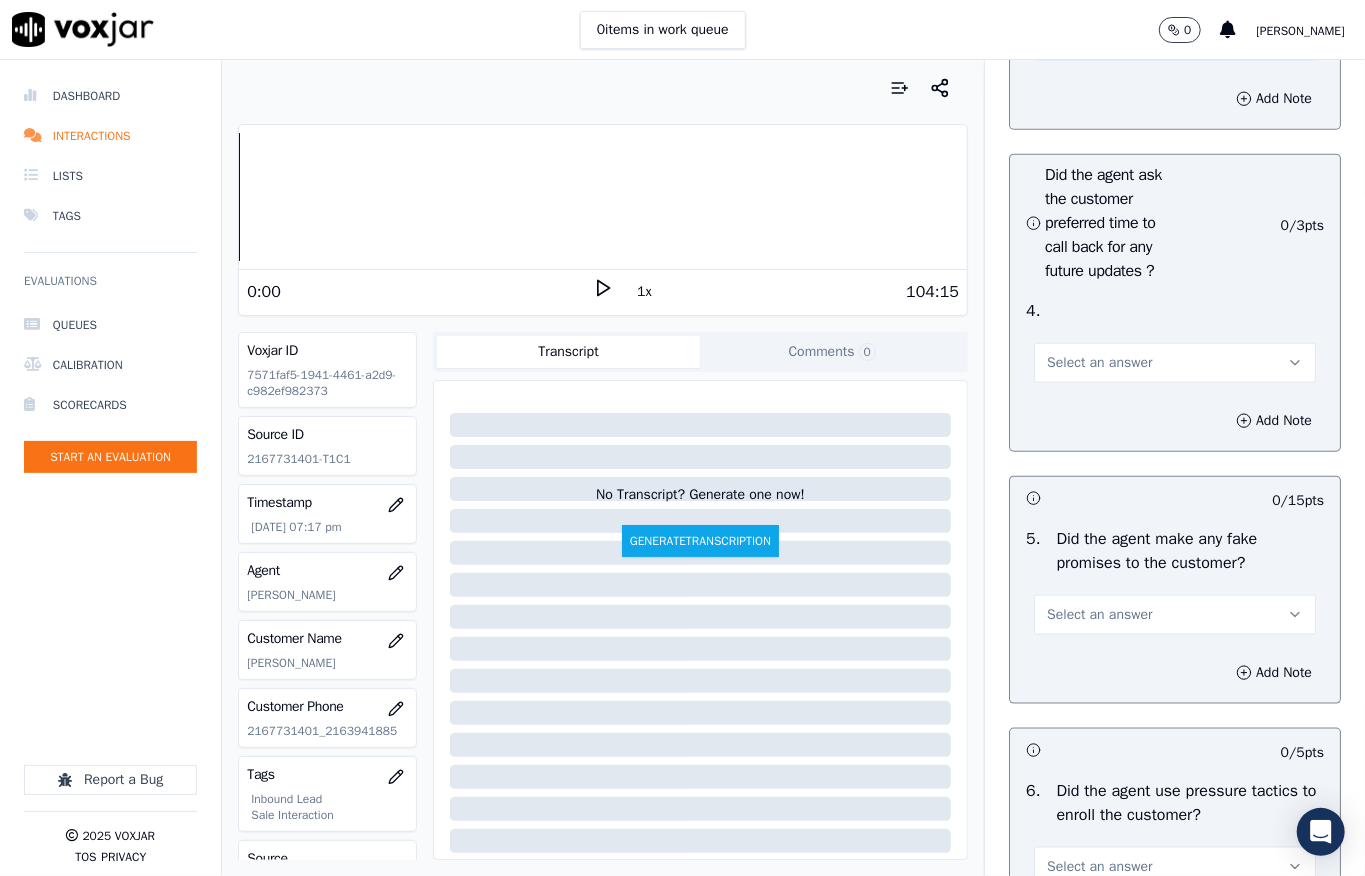 click on "Select an answer" at bounding box center [1099, 363] 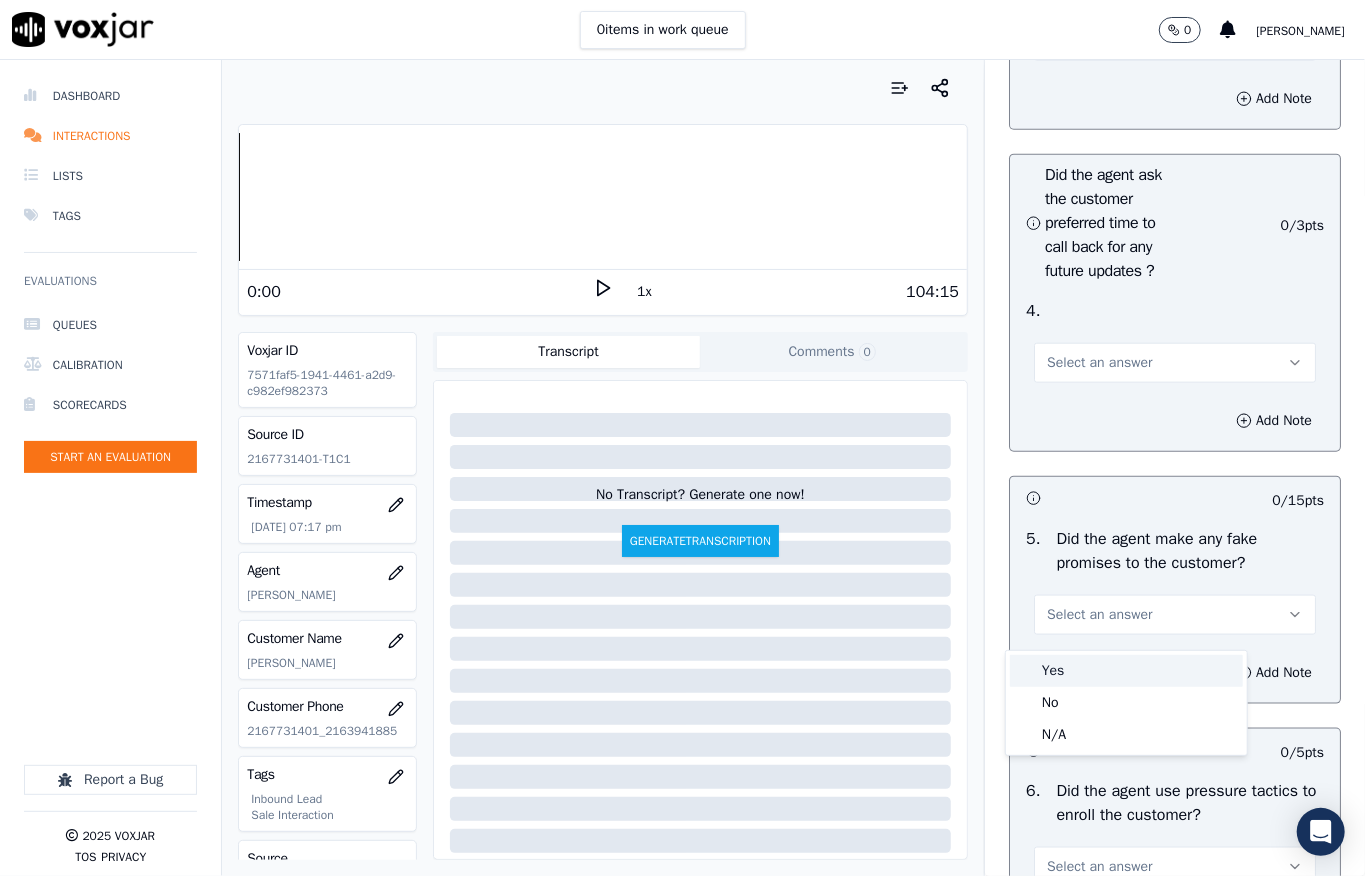 click on "Yes" at bounding box center [1126, 671] 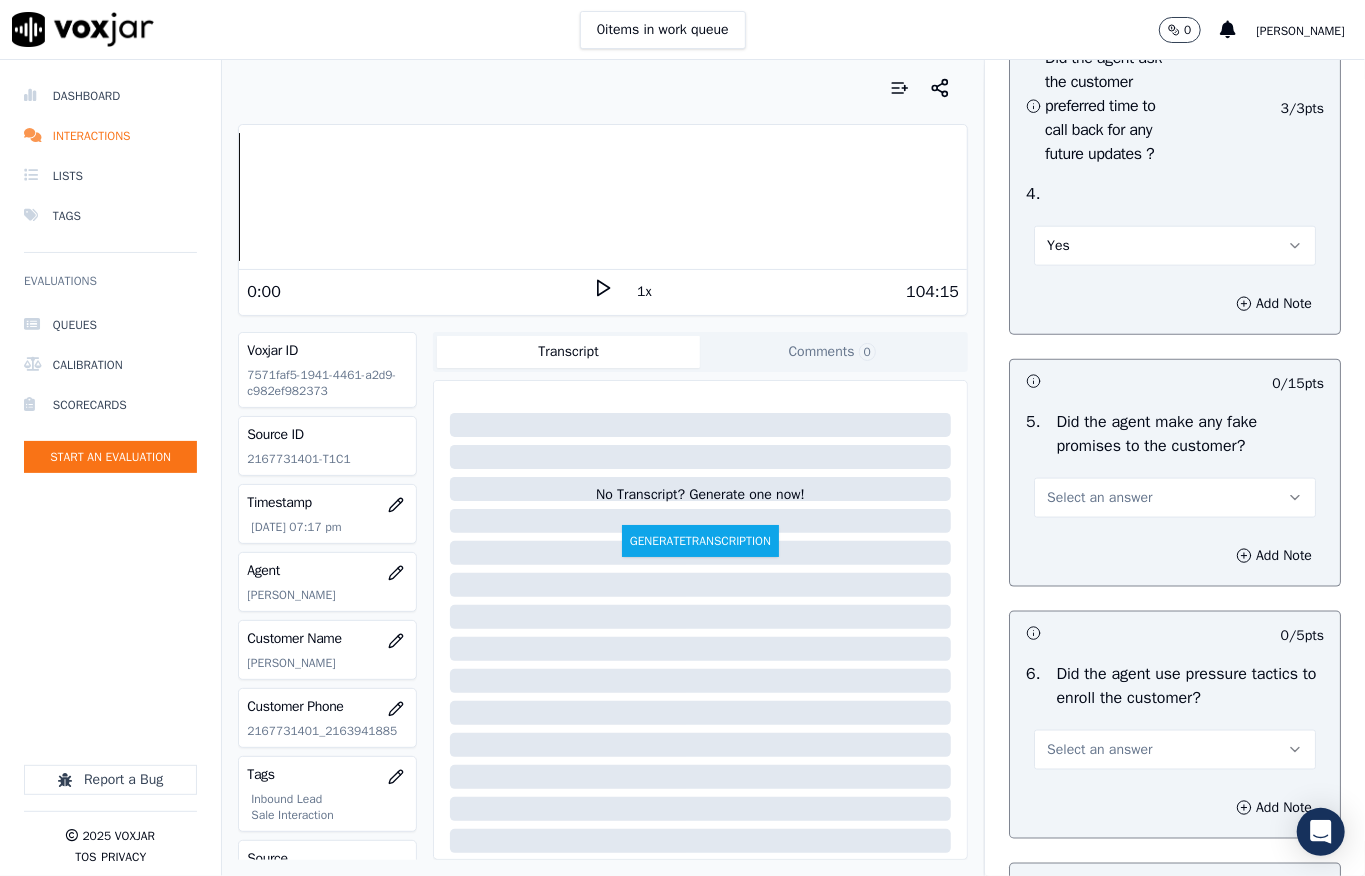 scroll, scrollTop: 5600, scrollLeft: 0, axis: vertical 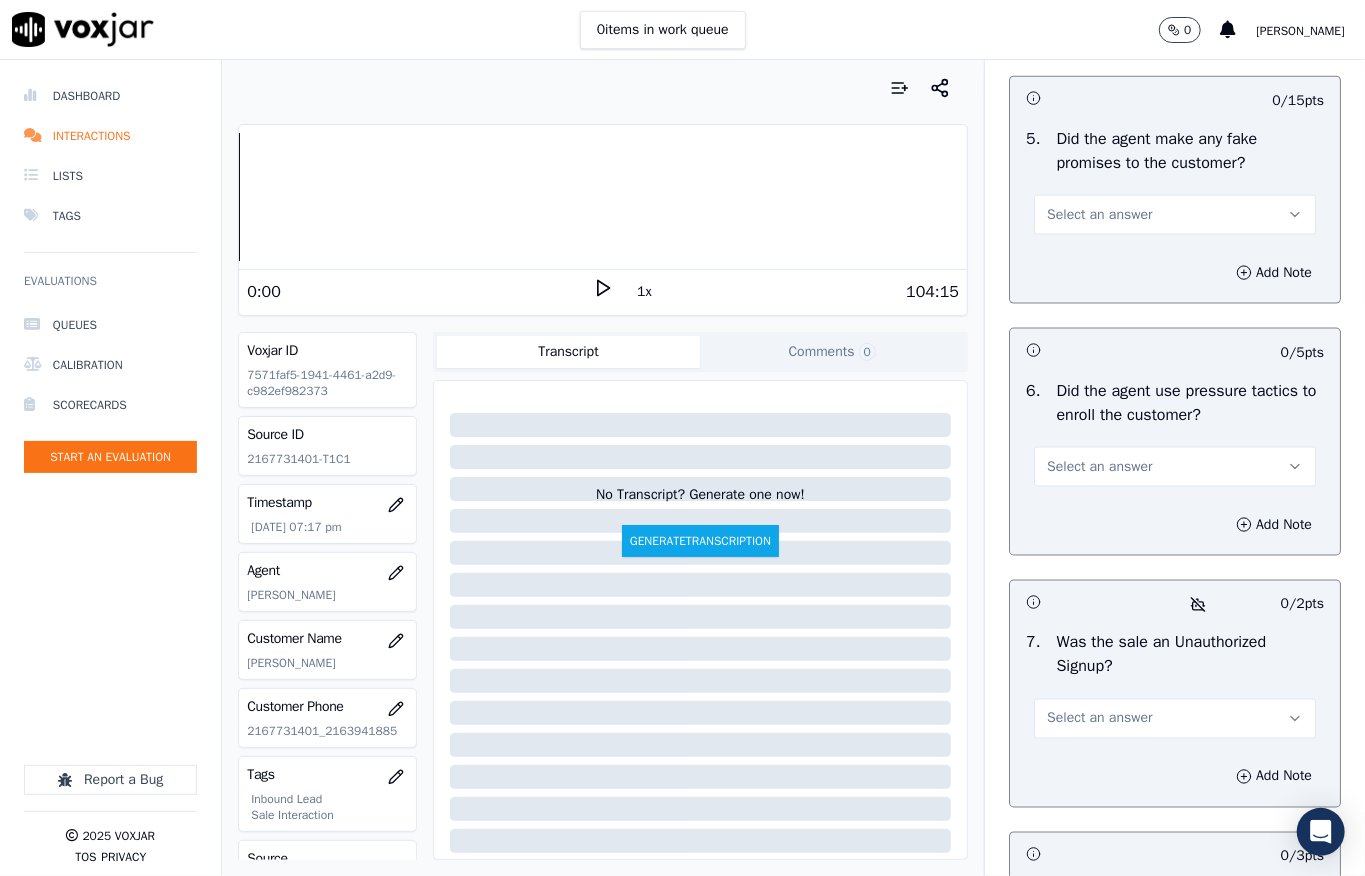 click on "Yes" at bounding box center (1175, -37) 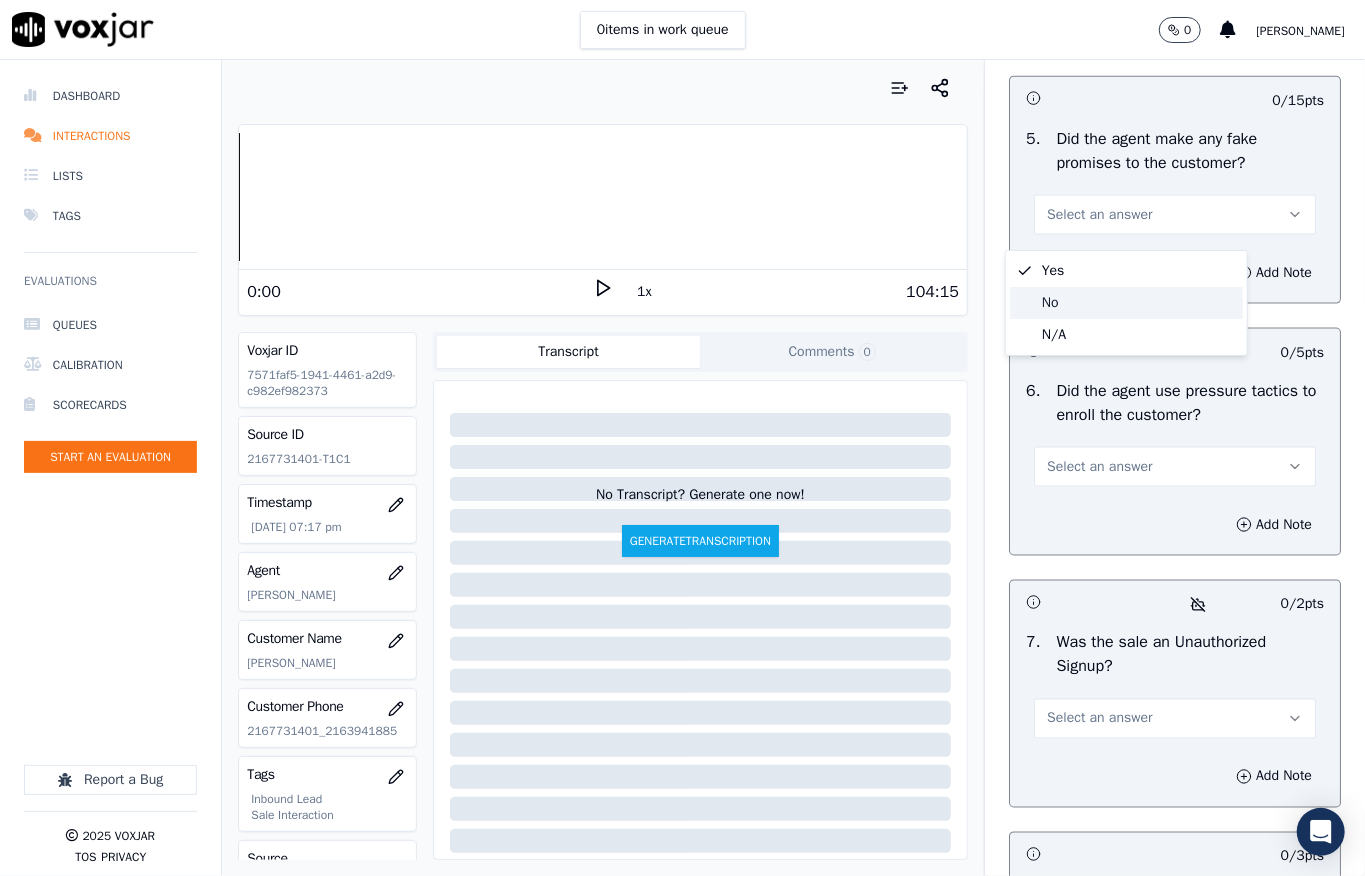 click on "No" 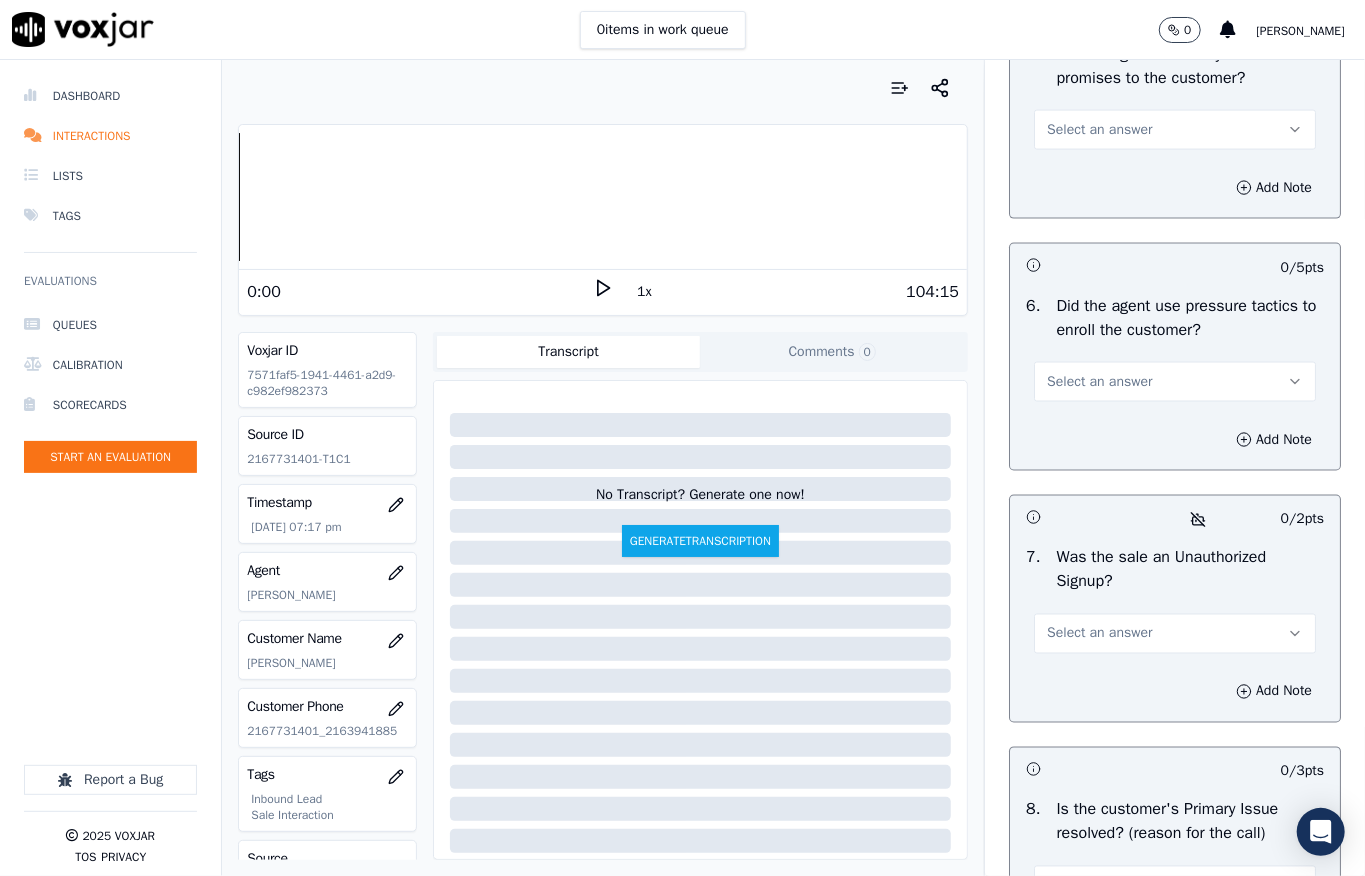 scroll, scrollTop: 5733, scrollLeft: 0, axis: vertical 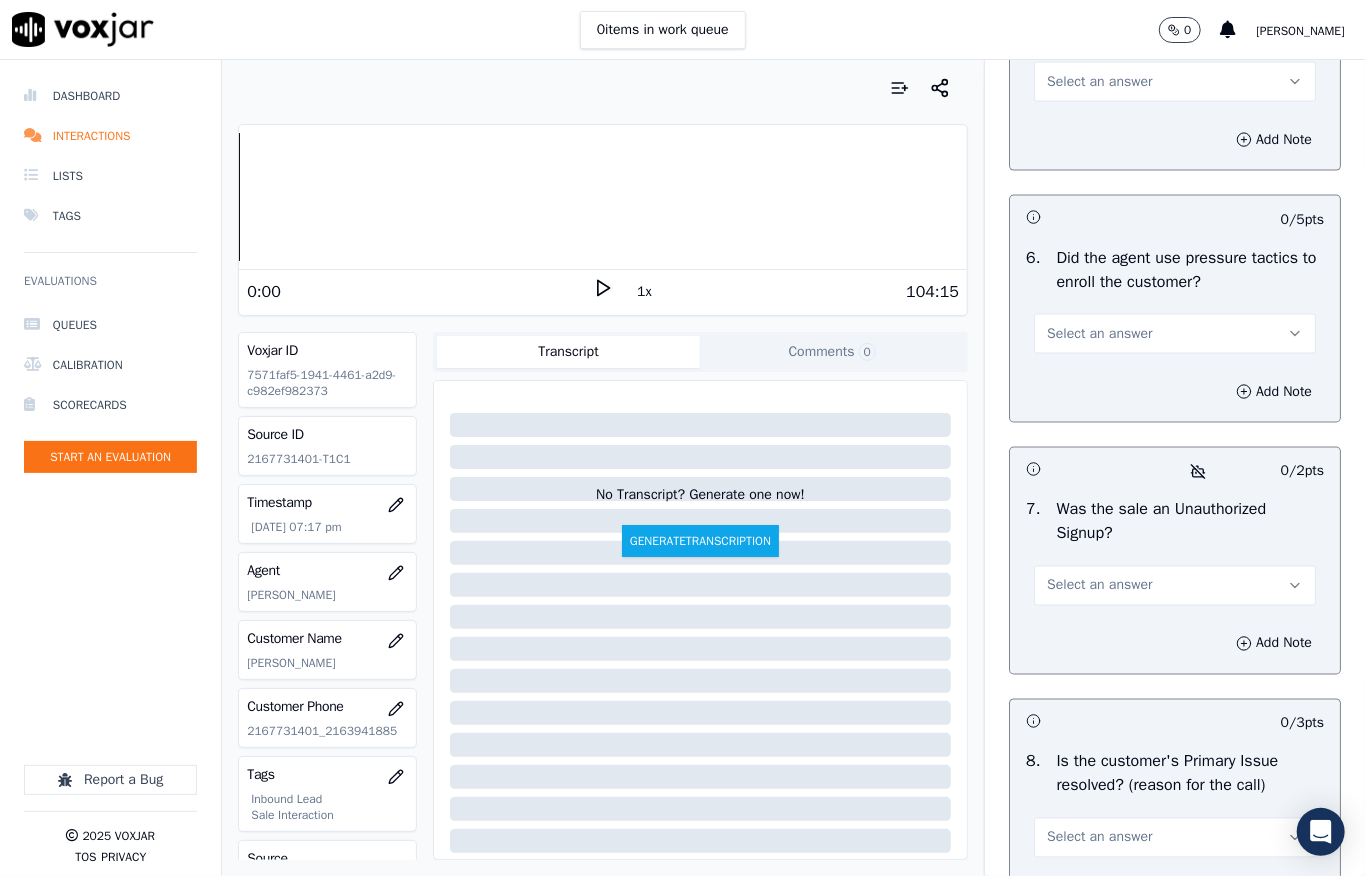click on "Select an answer" at bounding box center [1099, 82] 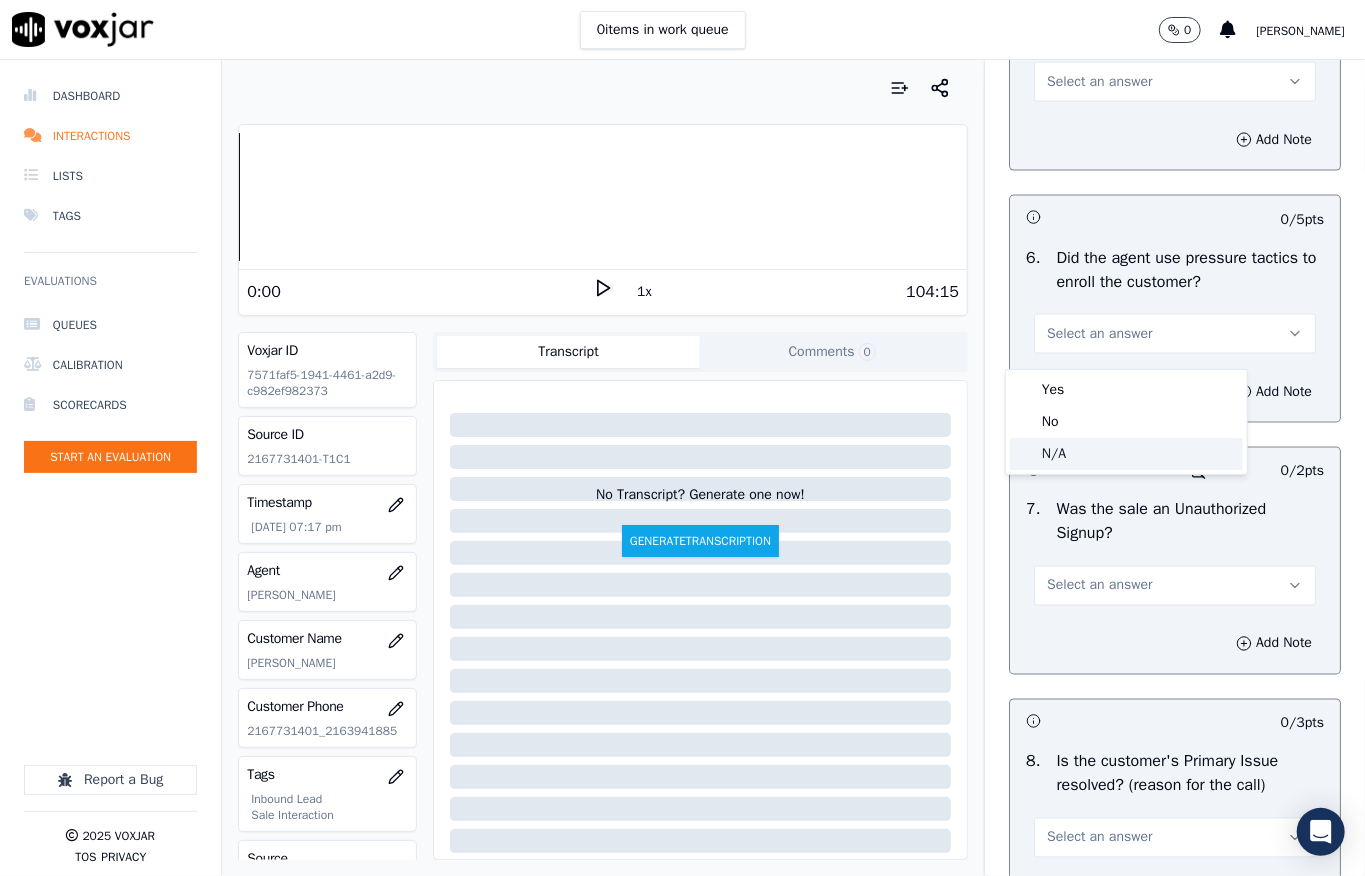 click on "No" 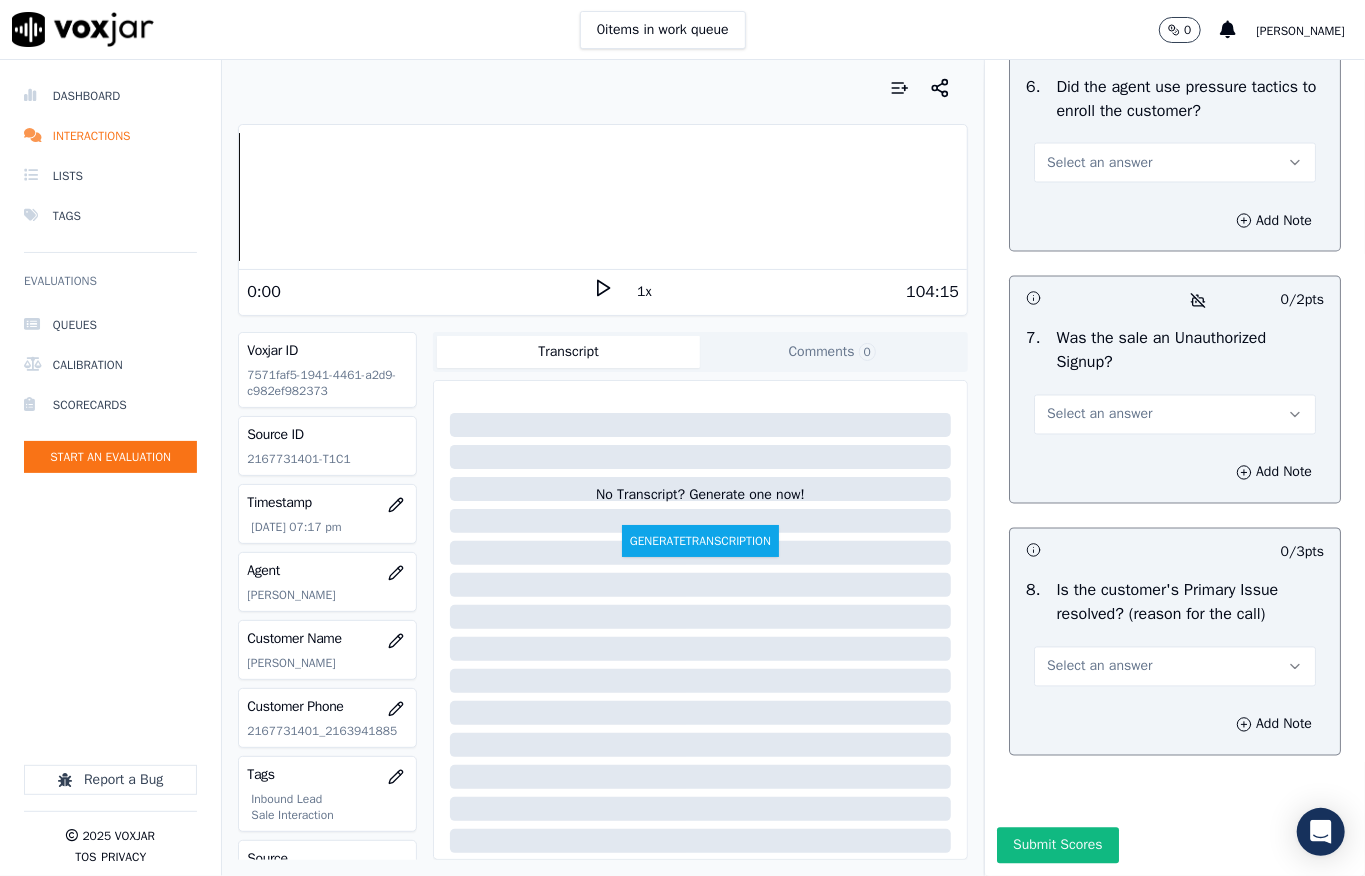 scroll, scrollTop: 6000, scrollLeft: 0, axis: vertical 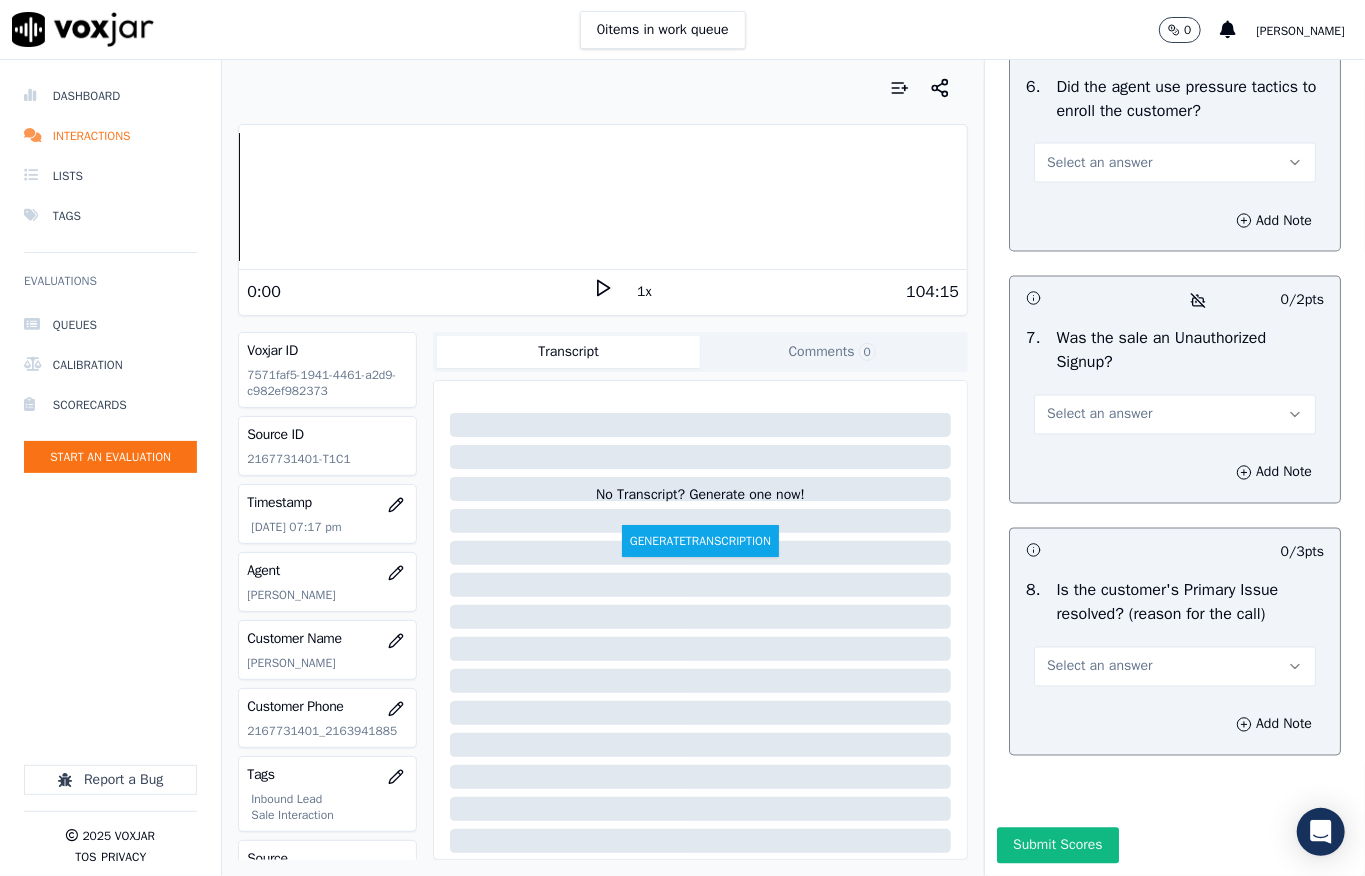 click on "Select an answer" at bounding box center [1099, 163] 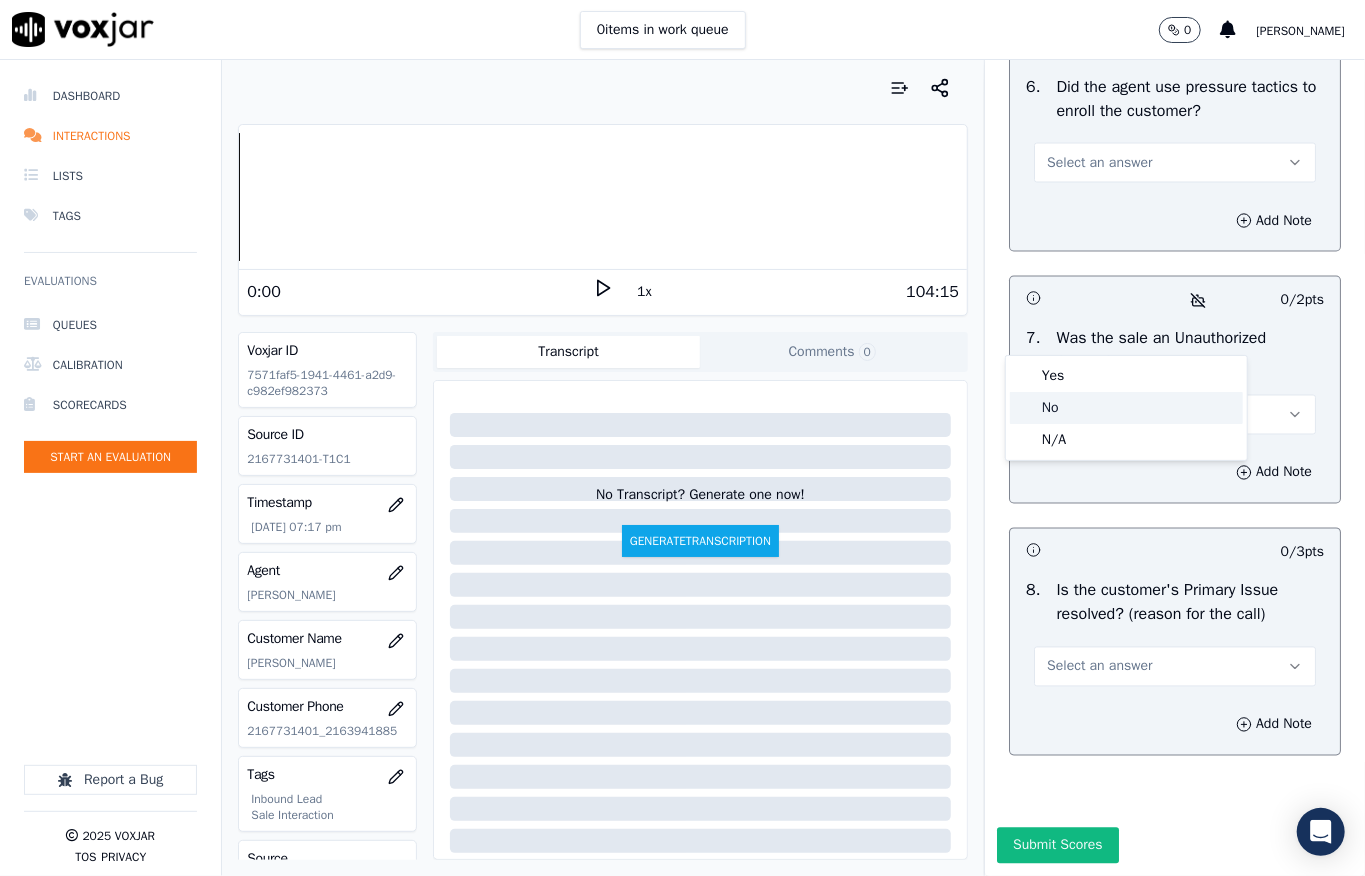 click on "No" 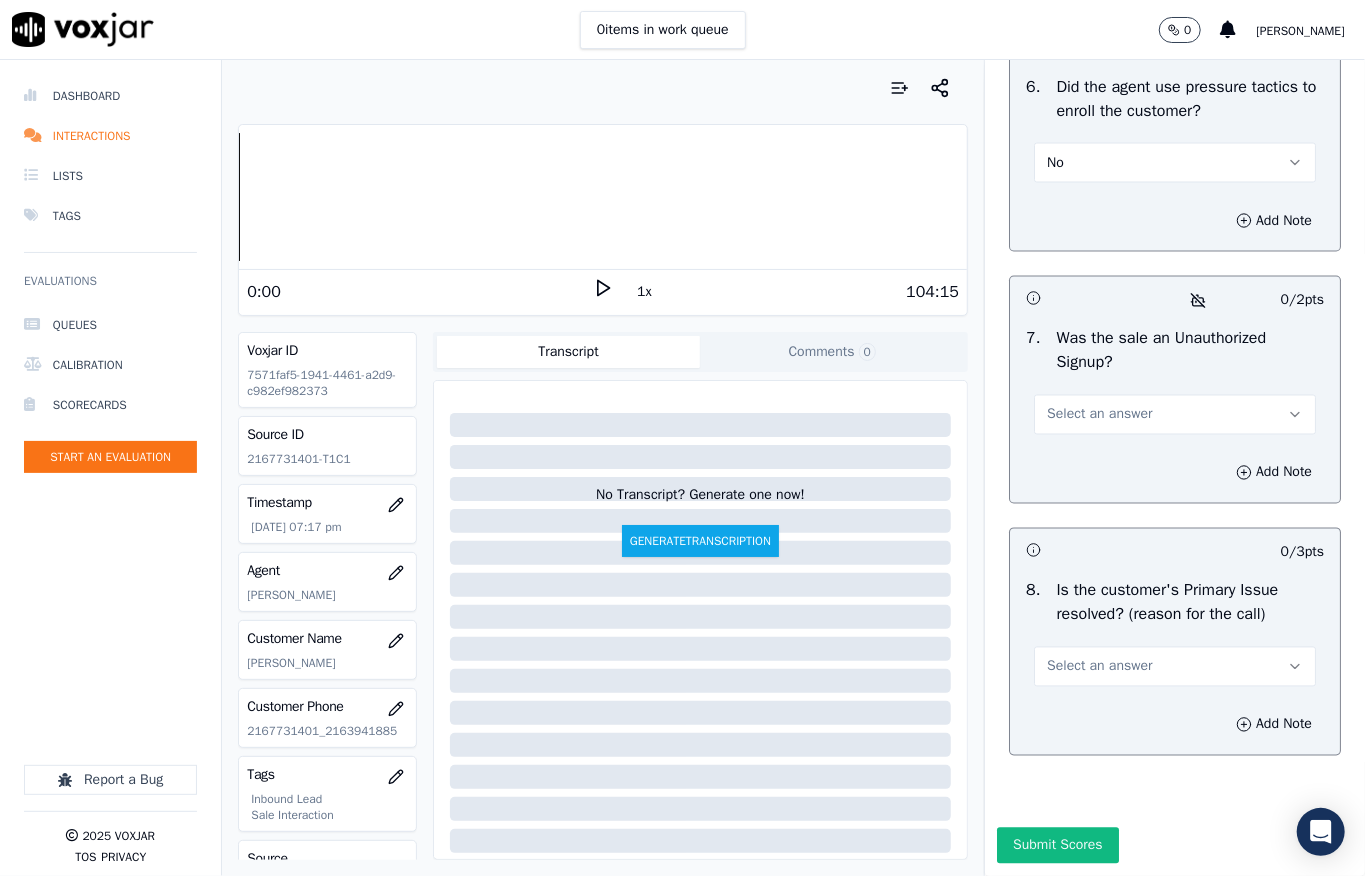scroll, scrollTop: 6237, scrollLeft: 0, axis: vertical 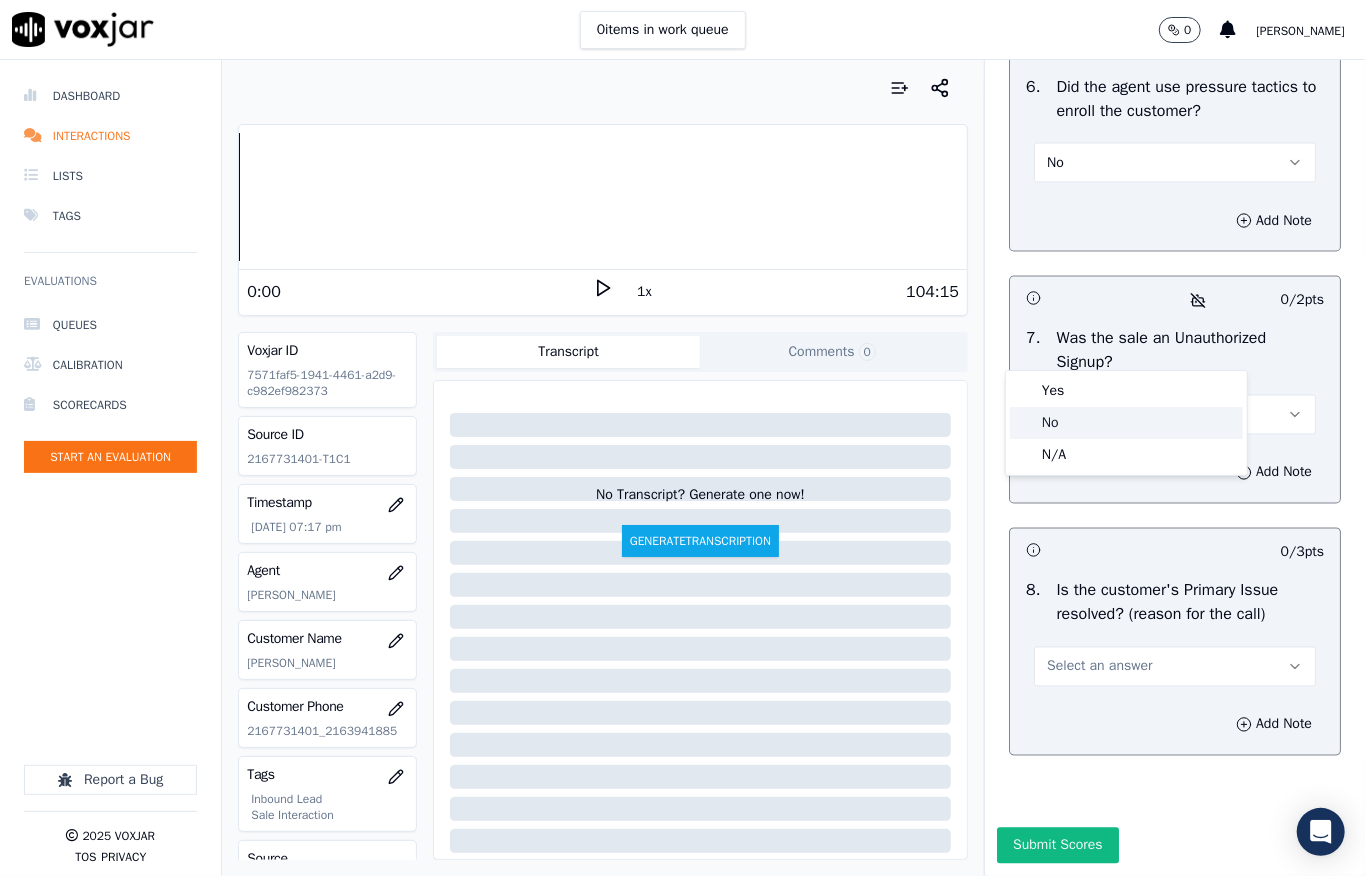 click on "No" 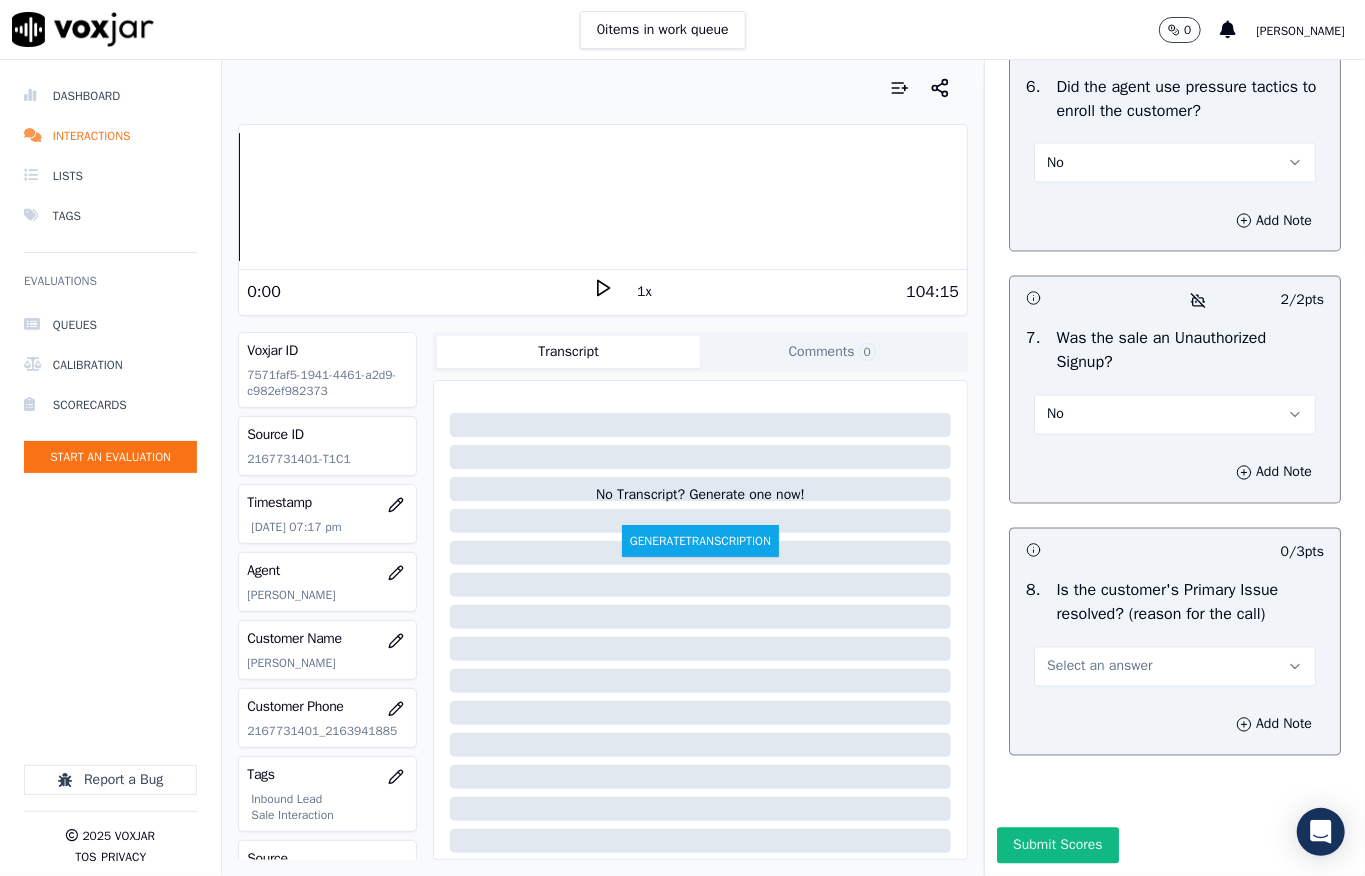 click on "Select an answer" at bounding box center [1099, 667] 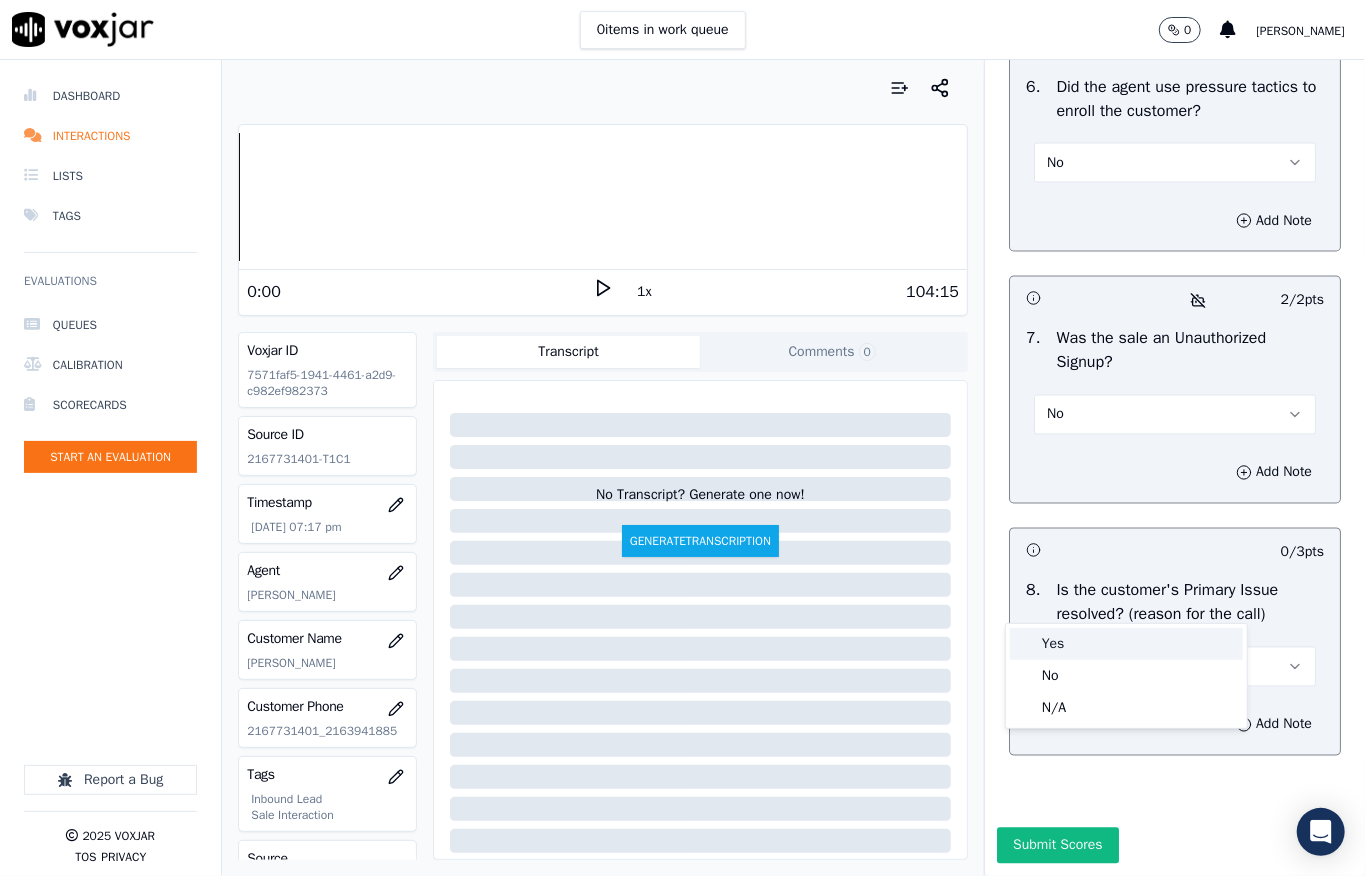 click on "Yes" at bounding box center [1126, 644] 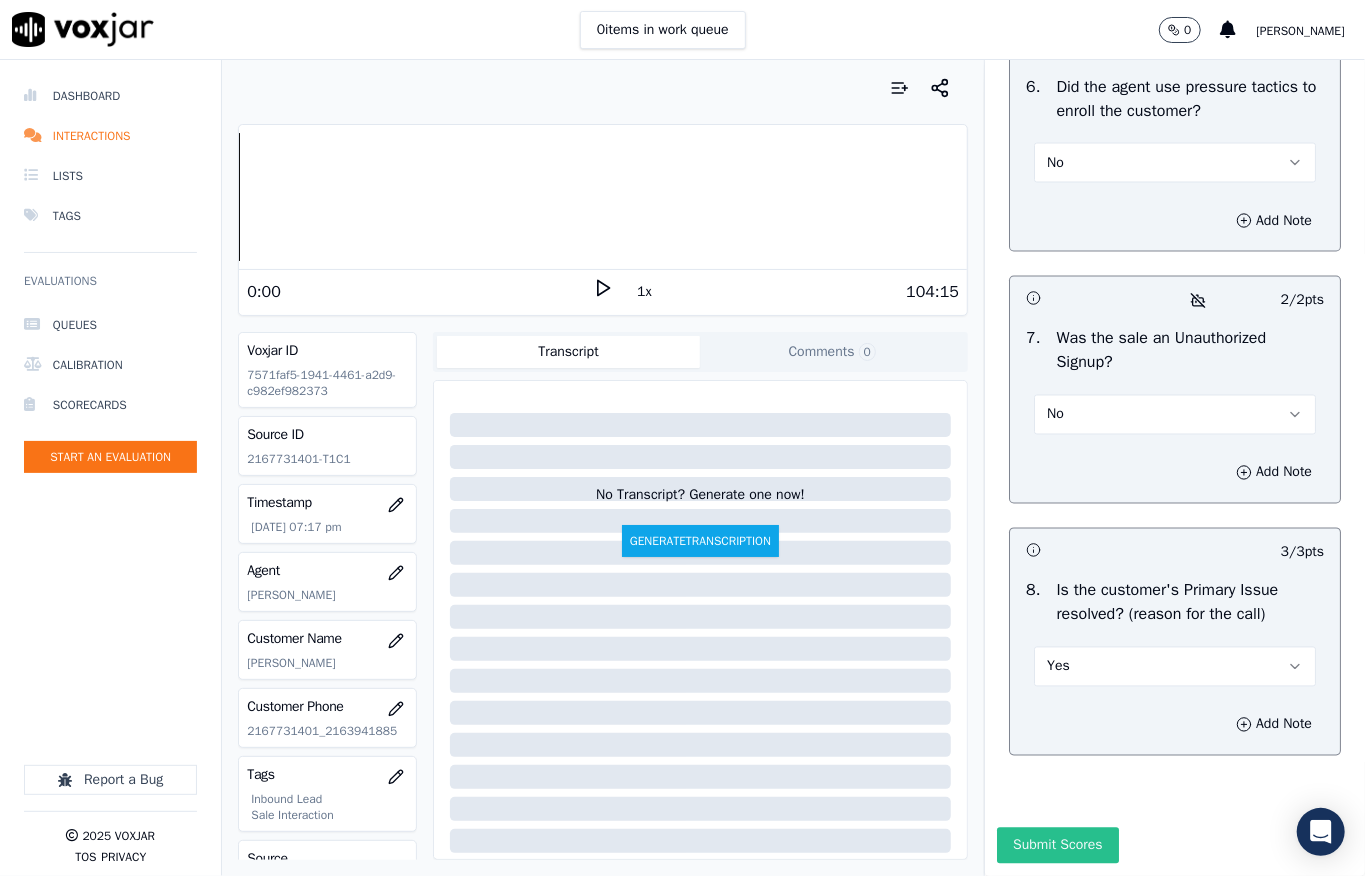 click on "Submit Scores" at bounding box center (1057, 846) 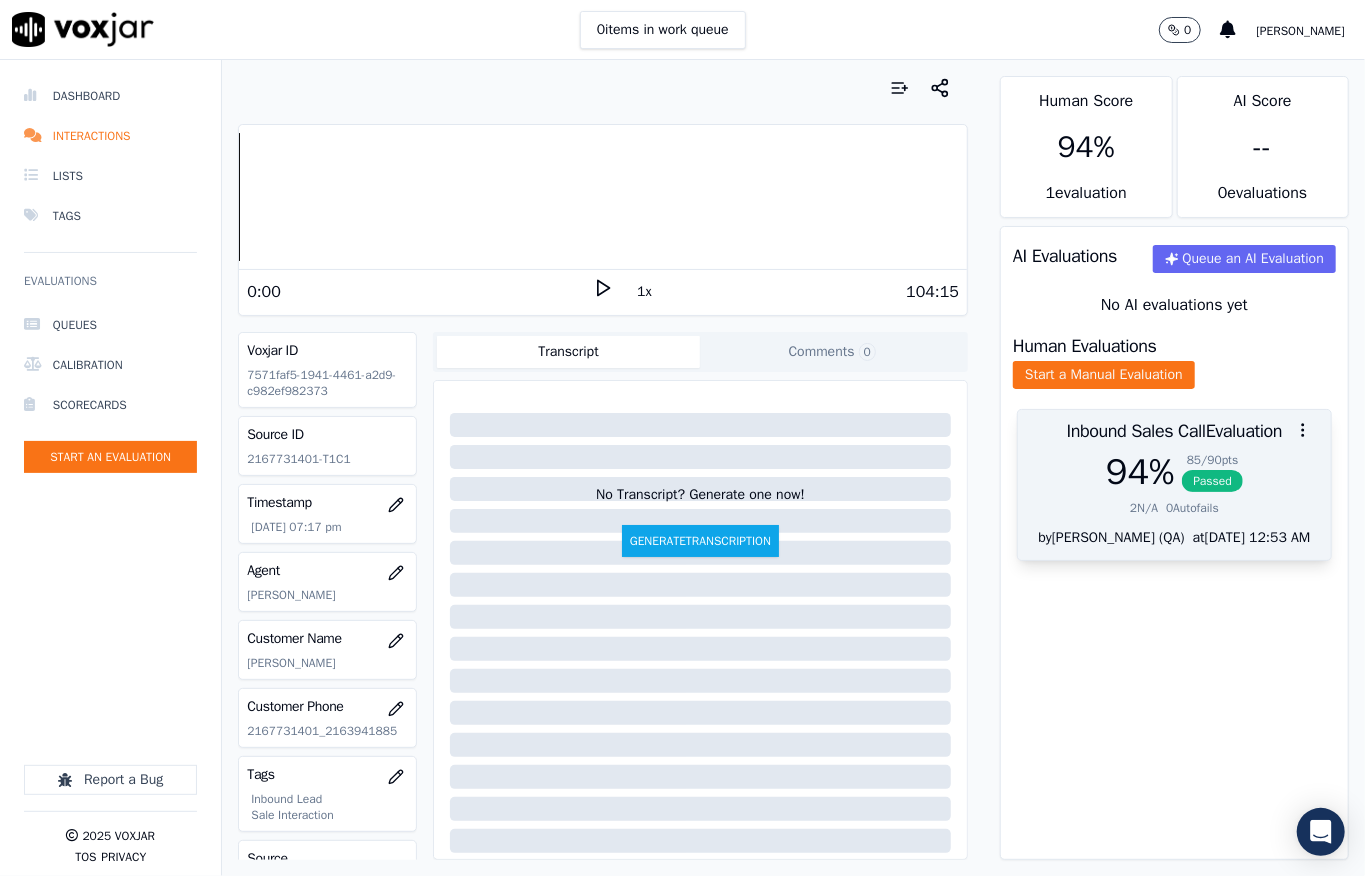 click on "94 %   85 / 90  pts   Passed" at bounding box center [1174, 472] 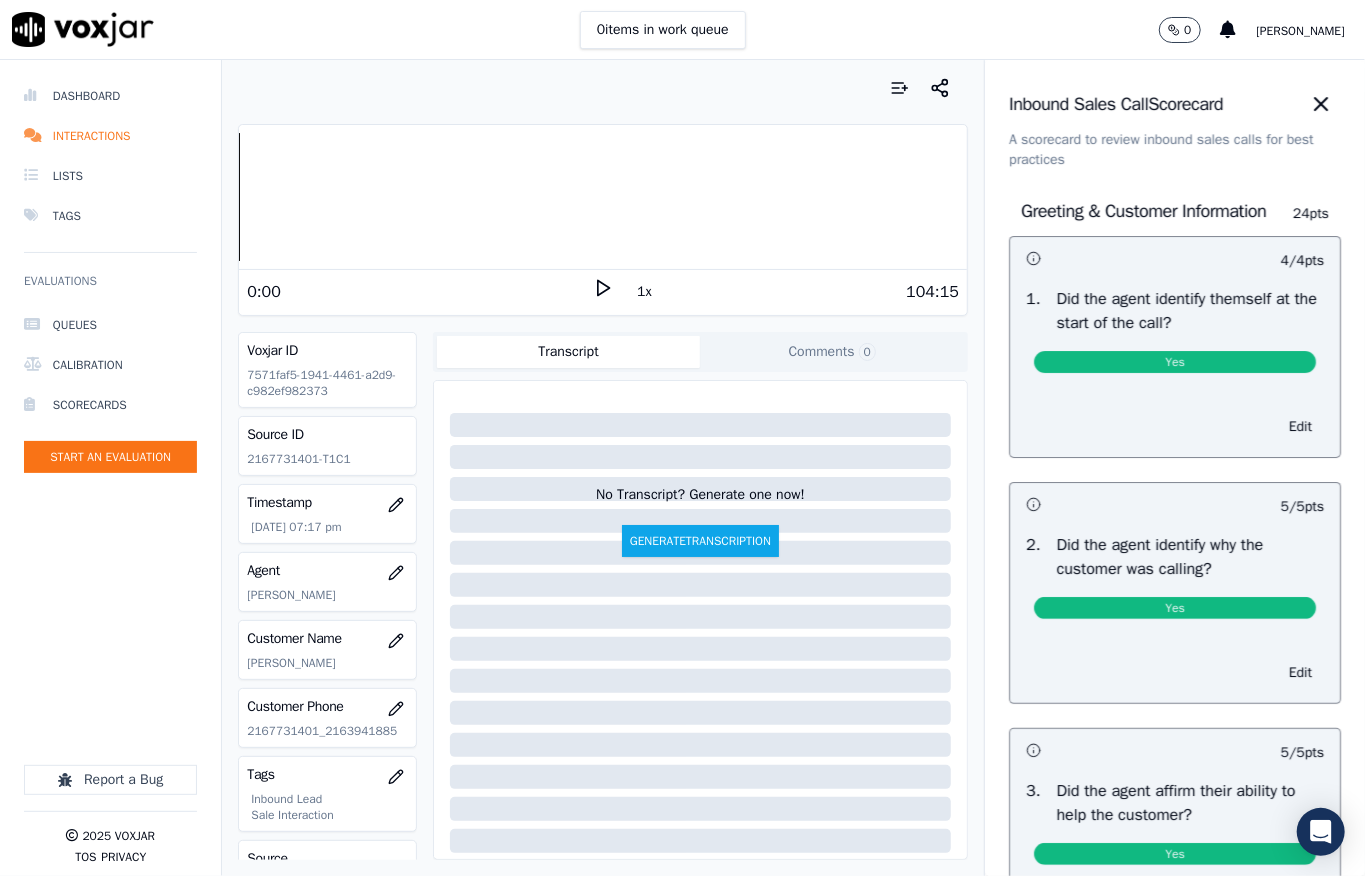click on "4 / 4  pts     1 .   Did the agent identify themself at the start of the call?   Yes               Edit                   5 / 5  pts     2 .   Did the agent identify why the customer was calling?   Yes               Edit                   5 / 5  pts     3 .   Did the agent affirm their ability to help the customer?   Yes               Edit                   -- / 5  pts     4 .   Did the agent attempt to collect customer information such as First and Last Name, Service Address, Alternate Number/Landline, and Email address?   N/A             Edit                   5 / 5  pts     5 .   Did the agent collect any financial details from the customer?    No               Edit" at bounding box center (1175, 875) 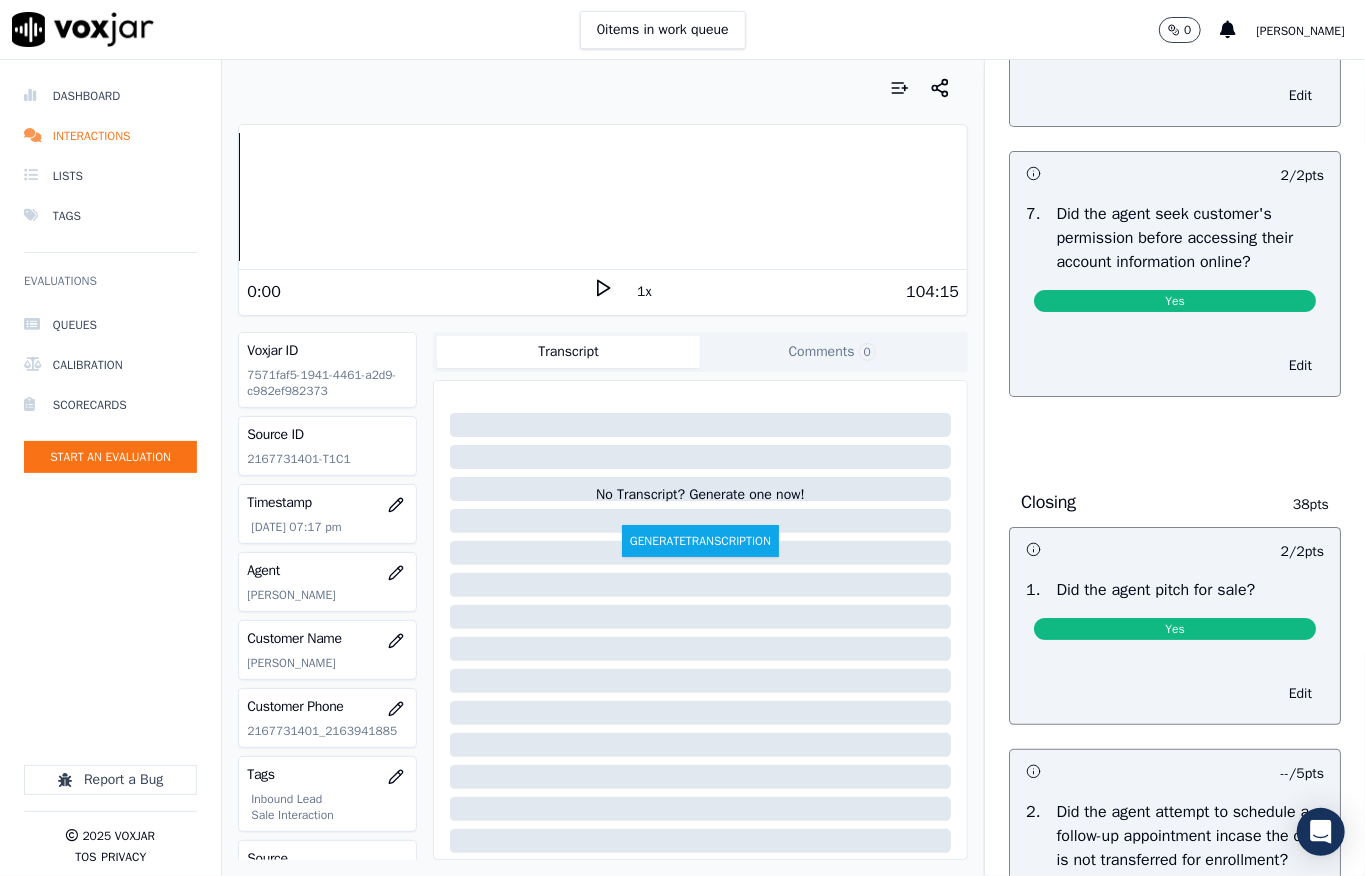 scroll, scrollTop: 3933, scrollLeft: 0, axis: vertical 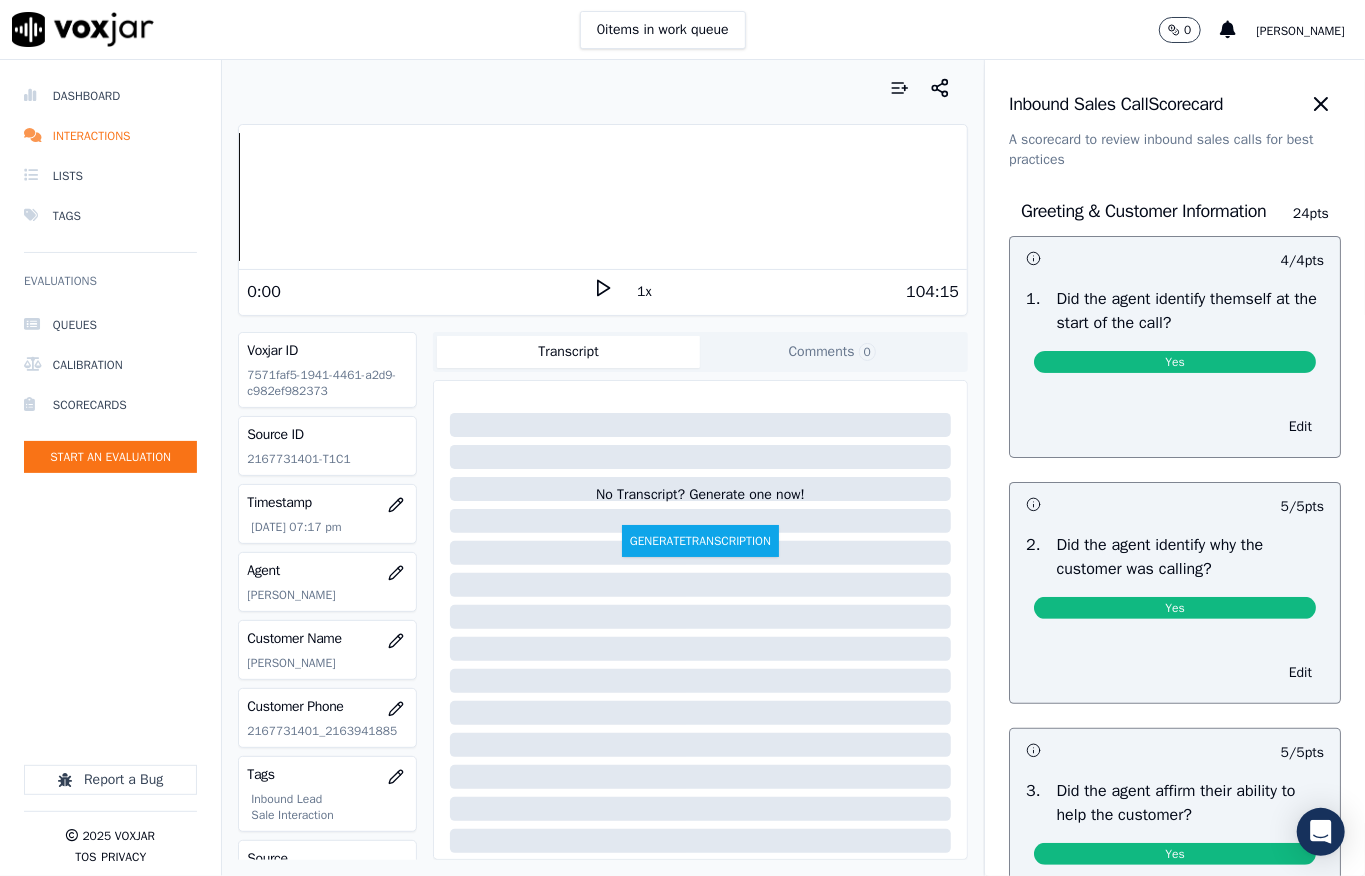 click 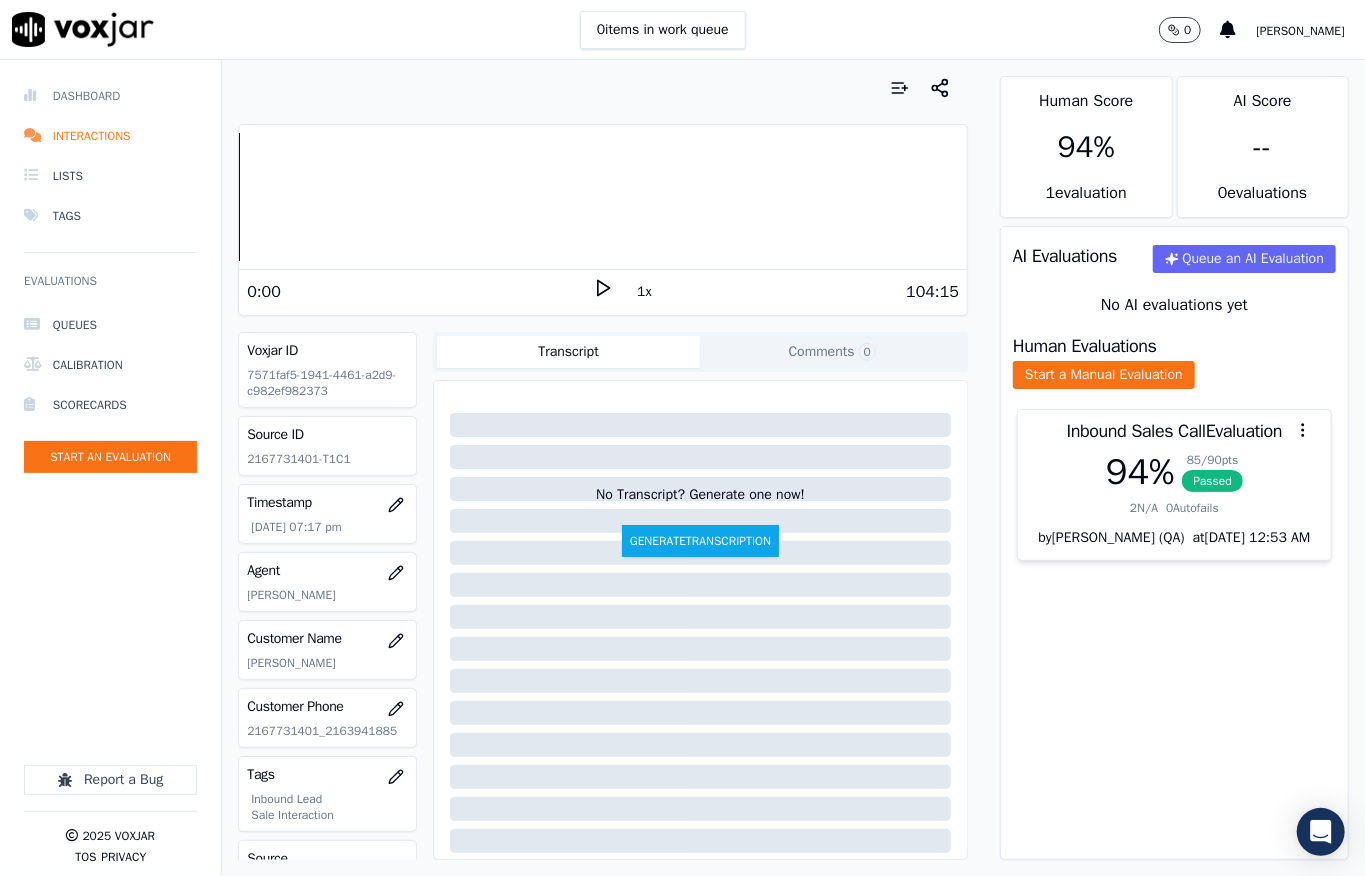 click on "Dashboard" at bounding box center [110, 96] 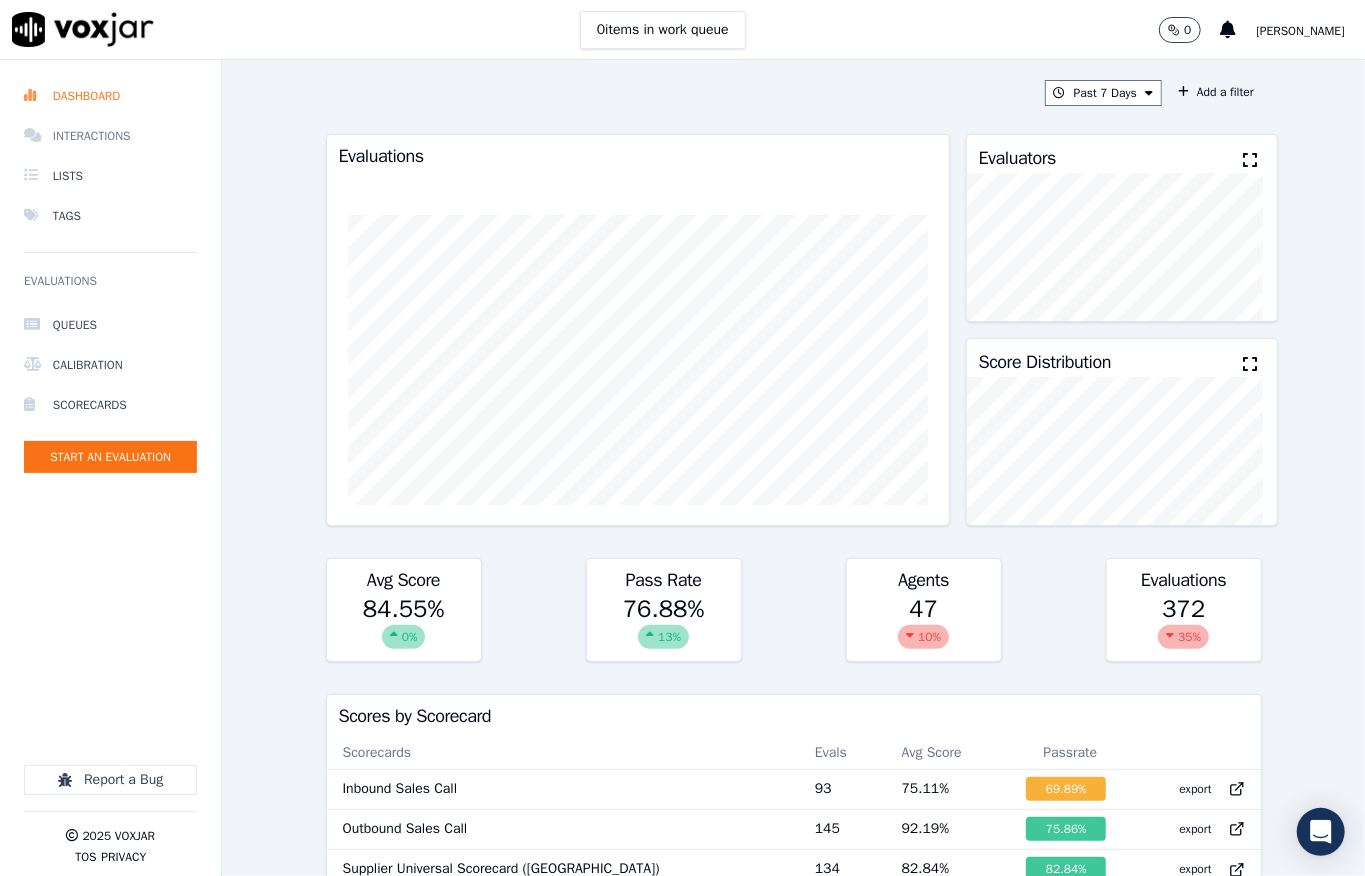 click on "Interactions" at bounding box center (110, 136) 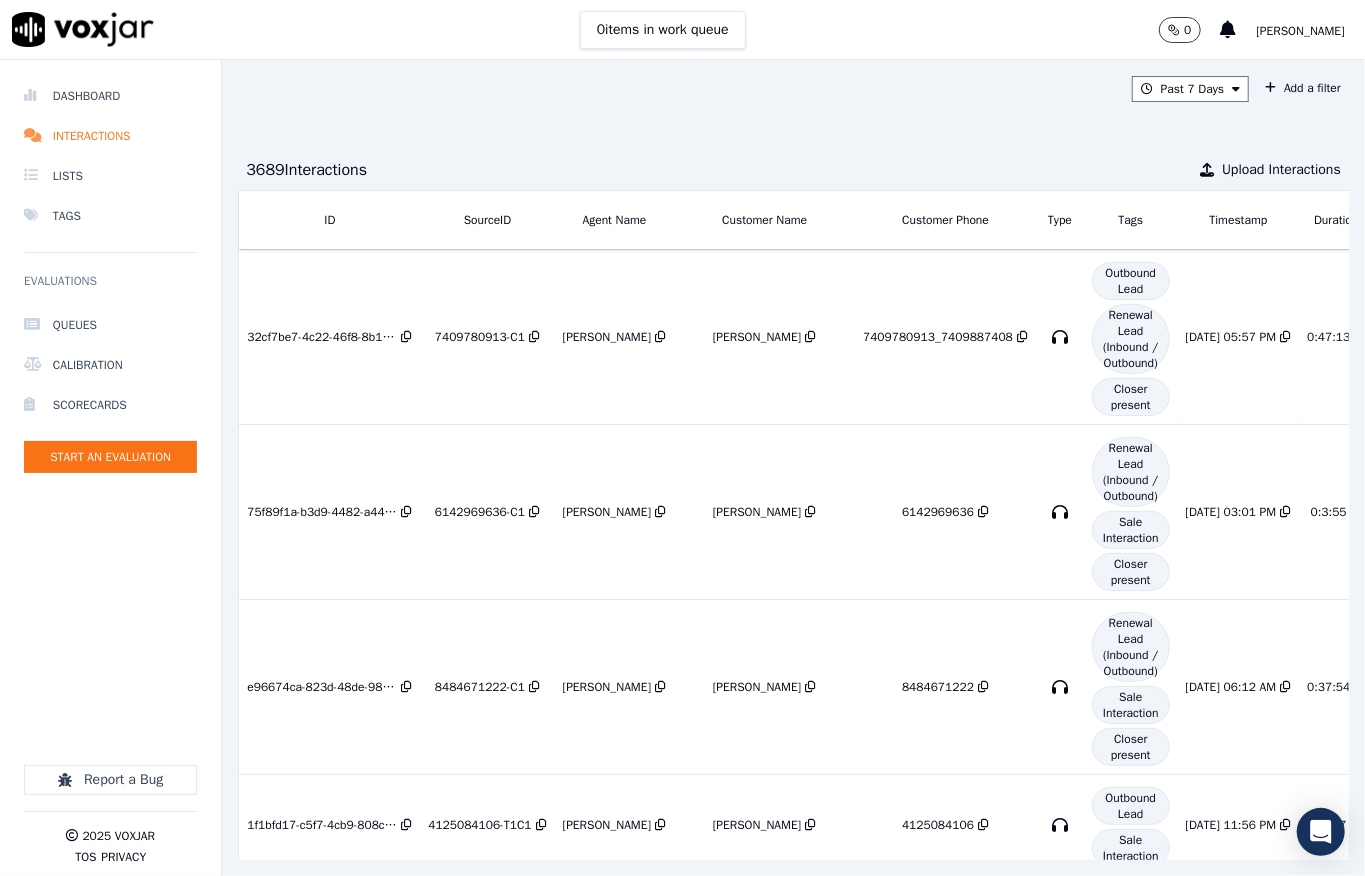 scroll, scrollTop: 590, scrollLeft: 0, axis: vertical 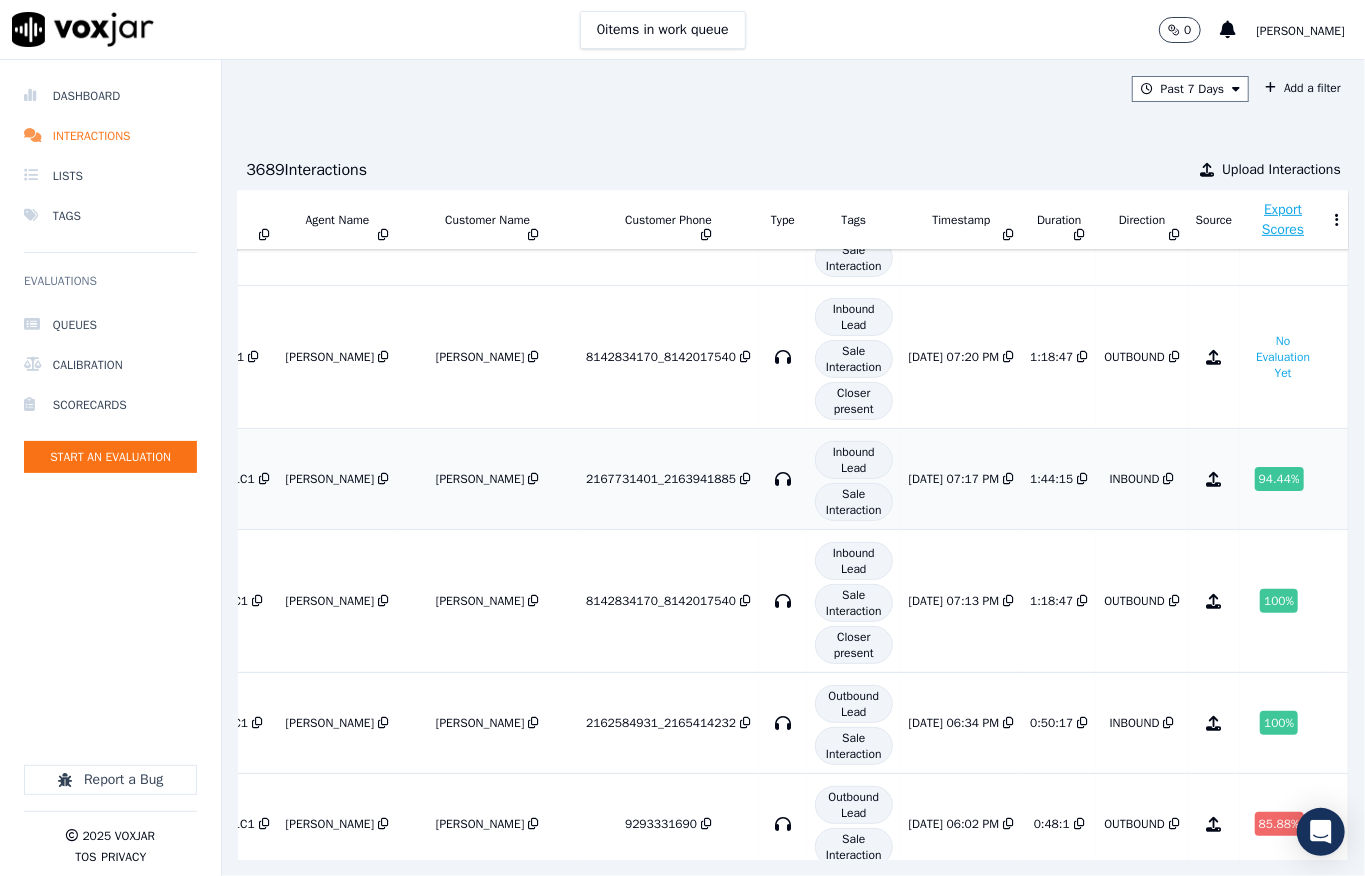 click on "94.44 %" at bounding box center (1279, 479) 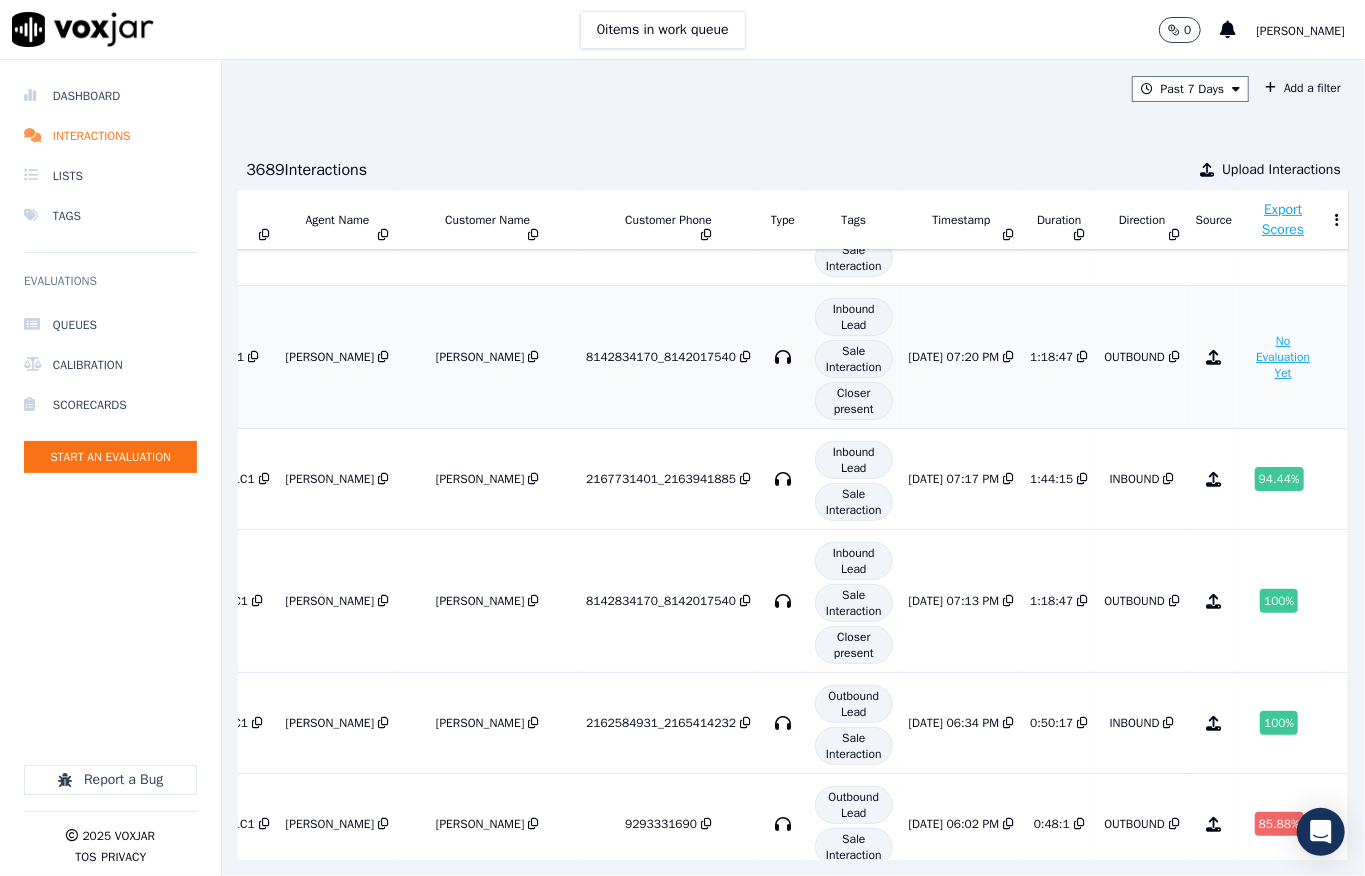 click on "No Evaluation Yet" at bounding box center (1283, 357) 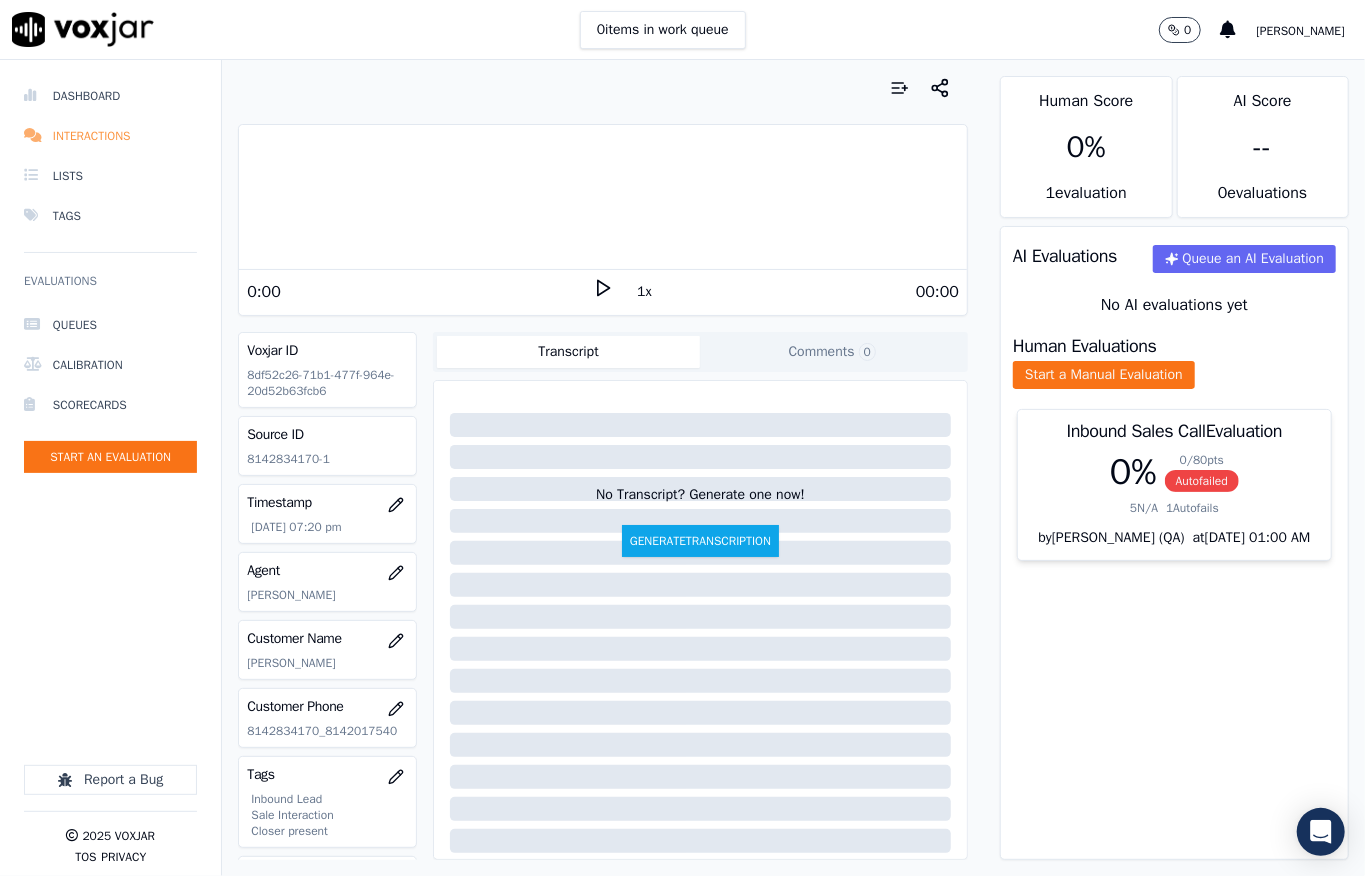 click on "Interactions" at bounding box center [110, 136] 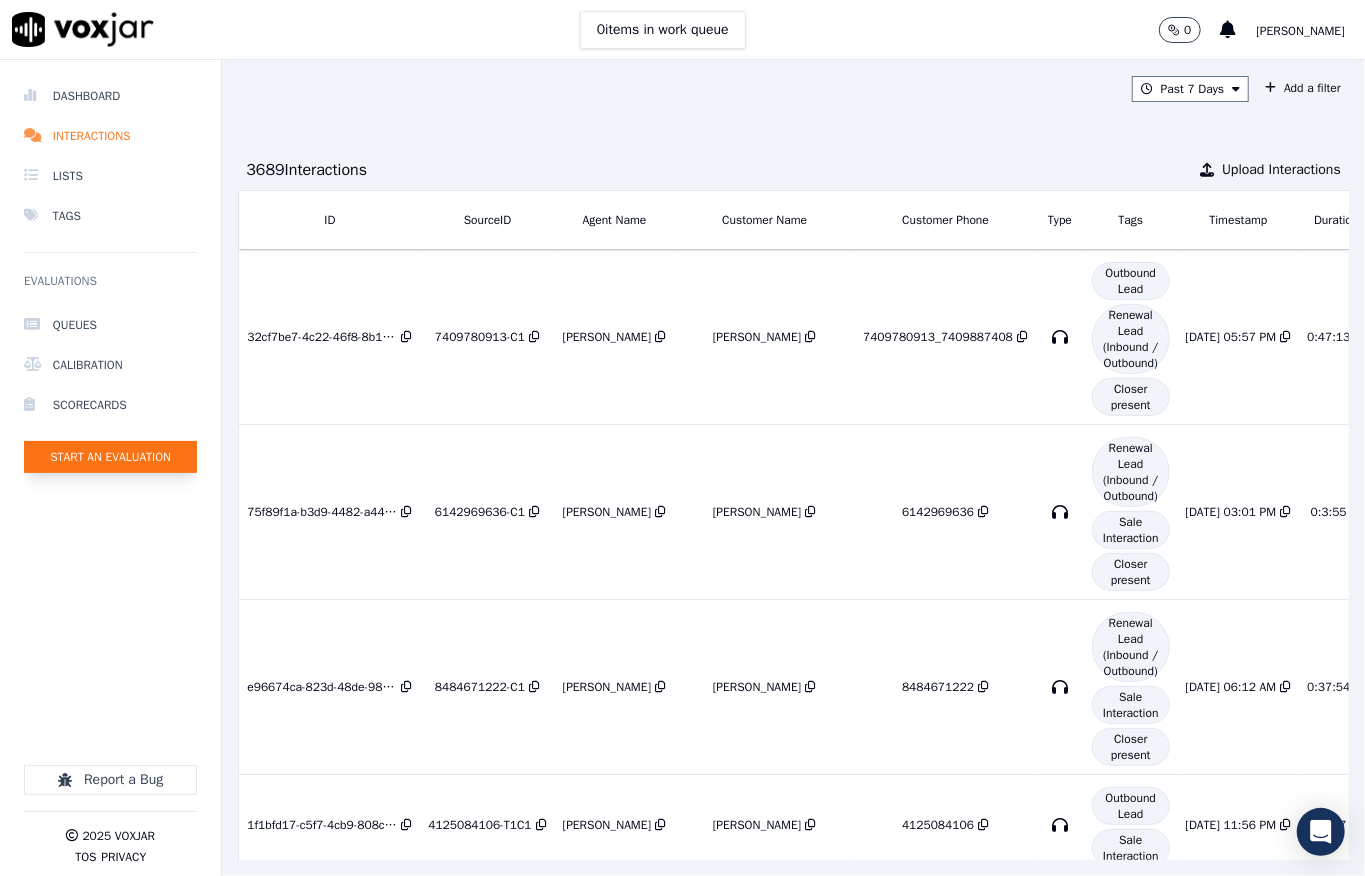 click on "Start an Evaluation" 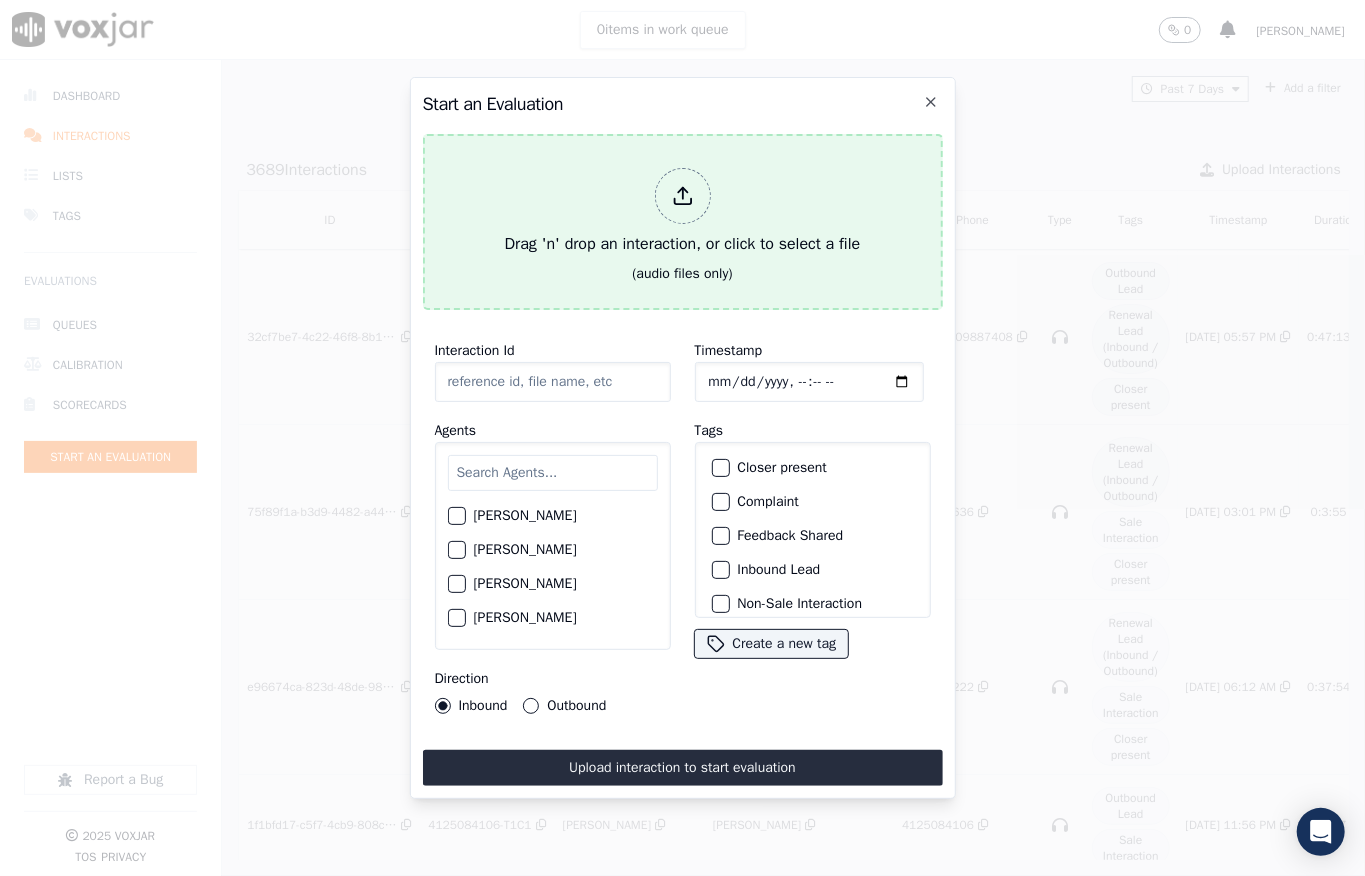 click 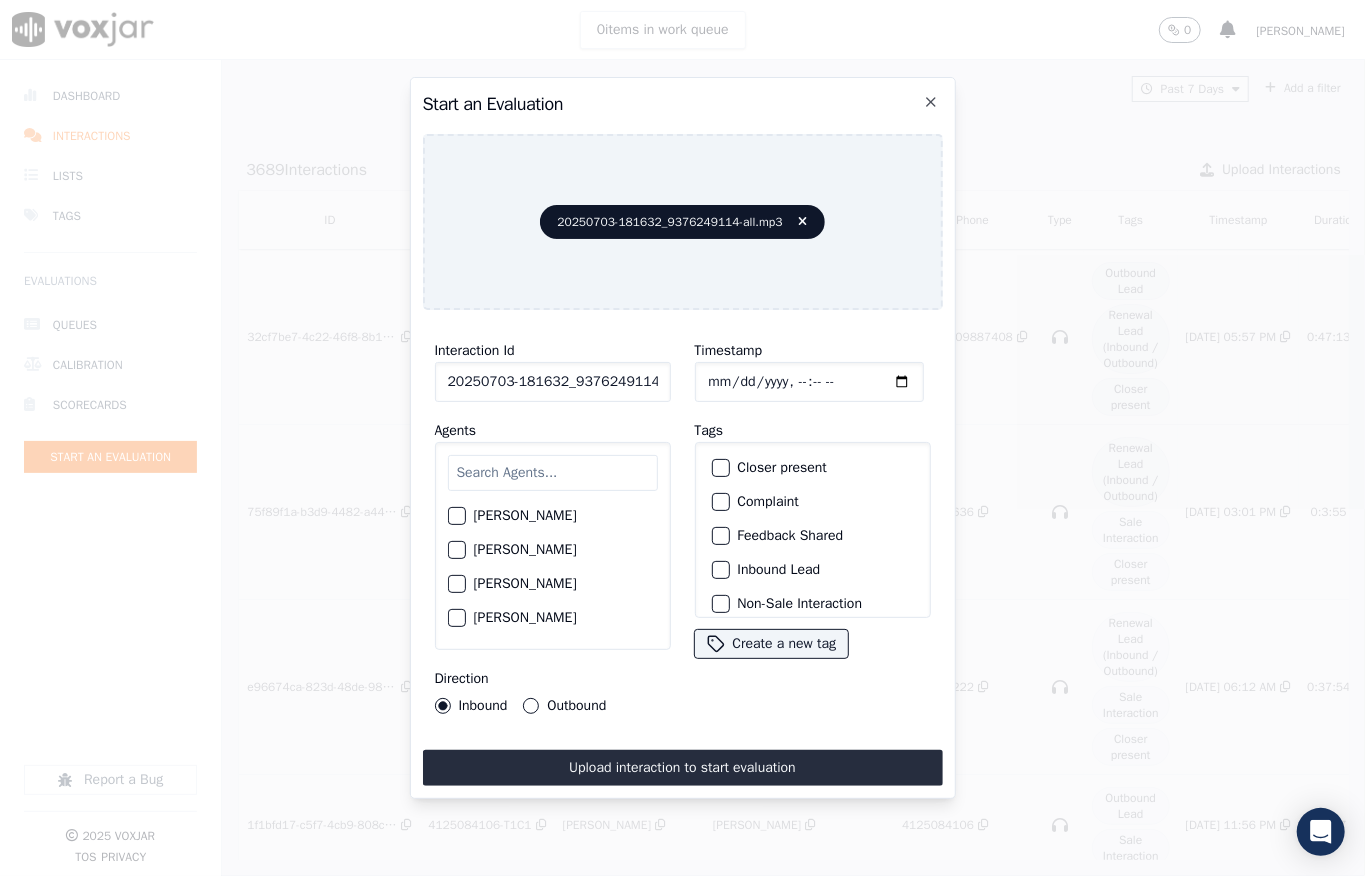 click on "Timestamp" 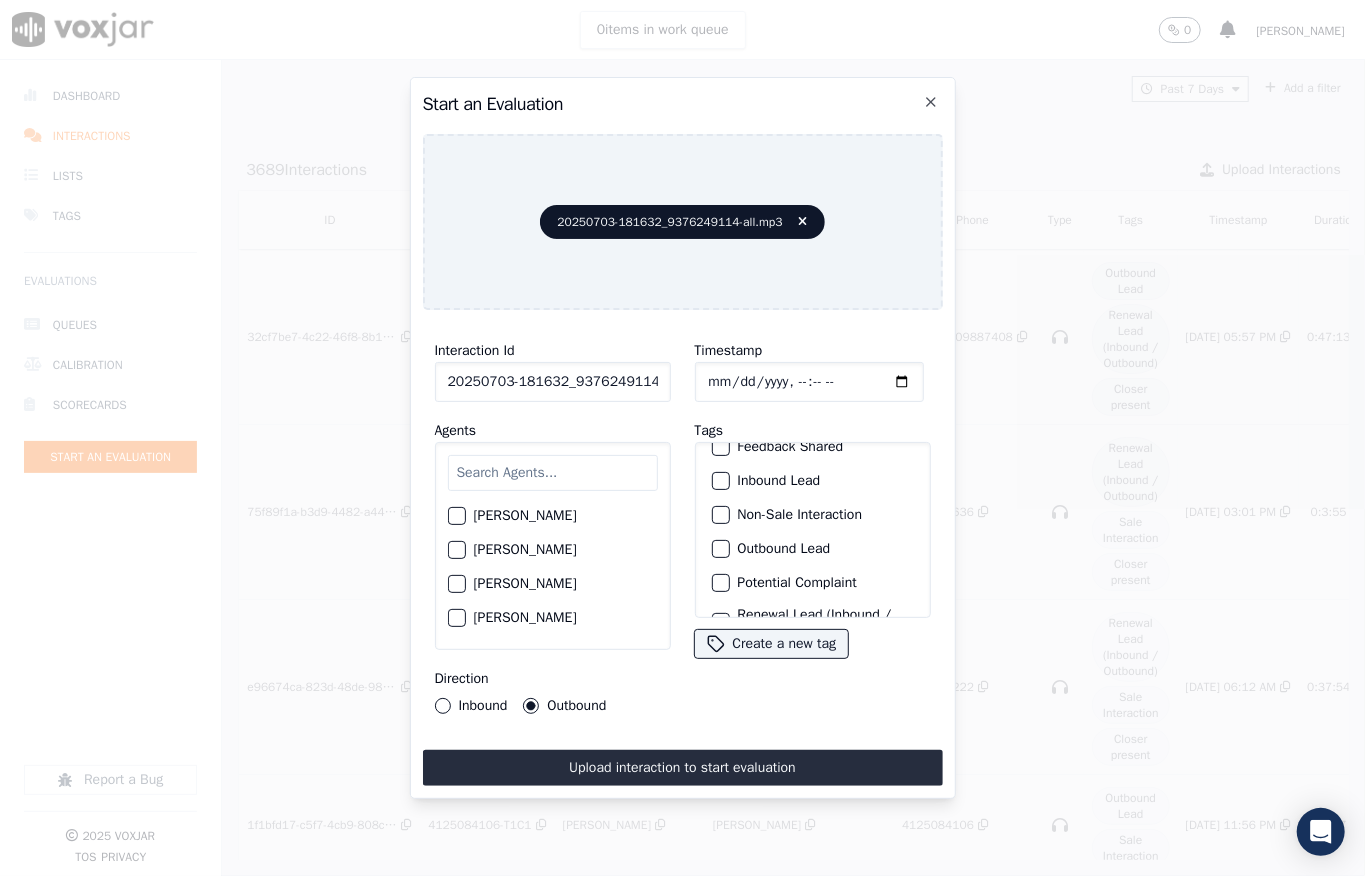 scroll, scrollTop: 200, scrollLeft: 0, axis: vertical 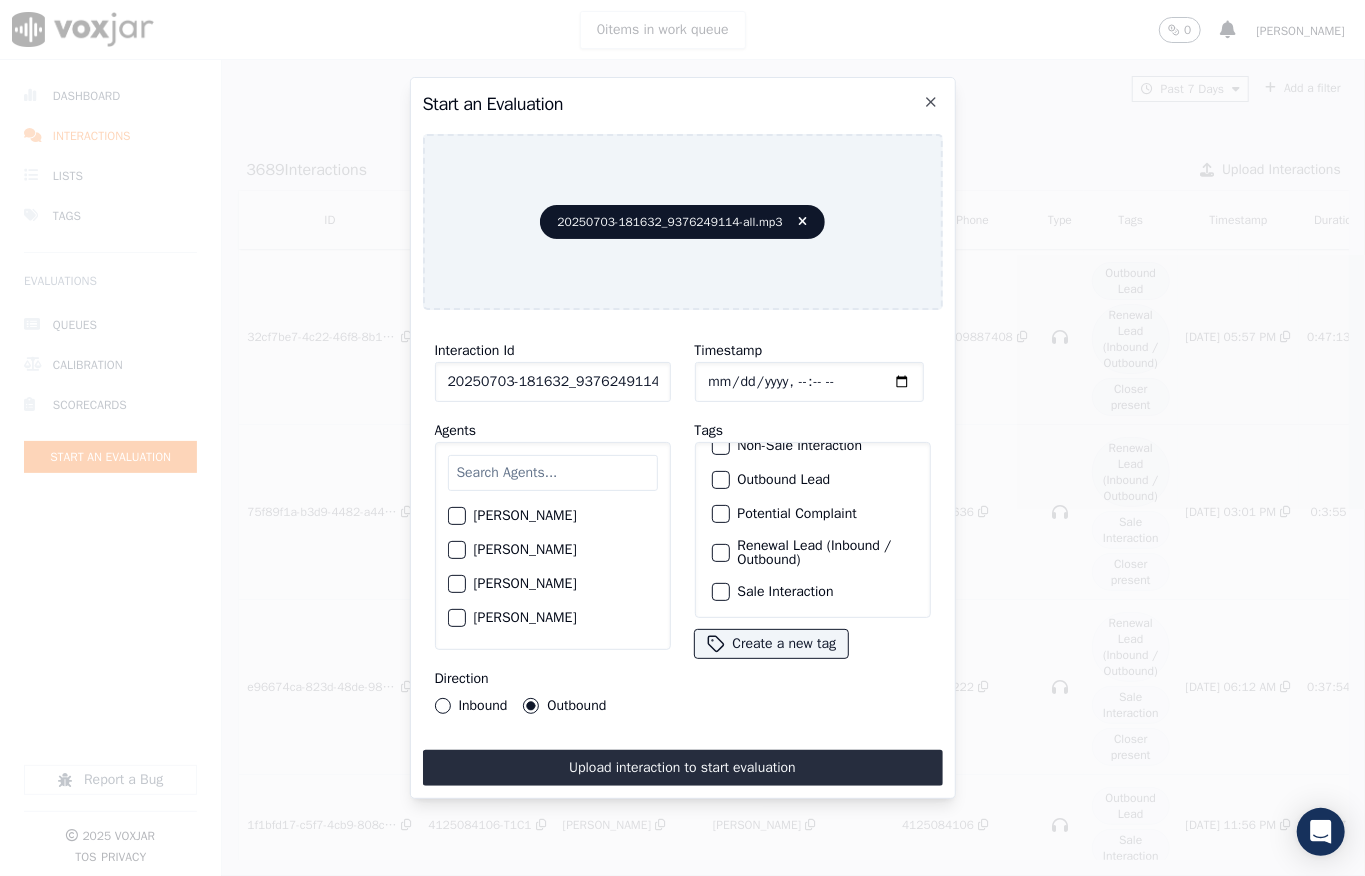 click at bounding box center [720, 514] 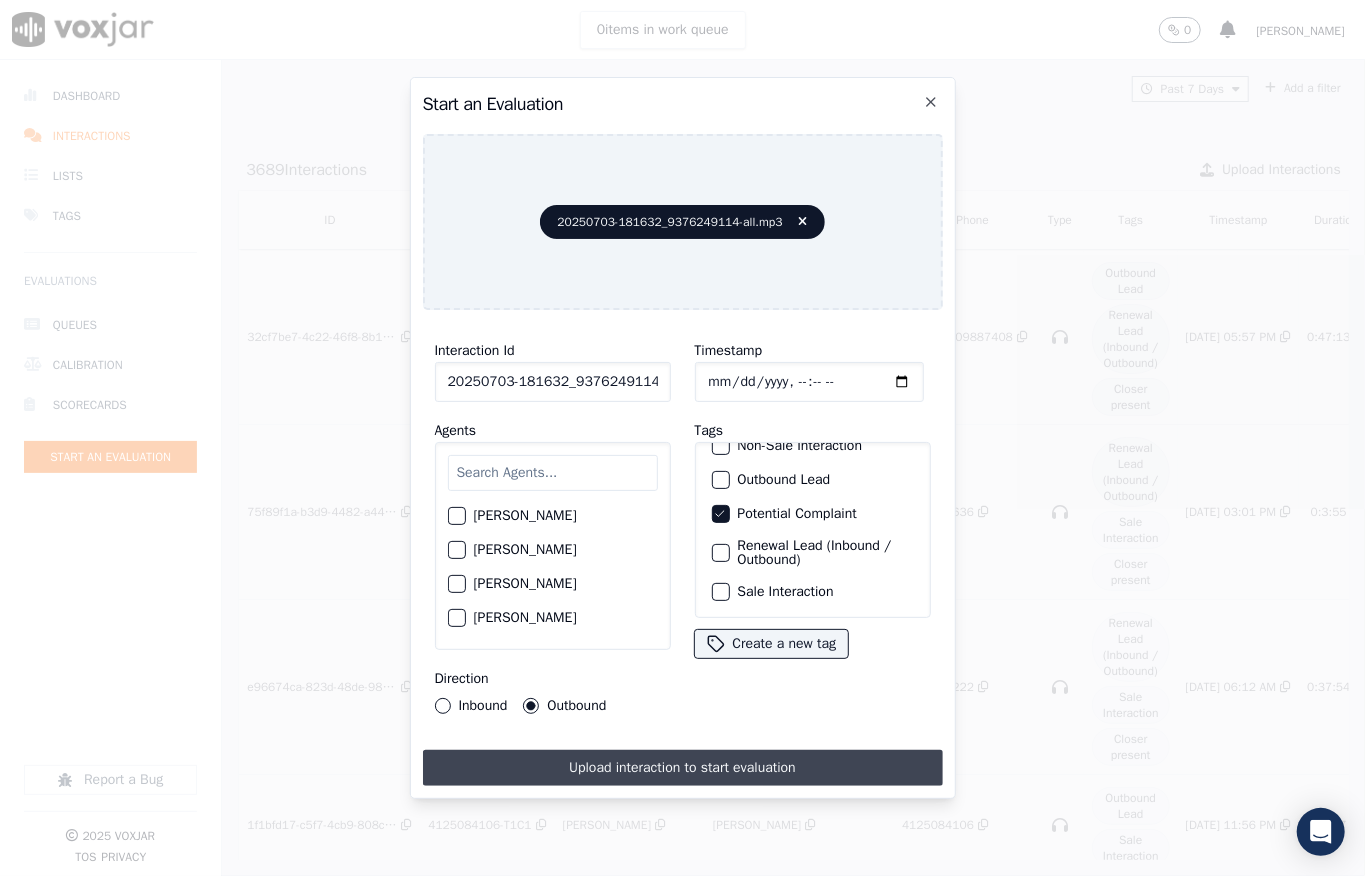 click on "Upload interaction to start evaluation" at bounding box center [683, 768] 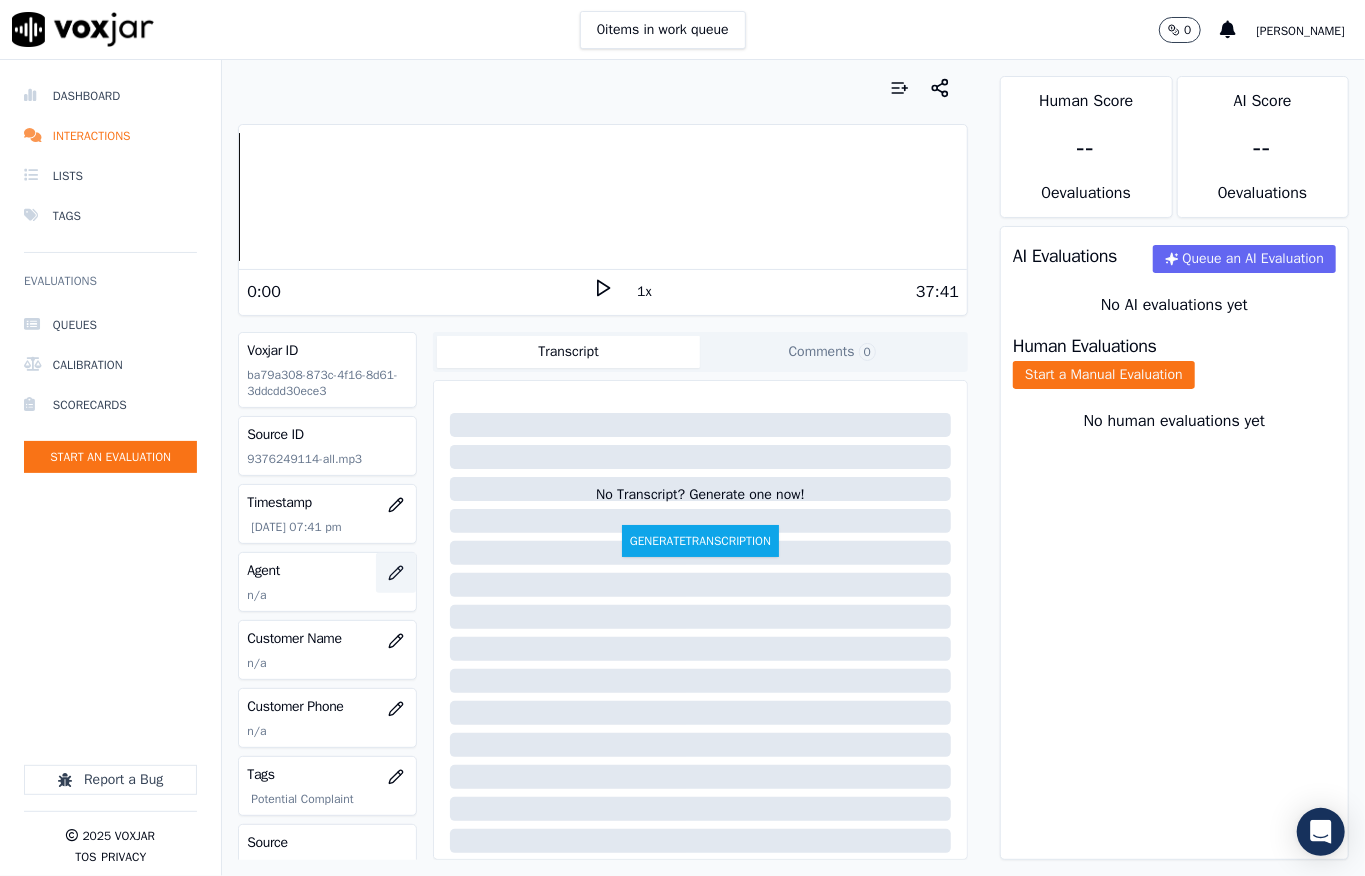 click 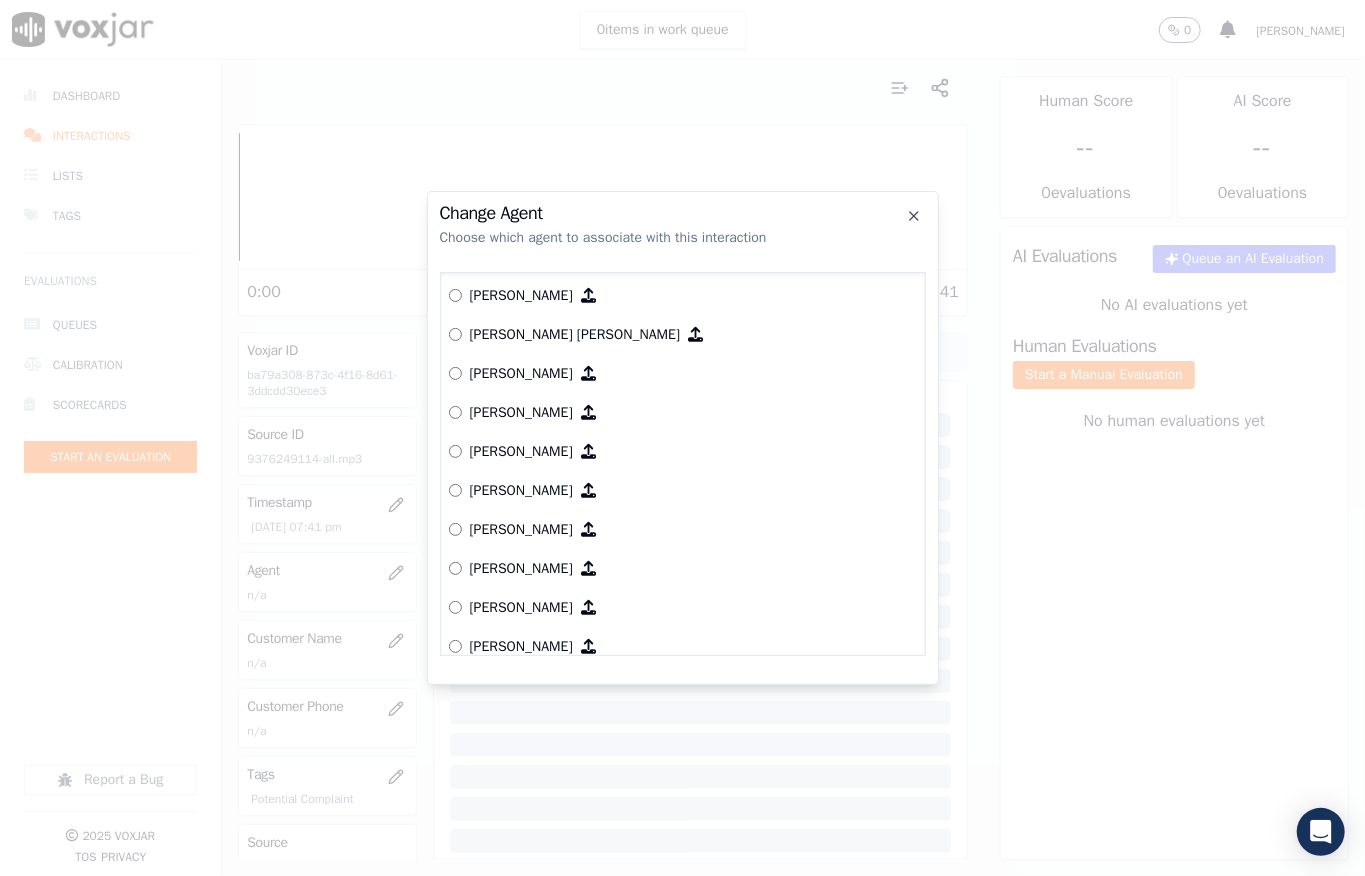 scroll, scrollTop: 1925, scrollLeft: 0, axis: vertical 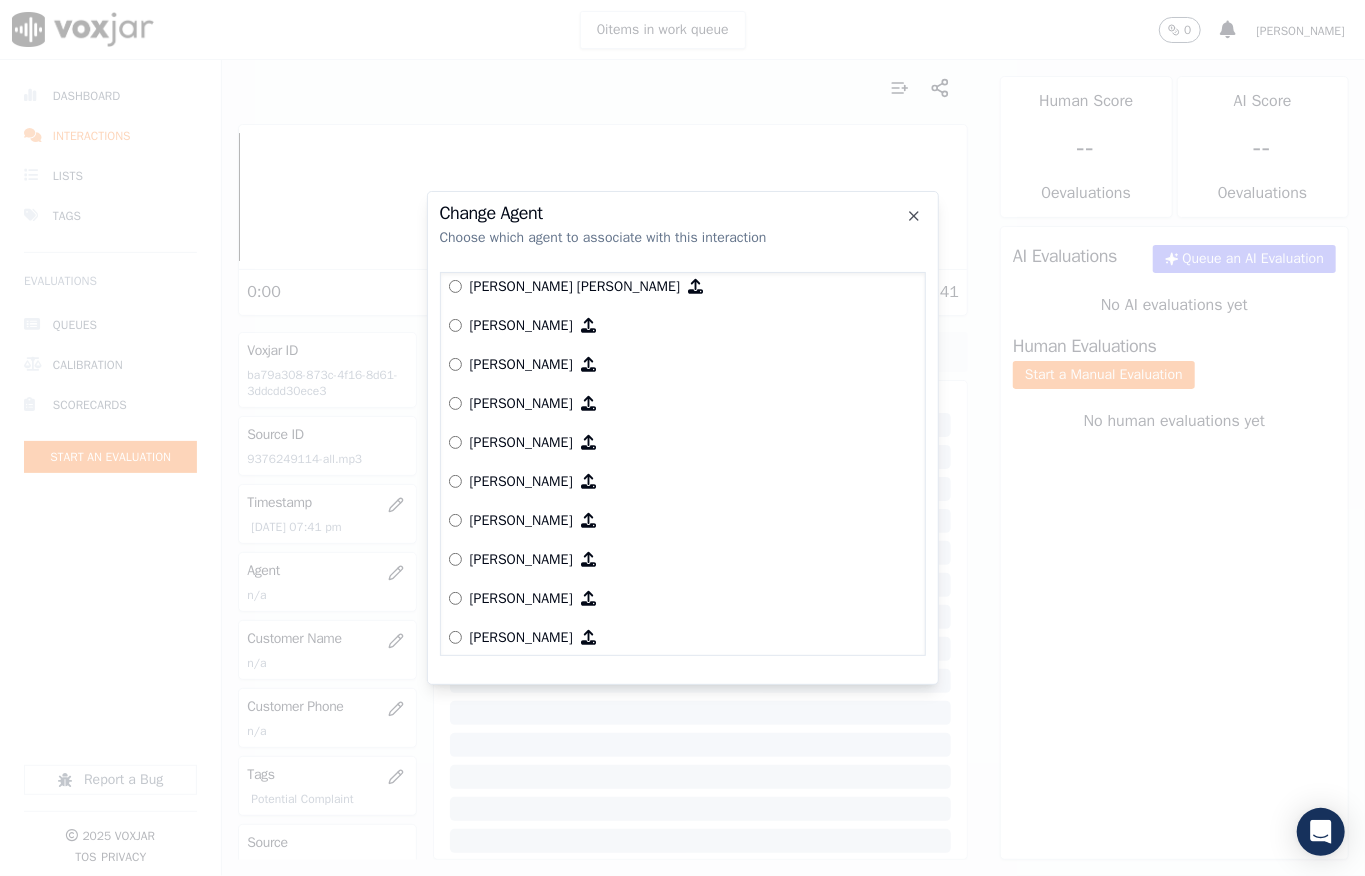 click on "[PERSON_NAME]" at bounding box center (521, 365) 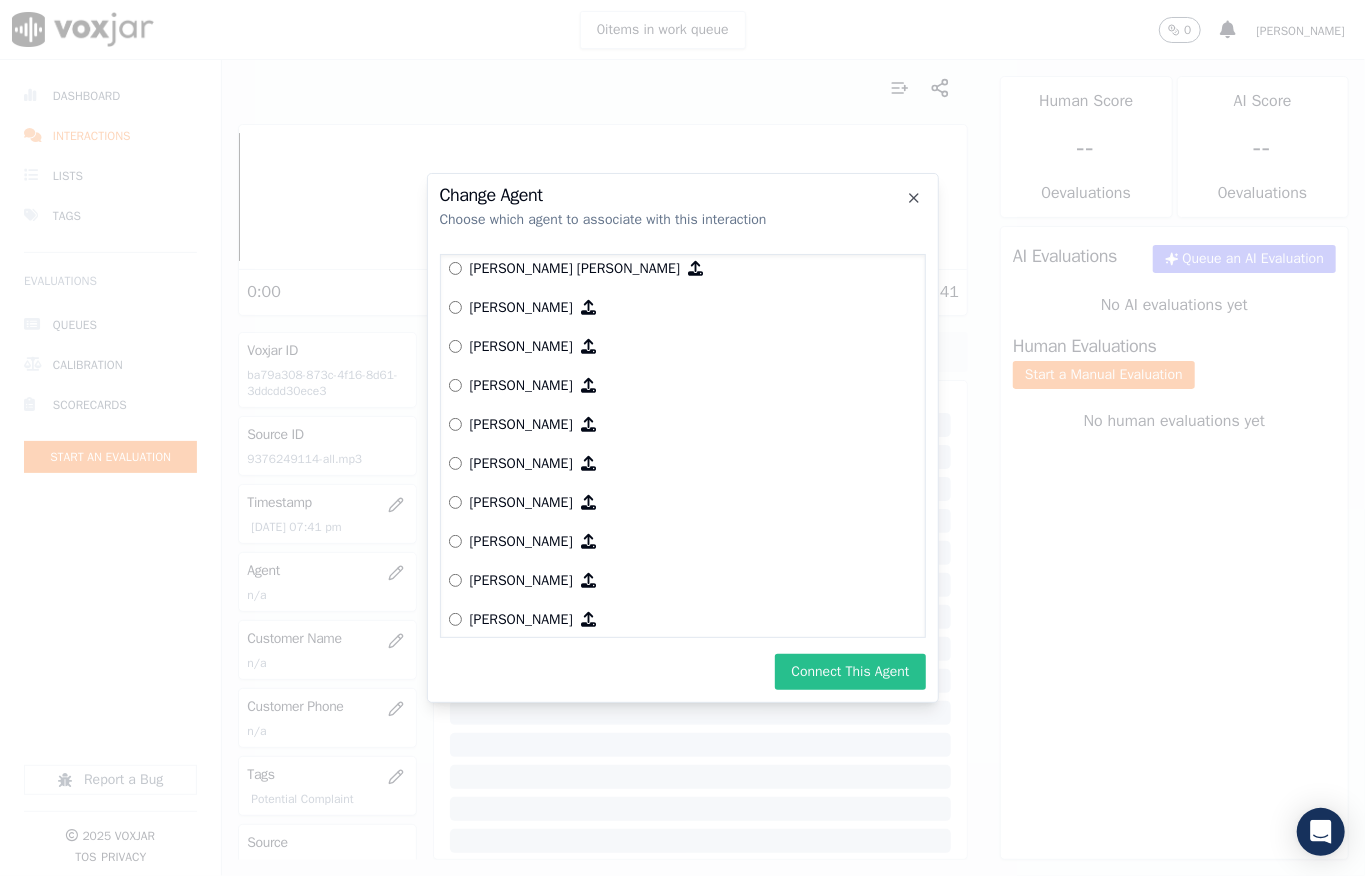 click on "Connect This Agent" at bounding box center (850, 672) 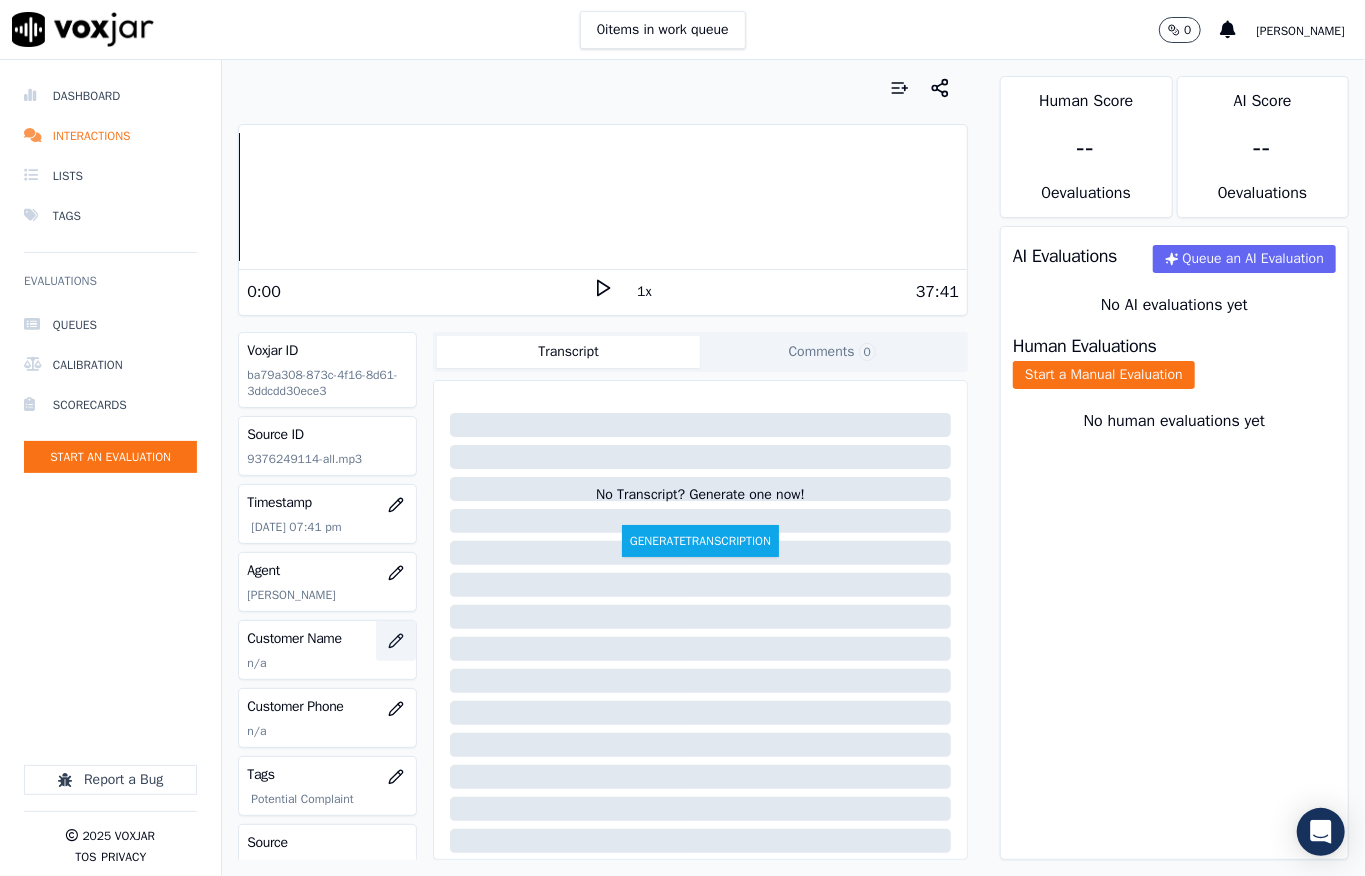 click at bounding box center (396, 641) 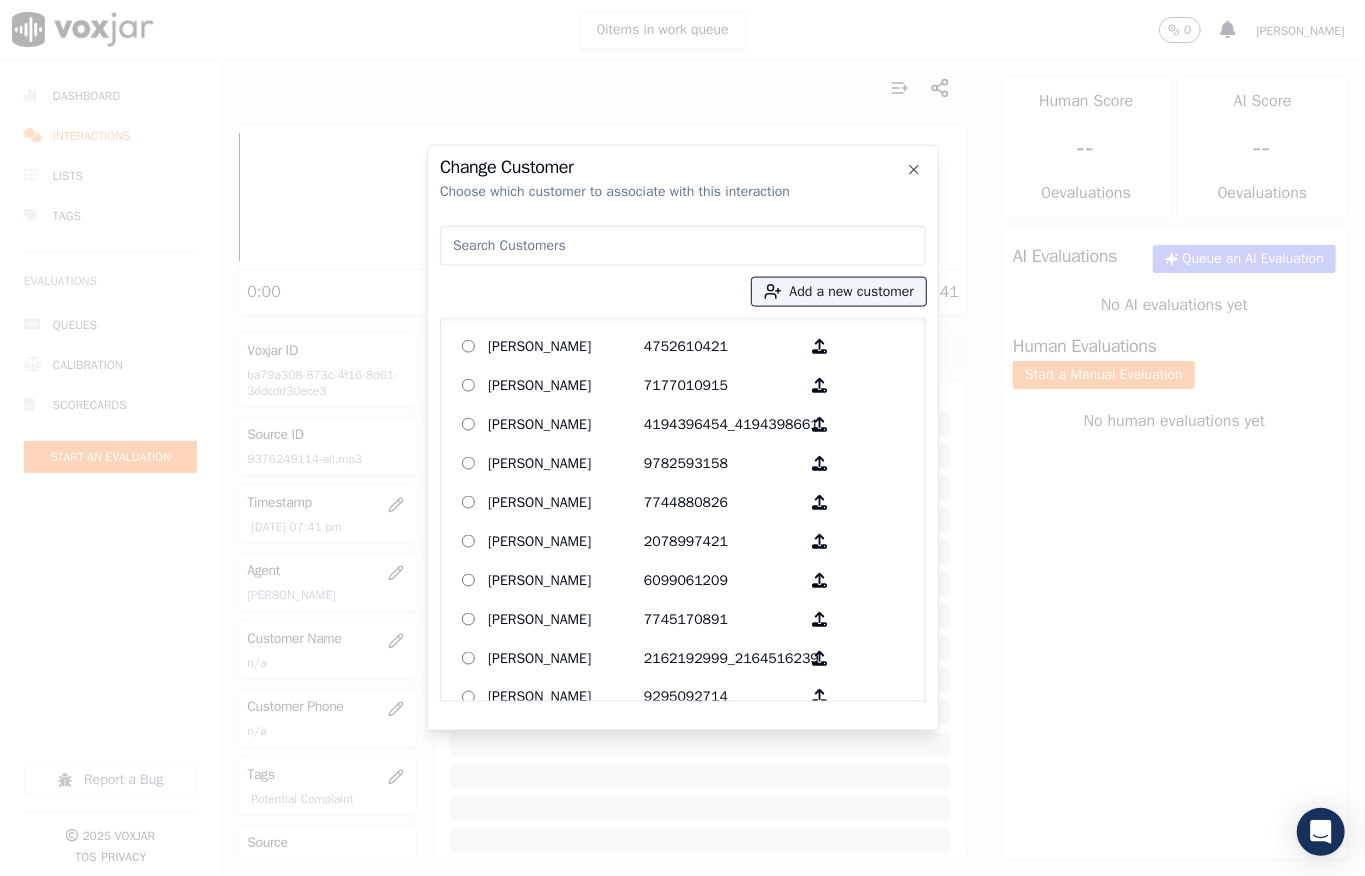type on "CHAM LEMPREUX" 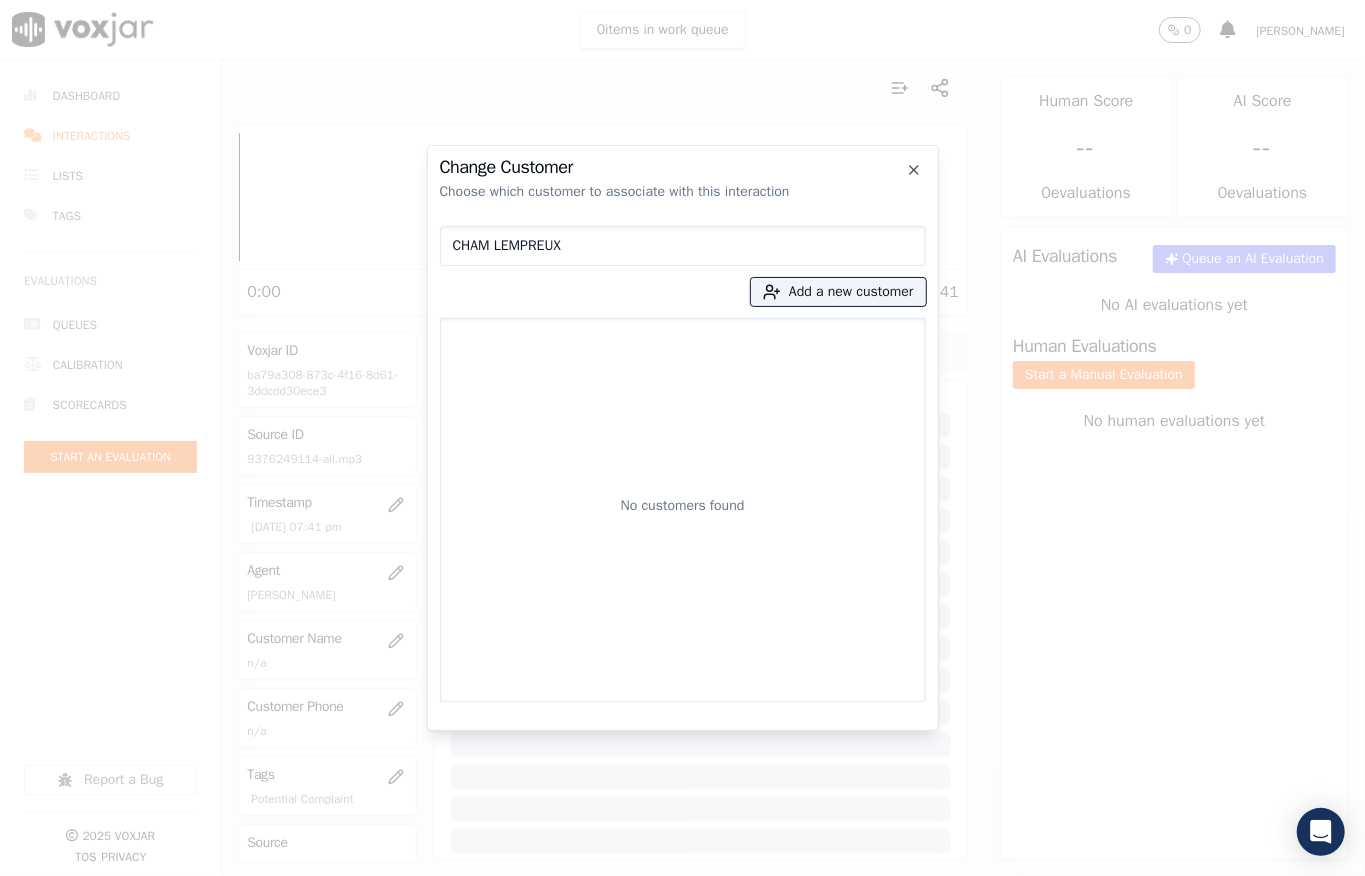 drag, startPoint x: 305, startPoint y: 237, endPoint x: 238, endPoint y: 237, distance: 67 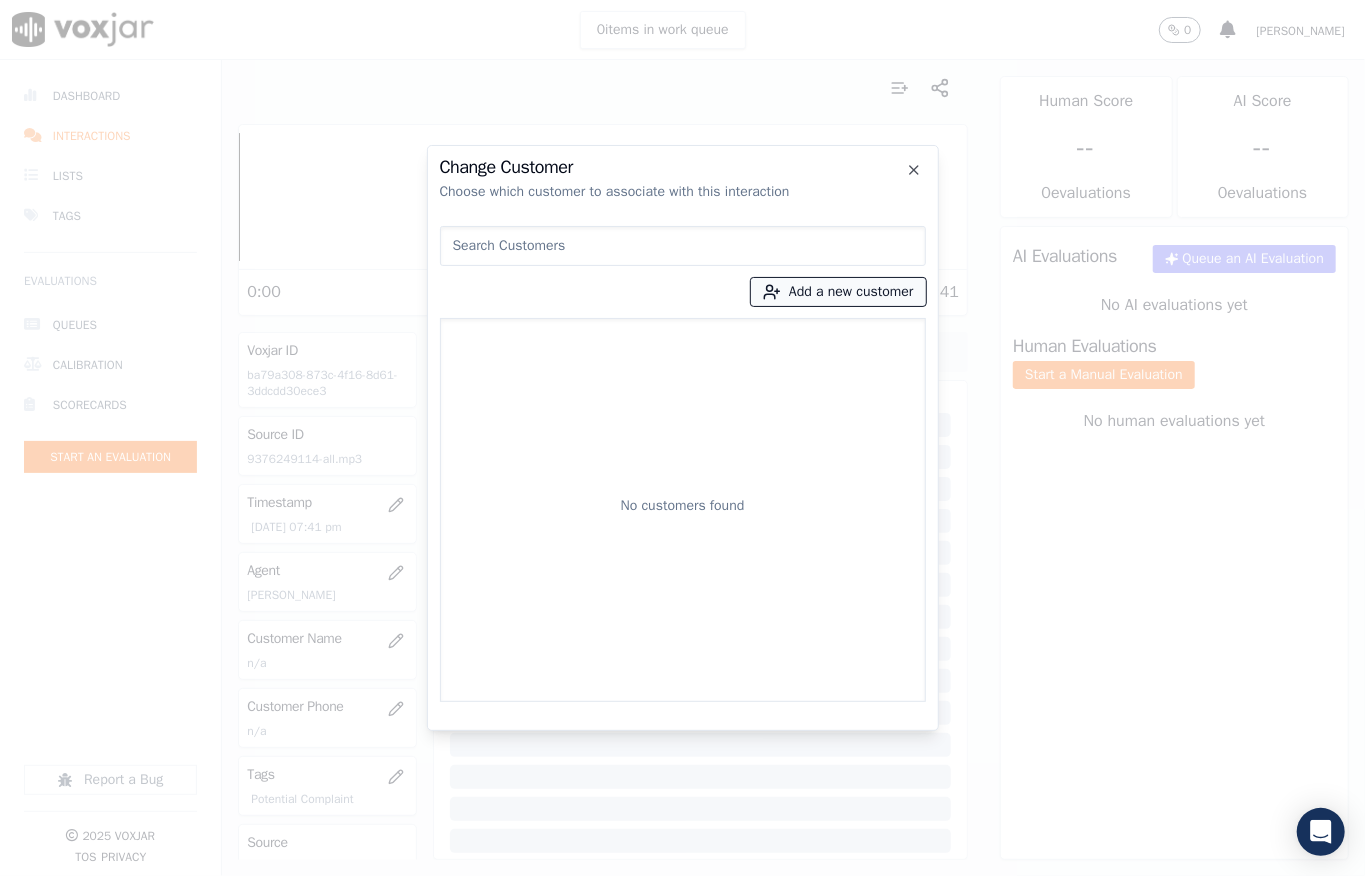 click on "Add a new customer" at bounding box center (838, 292) 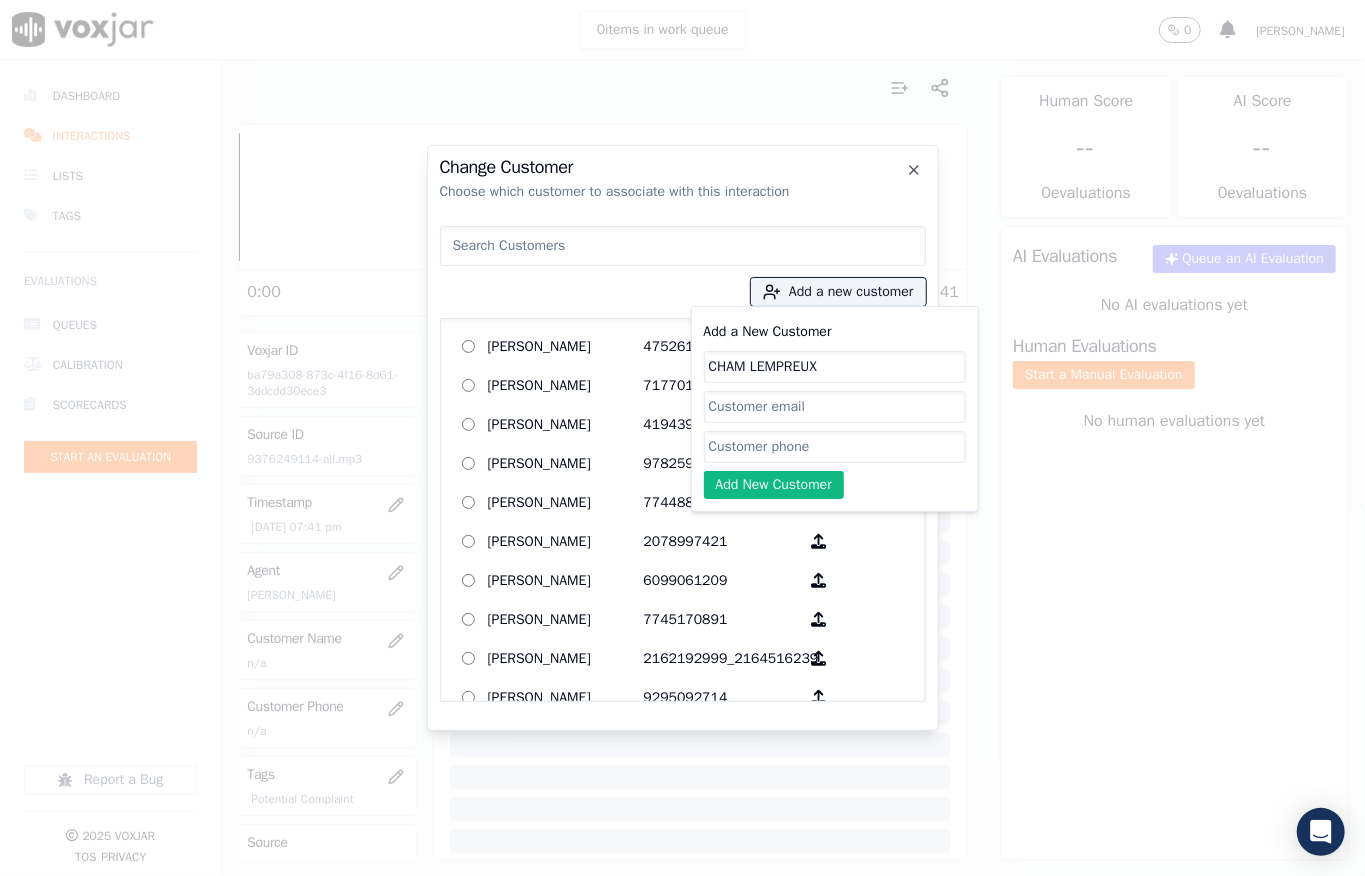 type on "CHAM LEMPREUX" 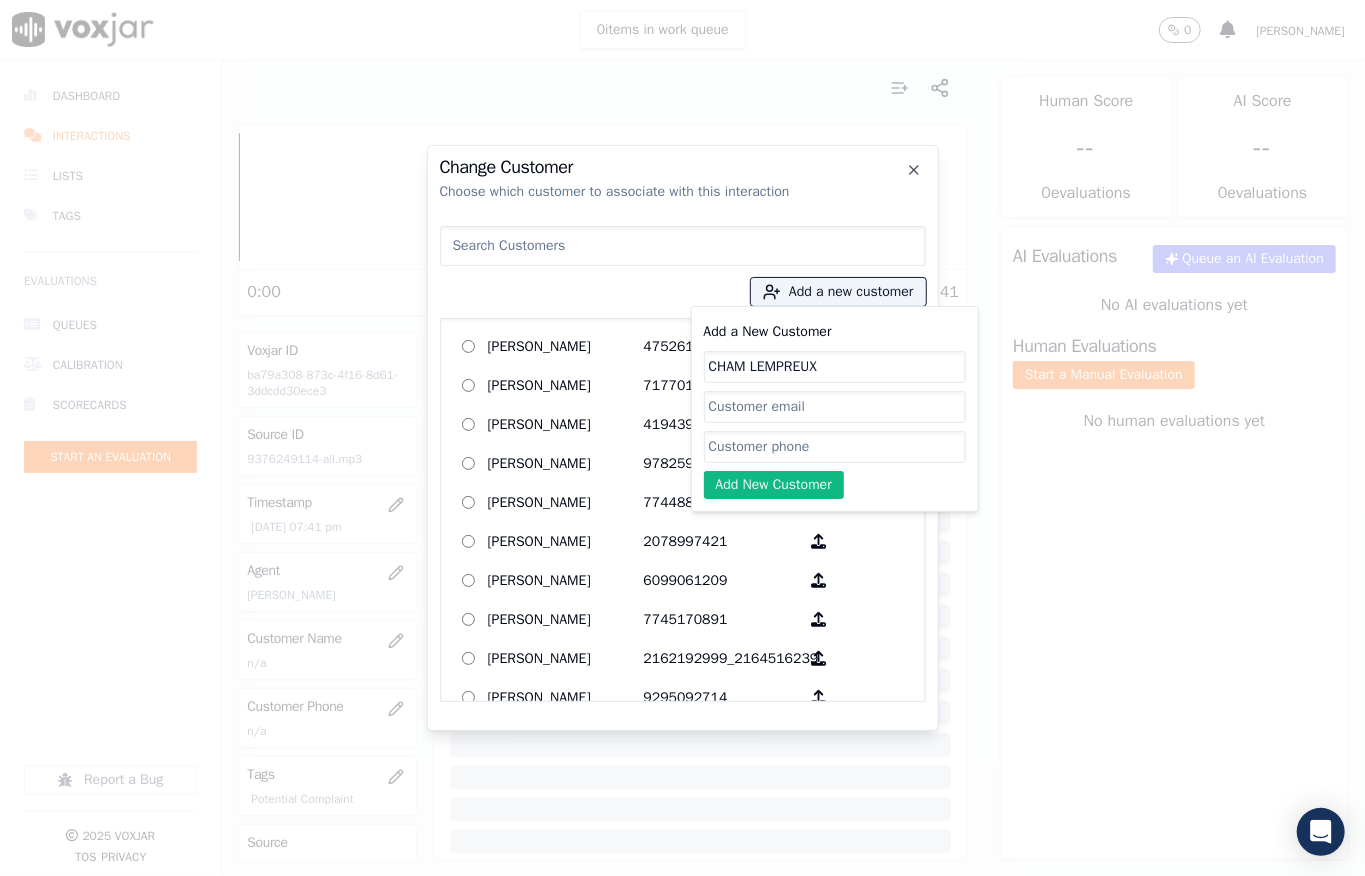 click on "Add a New Customer" 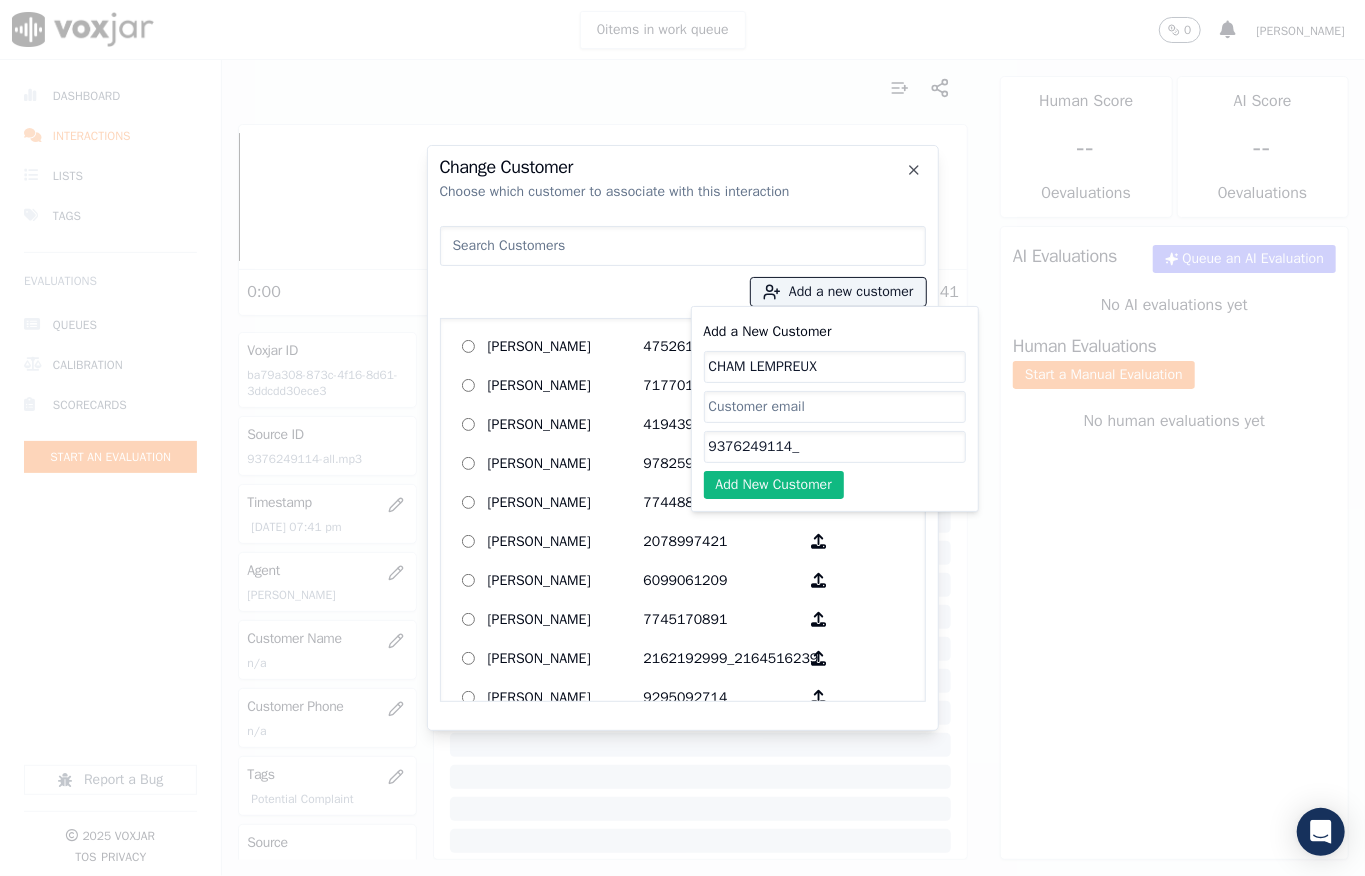 paste on "9376886086" 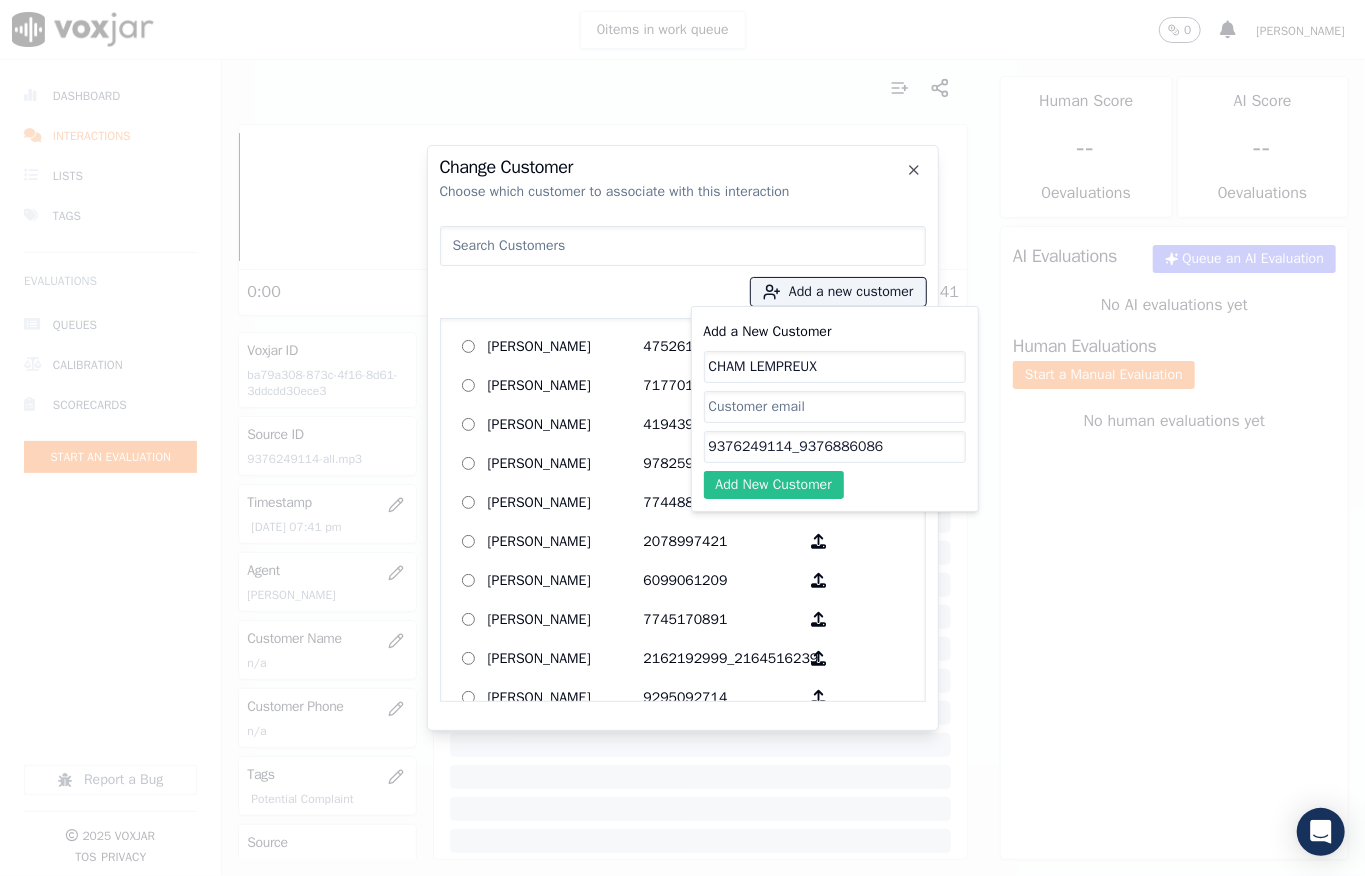 type on "9376249114_9376886086" 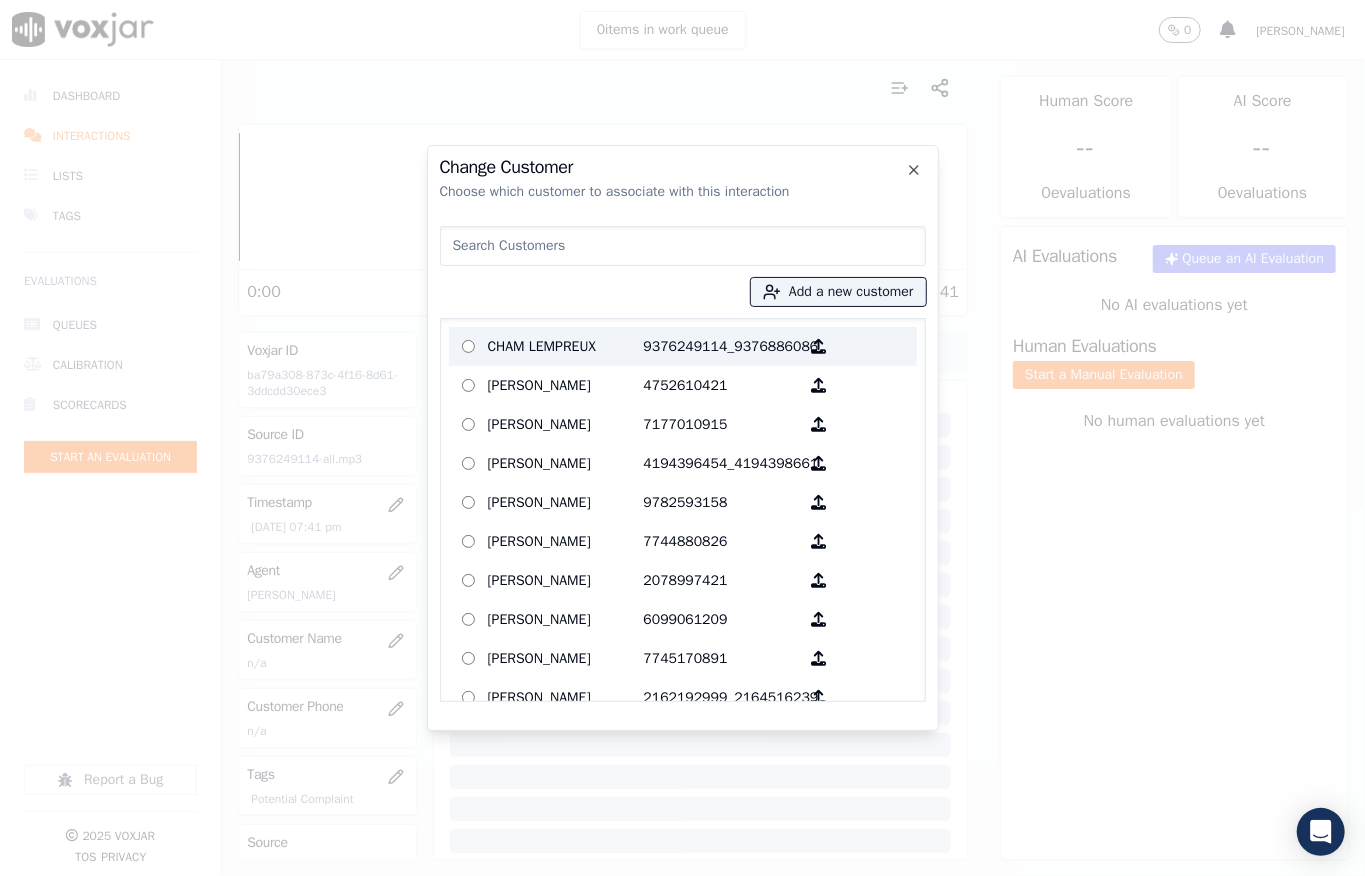 click on "CHAM LEMPREUX" at bounding box center (566, 346) 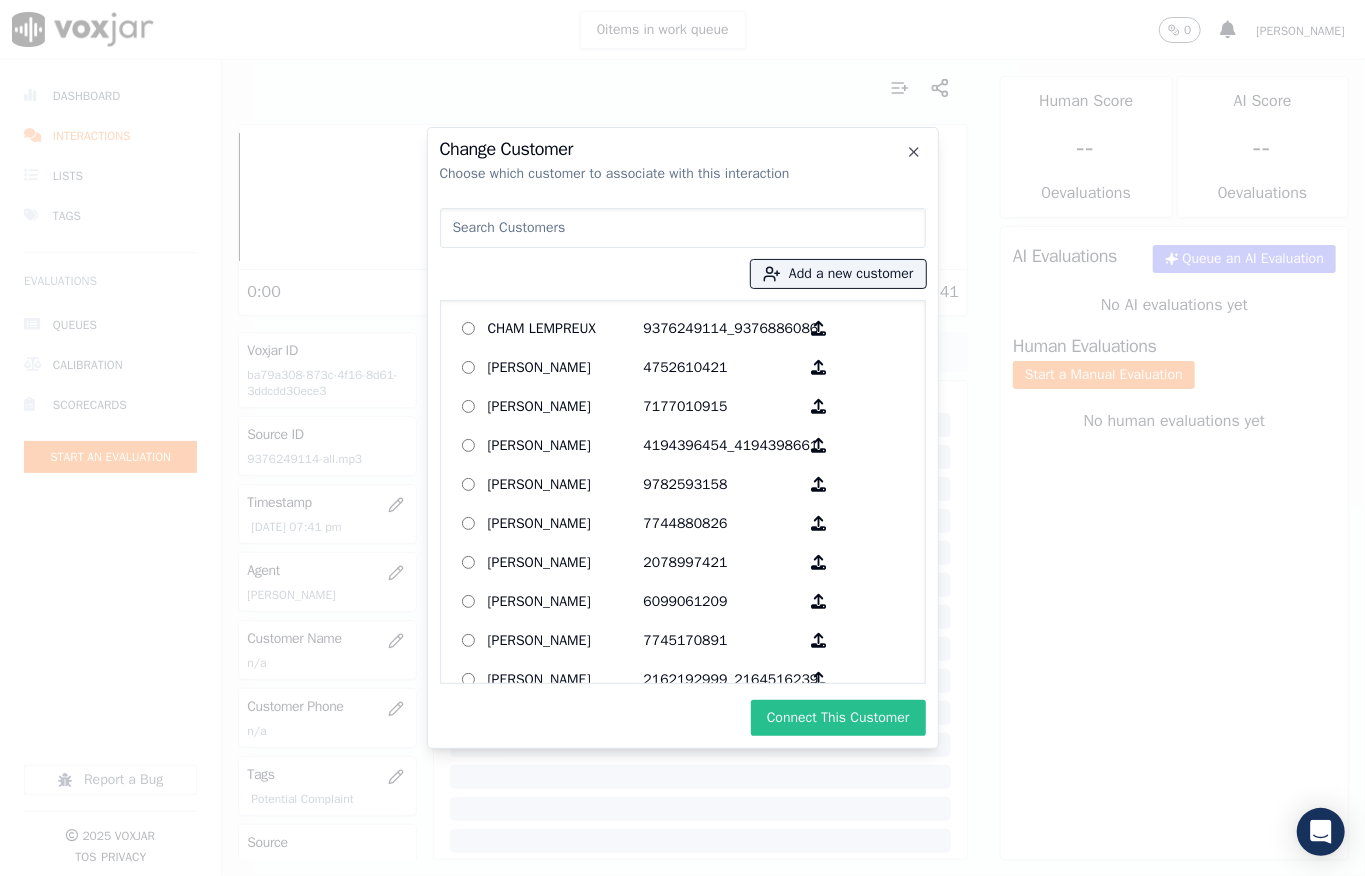 click on "Connect This Customer" at bounding box center (838, 718) 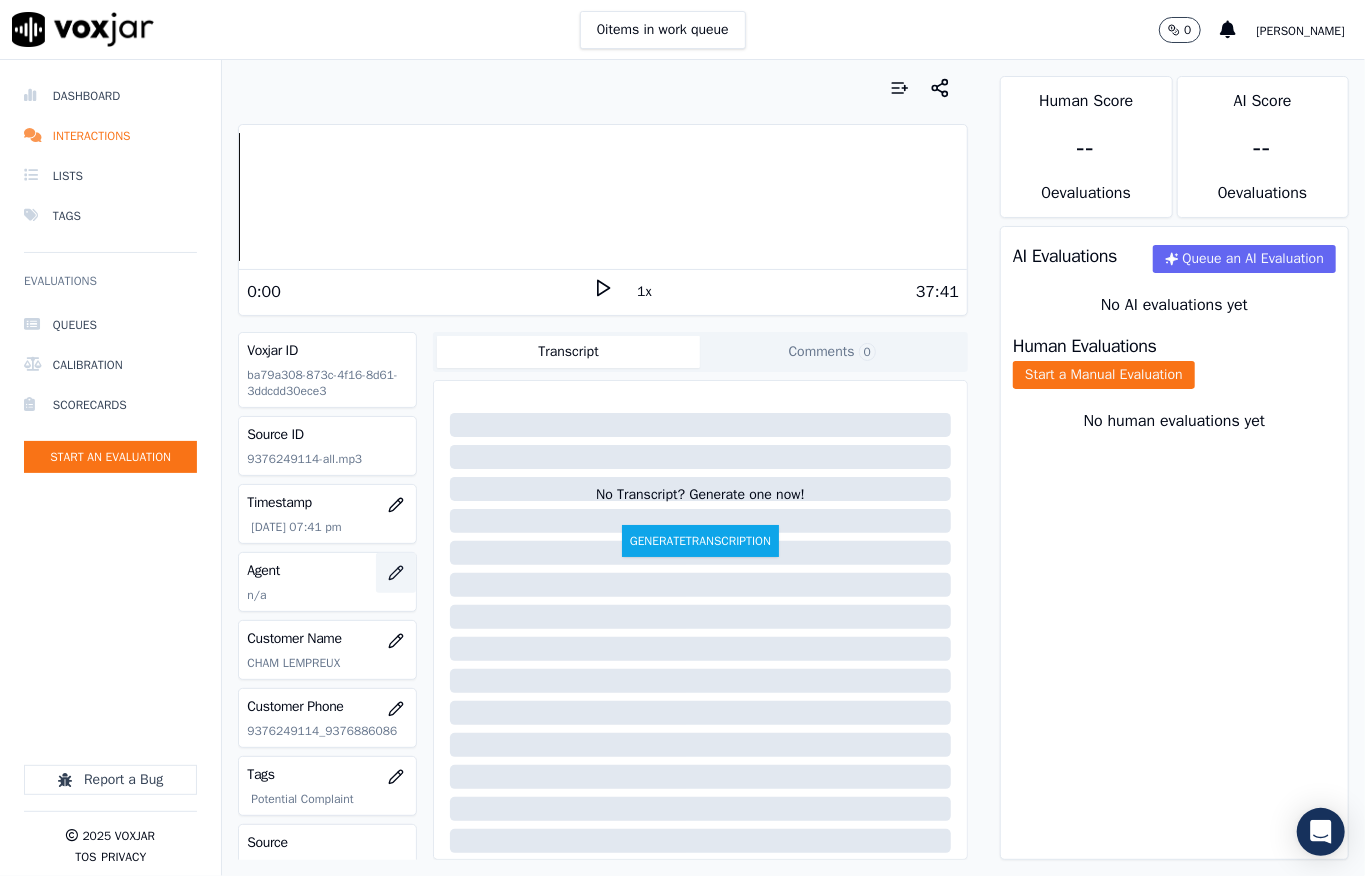 click at bounding box center [396, 573] 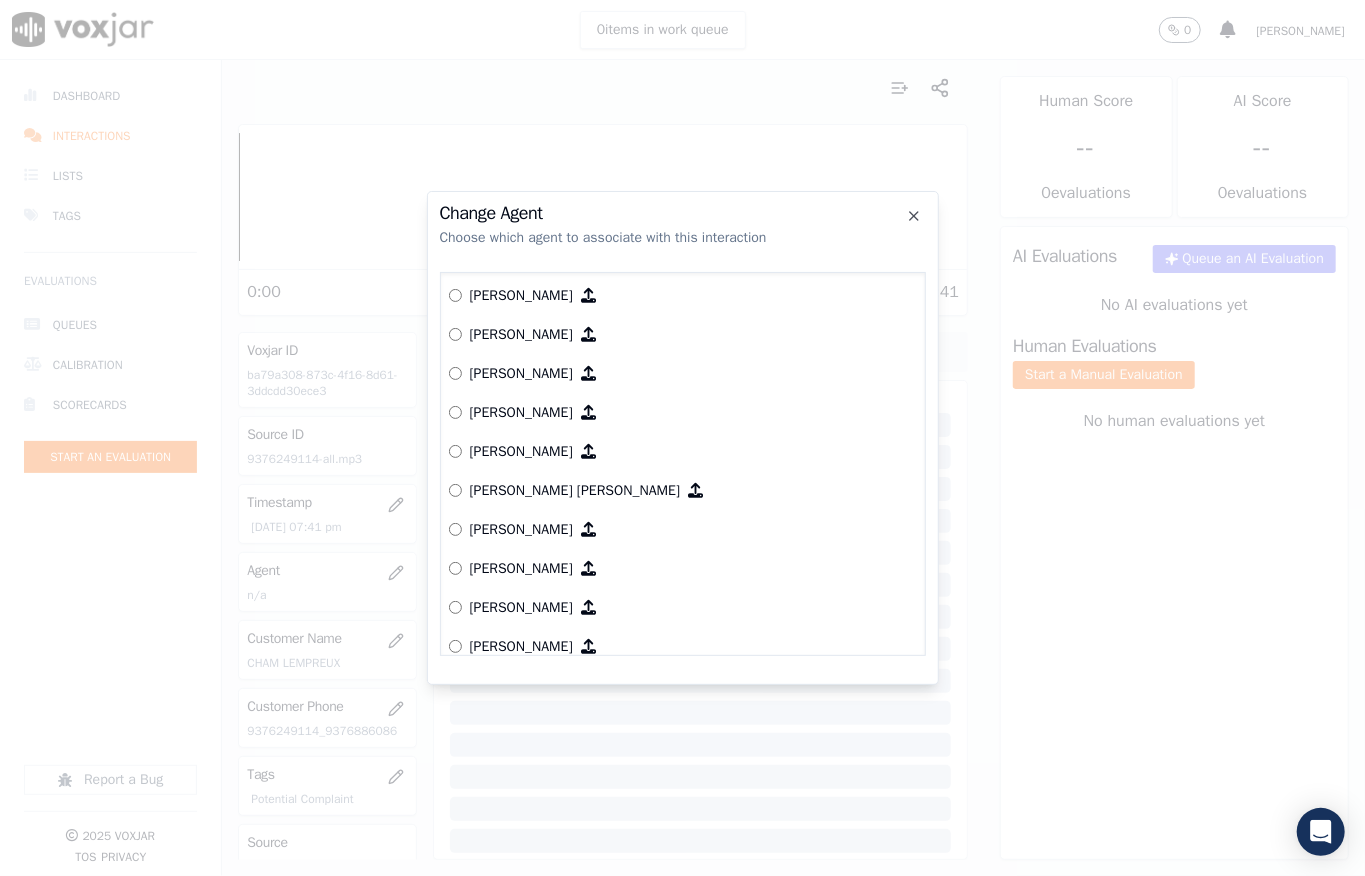 scroll, scrollTop: 1769, scrollLeft: 0, axis: vertical 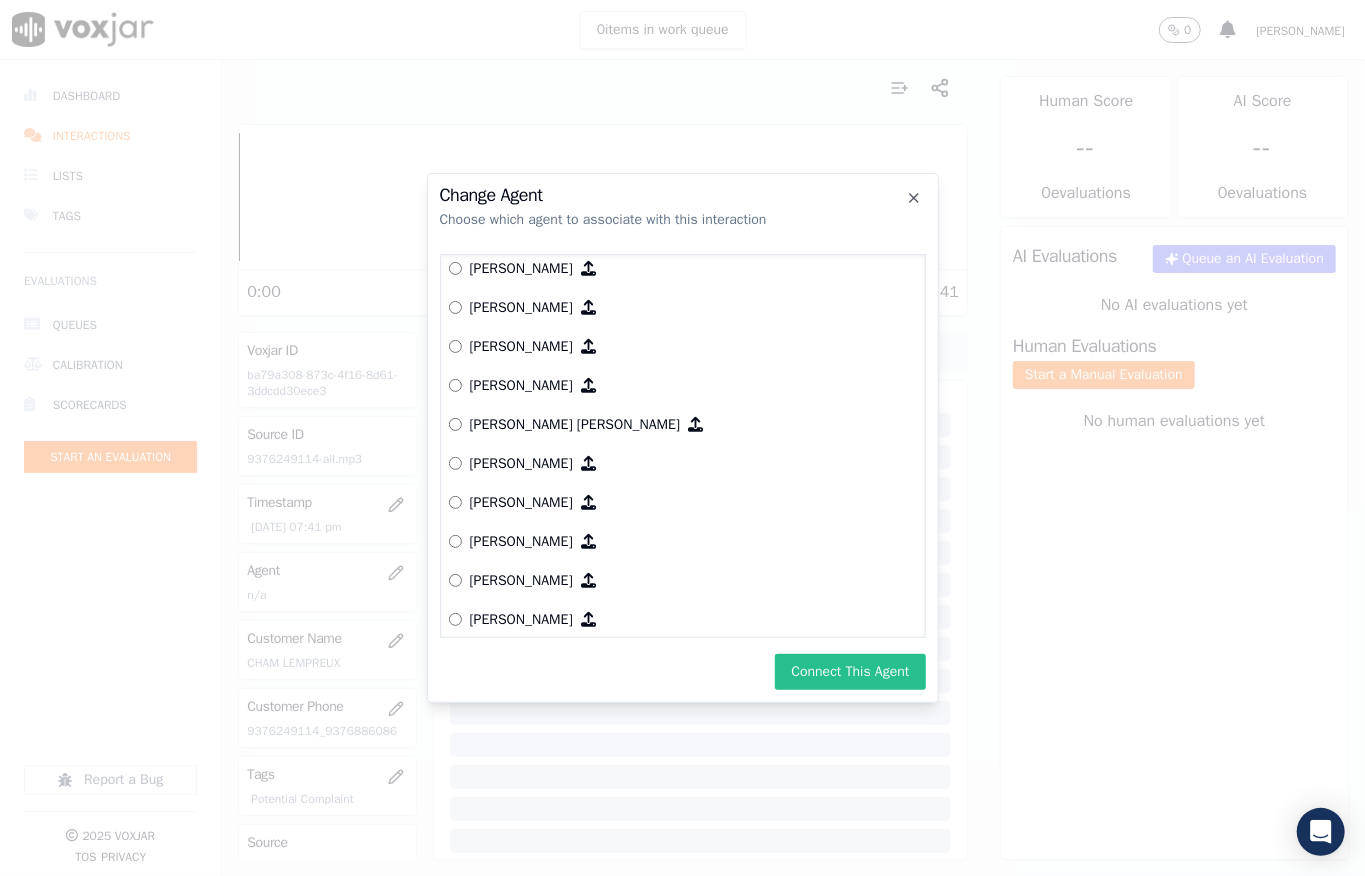 click on "Connect This Agent" at bounding box center (850, 672) 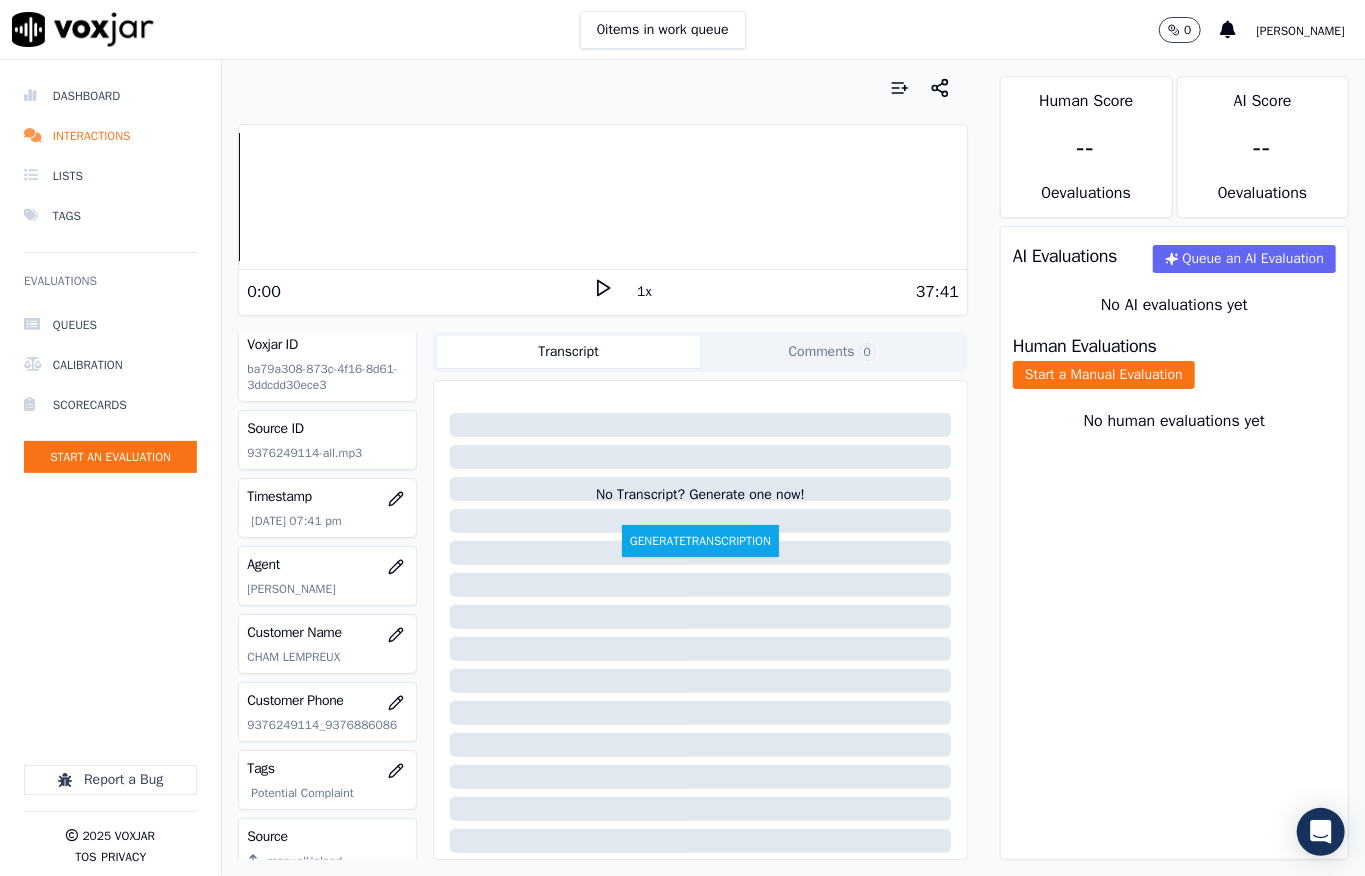scroll, scrollTop: 0, scrollLeft: 0, axis: both 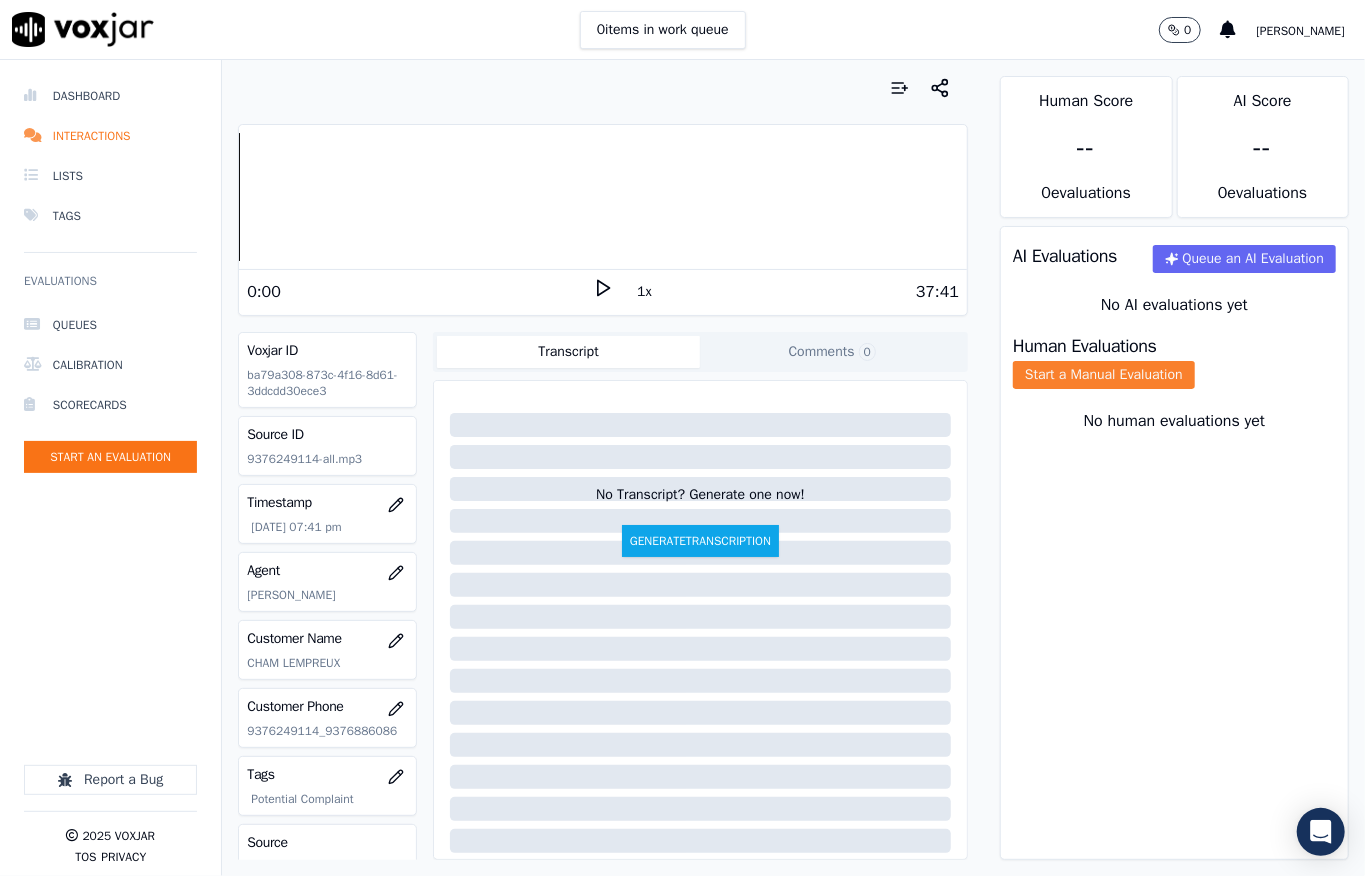 click on "Start a Manual Evaluation" 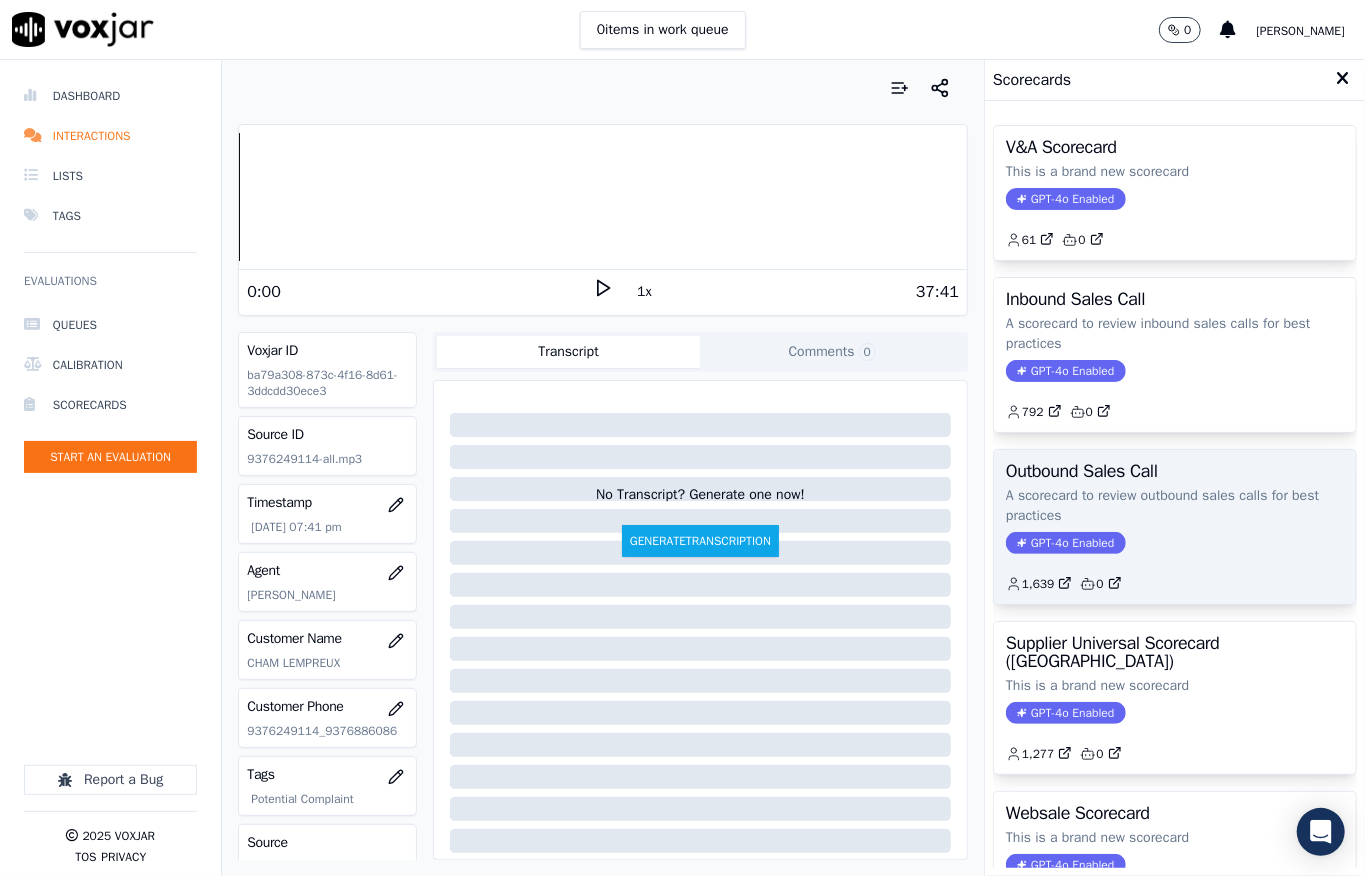 click on "GPT-4o Enabled" at bounding box center [1065, 543] 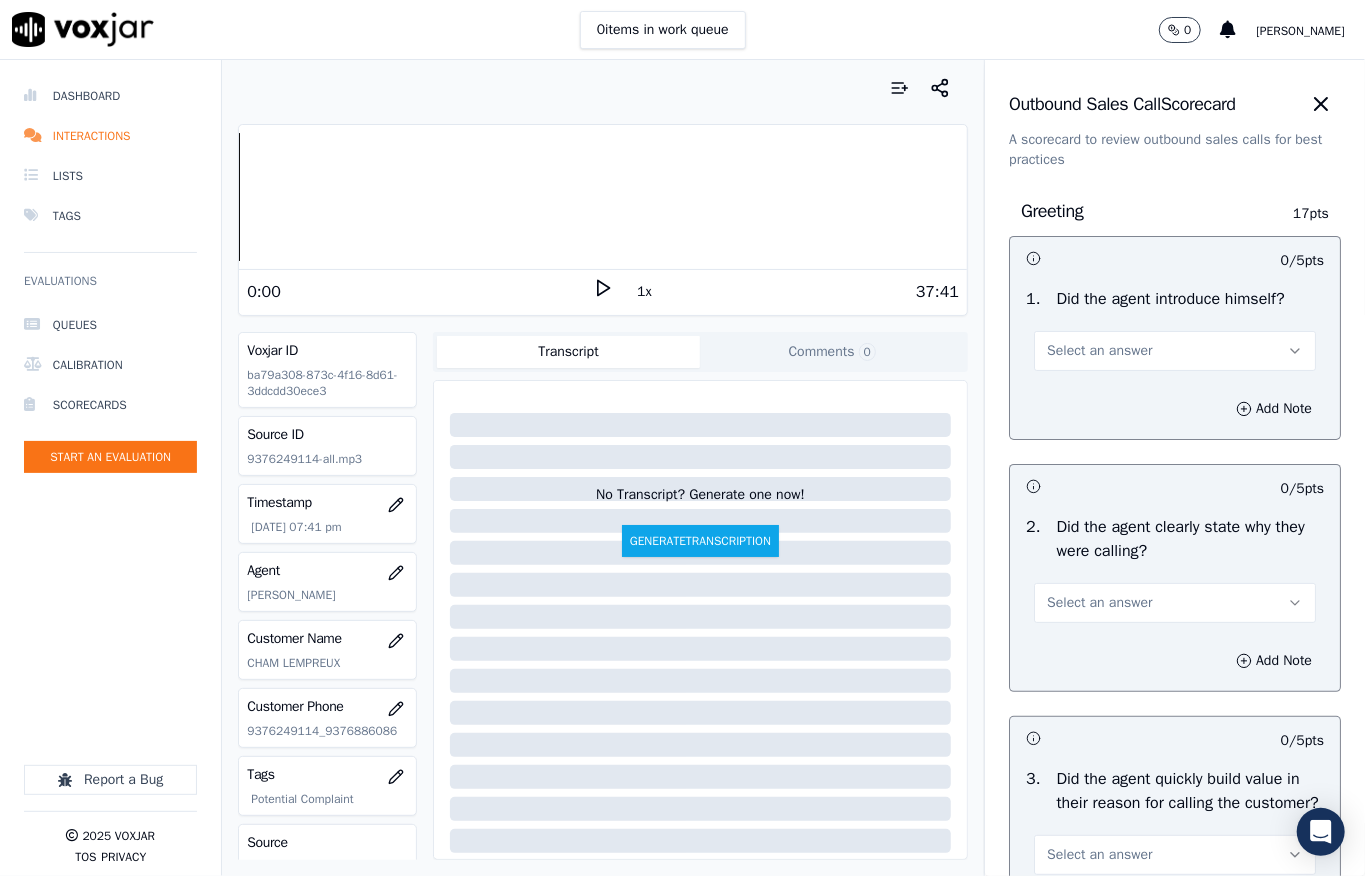 click on "Select an answer" at bounding box center (1099, 351) 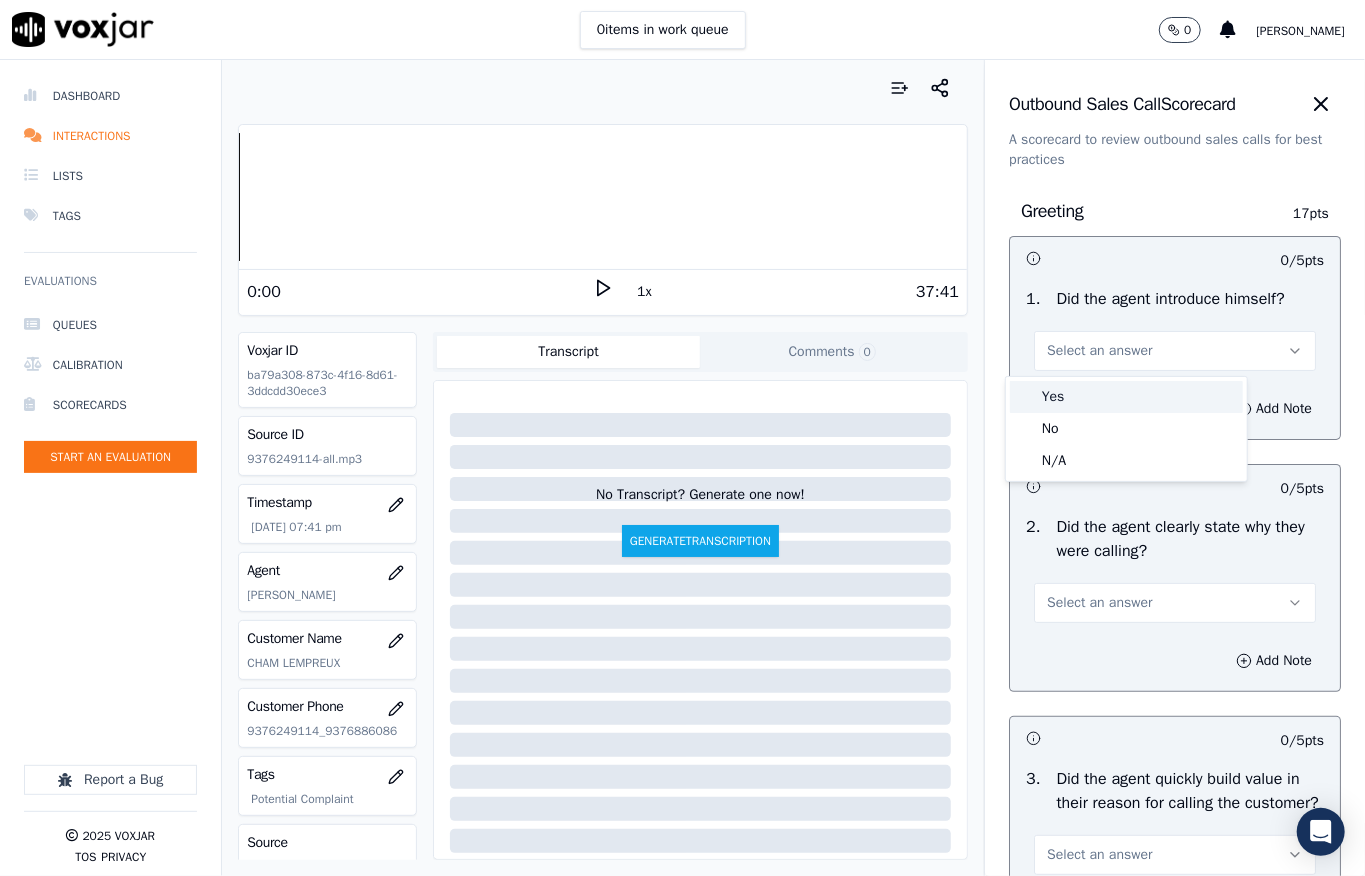 drag, startPoint x: 1056, startPoint y: 412, endPoint x: 1037, endPoint y: 306, distance: 107.68937 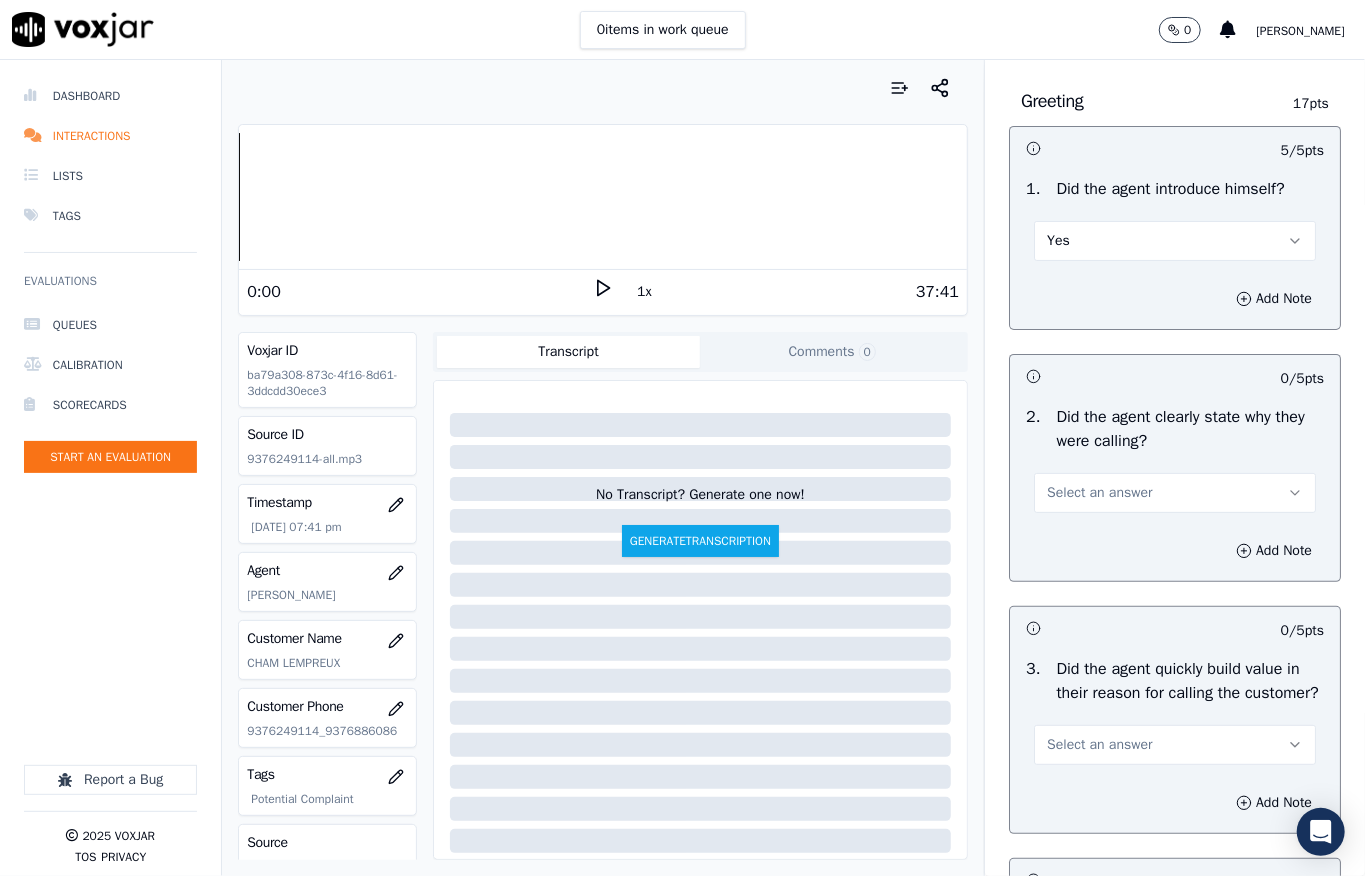 scroll, scrollTop: 266, scrollLeft: 0, axis: vertical 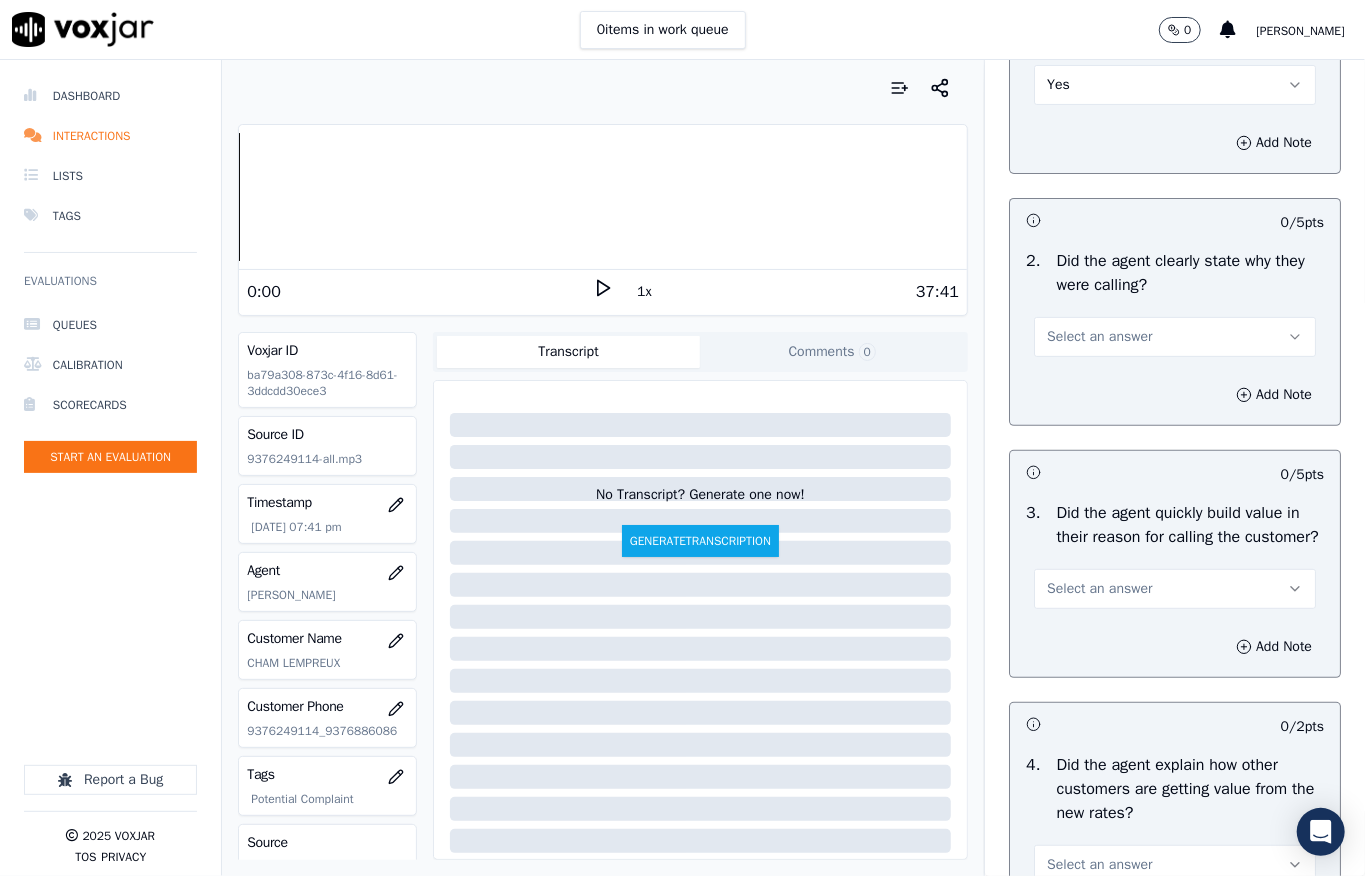 drag, startPoint x: 1054, startPoint y: 344, endPoint x: 1052, endPoint y: 358, distance: 14.142136 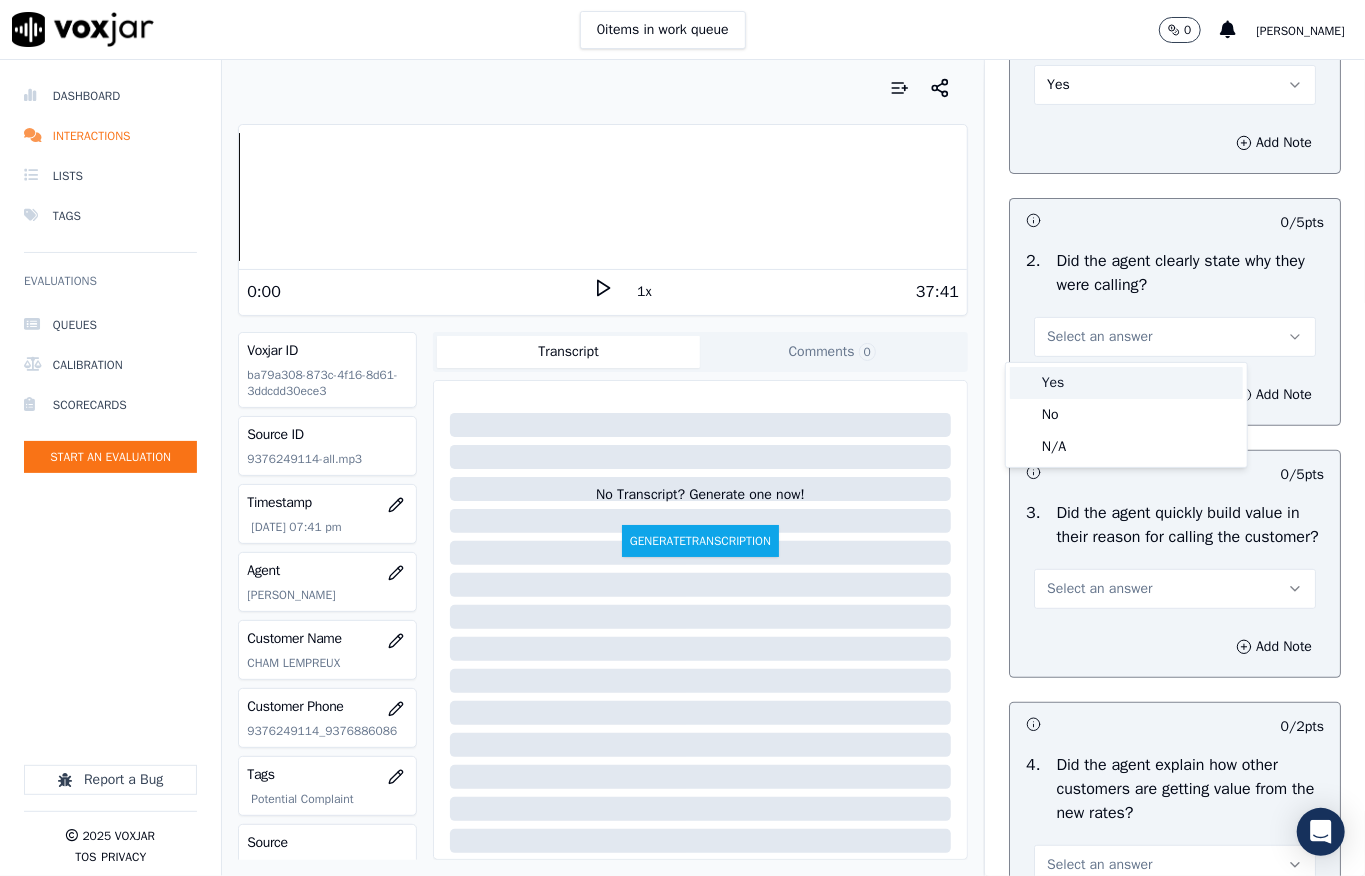 click on "Yes" at bounding box center (1126, 383) 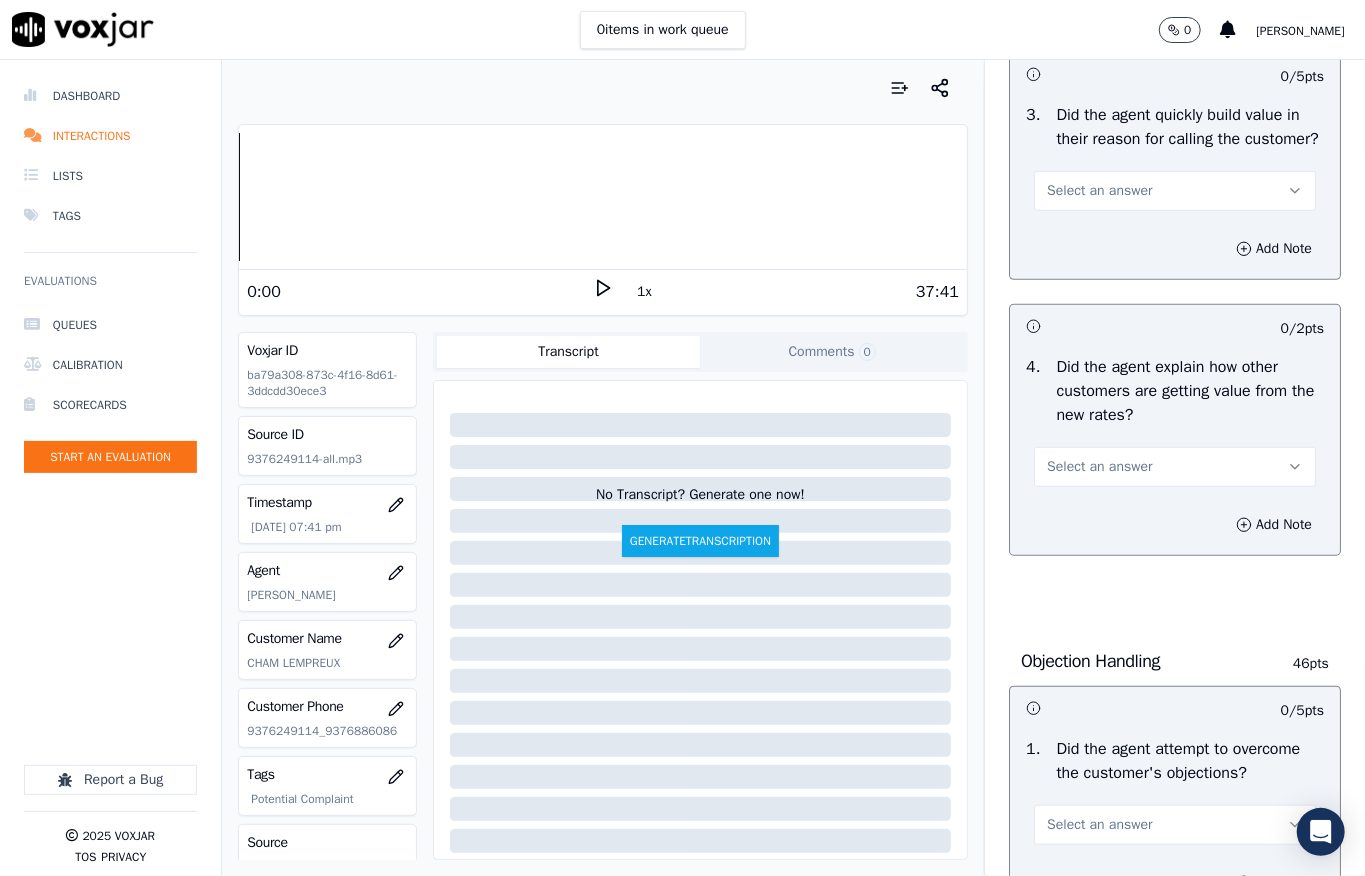 scroll, scrollTop: 666, scrollLeft: 0, axis: vertical 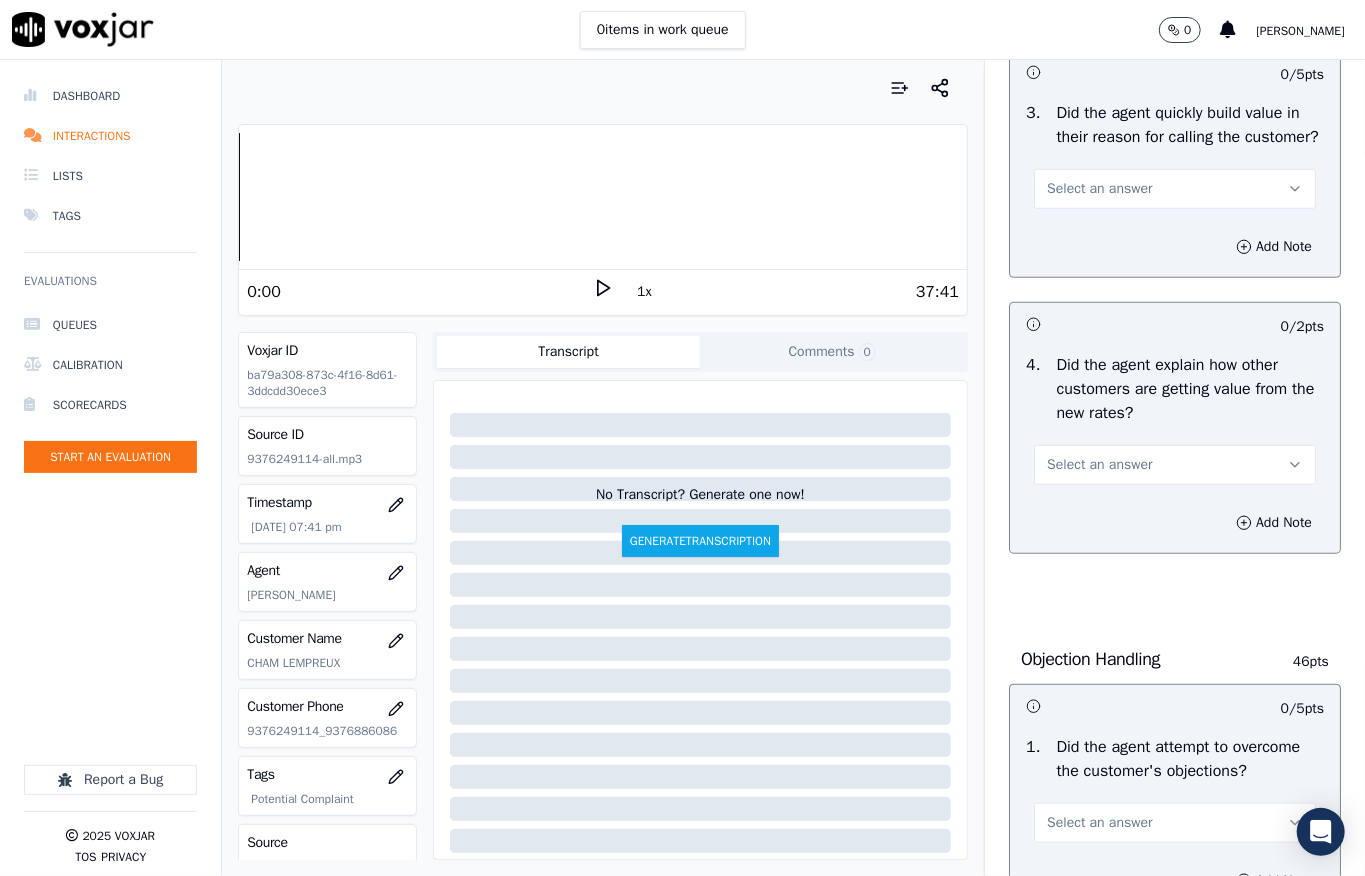 drag, startPoint x: 1061, startPoint y: 209, endPoint x: 1062, endPoint y: 230, distance: 21.023796 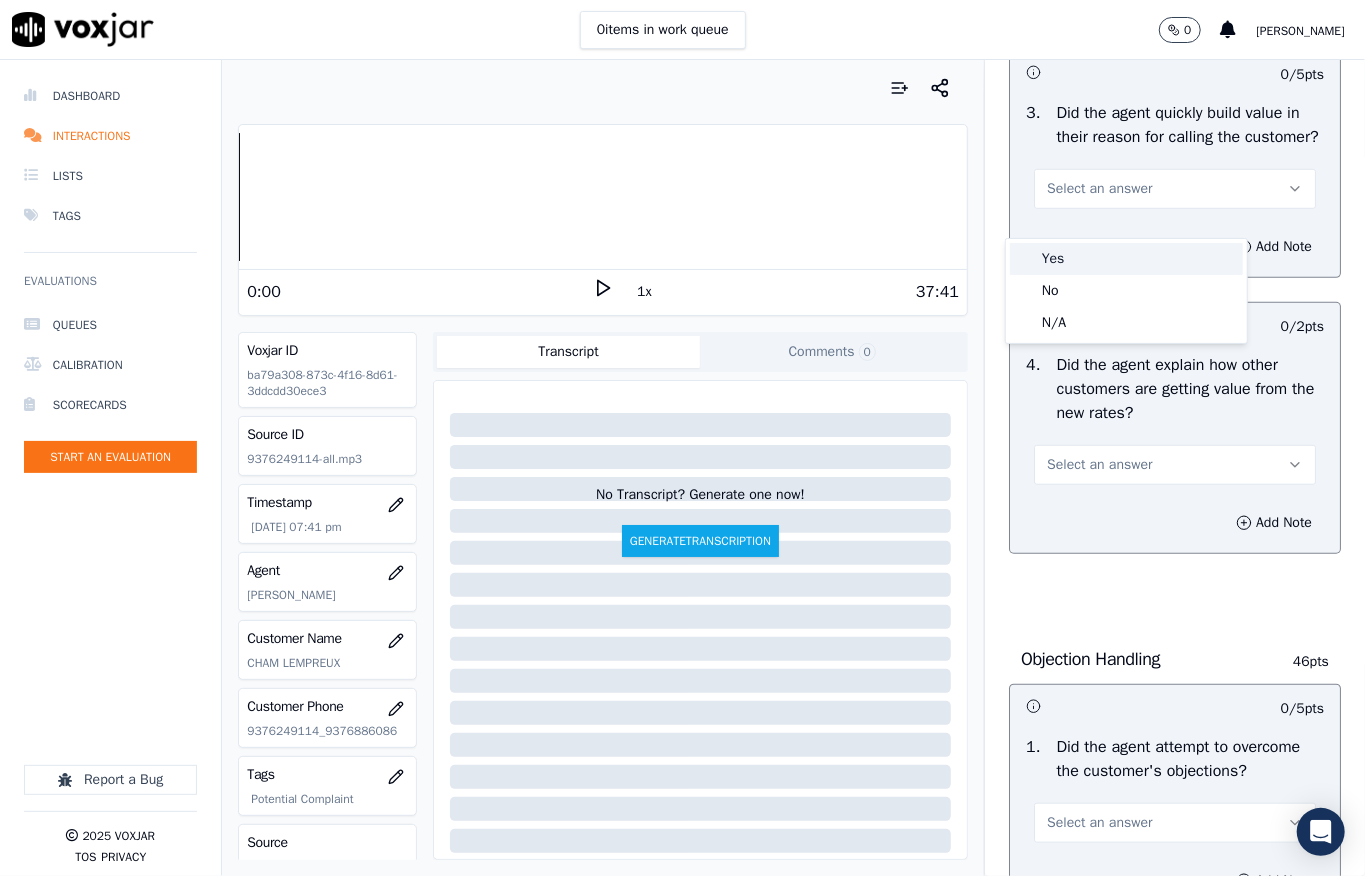 click on "Yes" at bounding box center (1126, 259) 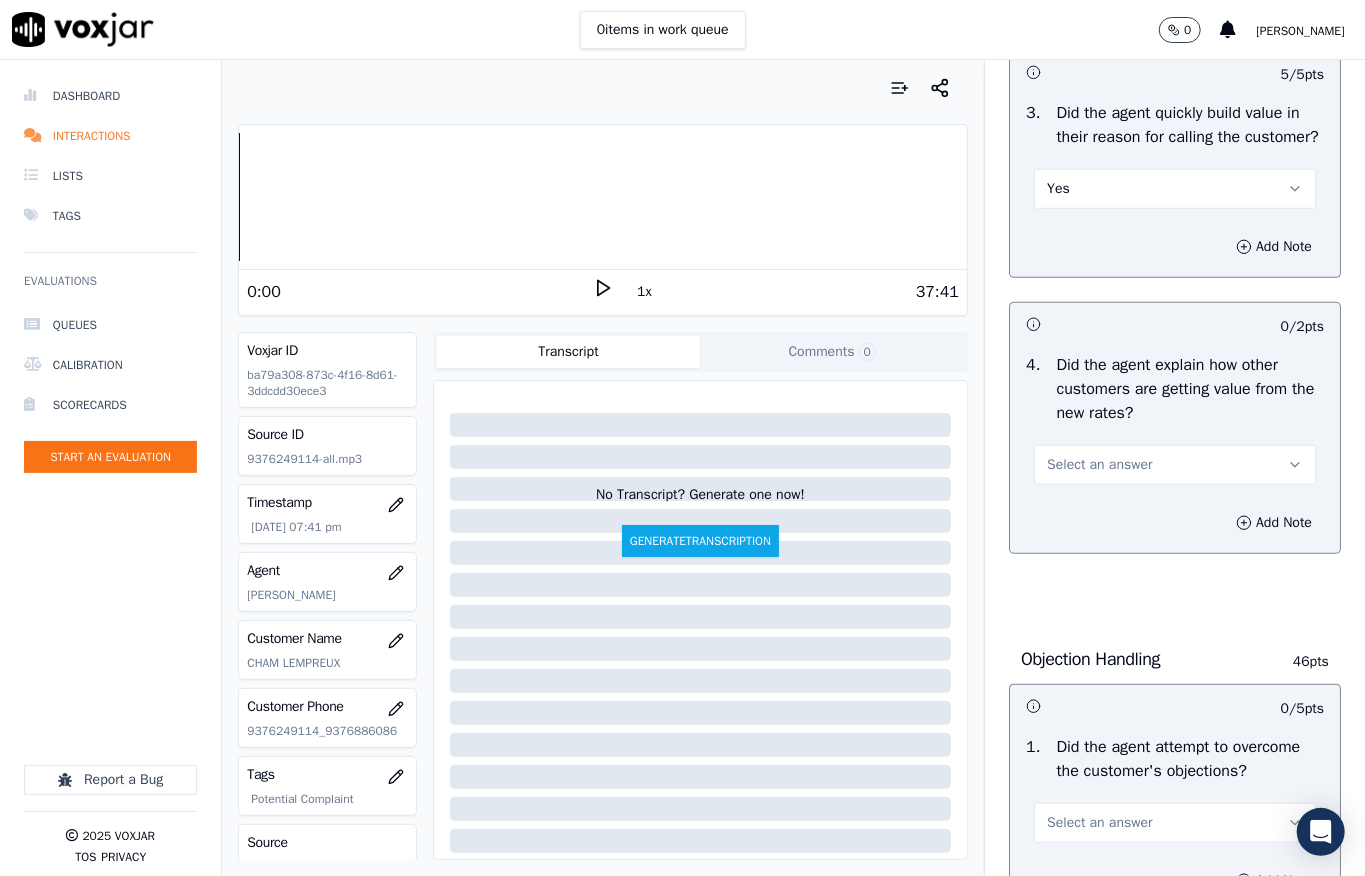 click on "Select an answer" at bounding box center [1099, 465] 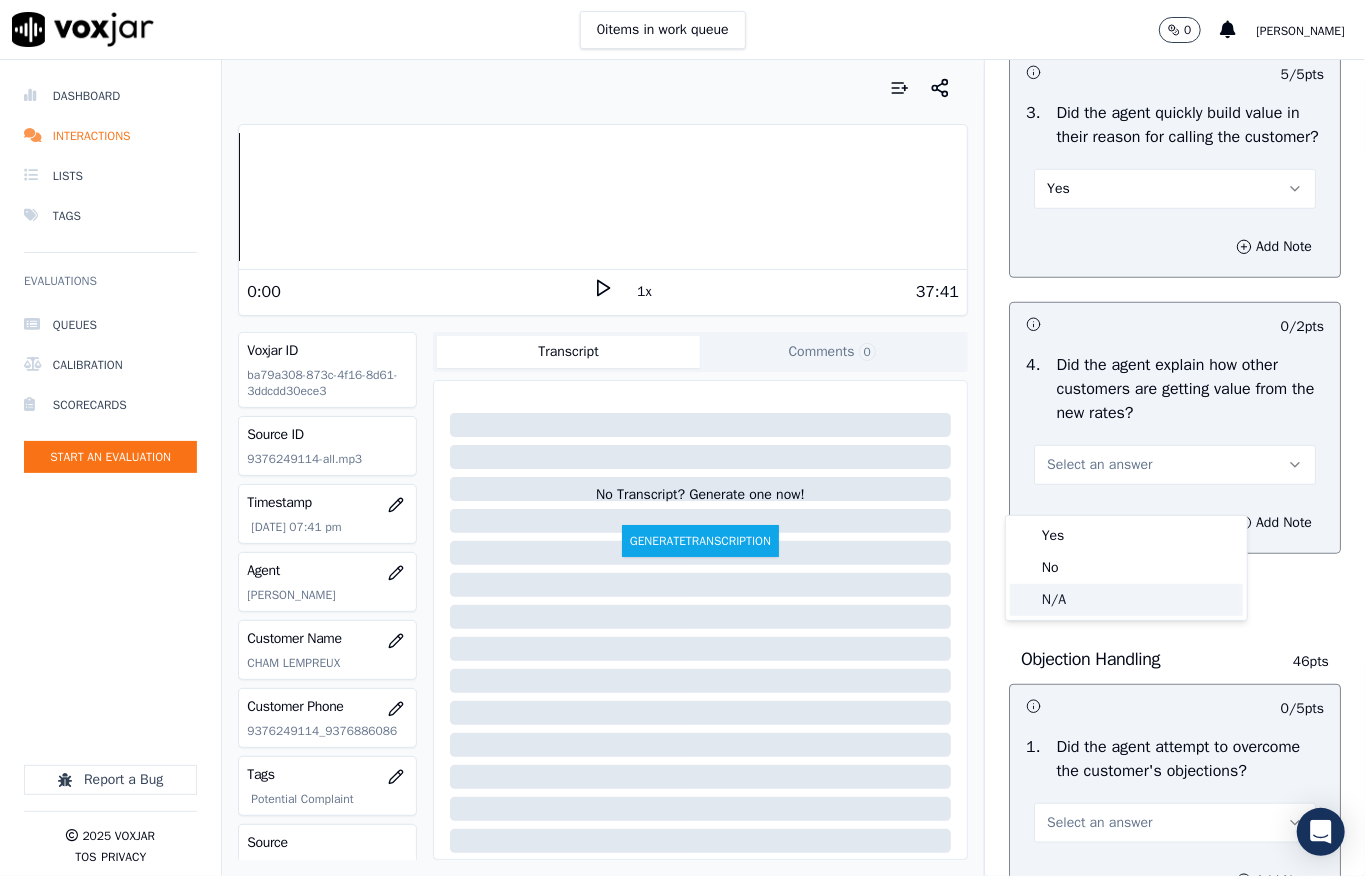 click on "N/A" 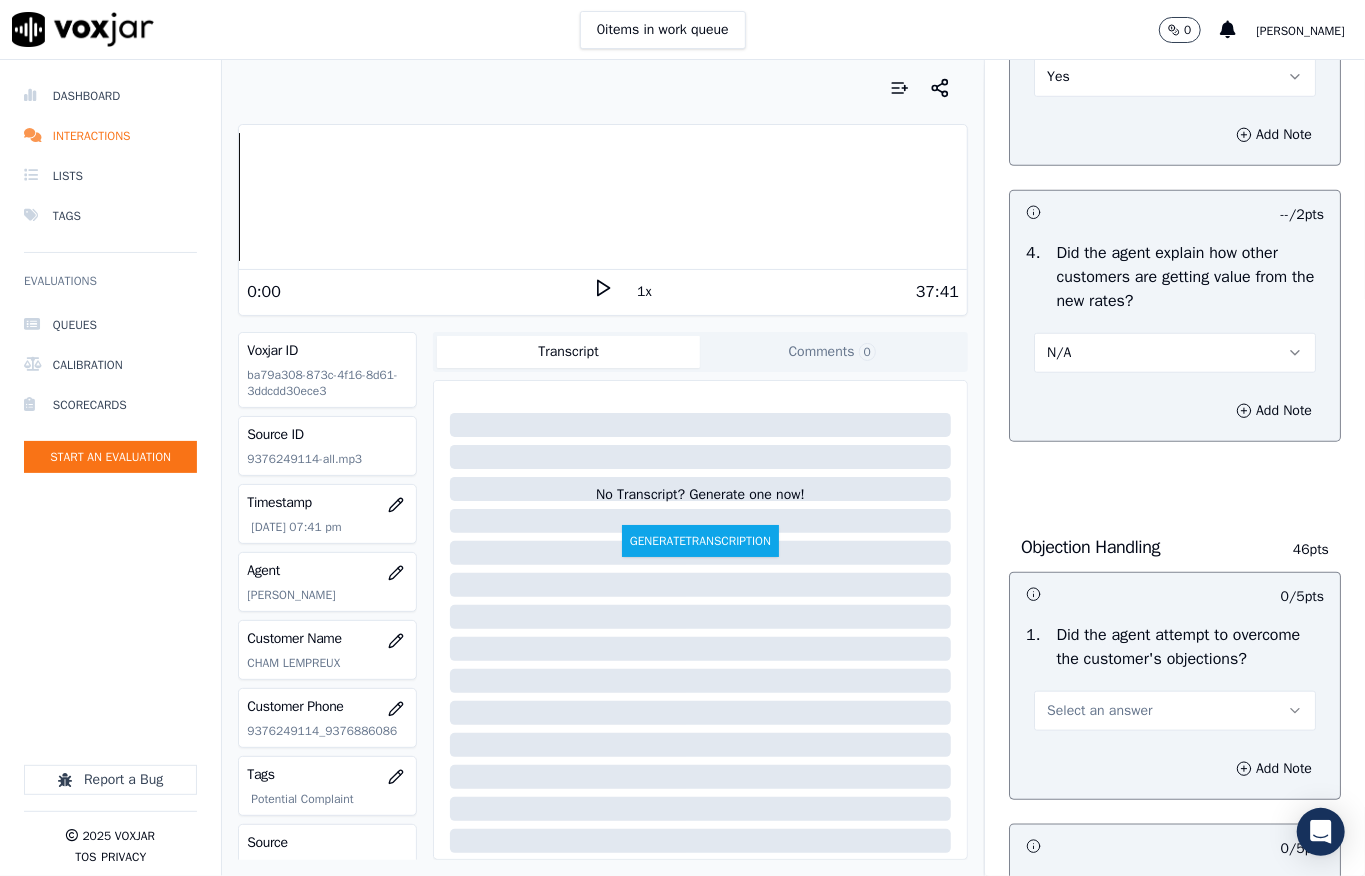 scroll, scrollTop: 933, scrollLeft: 0, axis: vertical 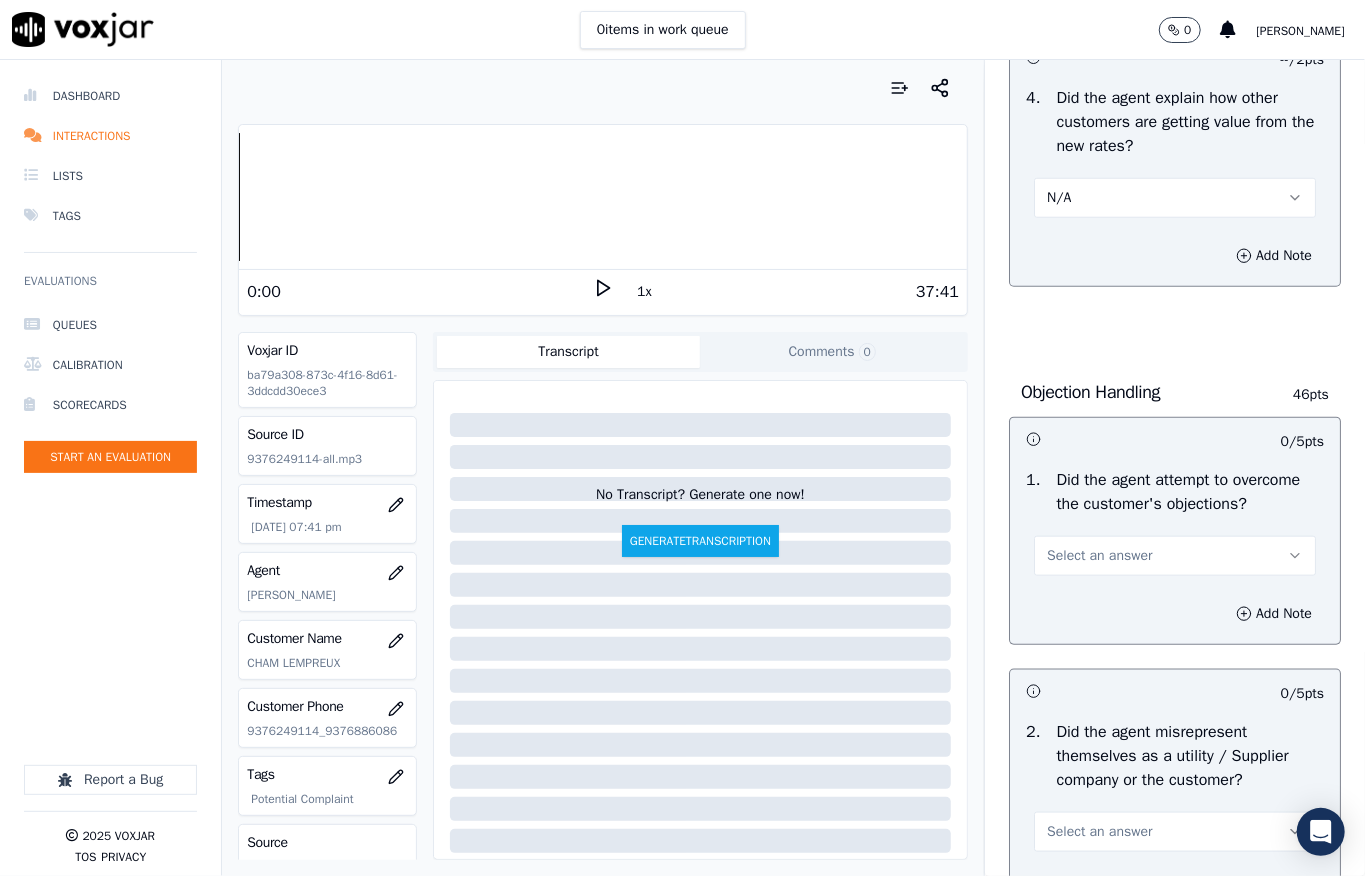 drag, startPoint x: 1069, startPoint y: 614, endPoint x: 1069, endPoint y: 625, distance: 11 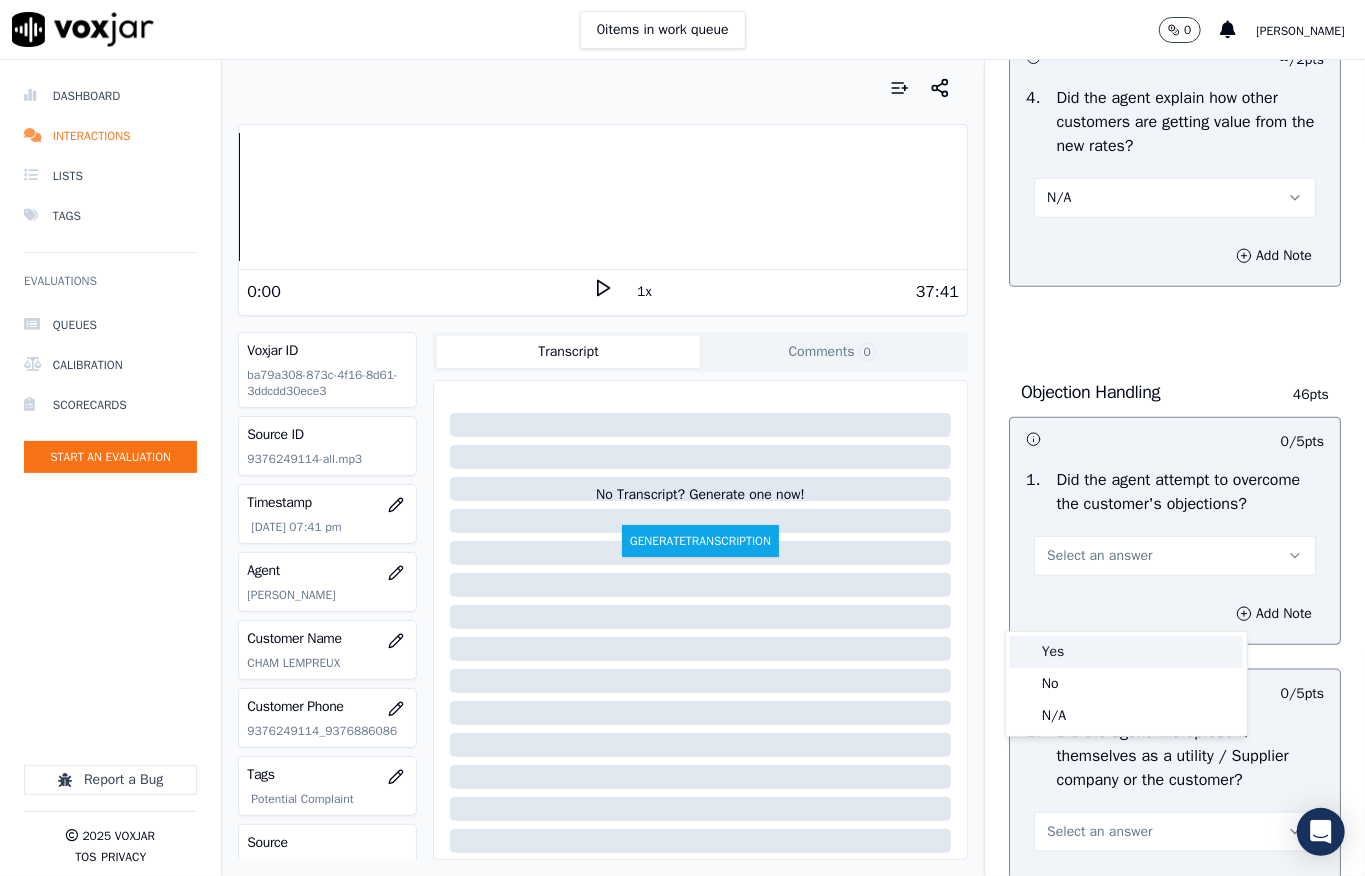 click on "Yes" at bounding box center (1126, 652) 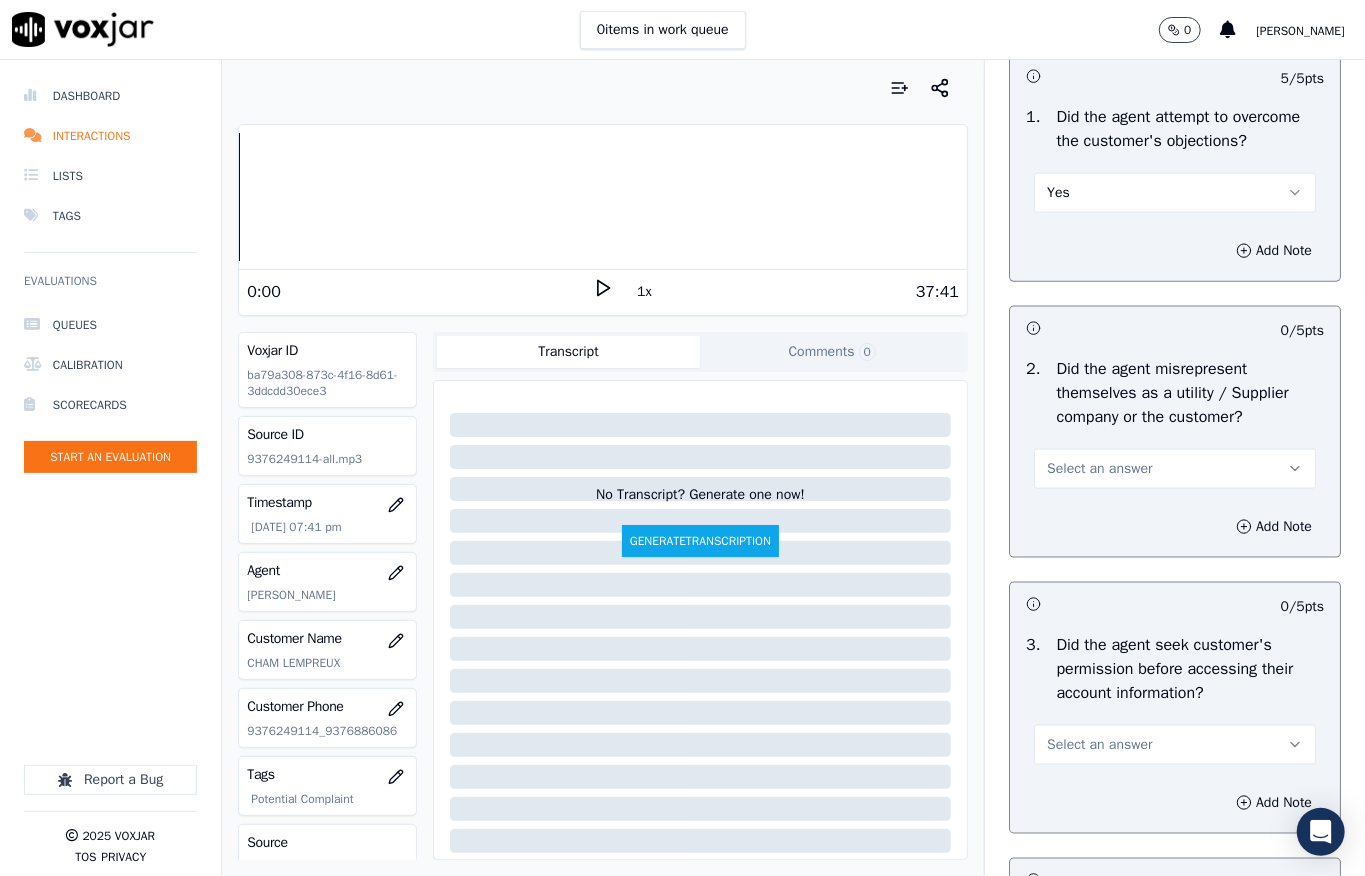 scroll, scrollTop: 1333, scrollLeft: 0, axis: vertical 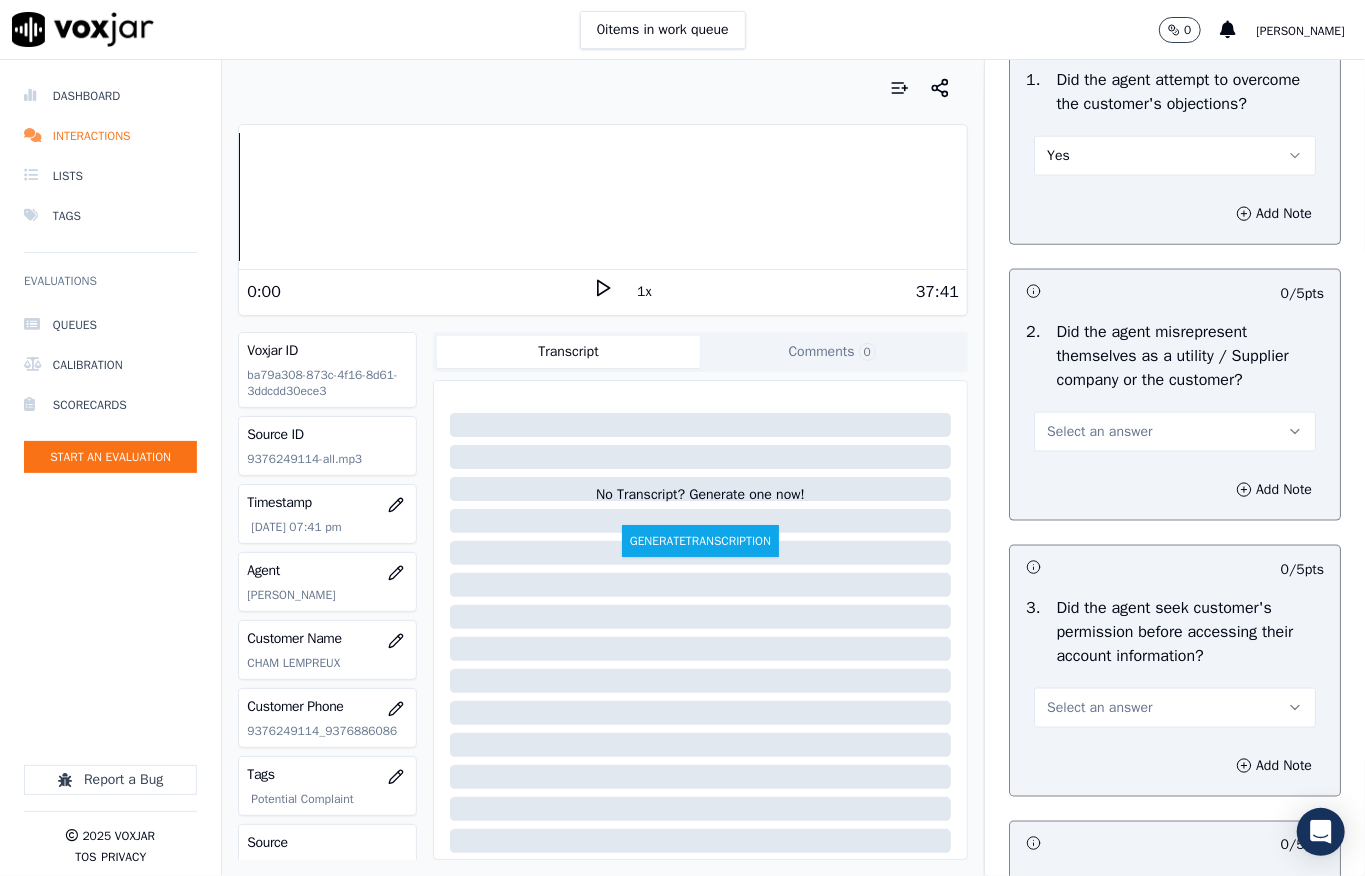 click on "Select an answer" at bounding box center [1099, 432] 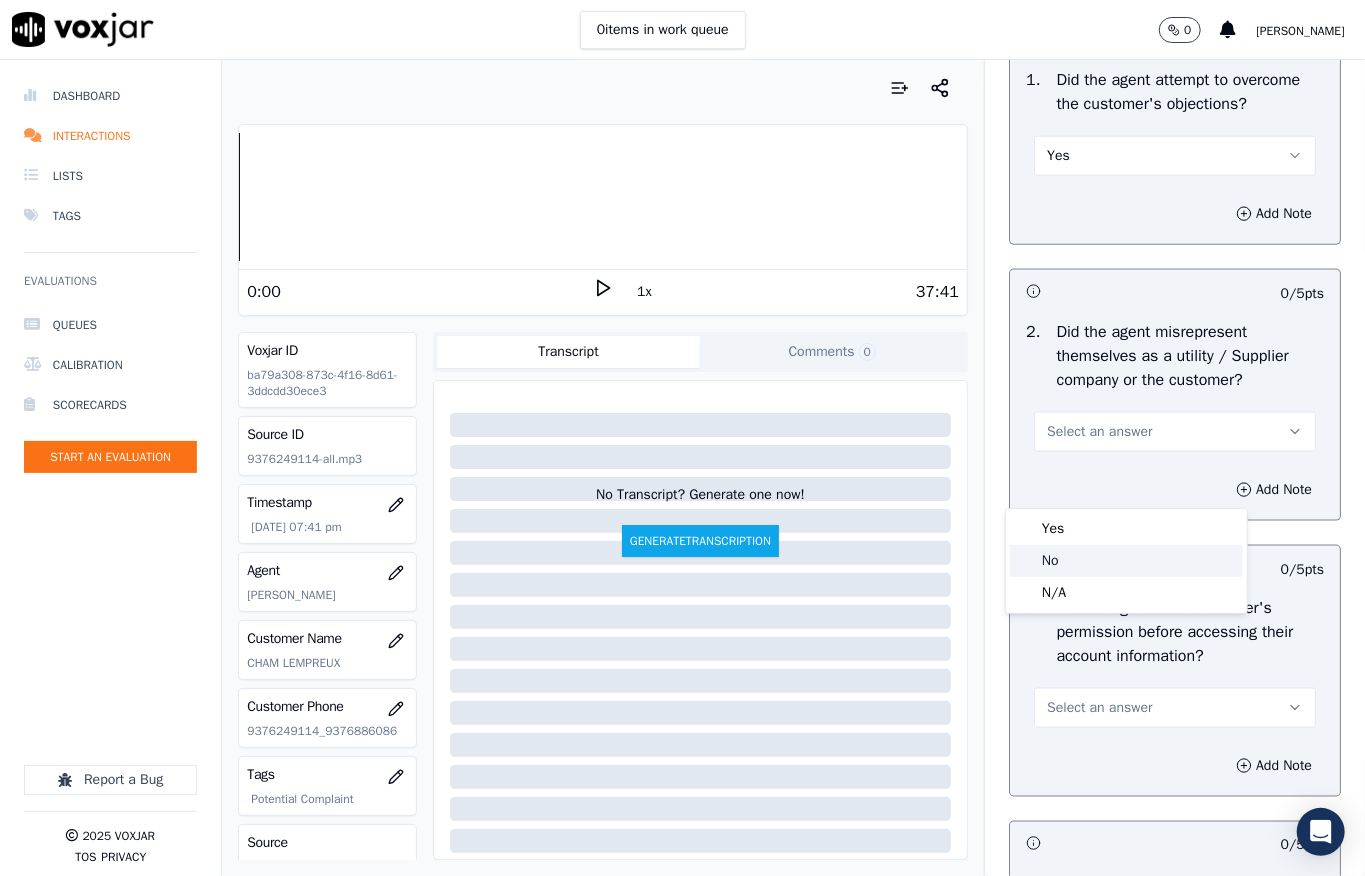 click on "No" 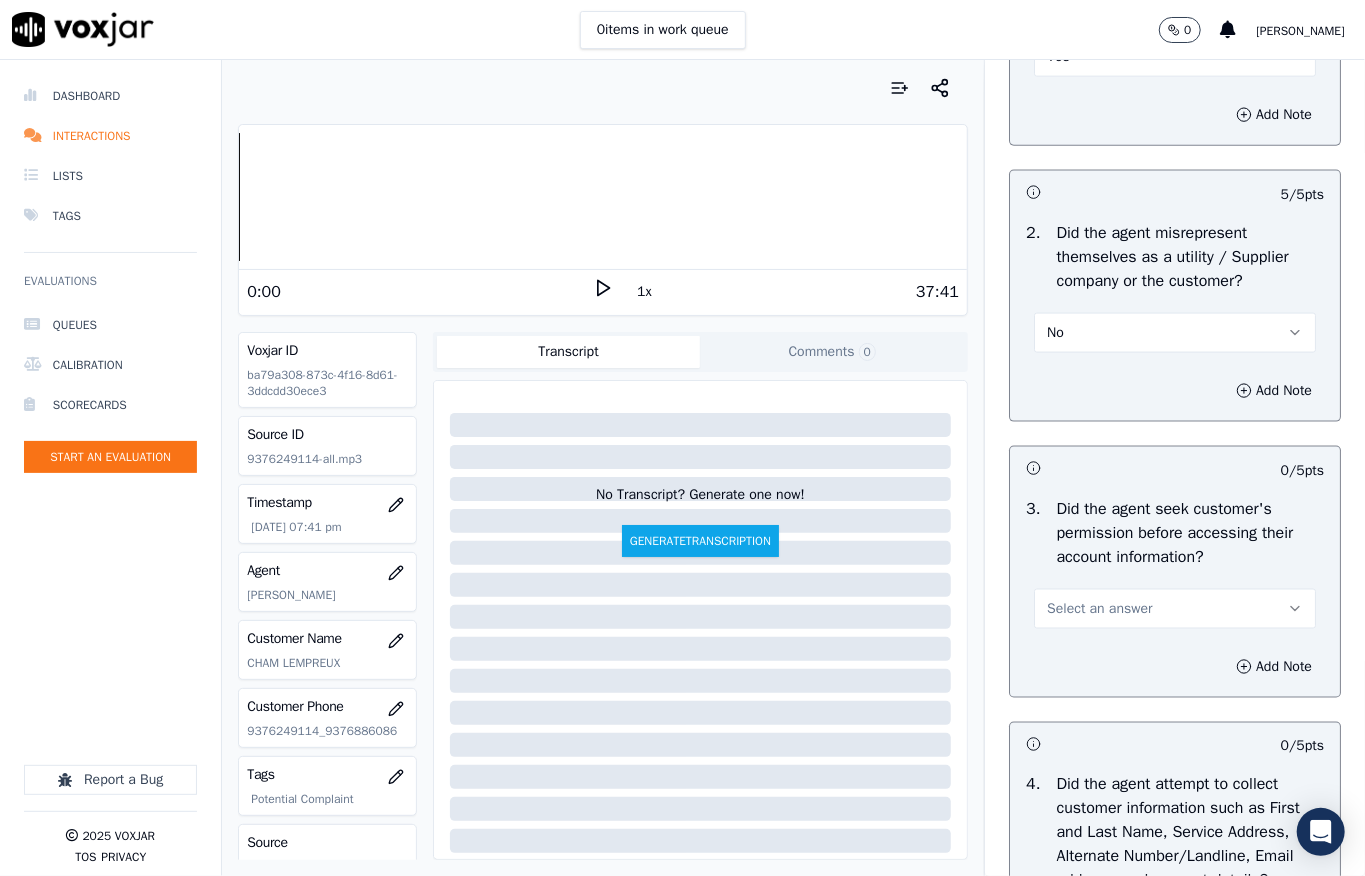 scroll, scrollTop: 1600, scrollLeft: 0, axis: vertical 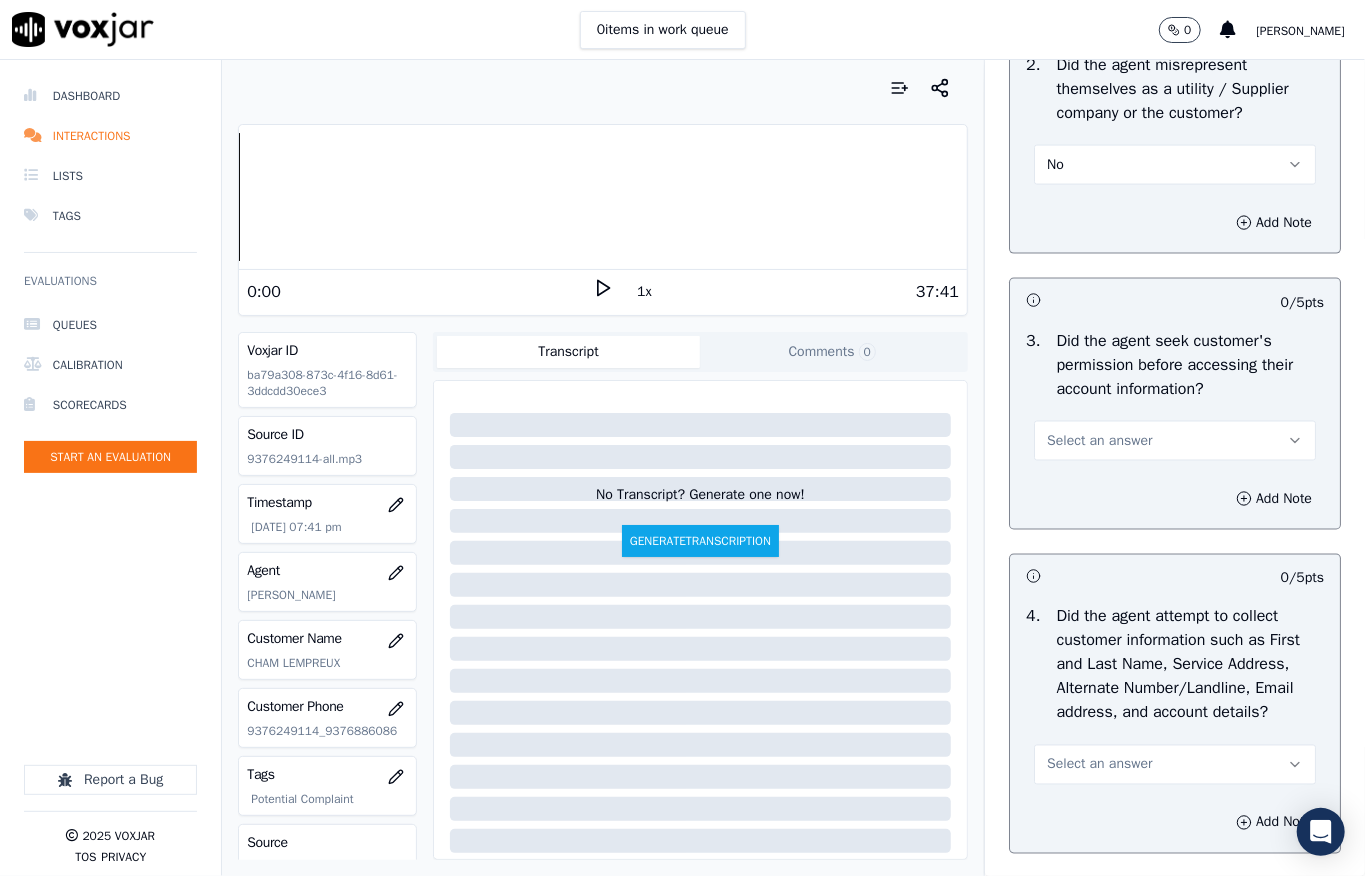 click on "Select an answer" at bounding box center (1099, 441) 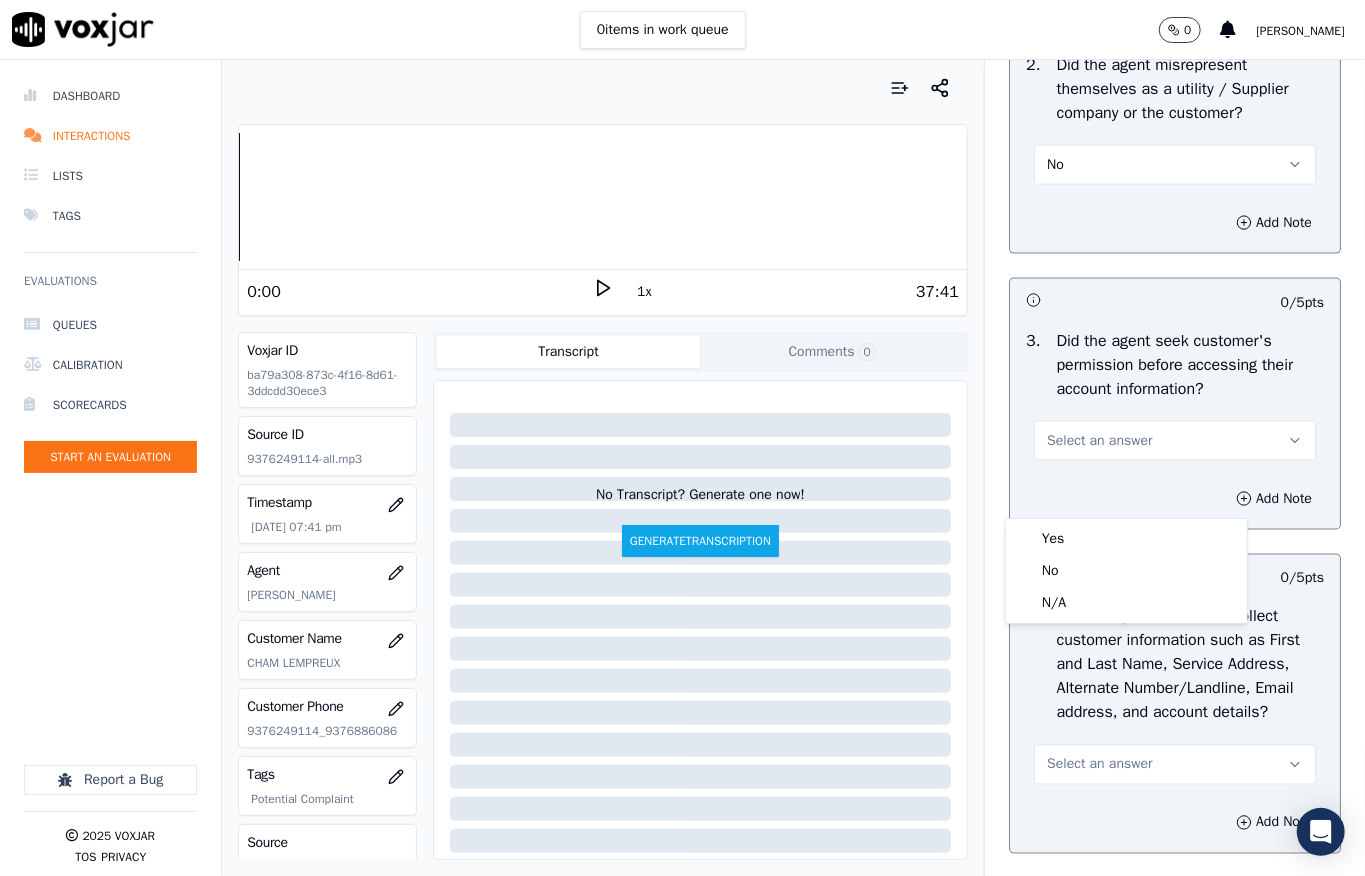 click on "Yes   No     N/A" at bounding box center [1126, 571] 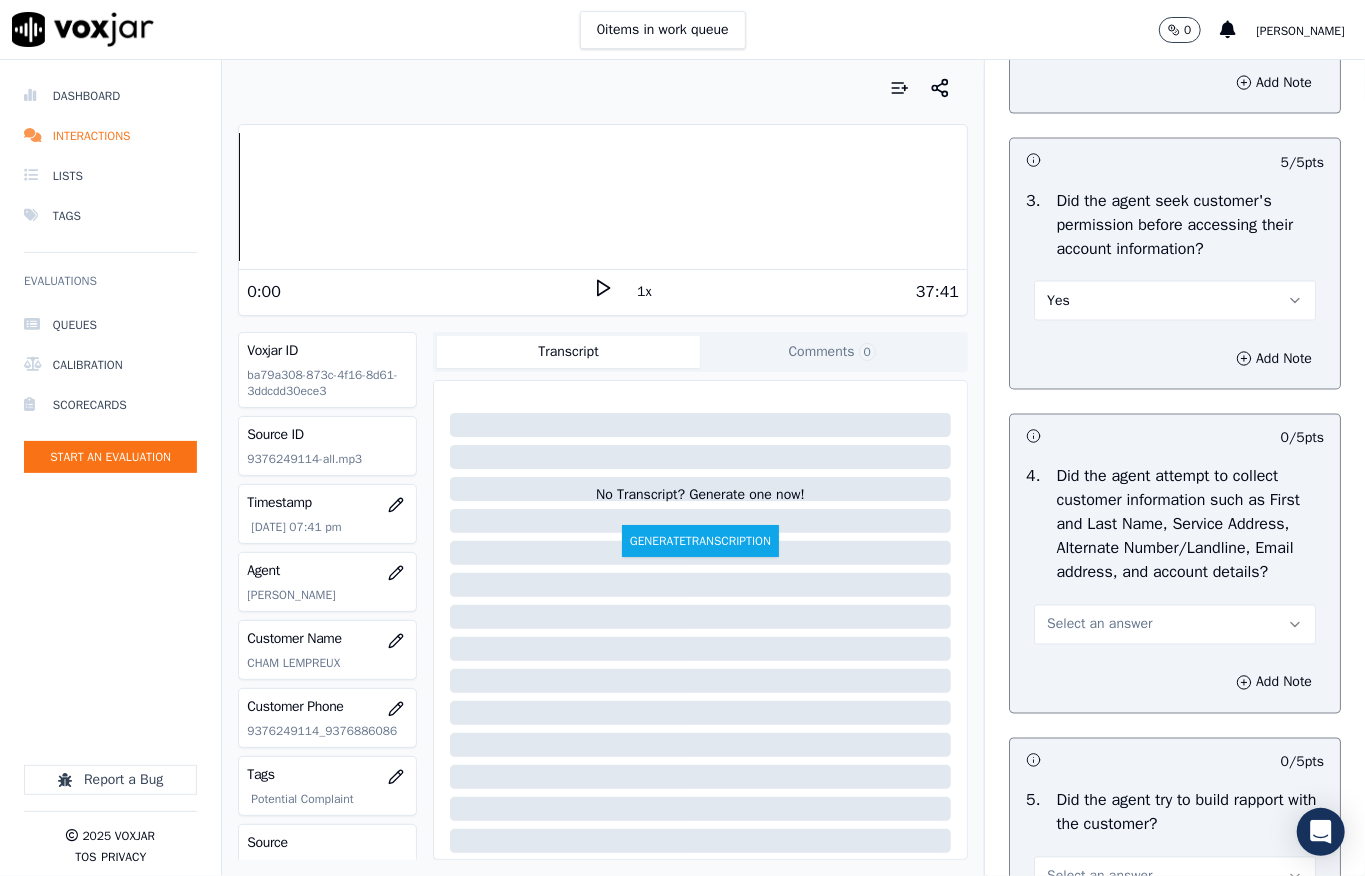 scroll, scrollTop: 1866, scrollLeft: 0, axis: vertical 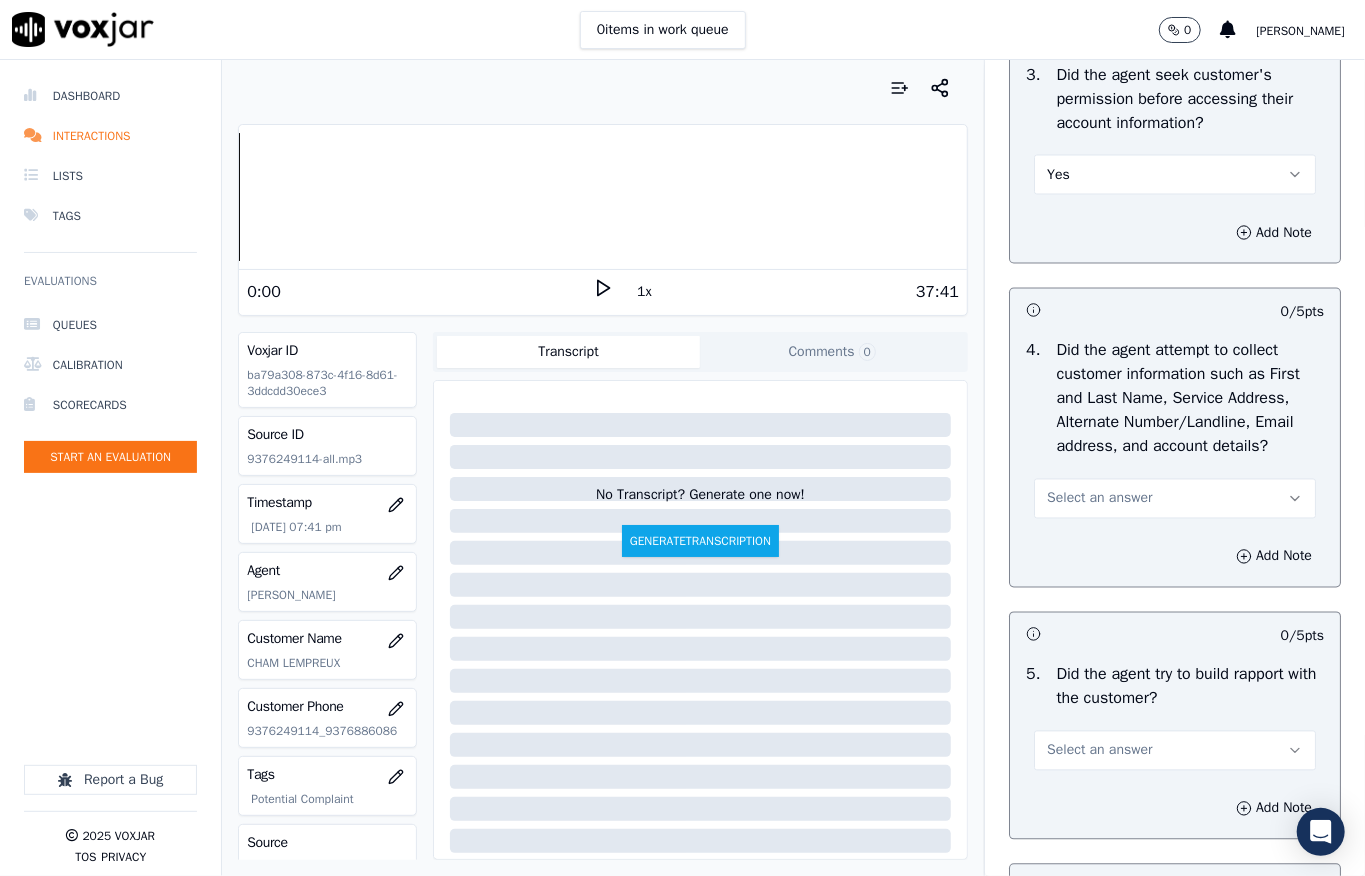 drag, startPoint x: 1077, startPoint y: 560, endPoint x: 1078, endPoint y: 590, distance: 30.016663 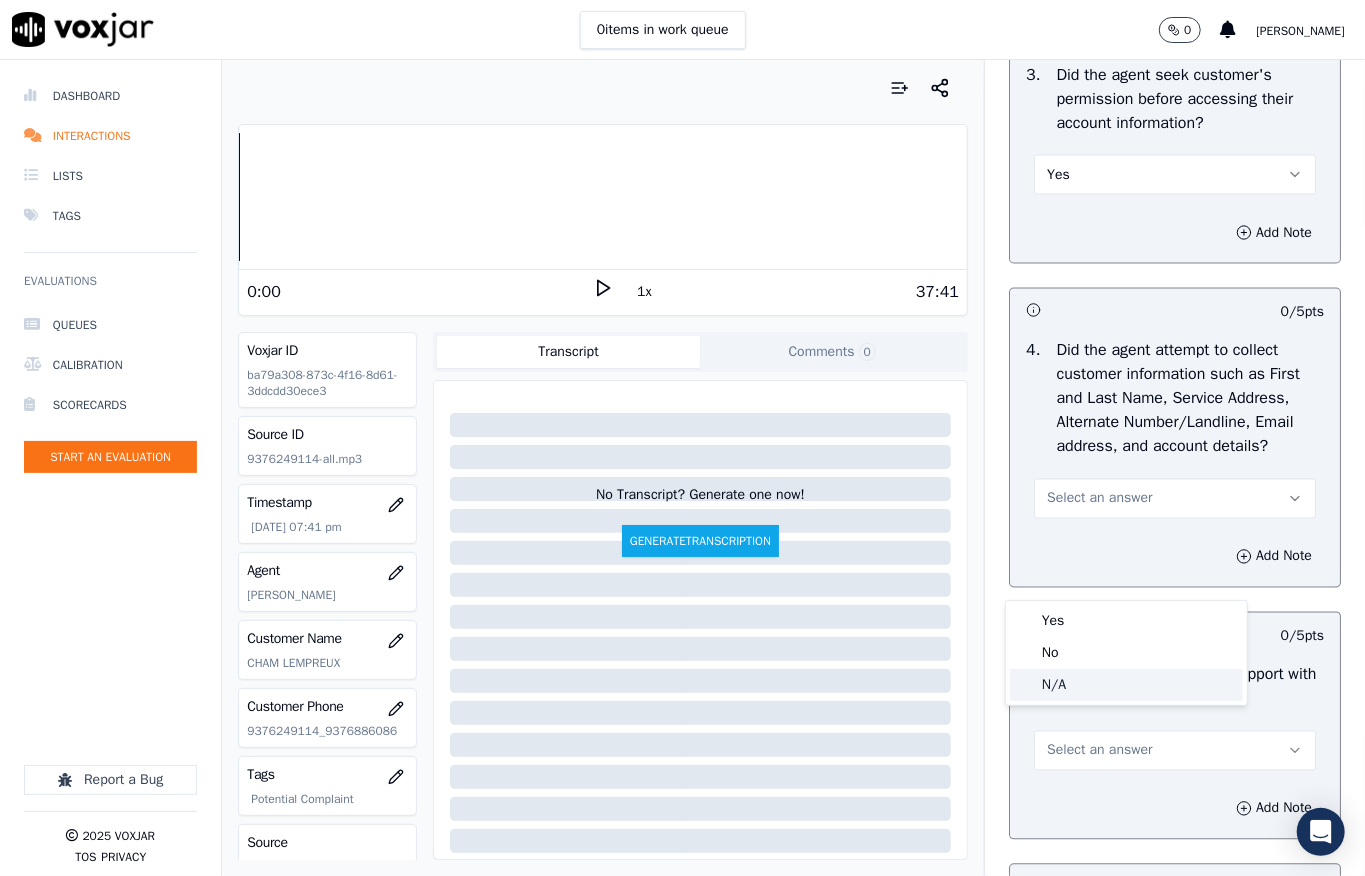 drag, startPoint x: 1053, startPoint y: 680, endPoint x: 1060, endPoint y: 561, distance: 119.2057 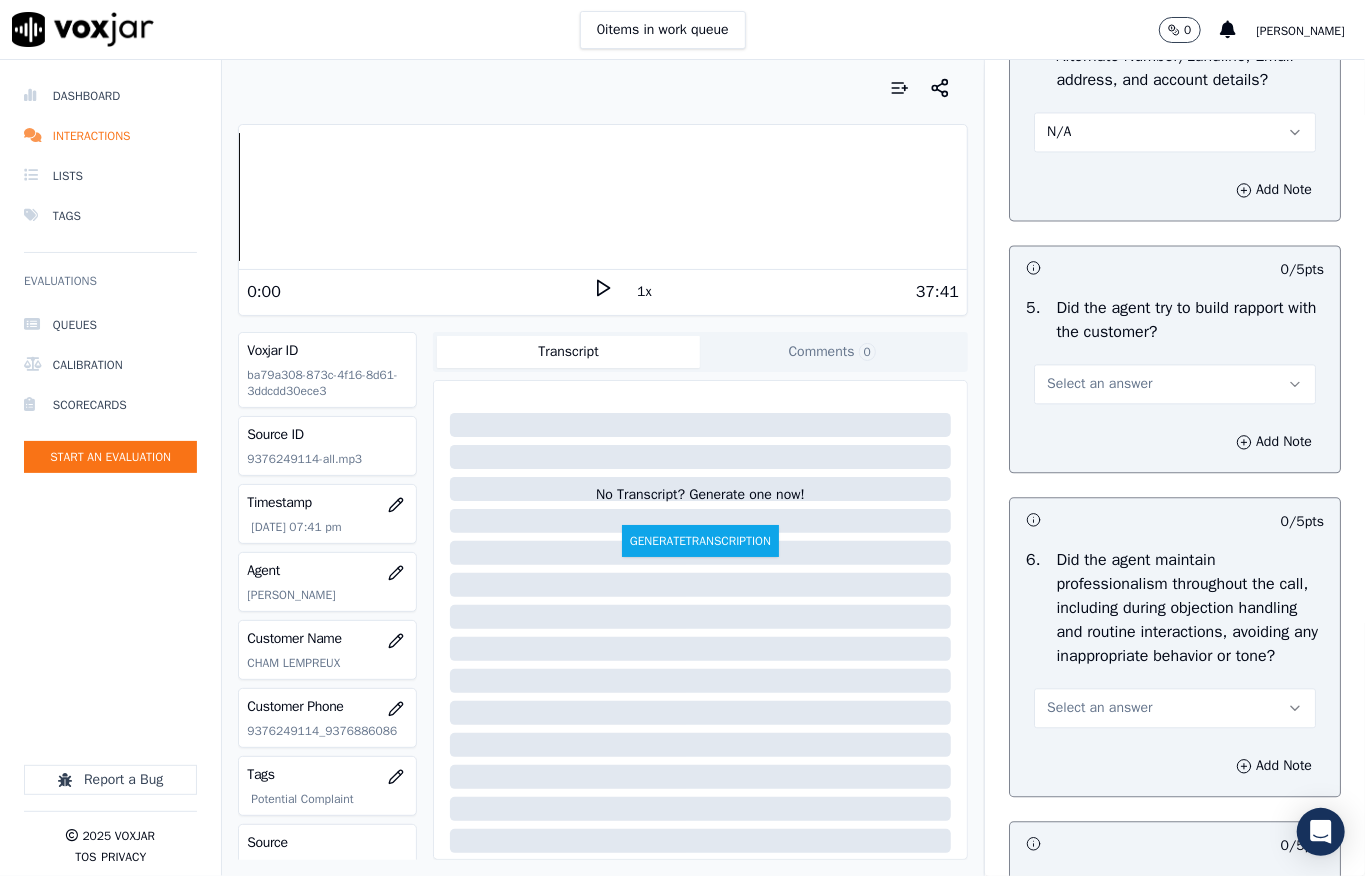 scroll, scrollTop: 2266, scrollLeft: 0, axis: vertical 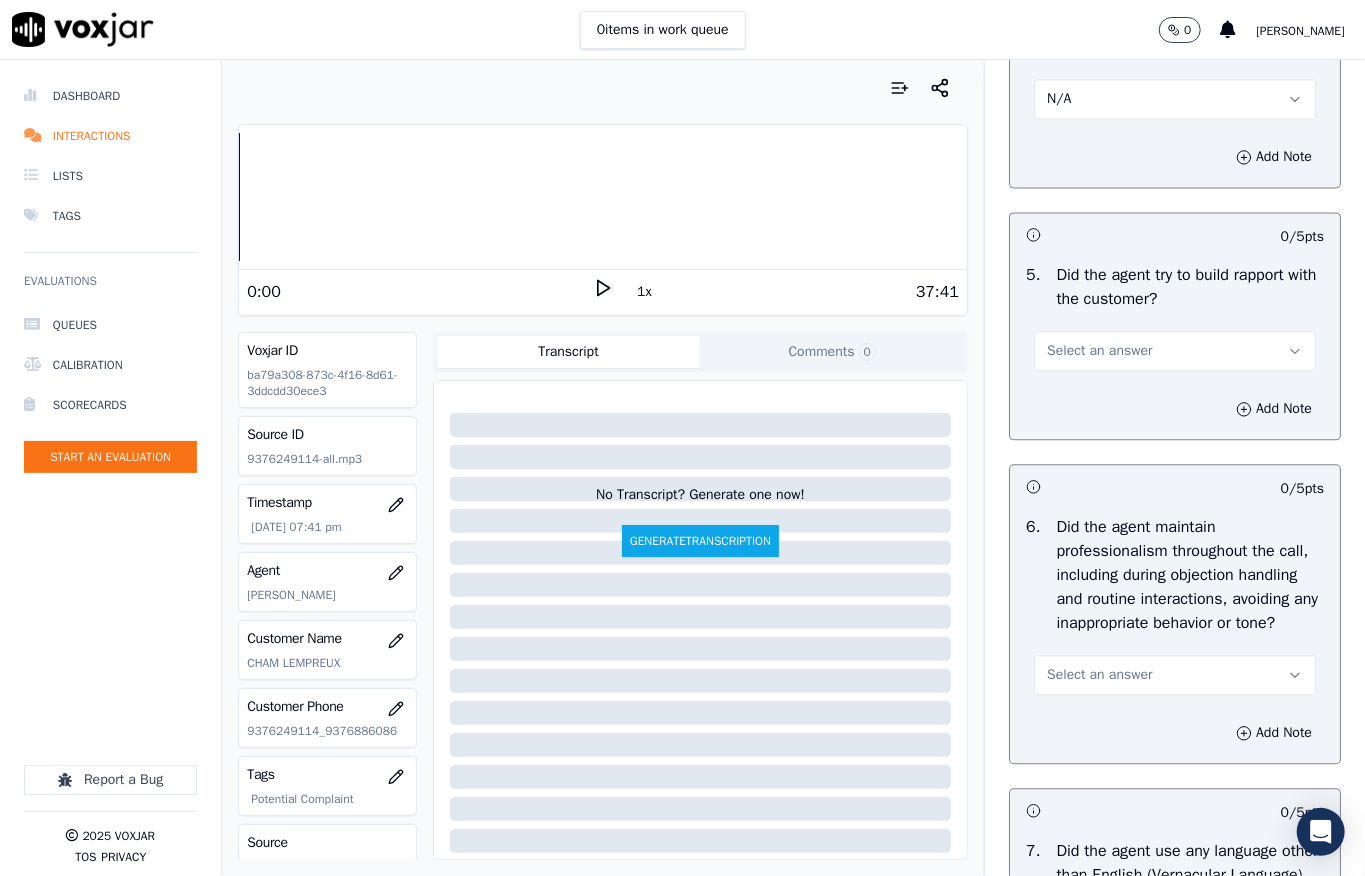 click on "Select an answer" at bounding box center (1175, 351) 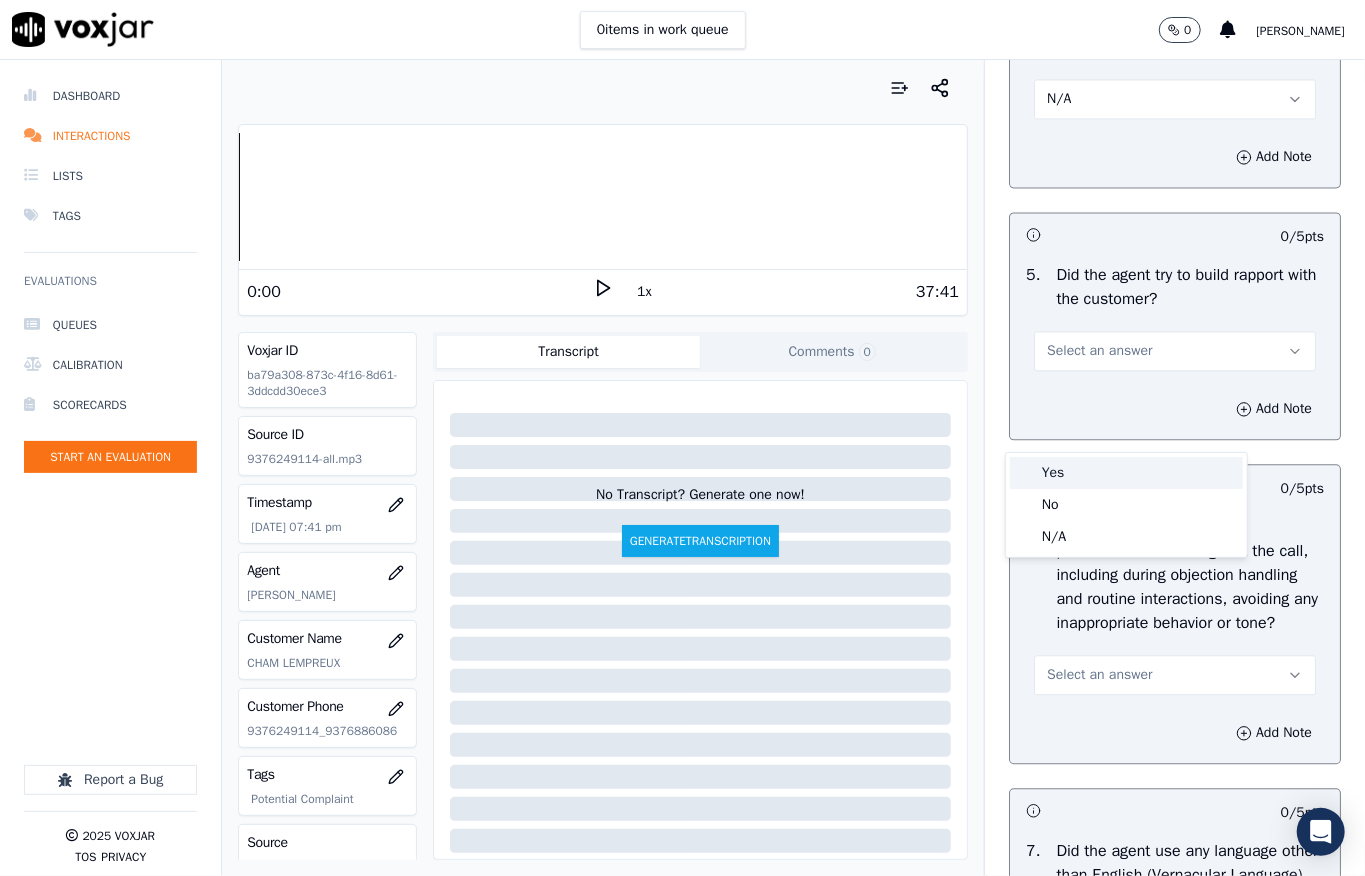 click on "Yes" at bounding box center (1126, 473) 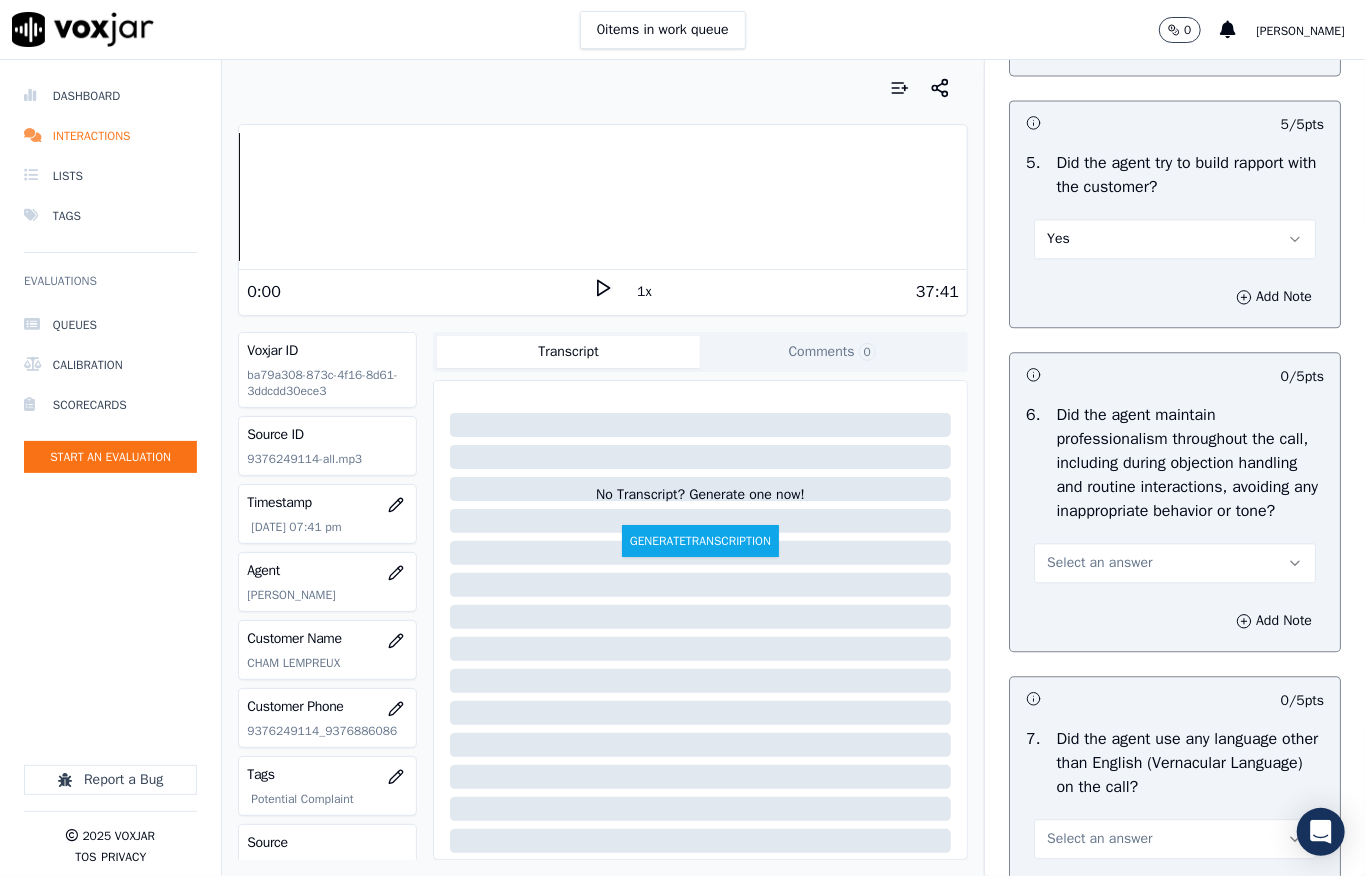 scroll, scrollTop: 2533, scrollLeft: 0, axis: vertical 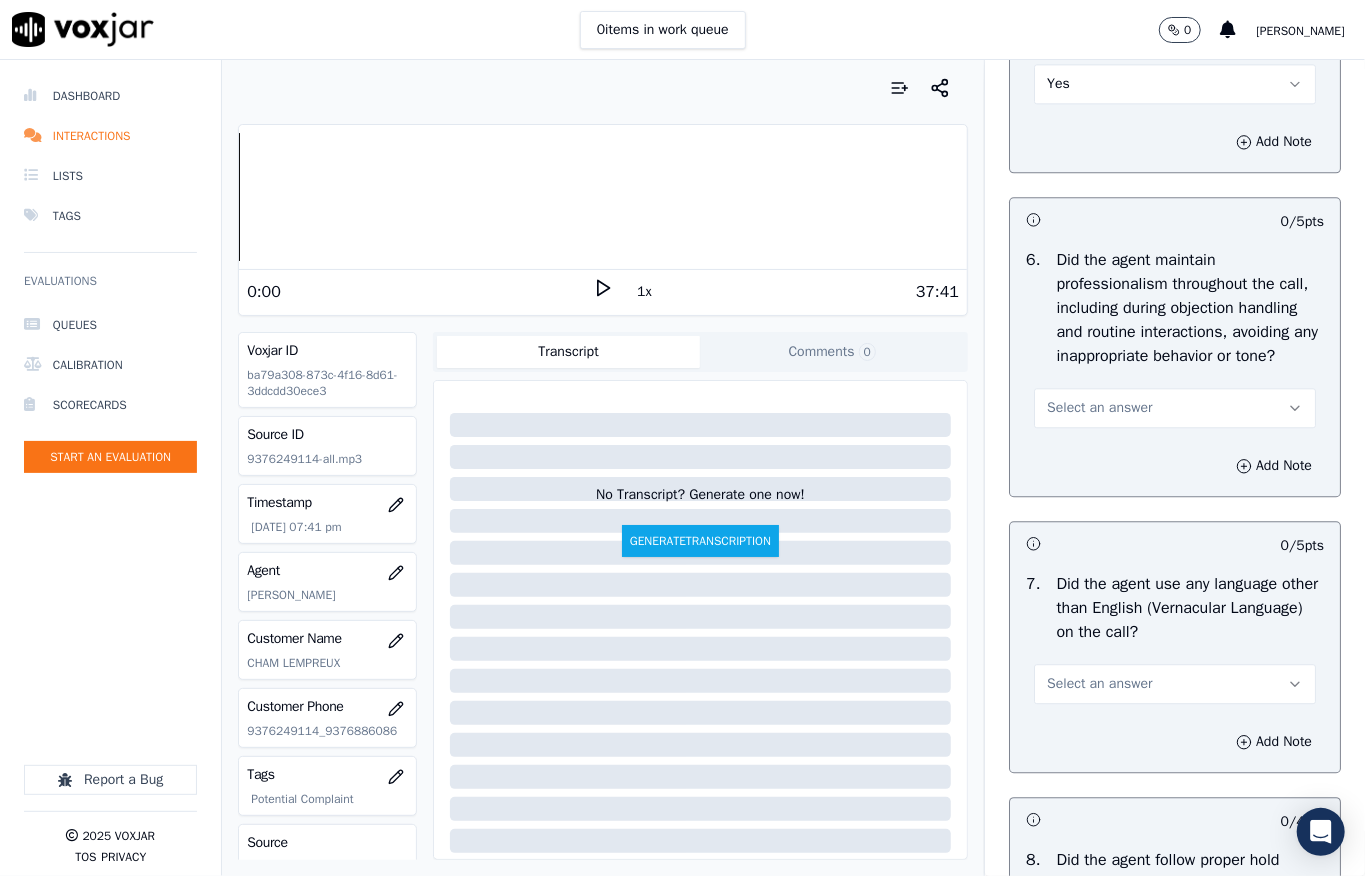 click on "Select an answer" at bounding box center (1099, 408) 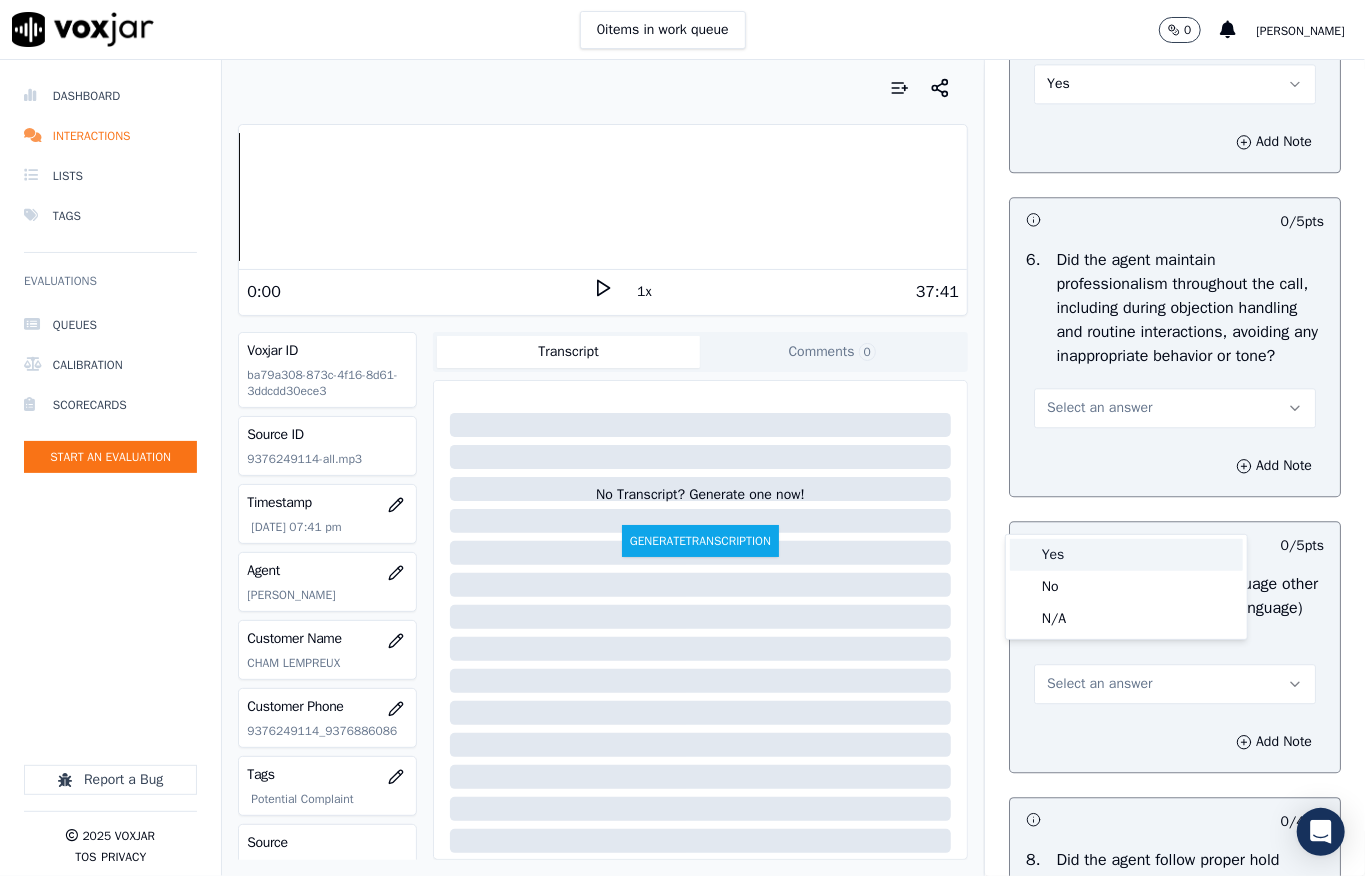 click on "Yes" at bounding box center (1126, 555) 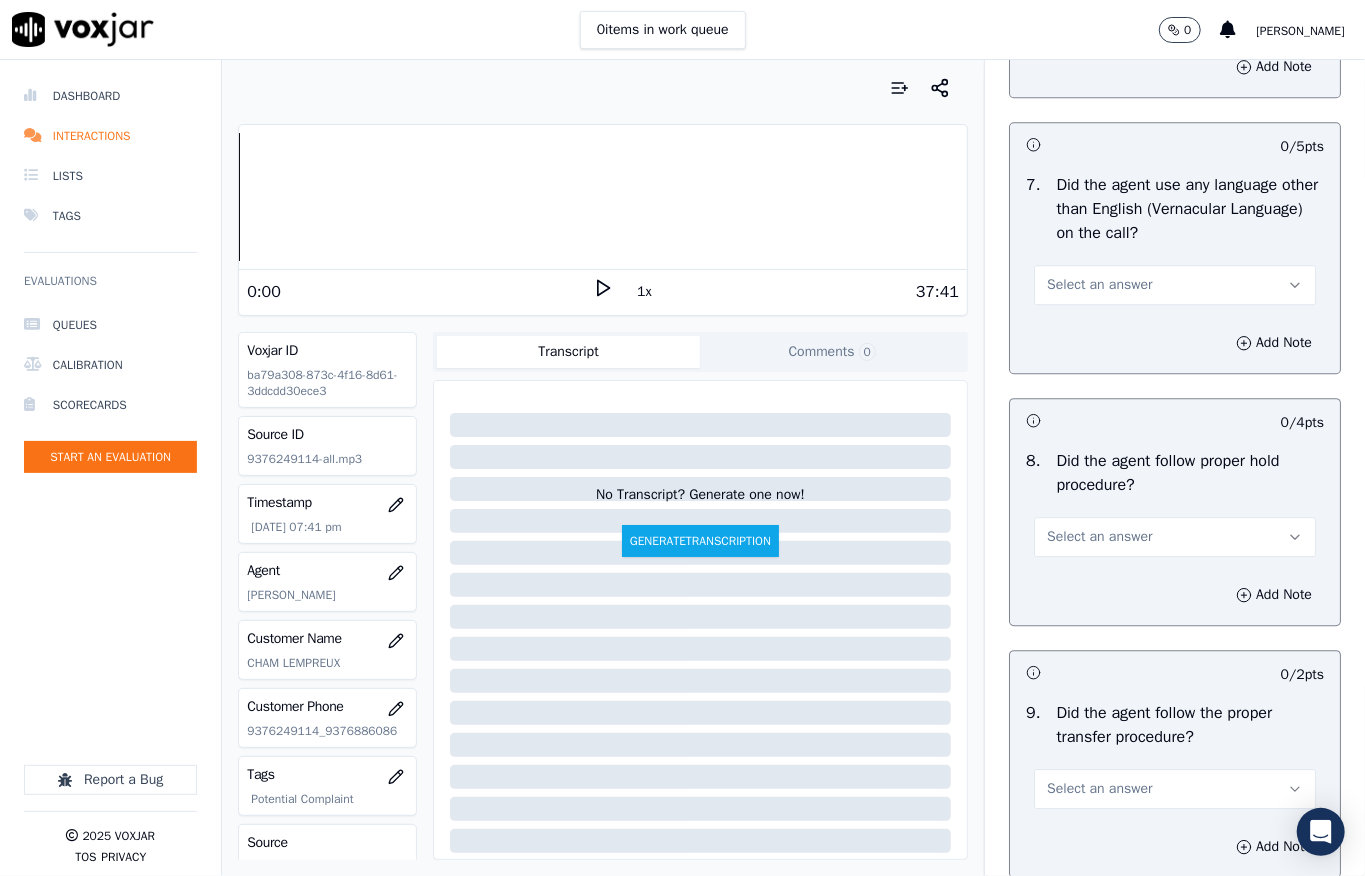 scroll, scrollTop: 2933, scrollLeft: 0, axis: vertical 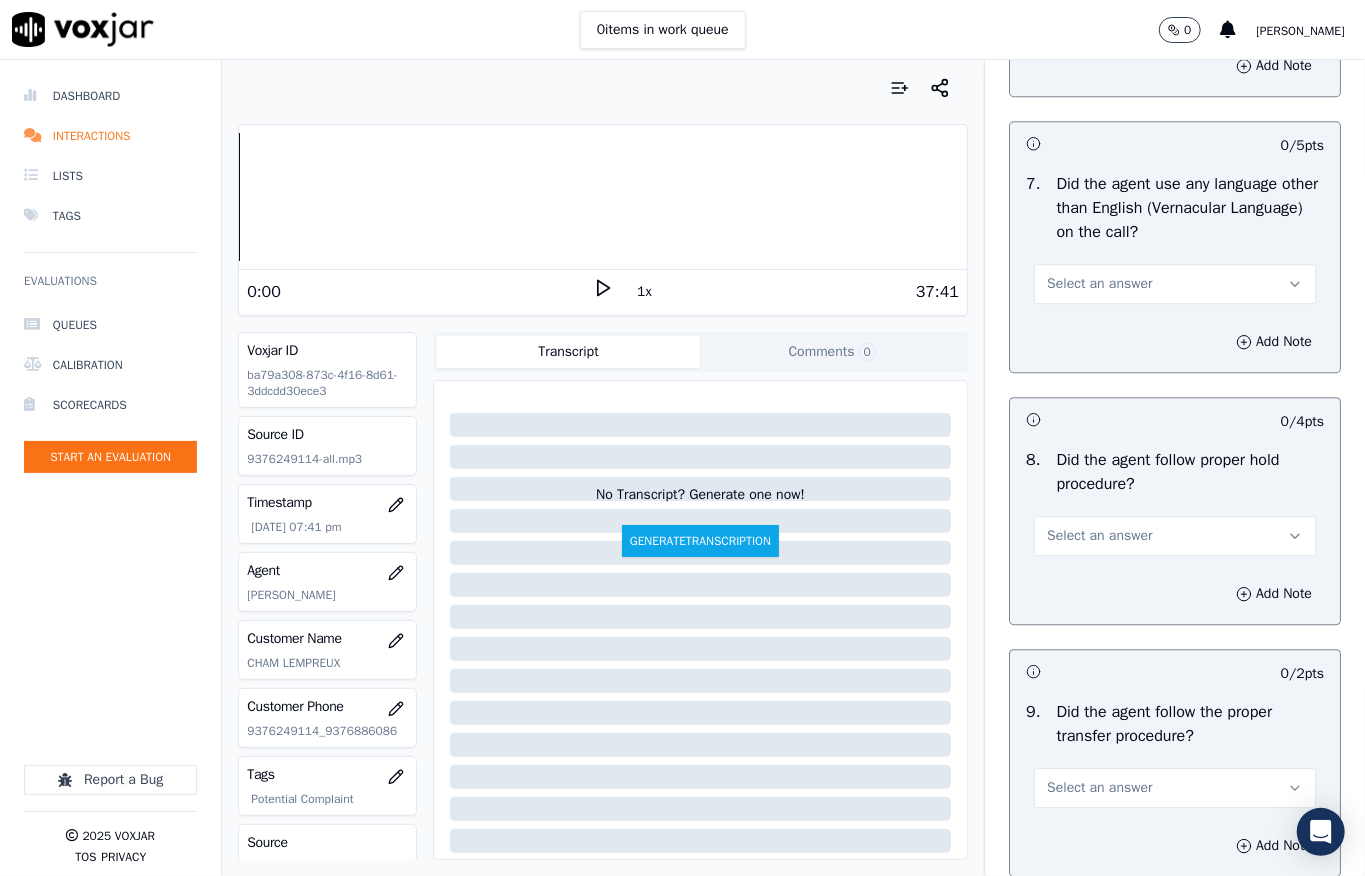 click on "Select an answer" at bounding box center (1175, 284) 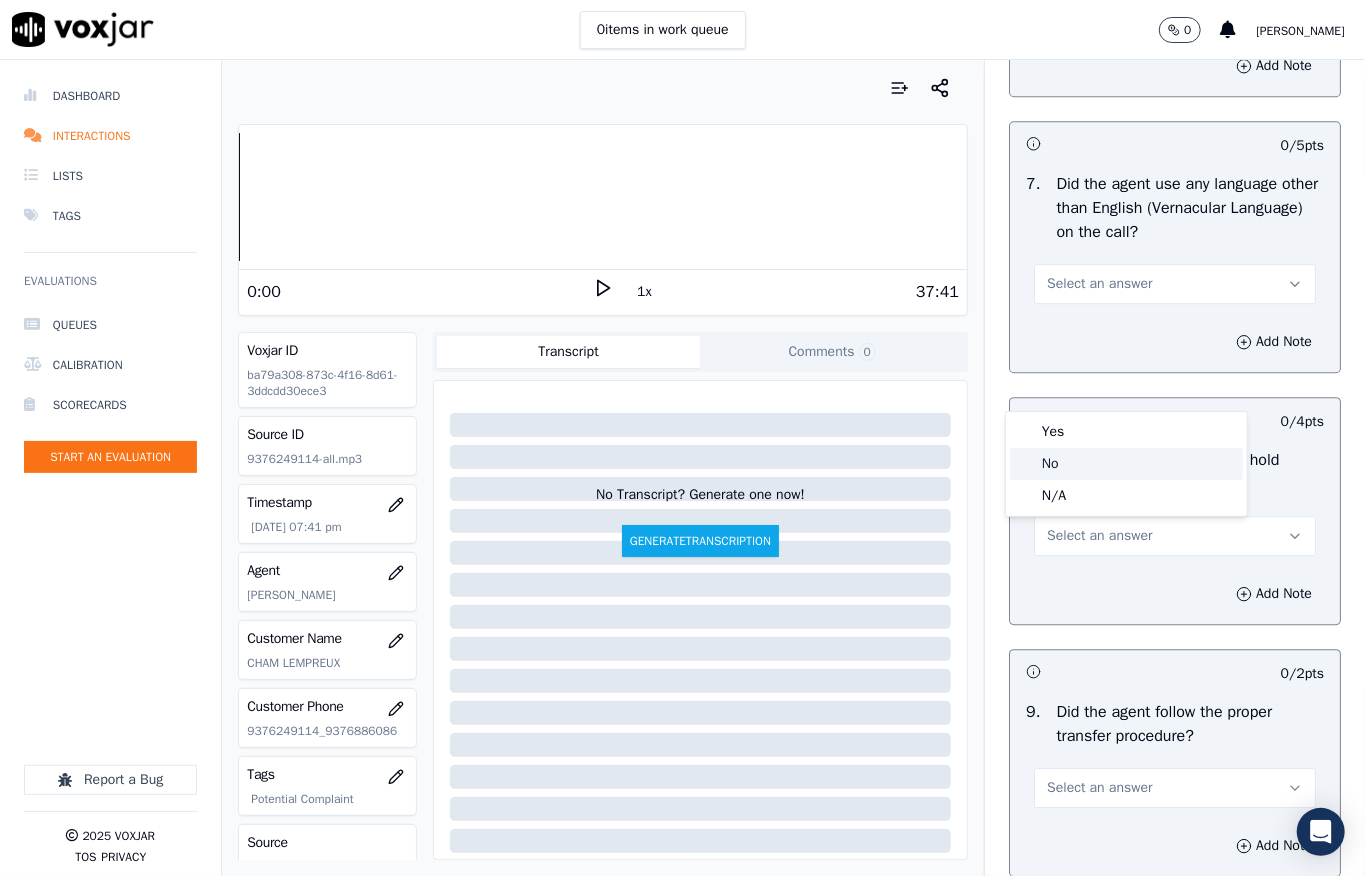drag, startPoint x: 1060, startPoint y: 464, endPoint x: 1077, endPoint y: 405, distance: 61.400326 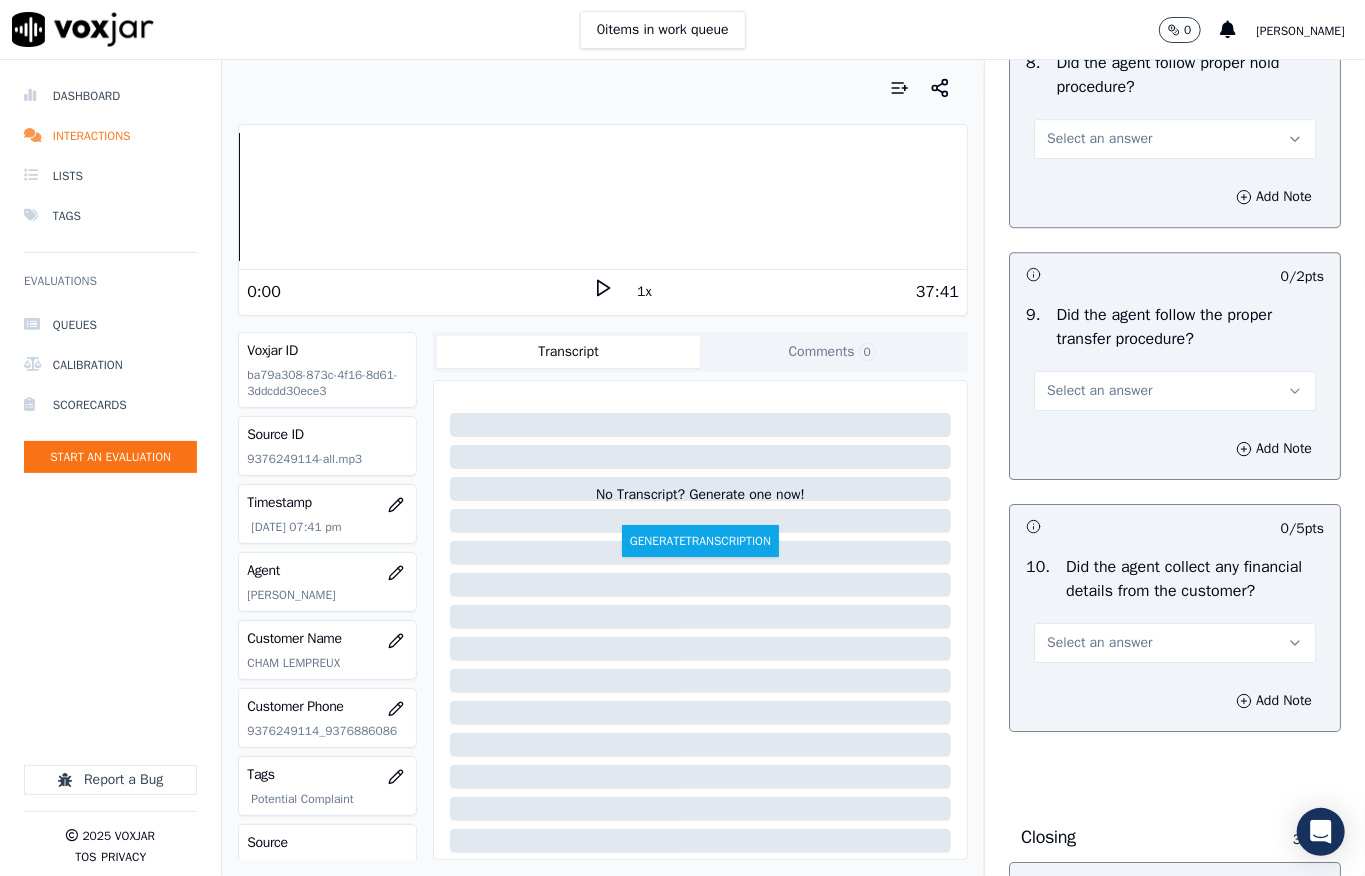 scroll, scrollTop: 3333, scrollLeft: 0, axis: vertical 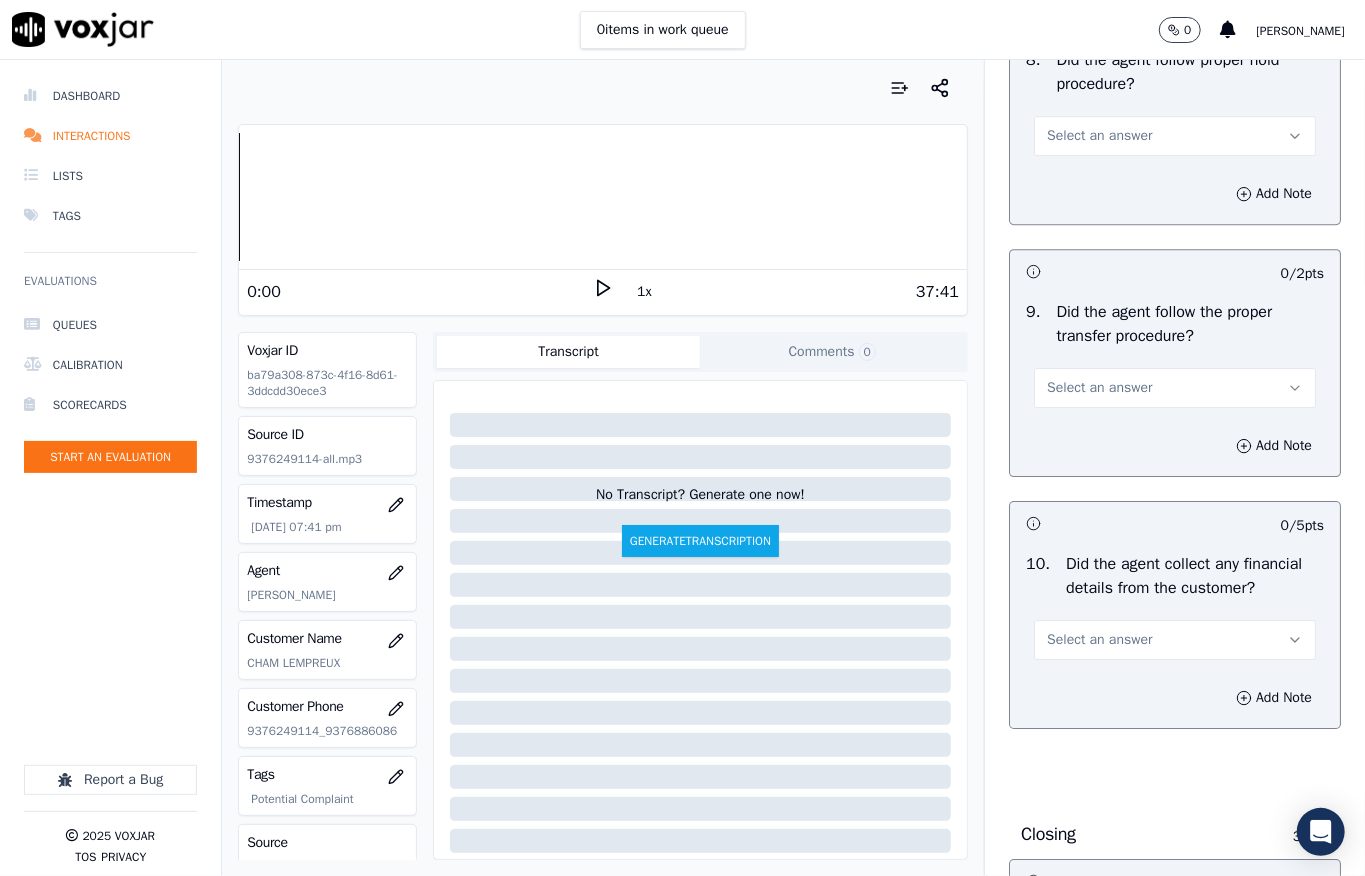 drag, startPoint x: 1062, startPoint y: 225, endPoint x: 1069, endPoint y: 242, distance: 18.384777 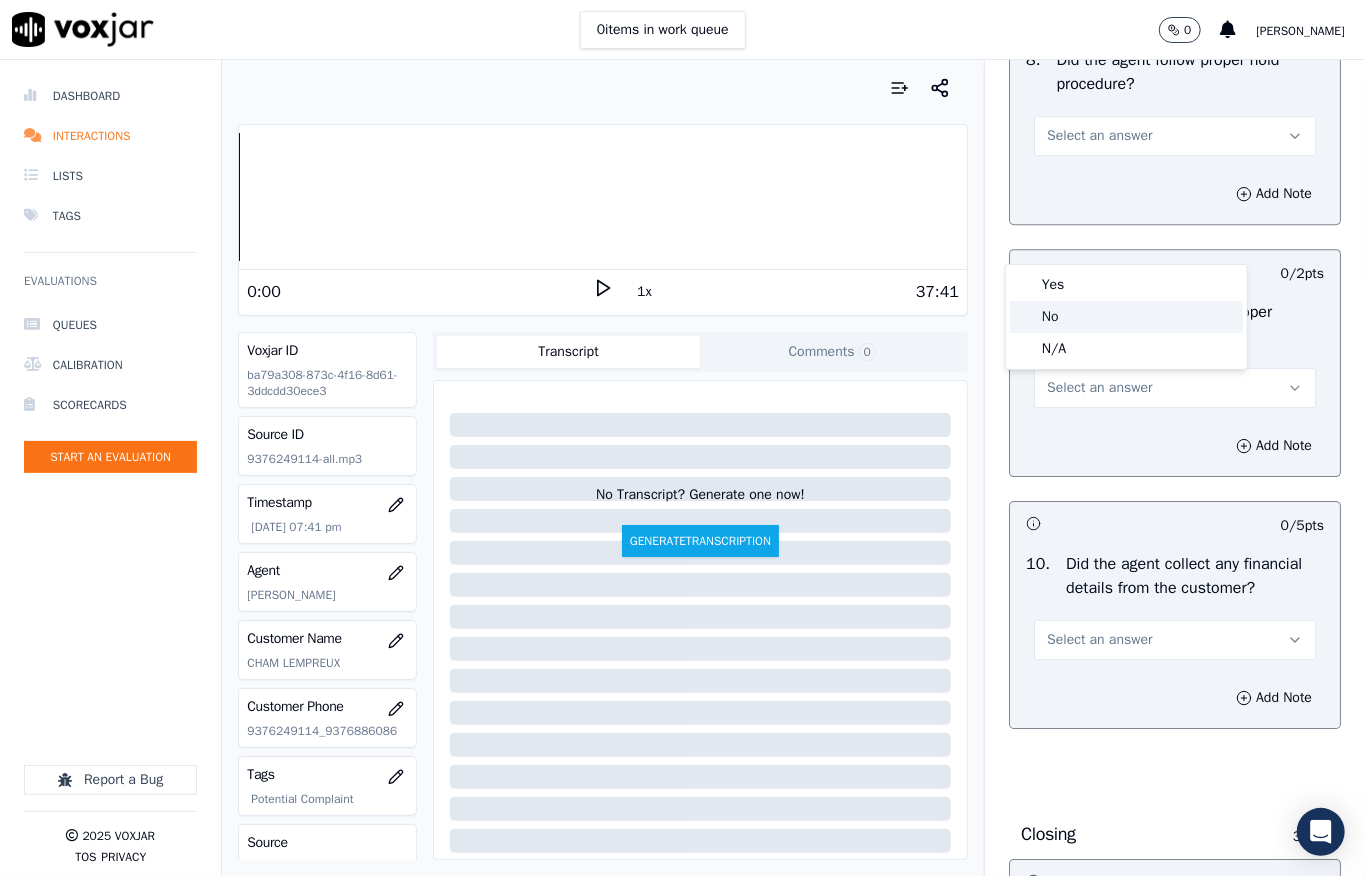 click on "No" 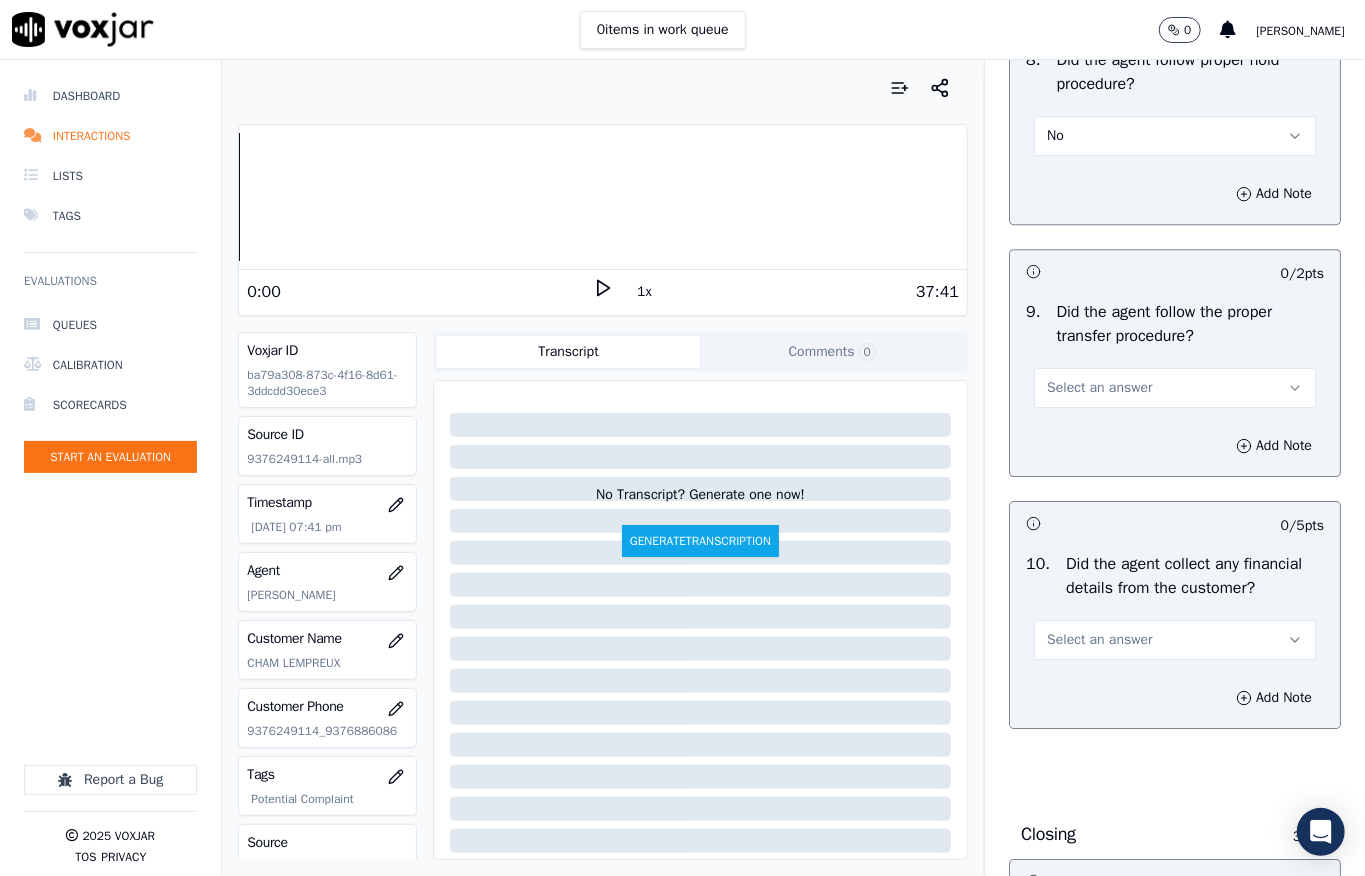 click on "No" at bounding box center [1175, 136] 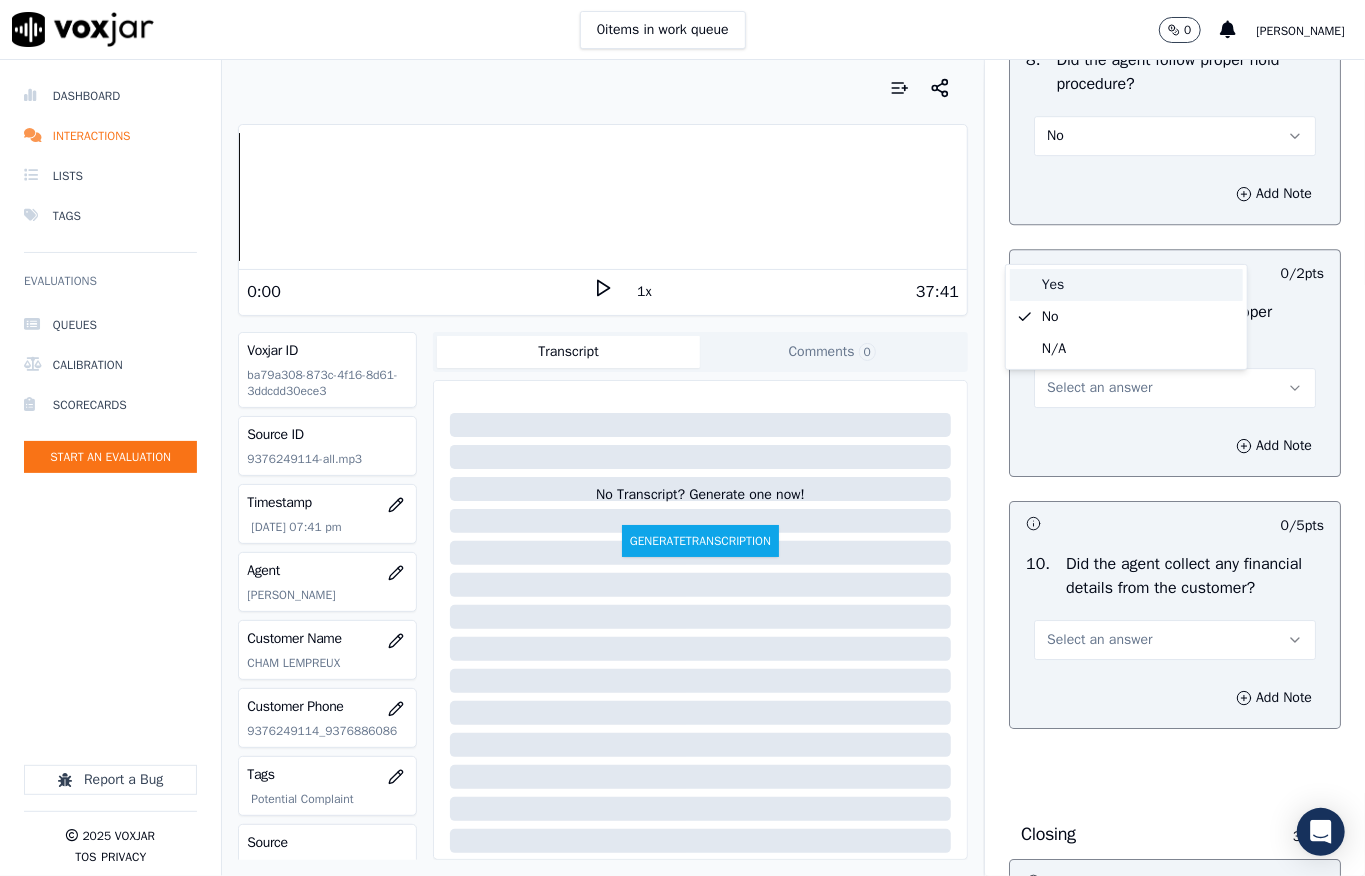 drag, startPoint x: 1057, startPoint y: 282, endPoint x: 1064, endPoint y: 385, distance: 103.23759 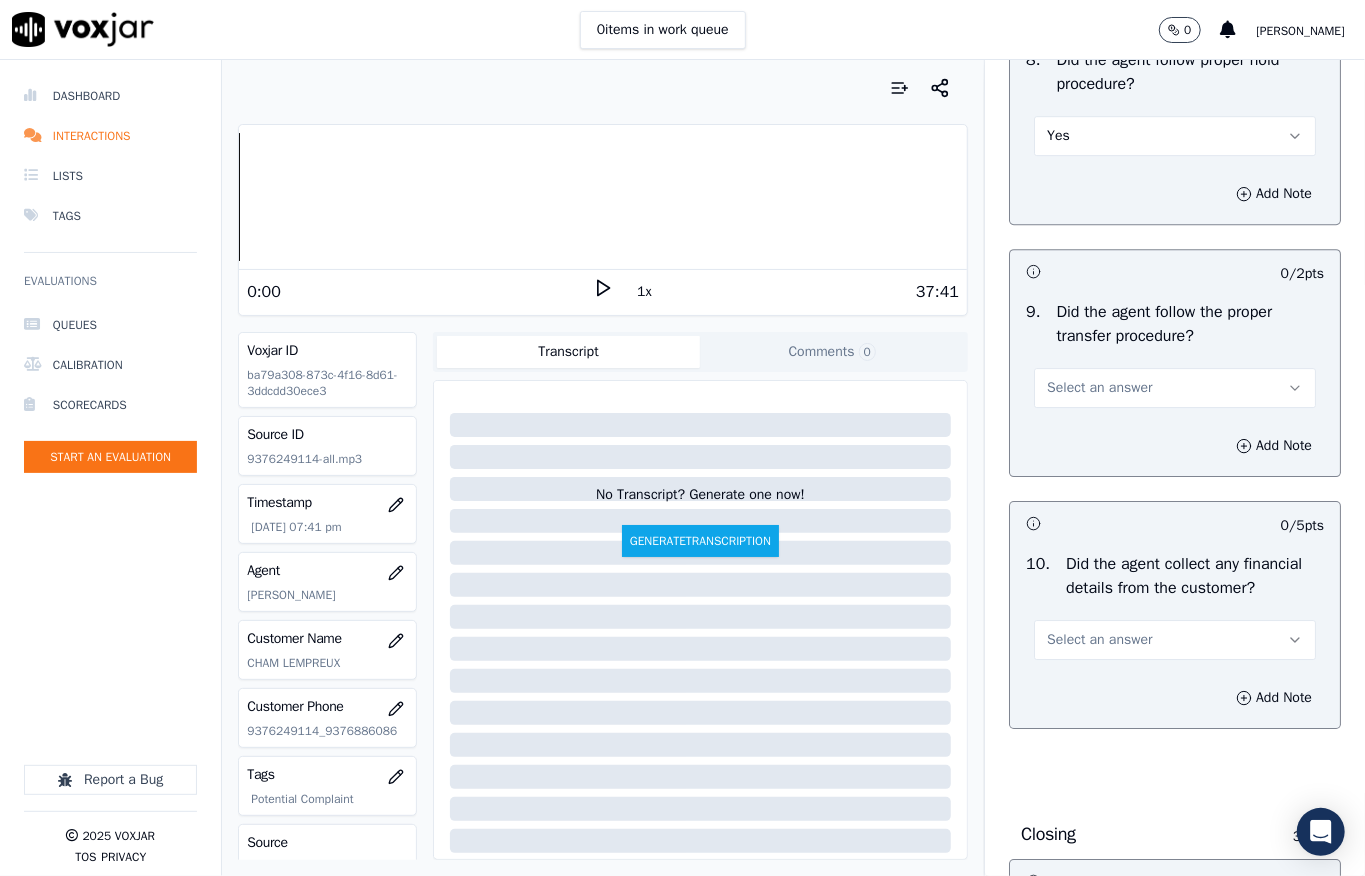 drag, startPoint x: 1061, startPoint y: 482, endPoint x: 1061, endPoint y: 508, distance: 26 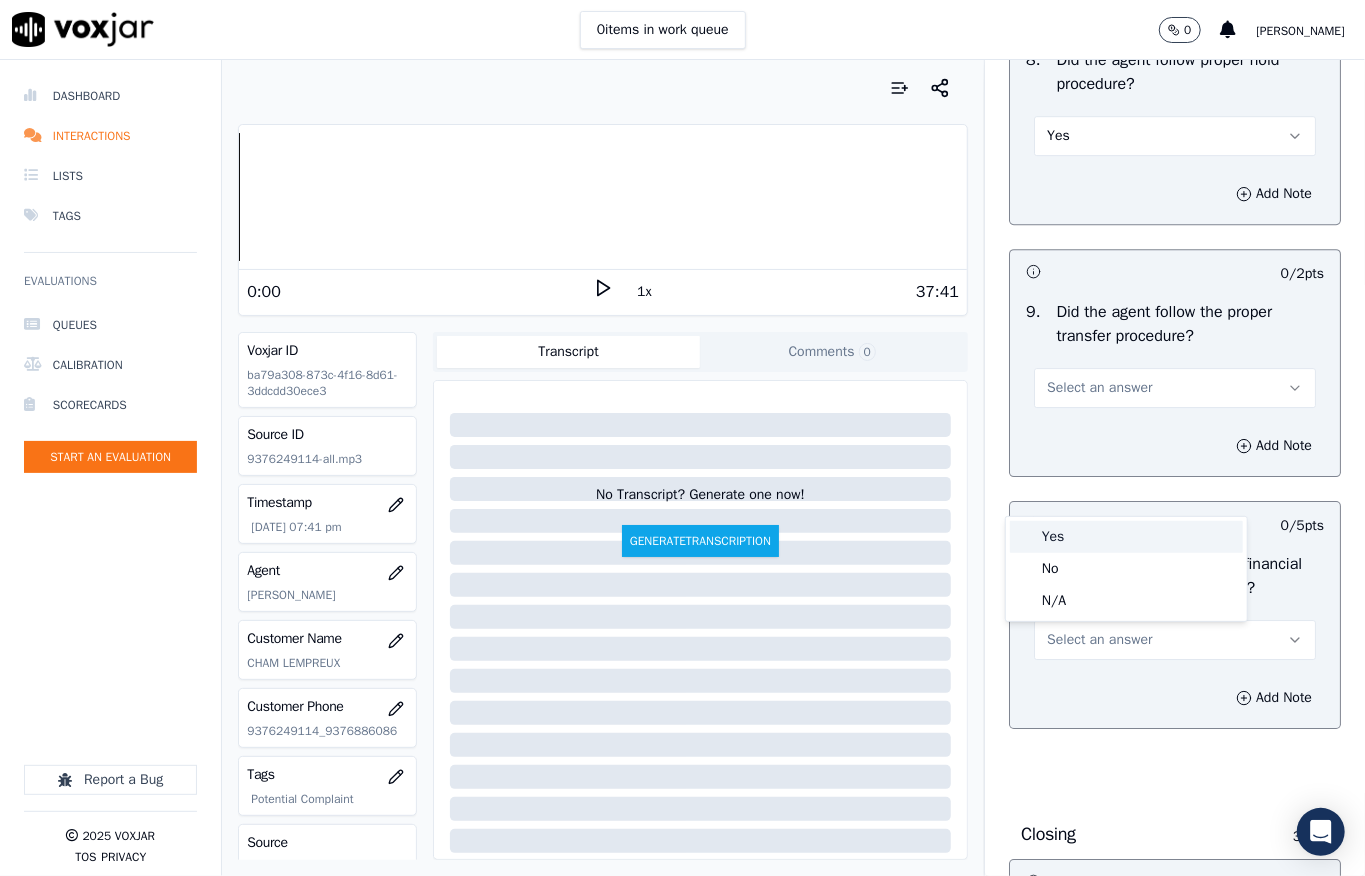 click on "Yes" at bounding box center [1126, 537] 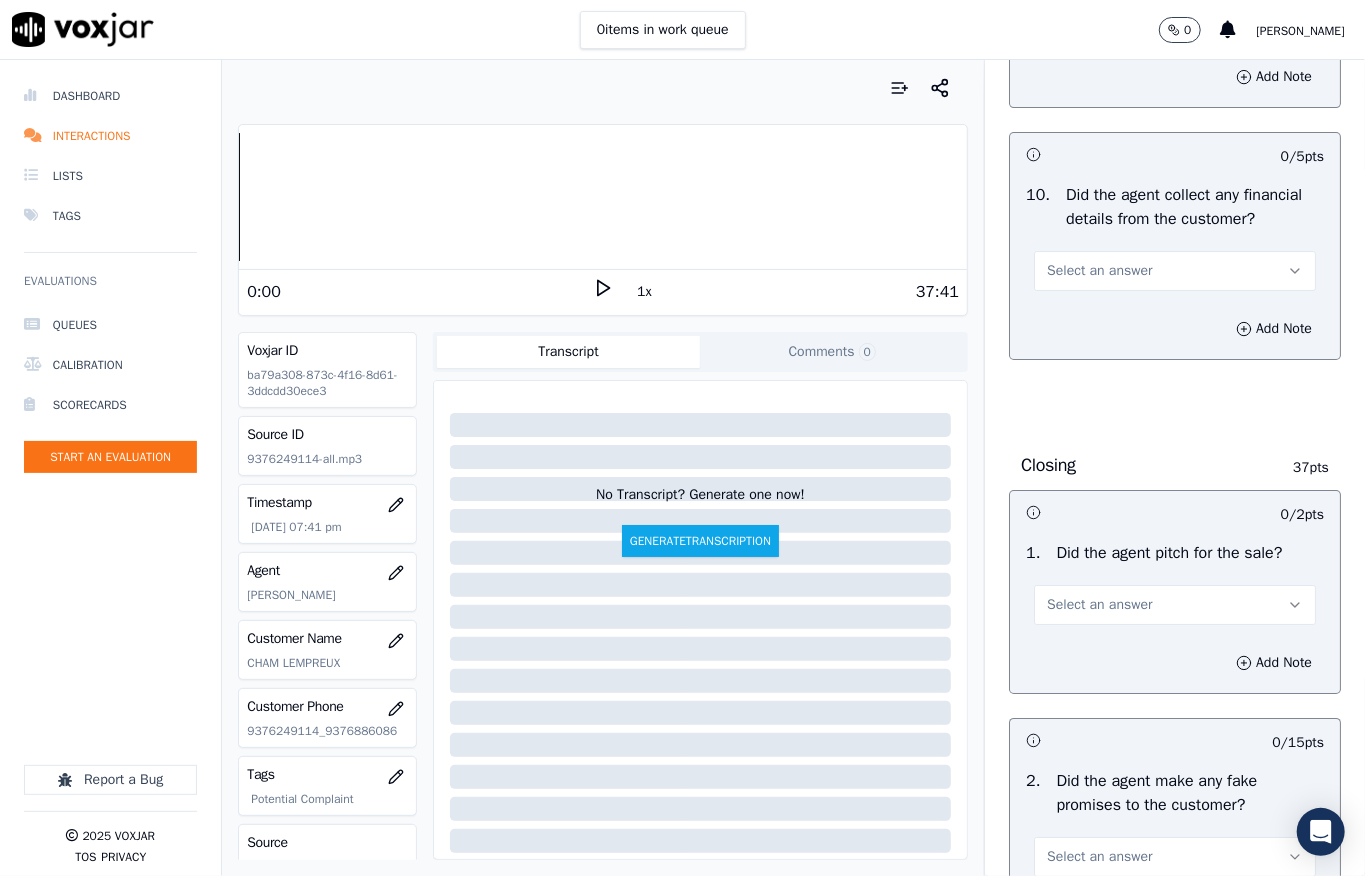 scroll, scrollTop: 3733, scrollLeft: 0, axis: vertical 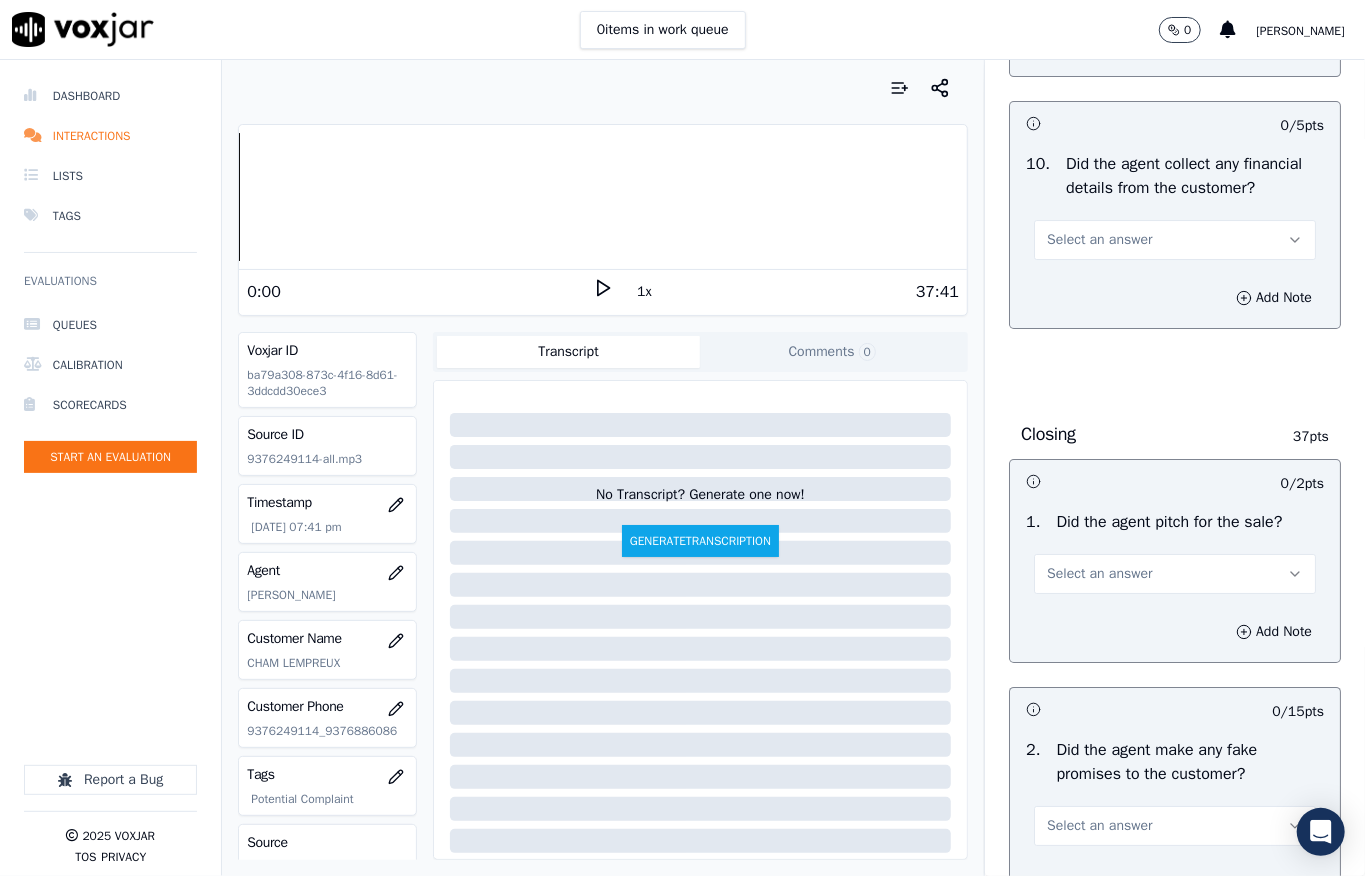 click on "Select an answer" at bounding box center (1099, 240) 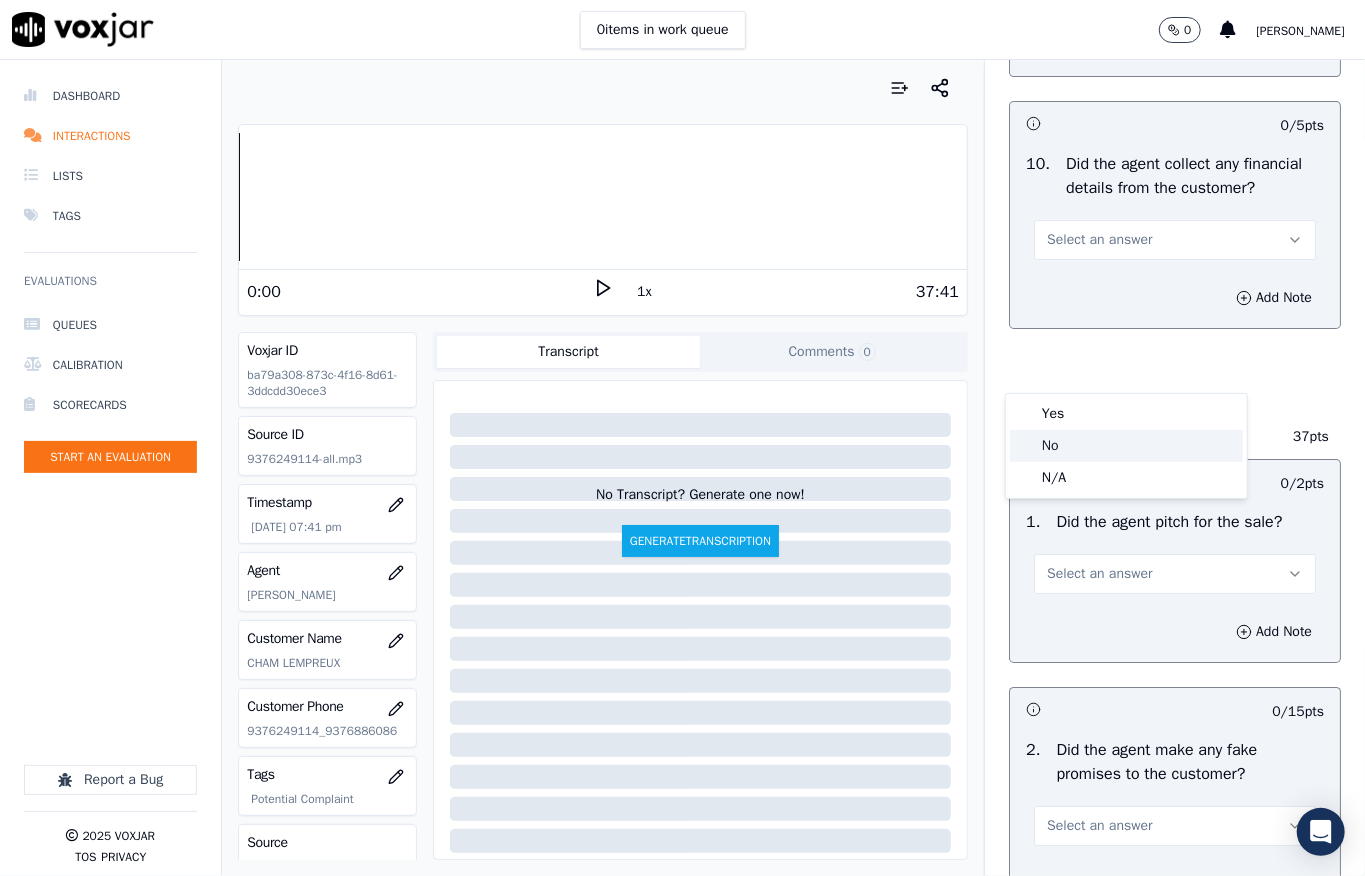 drag, startPoint x: 1062, startPoint y: 449, endPoint x: 1064, endPoint y: 428, distance: 21.095022 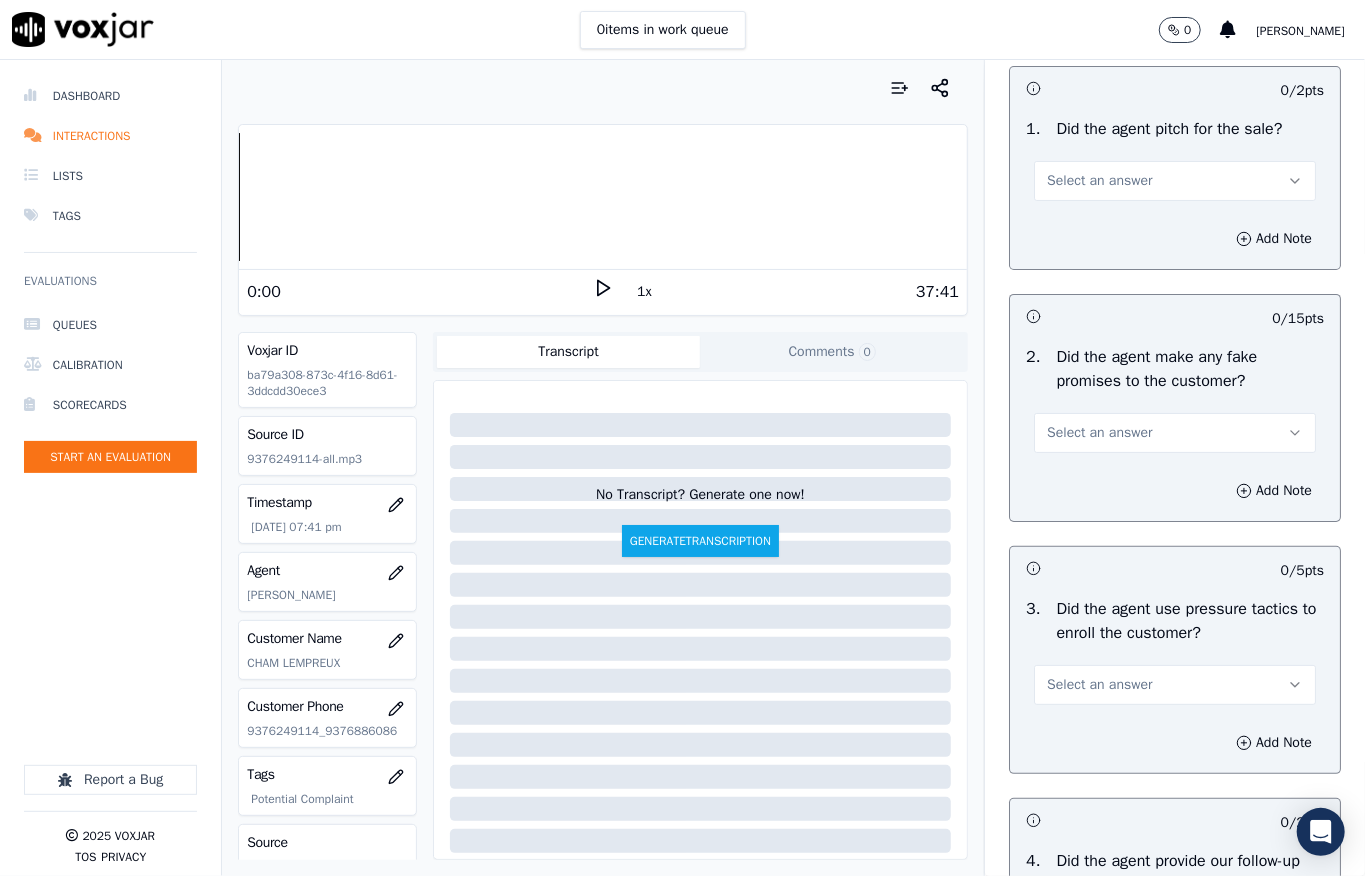 scroll, scrollTop: 4133, scrollLeft: 0, axis: vertical 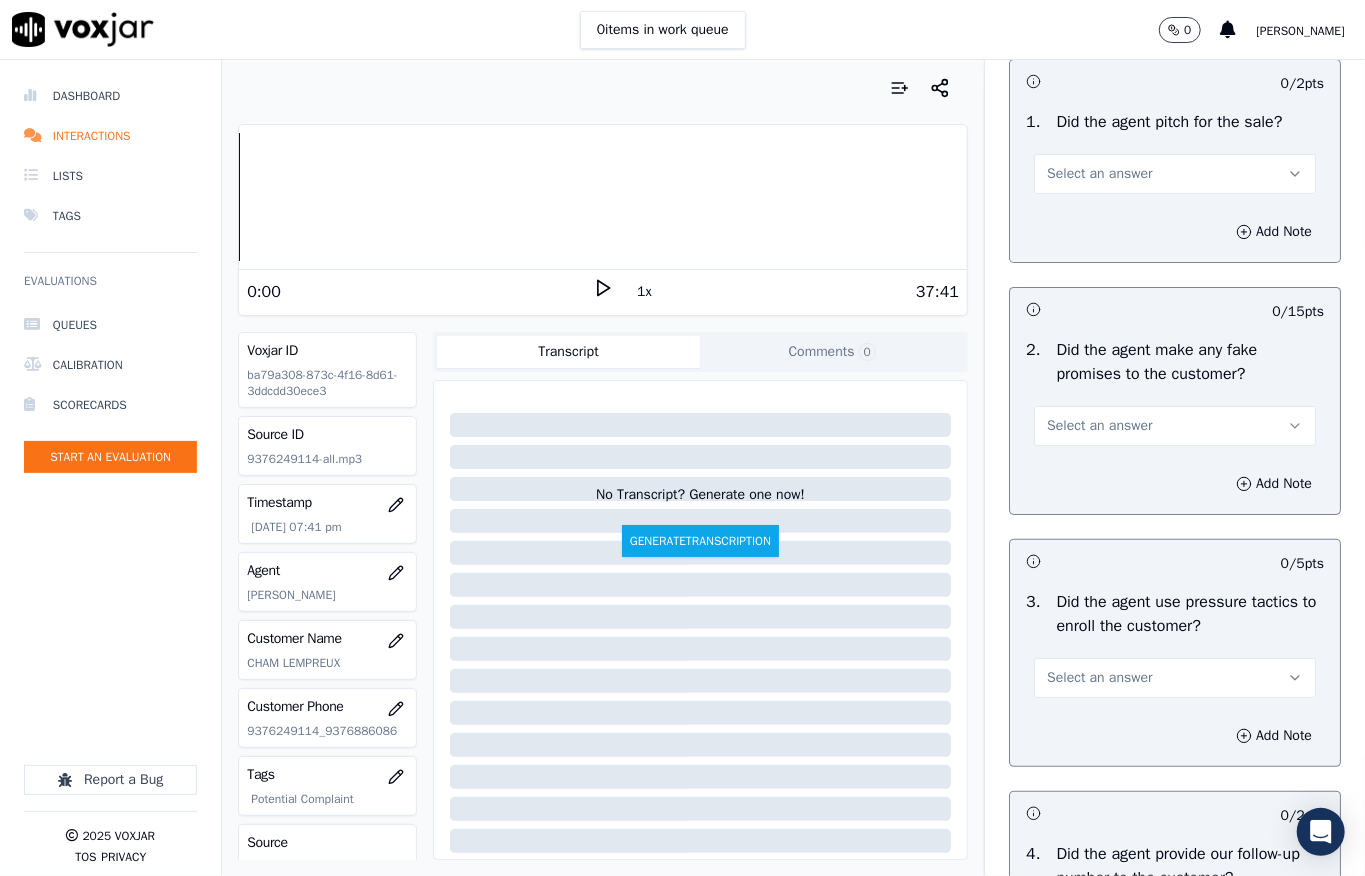 click on "Select an answer" at bounding box center [1099, 174] 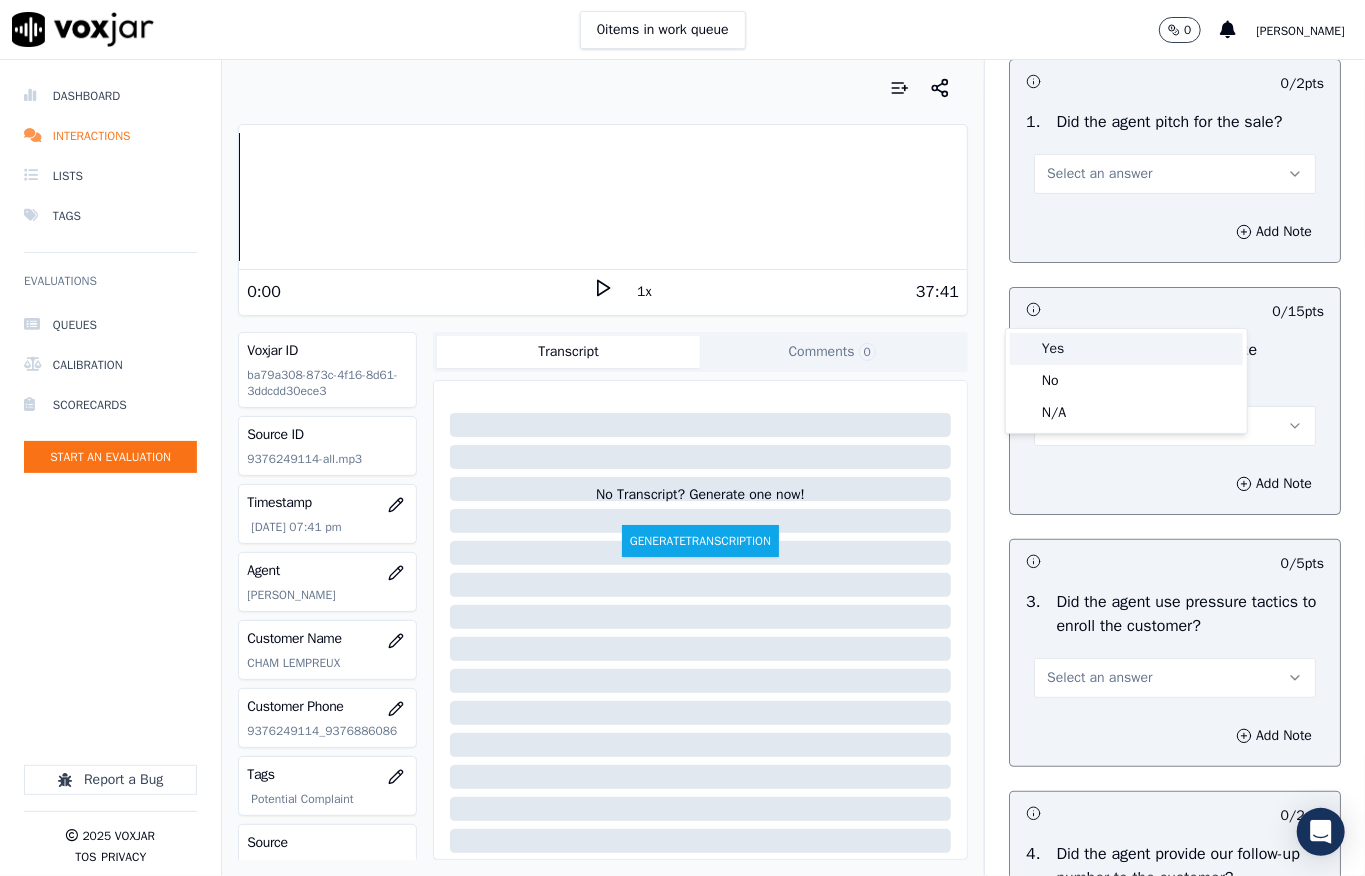 click on "Yes" at bounding box center [1126, 349] 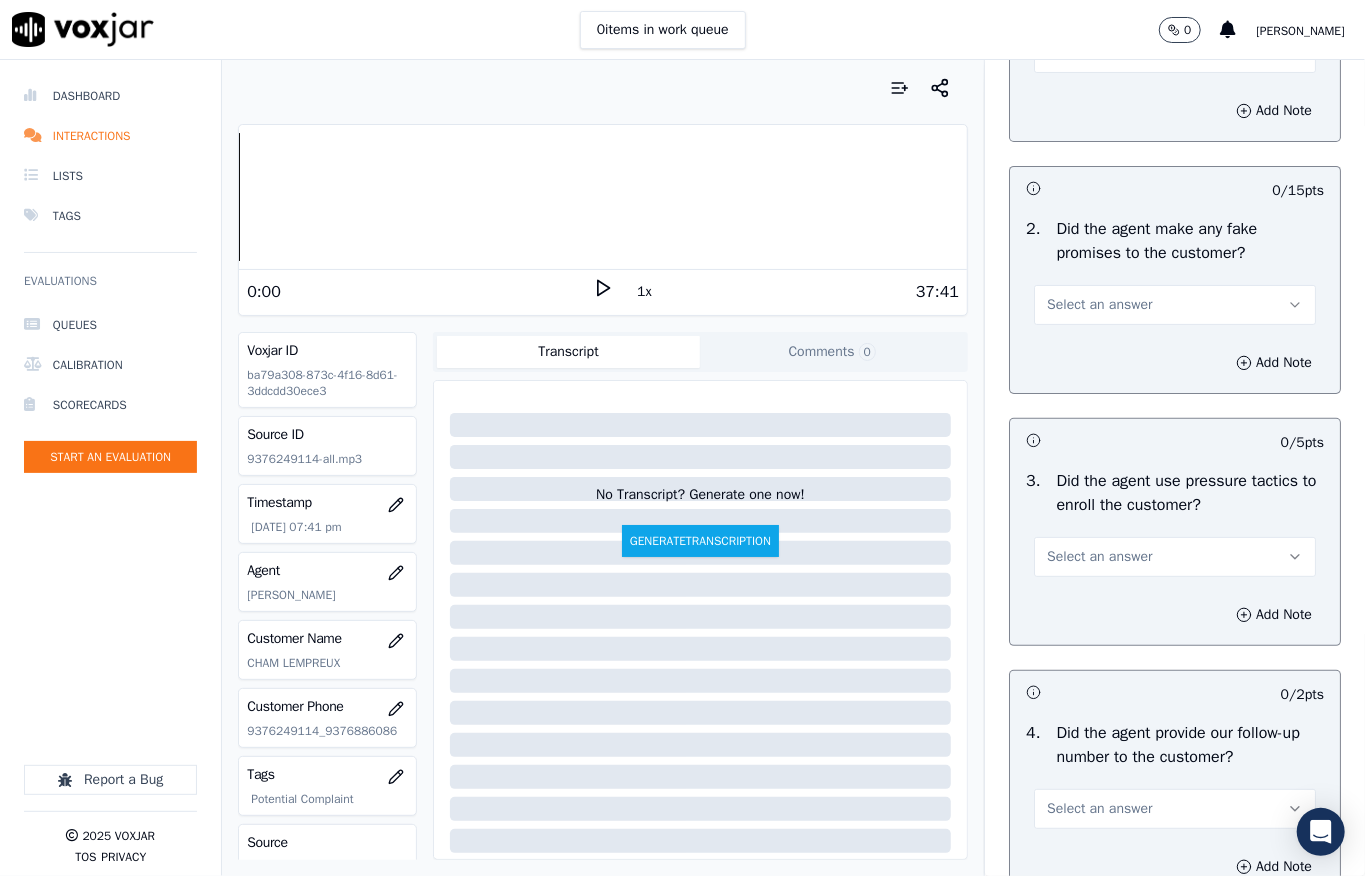scroll, scrollTop: 4400, scrollLeft: 0, axis: vertical 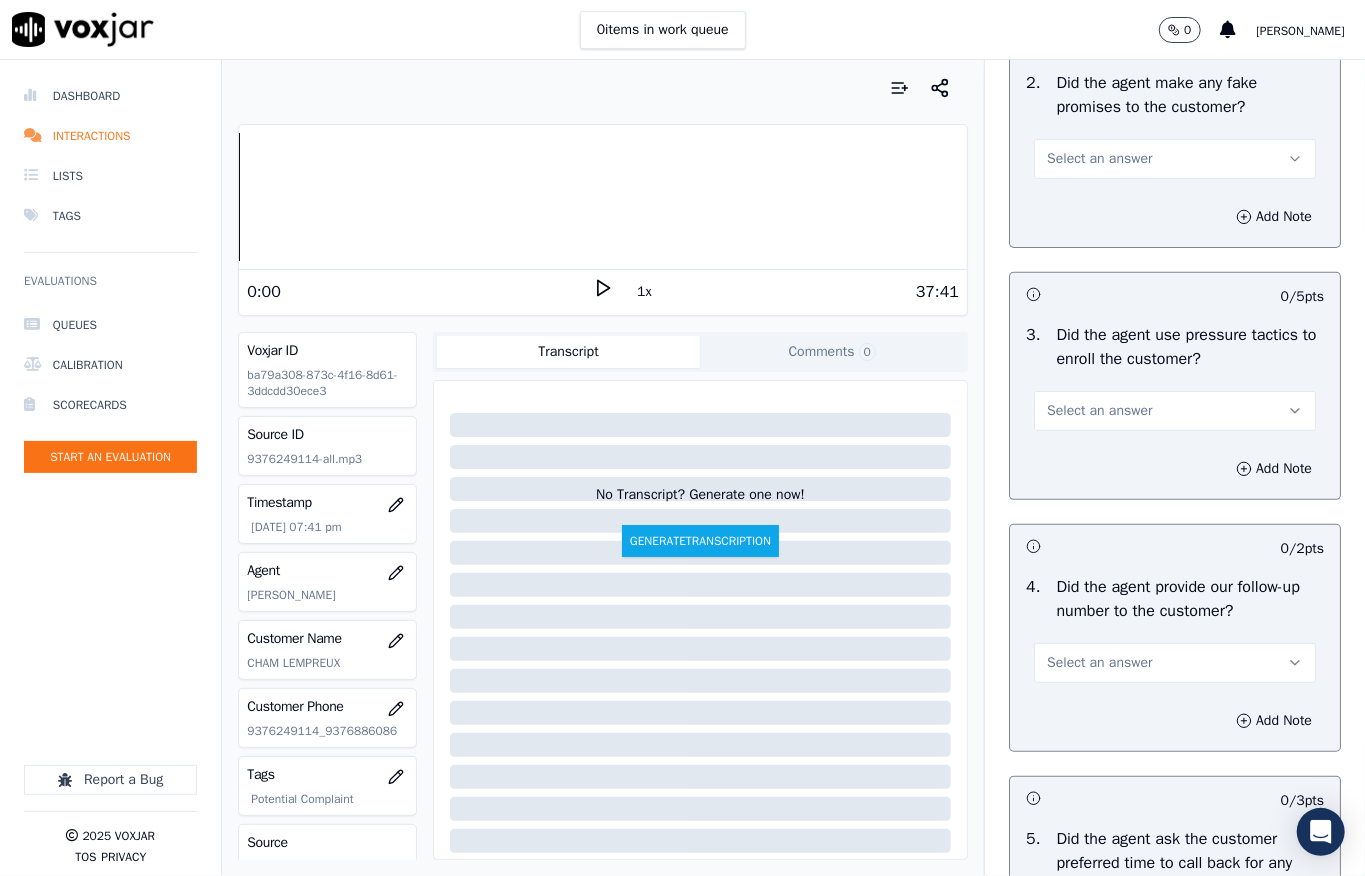click on "Select an answer" at bounding box center (1099, 159) 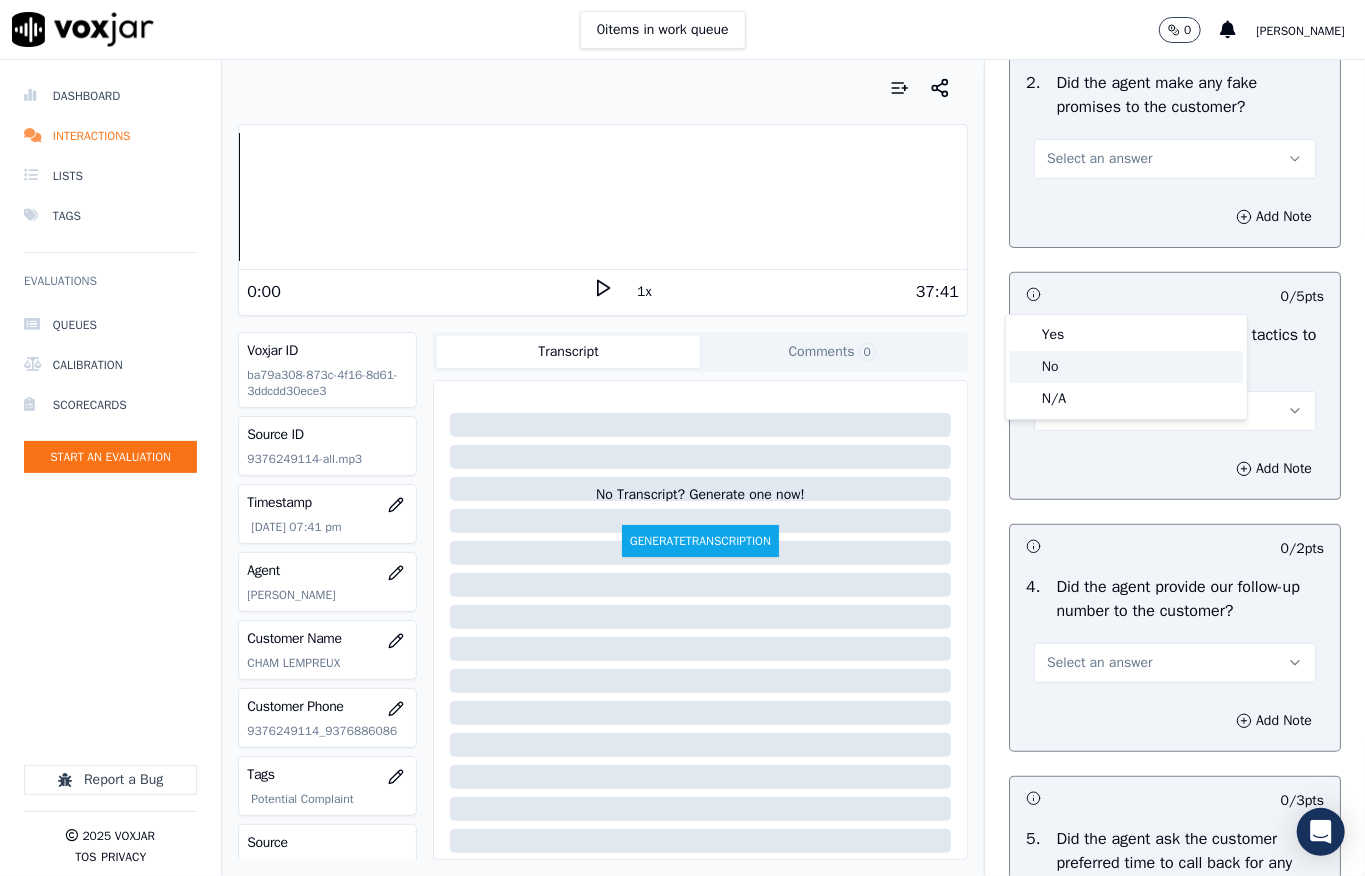 click on "No" 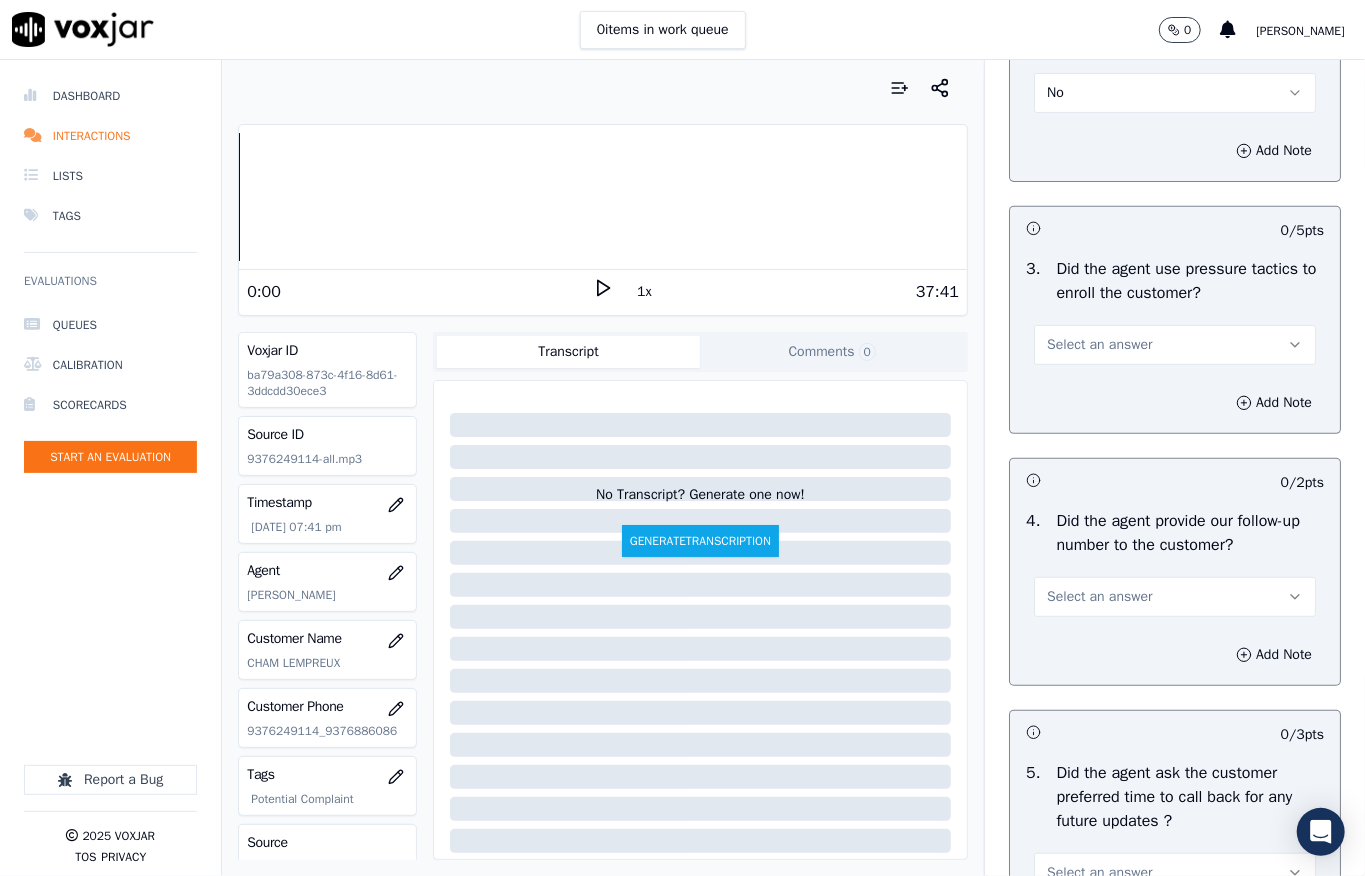 scroll, scrollTop: 4533, scrollLeft: 0, axis: vertical 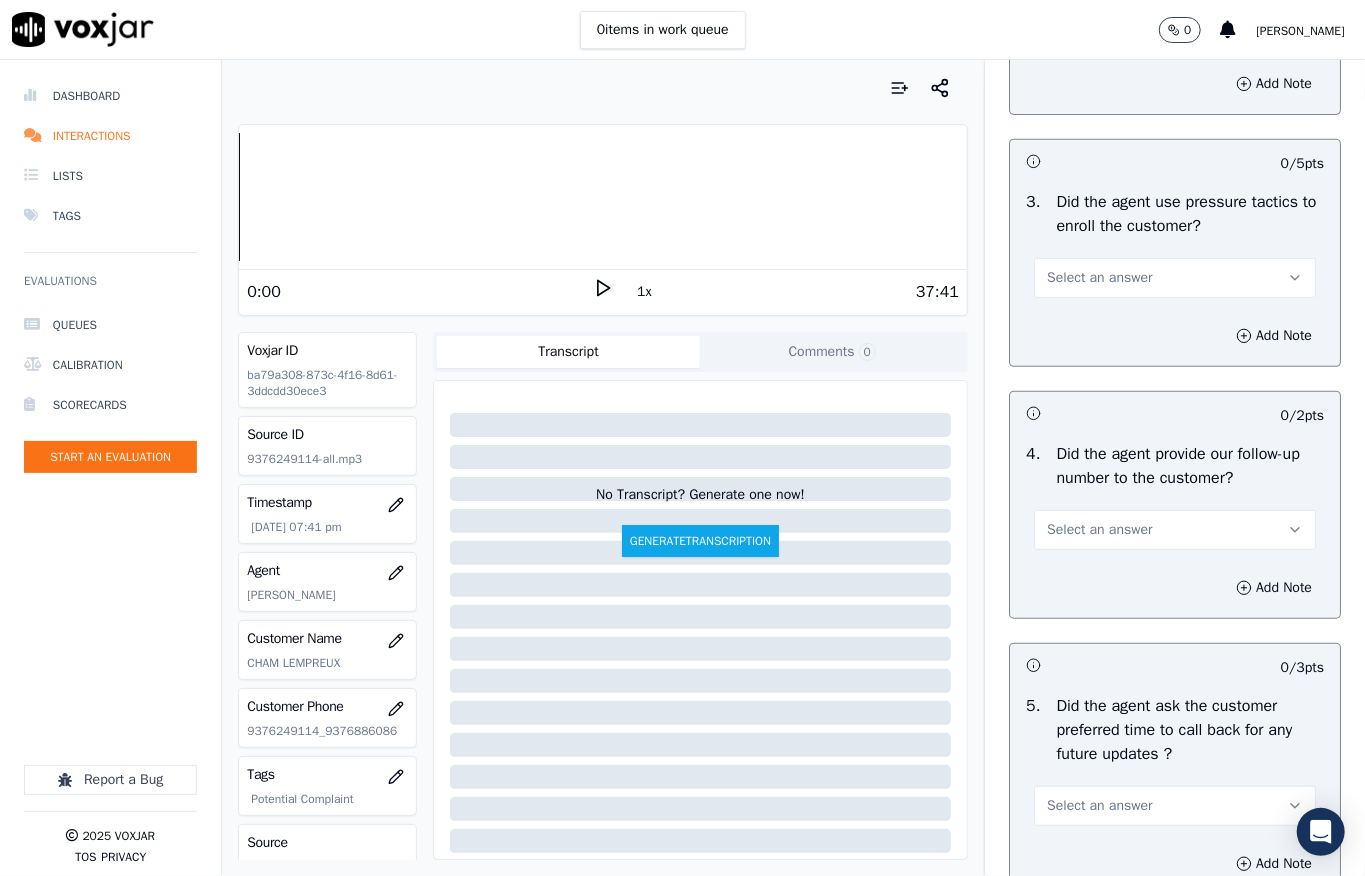 click on "Select an answer" at bounding box center (1099, 278) 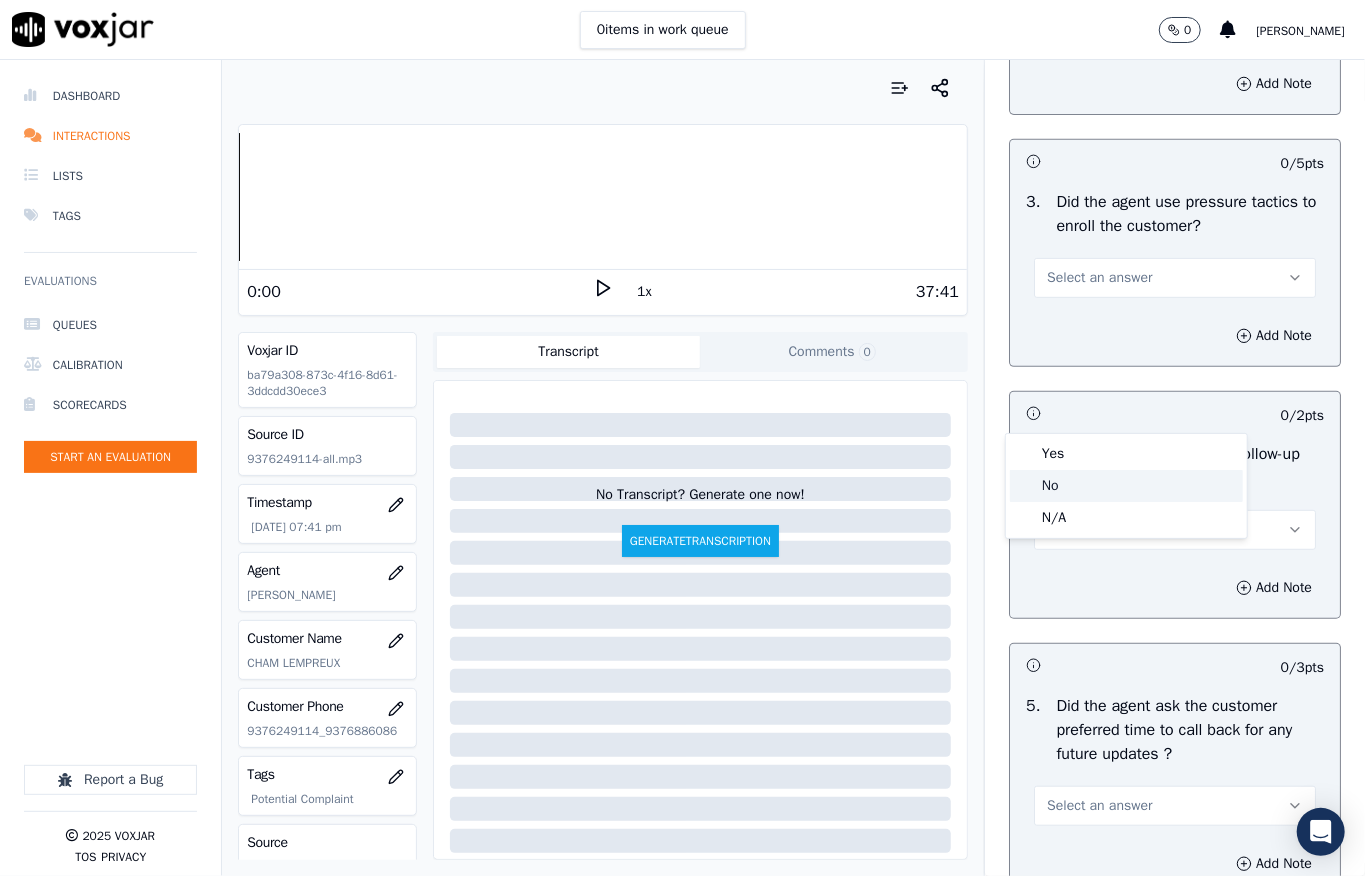 click on "No" 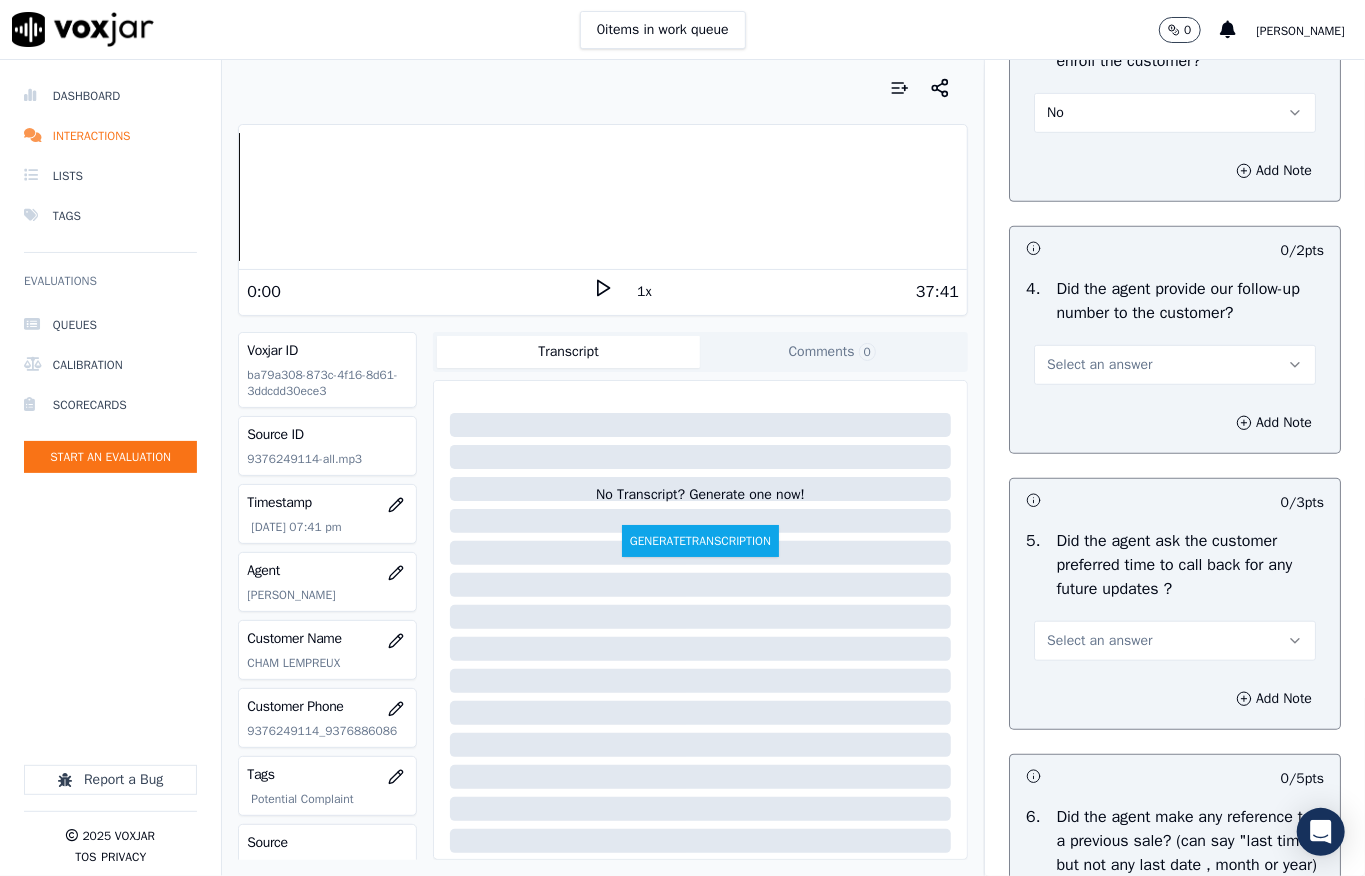 scroll, scrollTop: 4933, scrollLeft: 0, axis: vertical 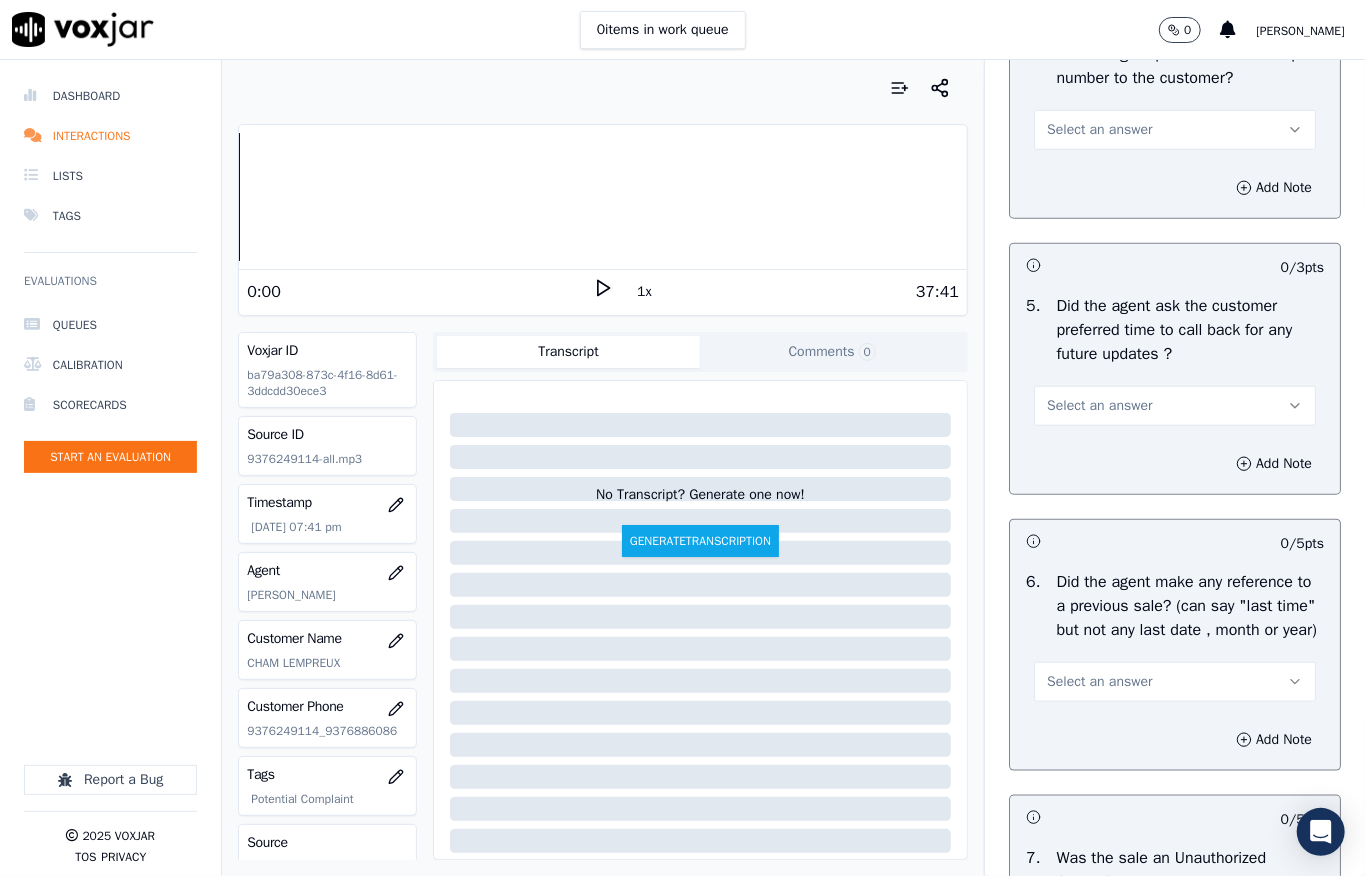 click on "Select an answer" at bounding box center (1099, 130) 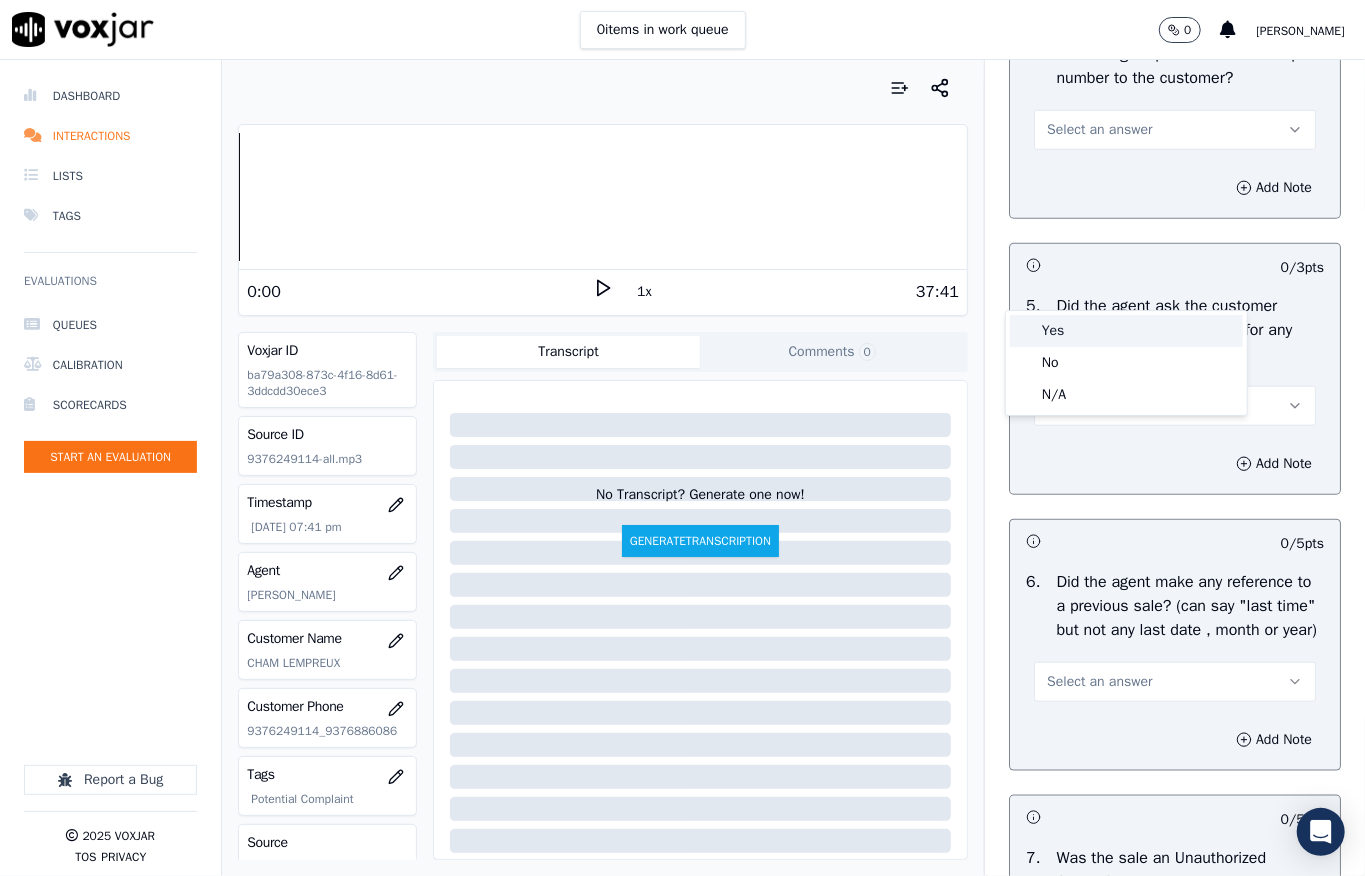 click on "Yes" at bounding box center [1126, 331] 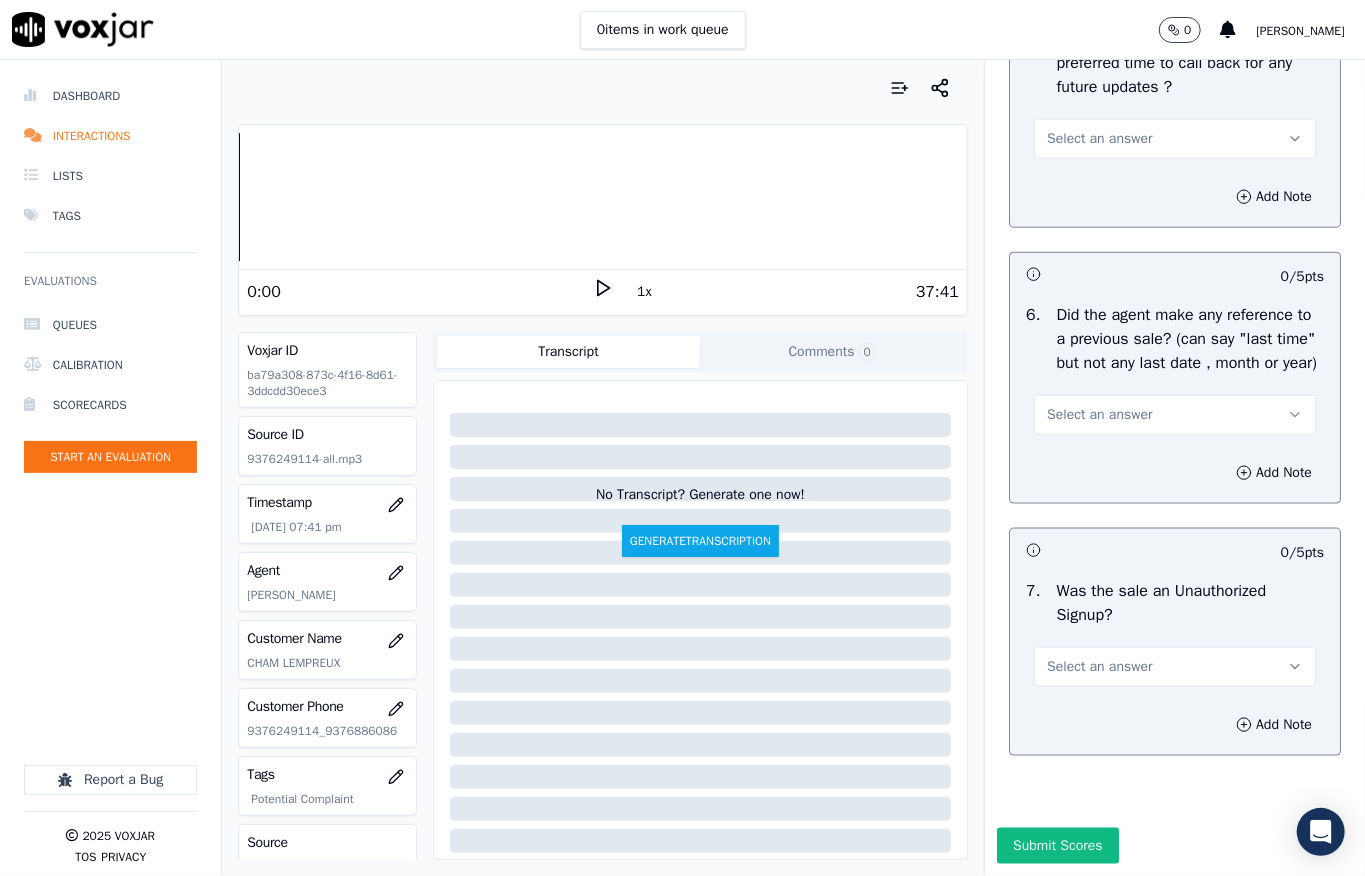 scroll, scrollTop: 5333, scrollLeft: 0, axis: vertical 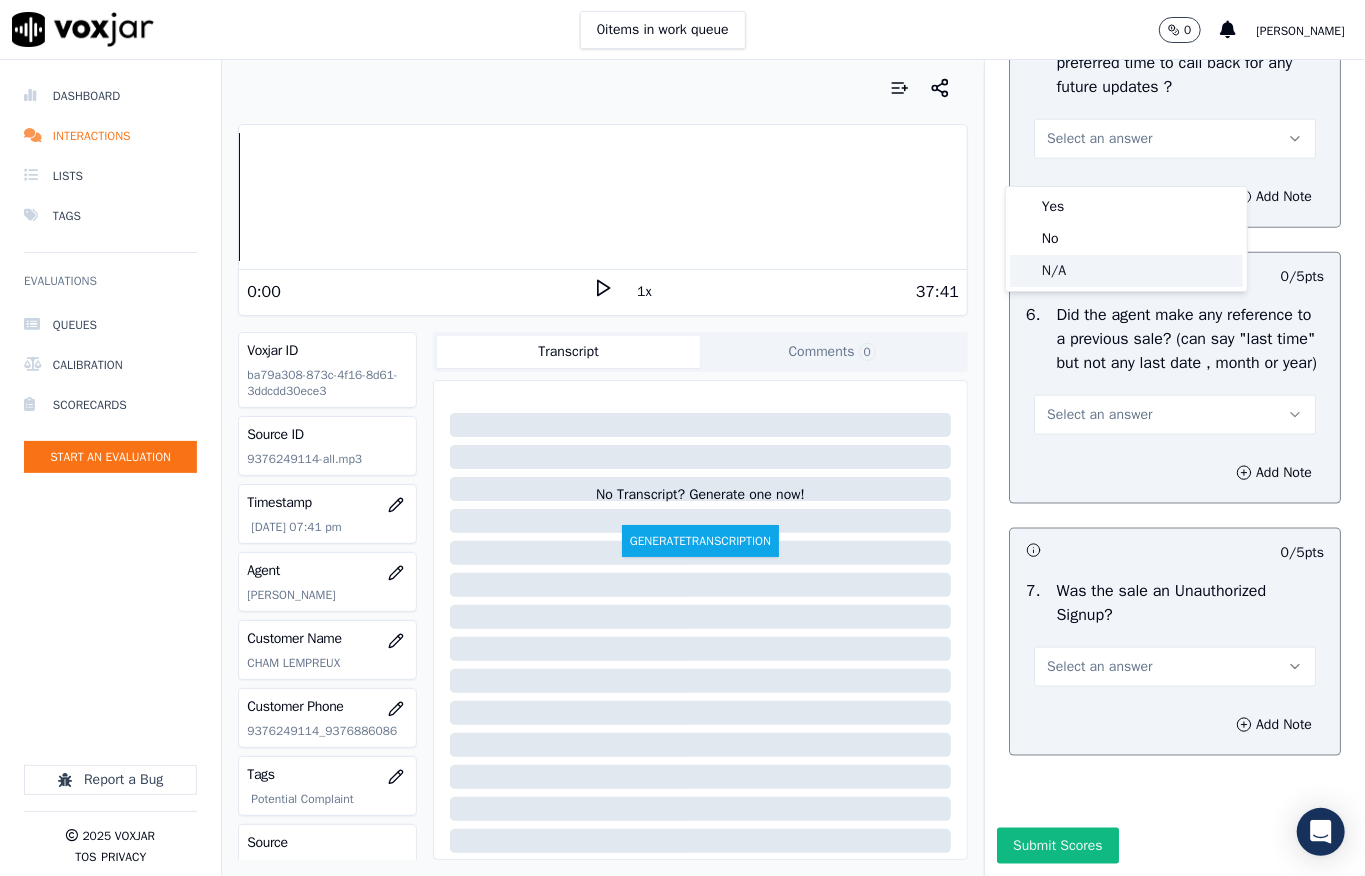 click on "N/A" 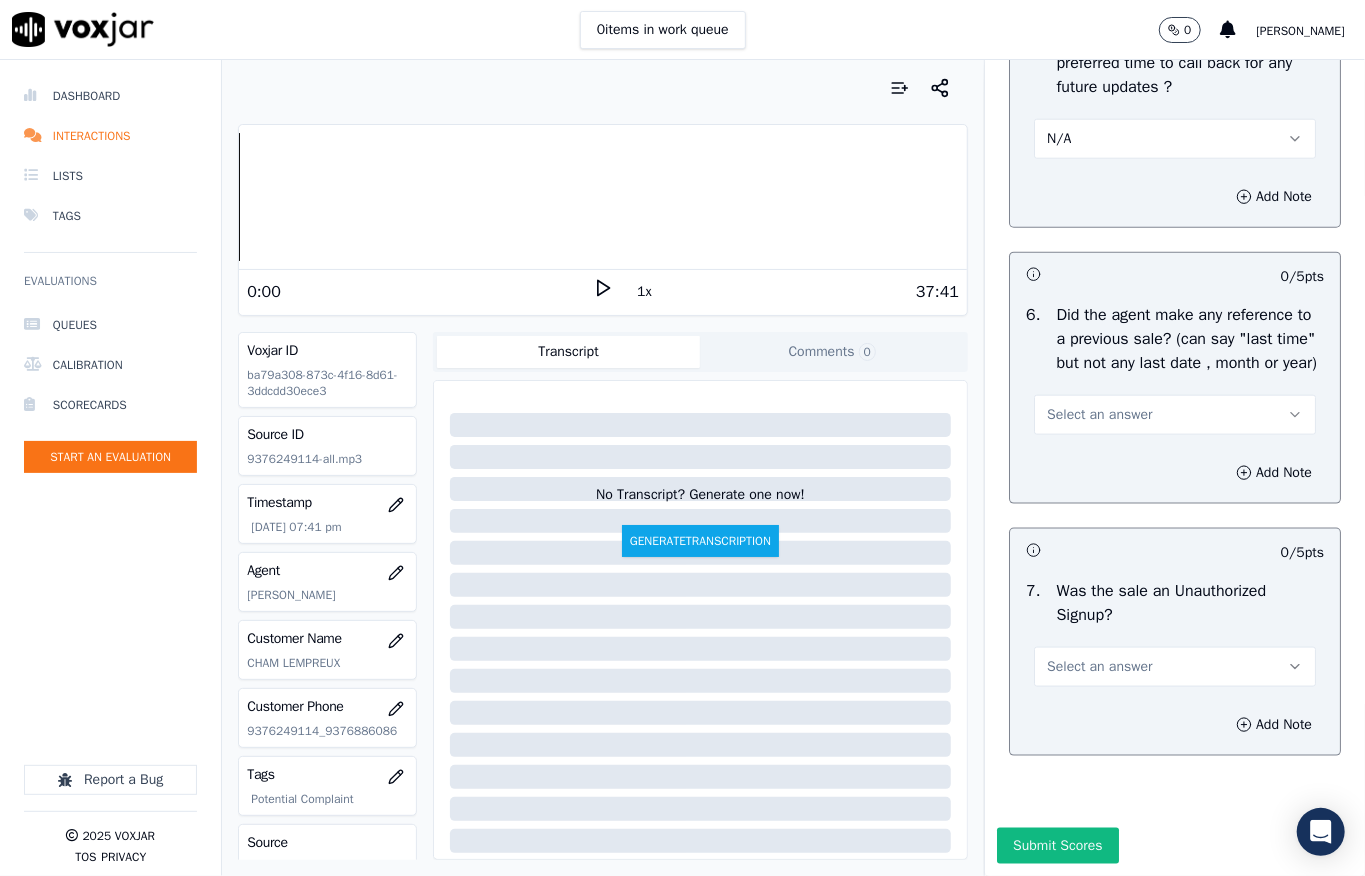 scroll, scrollTop: 5450, scrollLeft: 0, axis: vertical 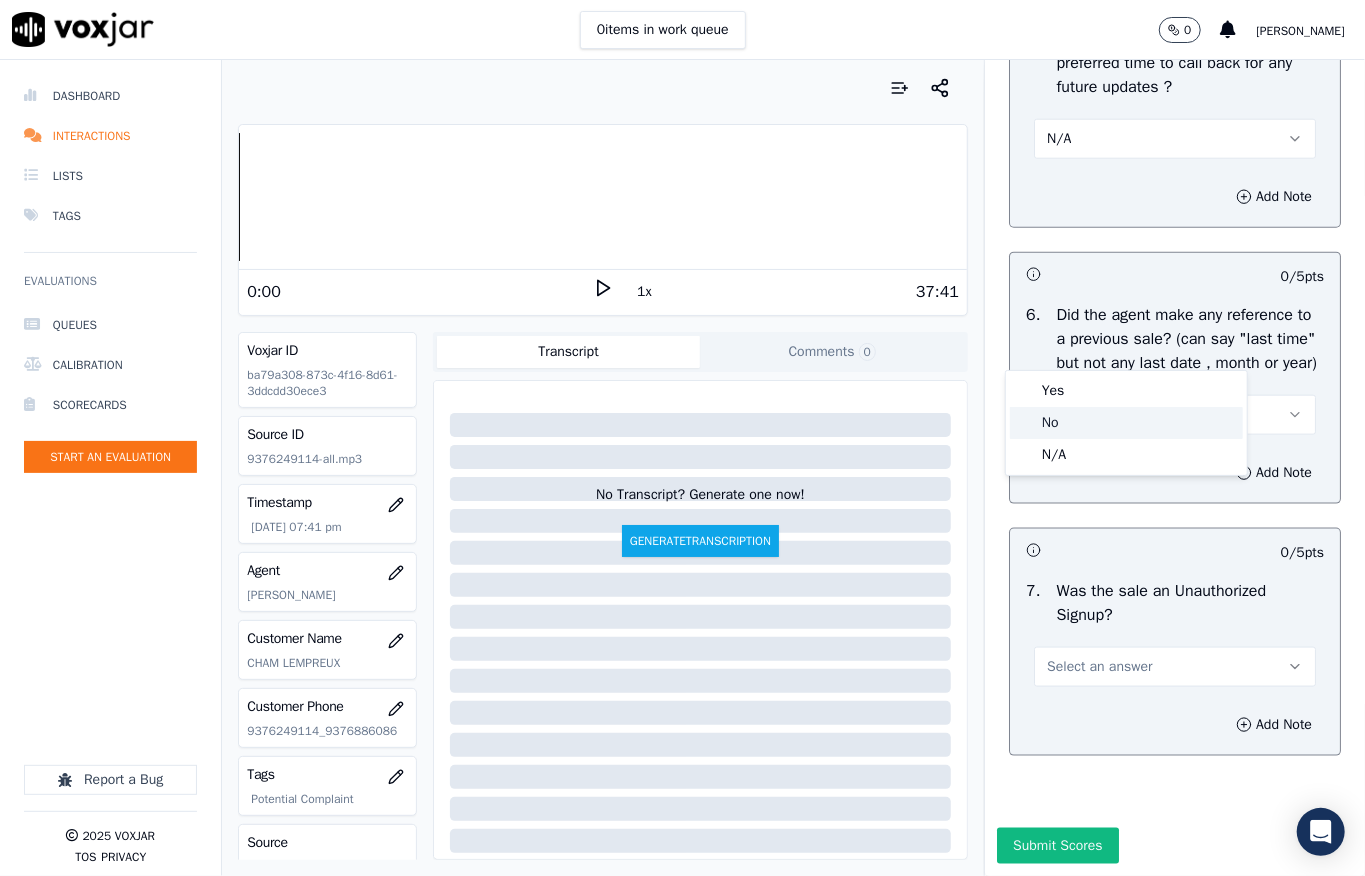 click on "No" 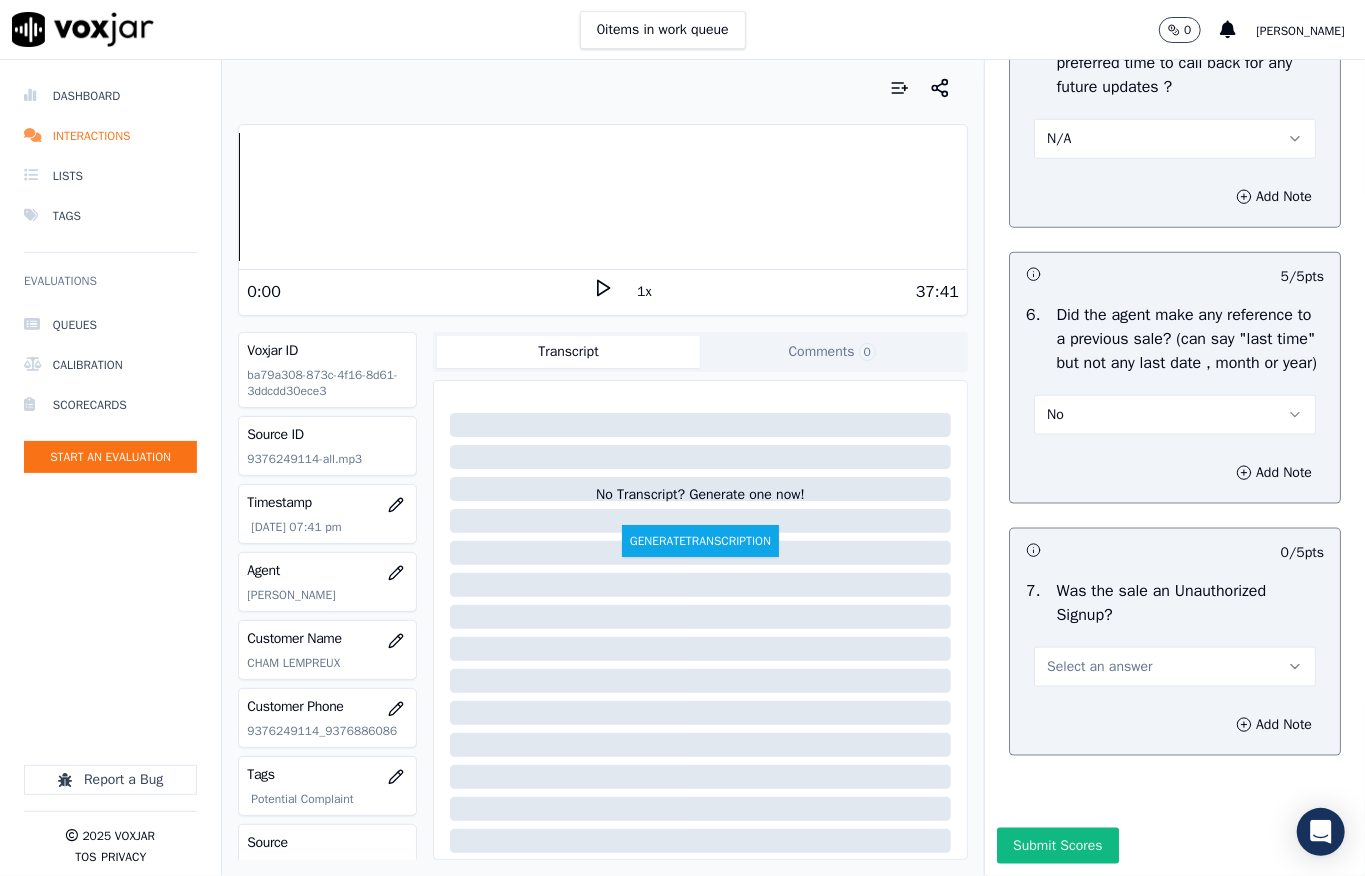 click on "Select an answer" at bounding box center (1175, 667) 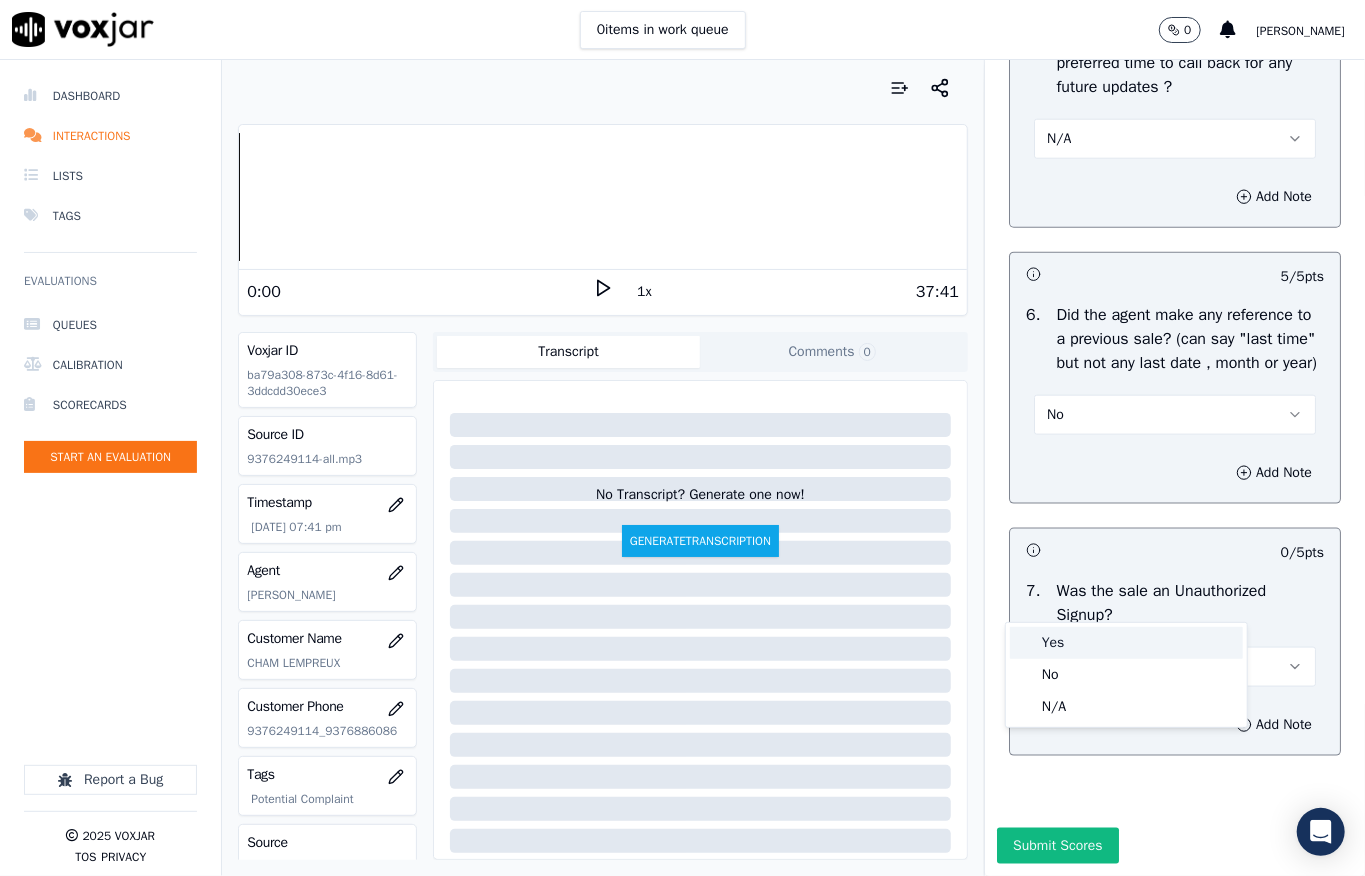 drag, startPoint x: 1100, startPoint y: 642, endPoint x: 1078, endPoint y: 561, distance: 83.9345 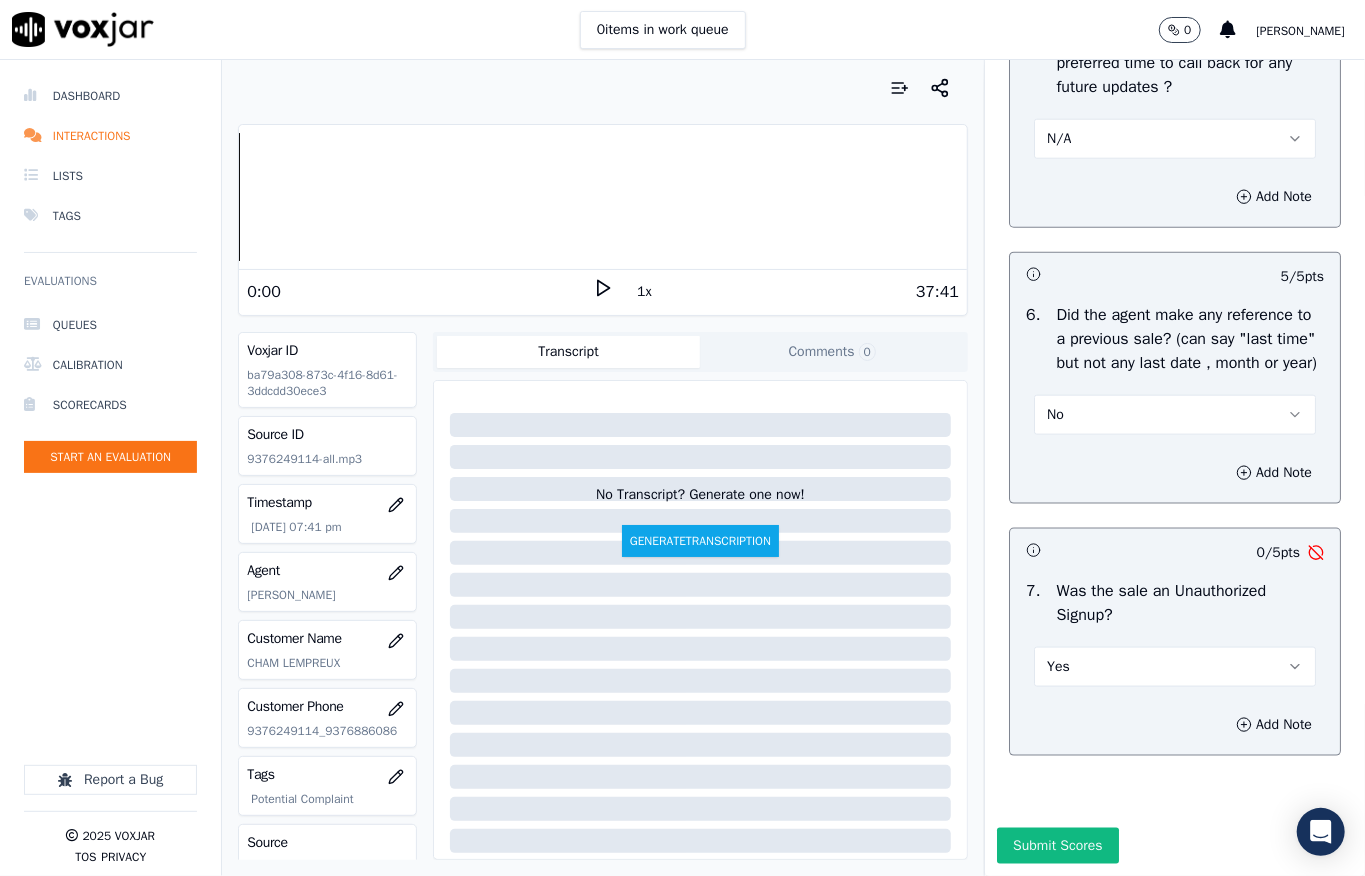 click on "Yes" at bounding box center [1175, 667] 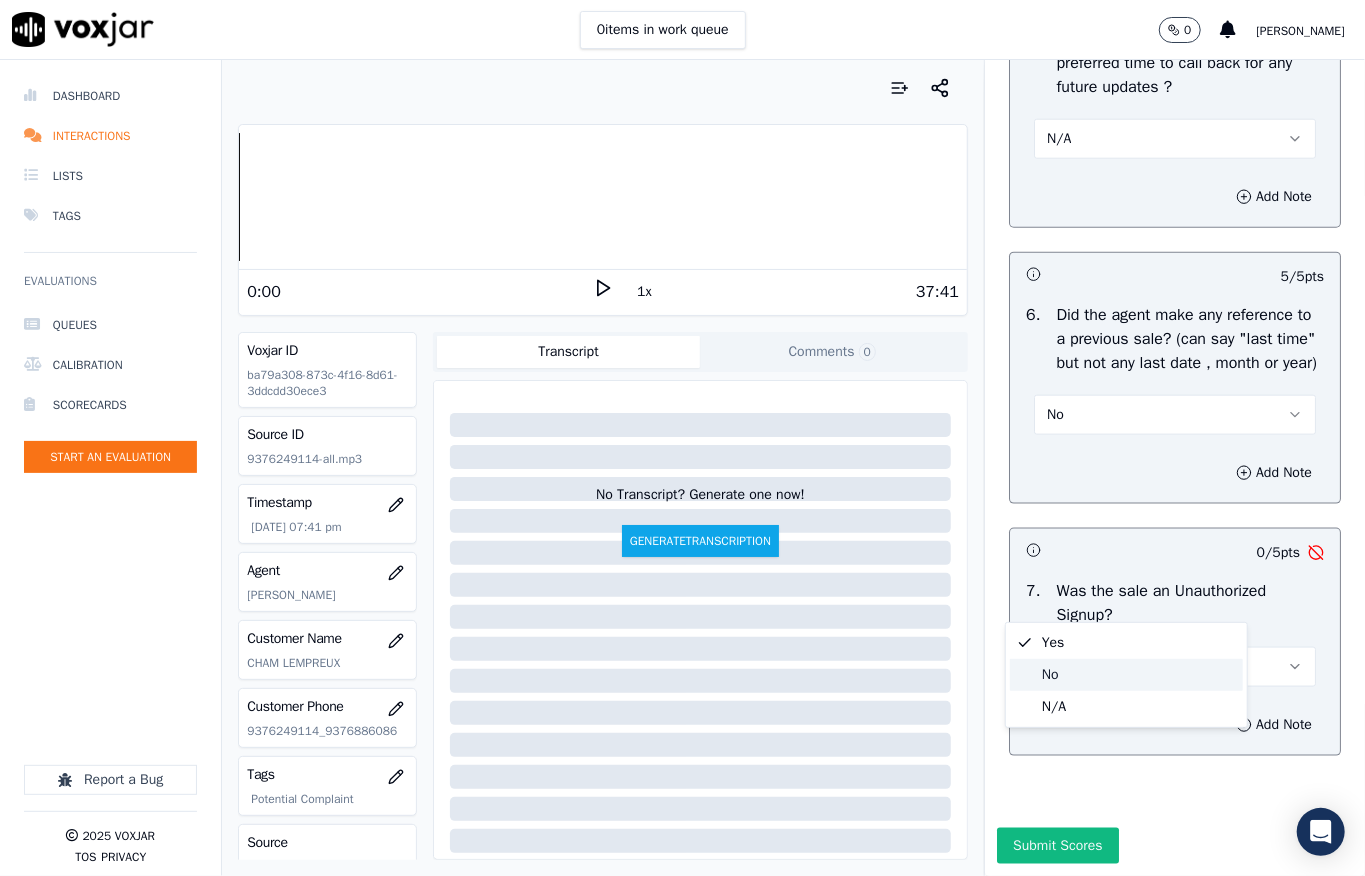 click on "No" 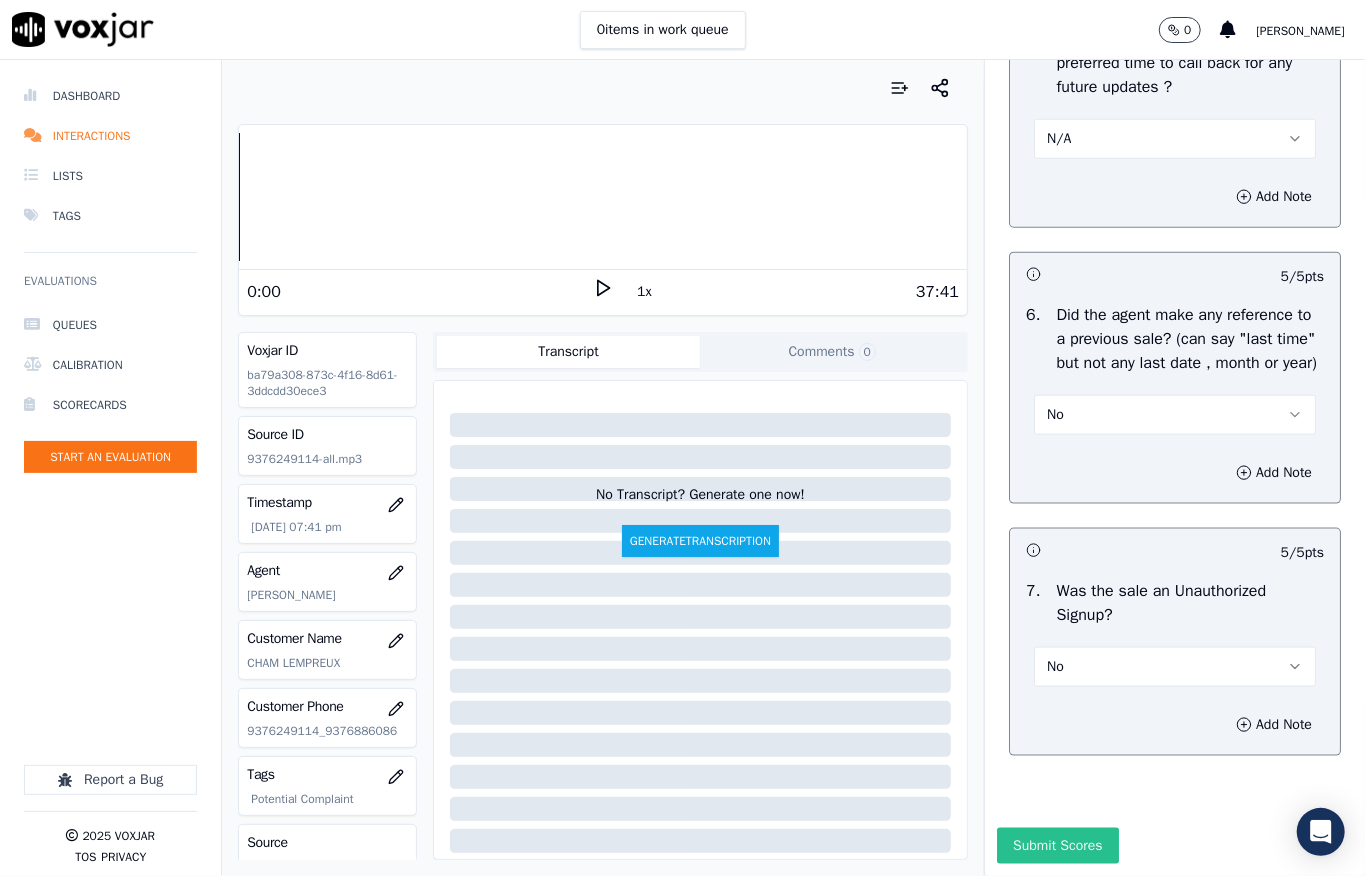 click on "Submit Scores" at bounding box center [1057, 846] 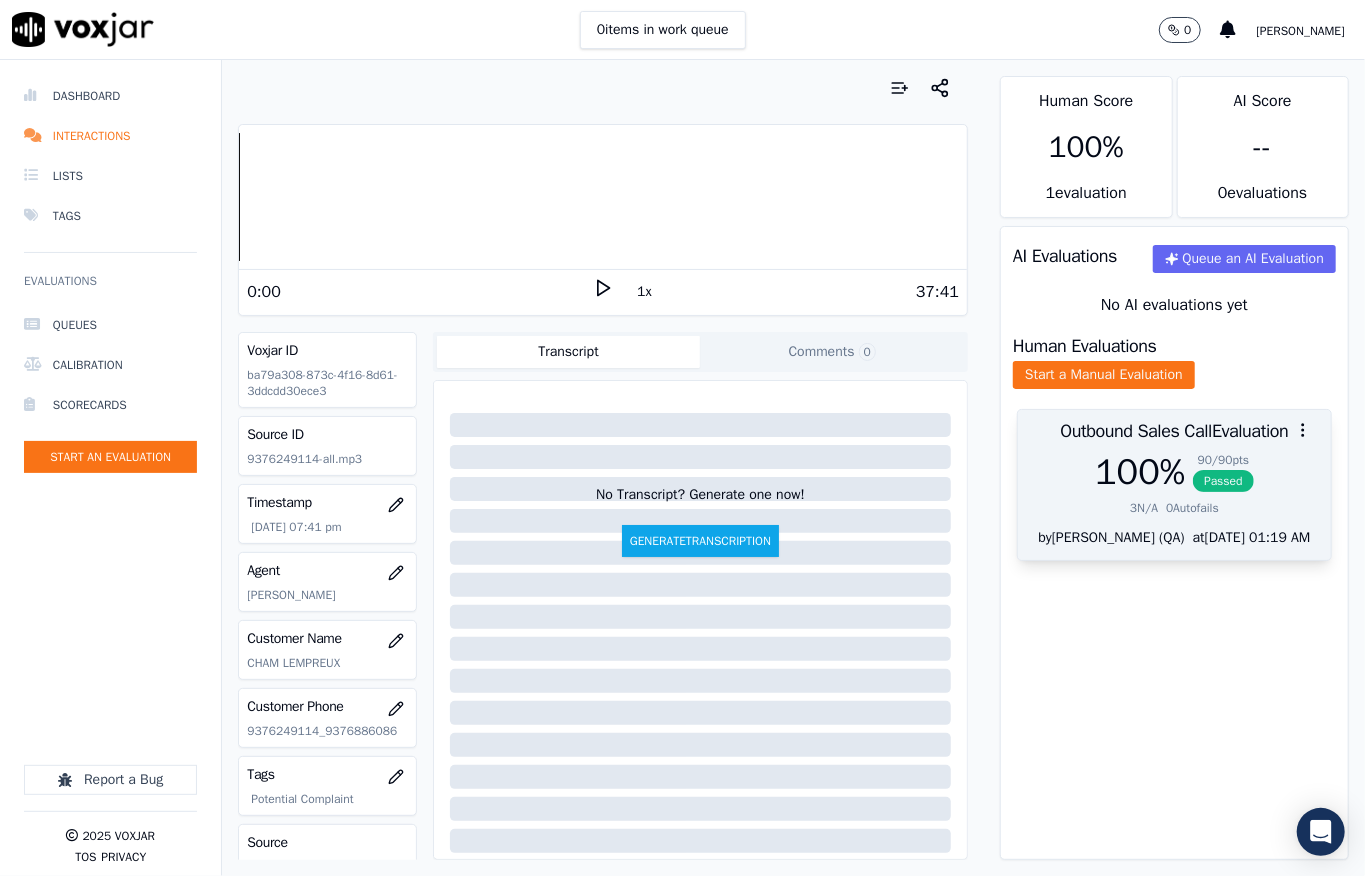 click on "90 / 90  pts" at bounding box center (1223, 460) 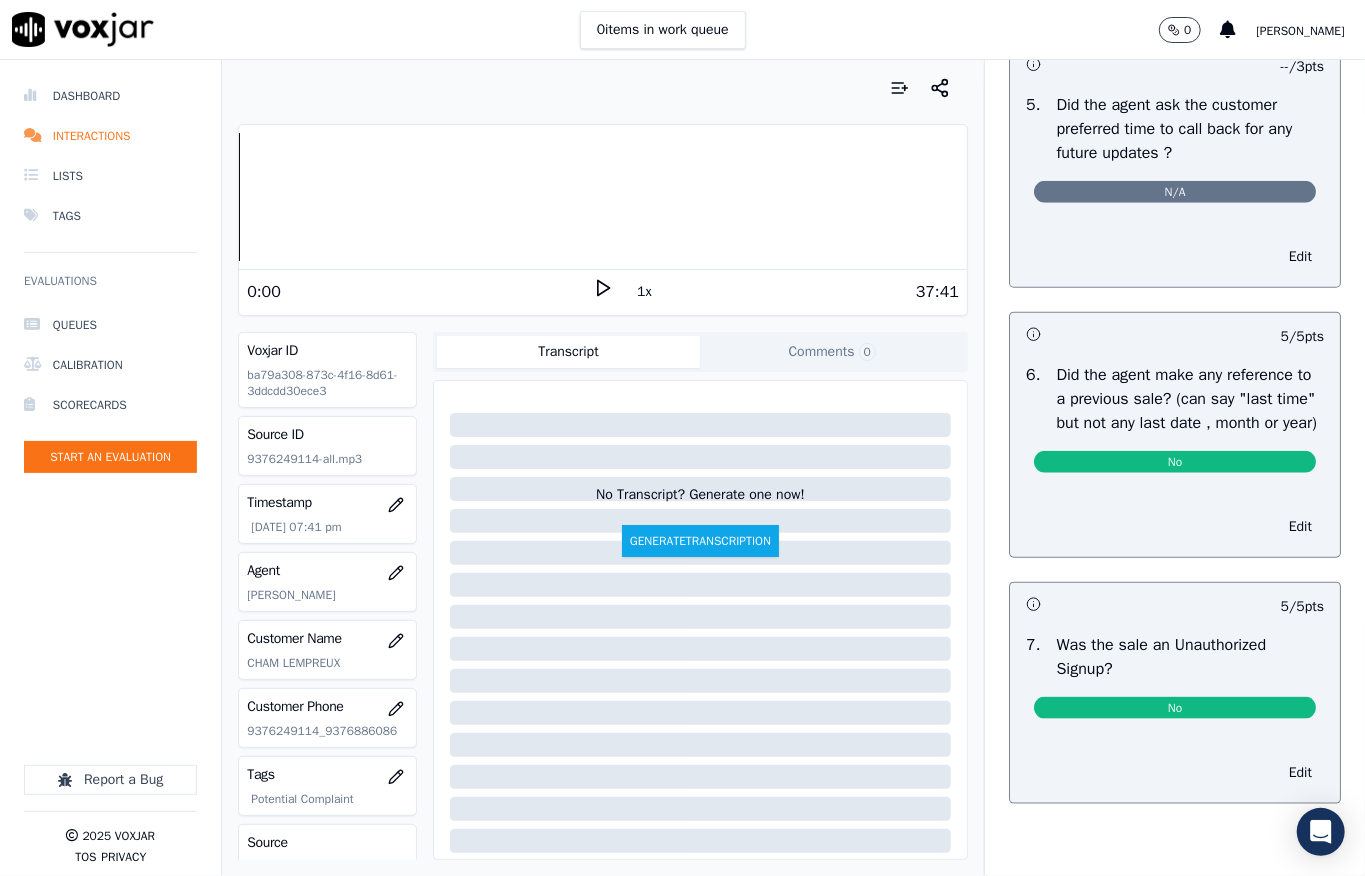 scroll, scrollTop: 0, scrollLeft: 0, axis: both 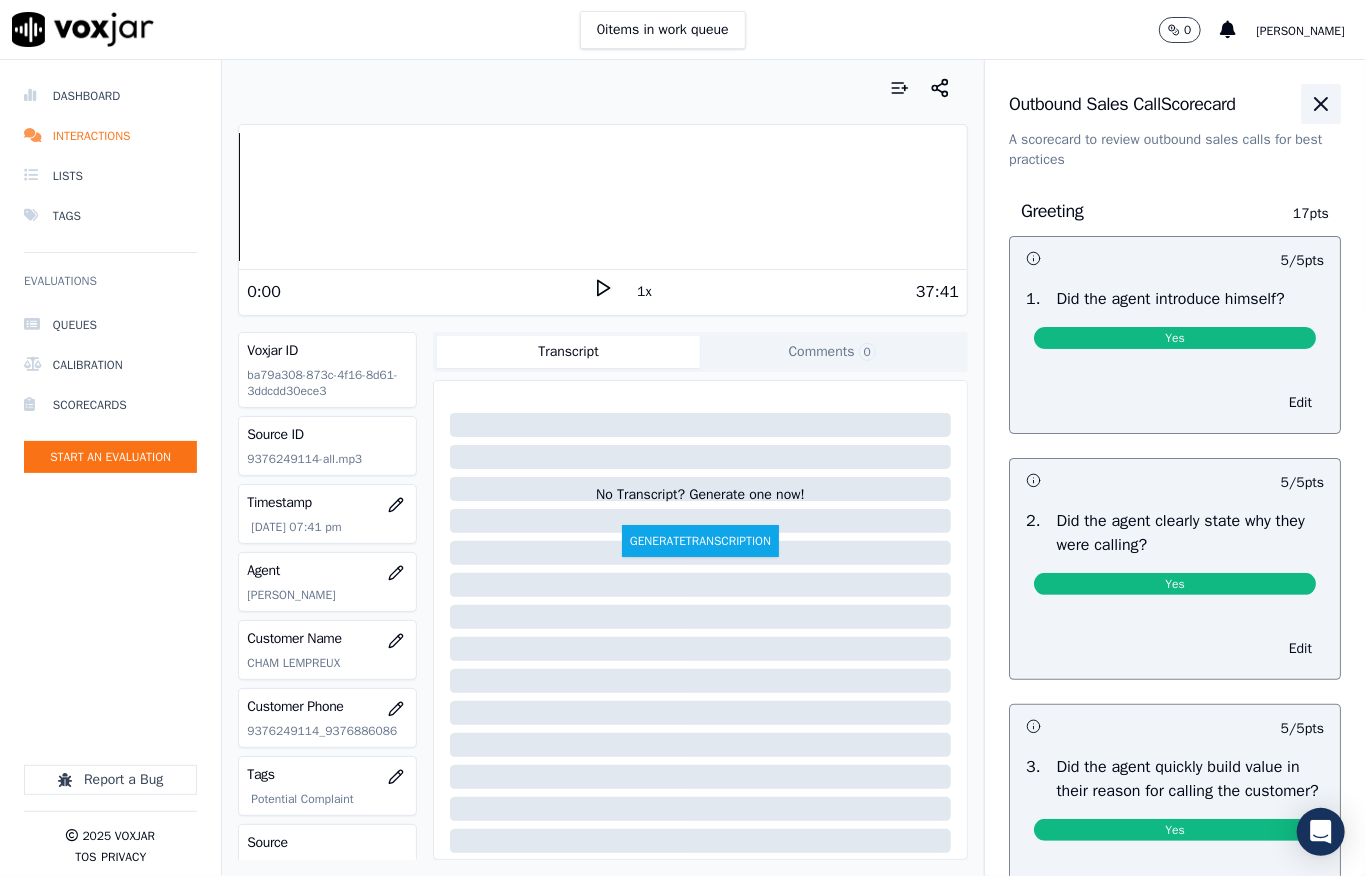 click 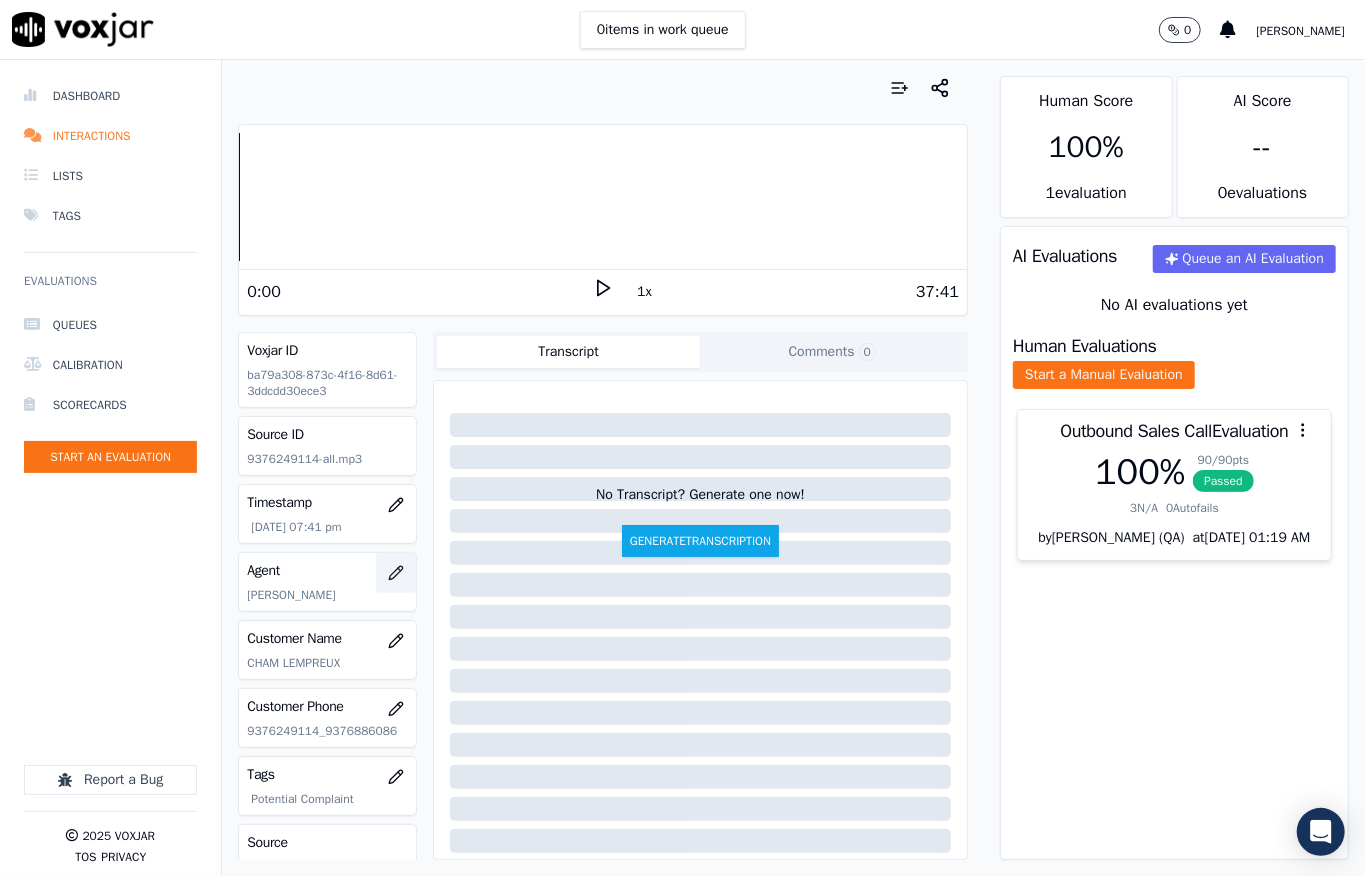 click 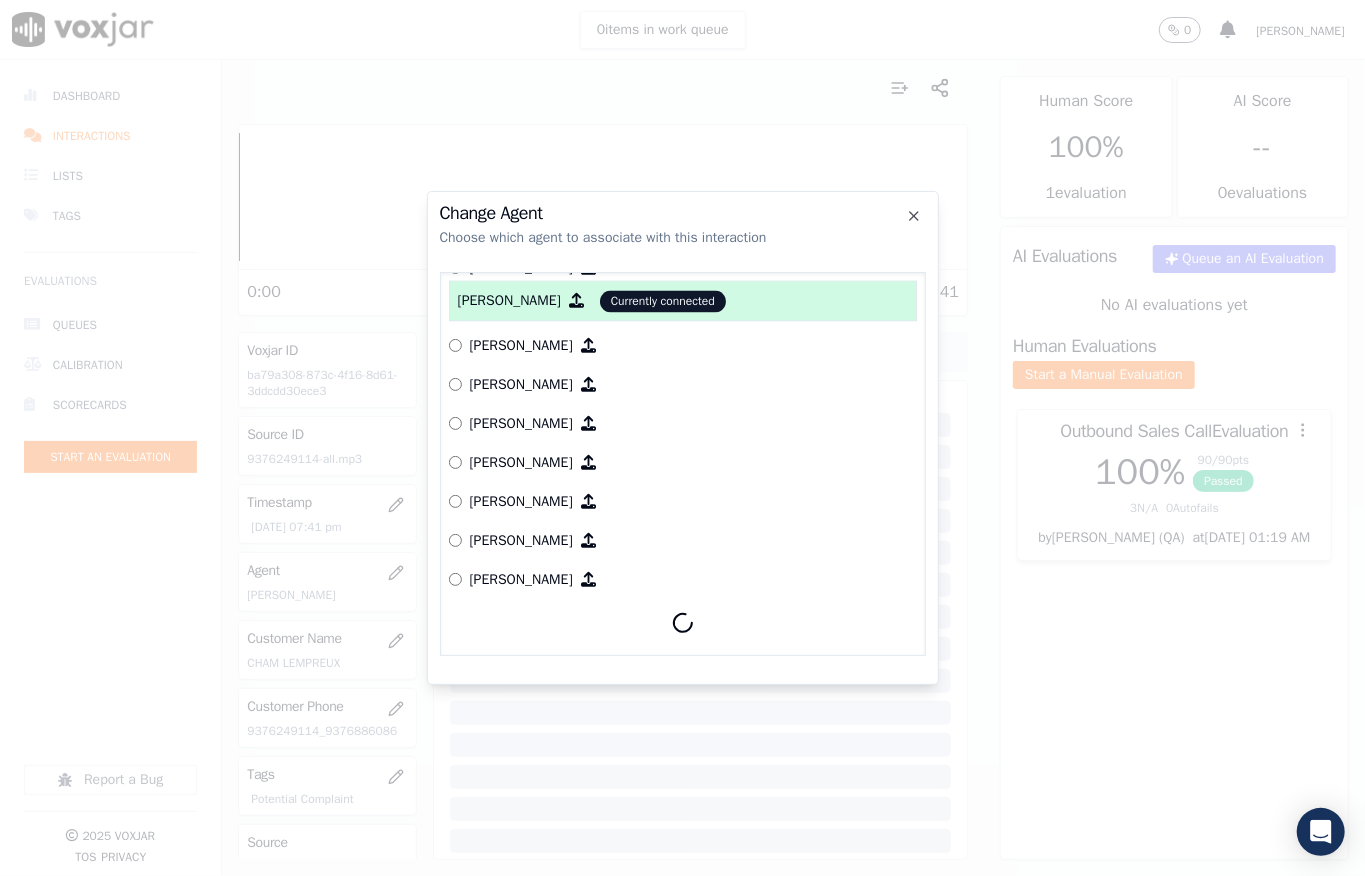 scroll, scrollTop: 2194, scrollLeft: 0, axis: vertical 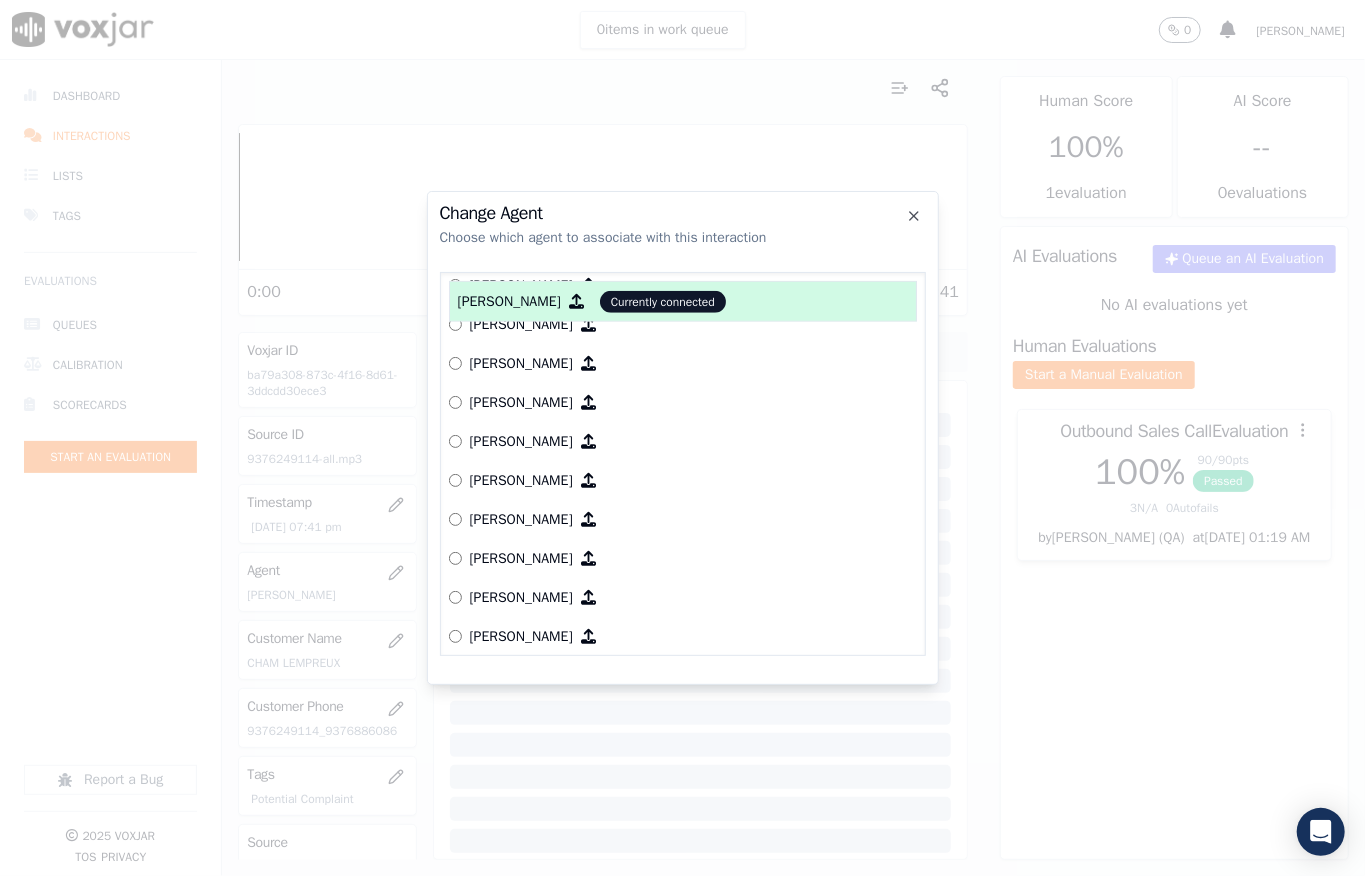 click at bounding box center [682, 438] 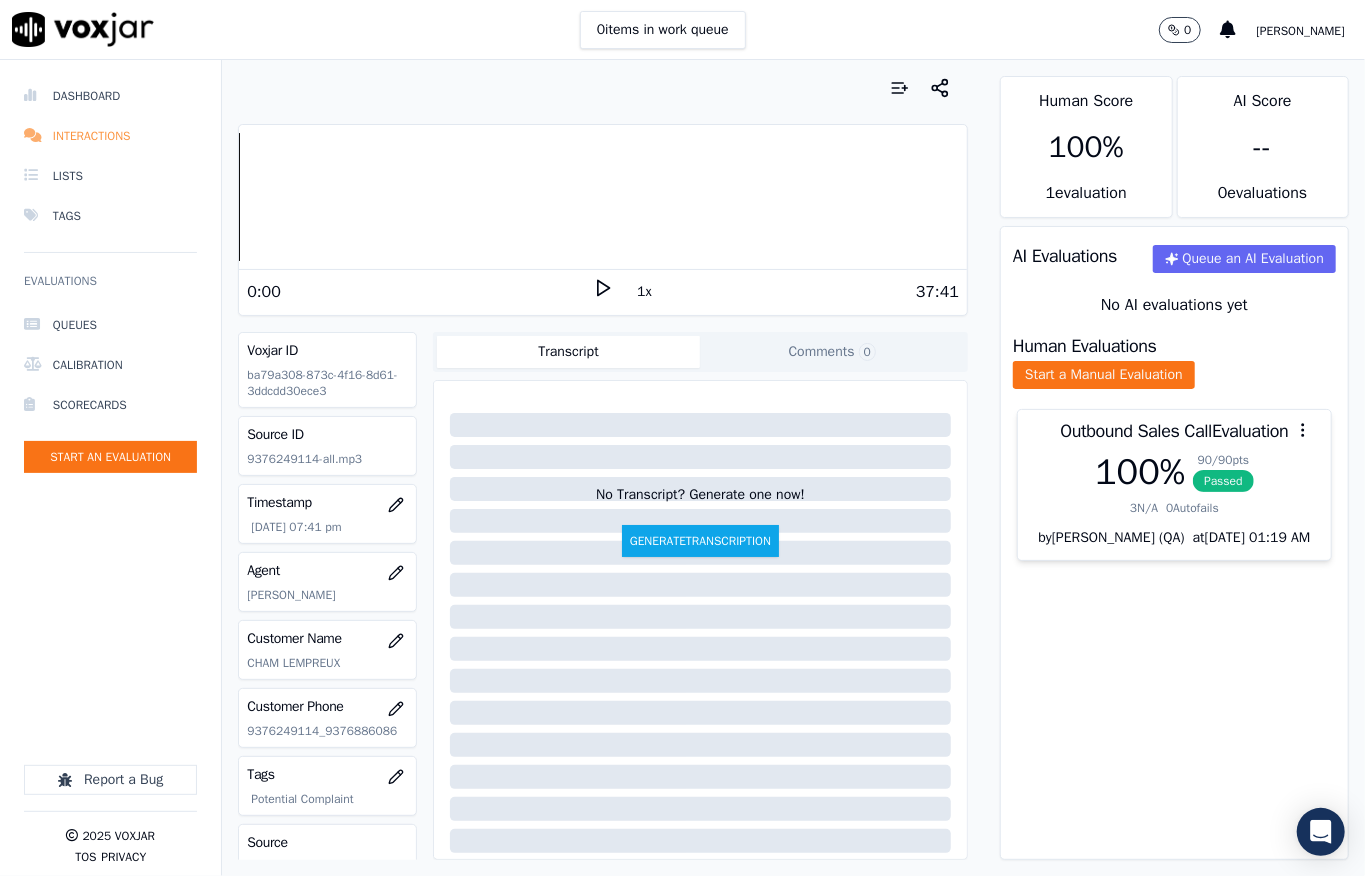 click on "Interactions" at bounding box center [110, 136] 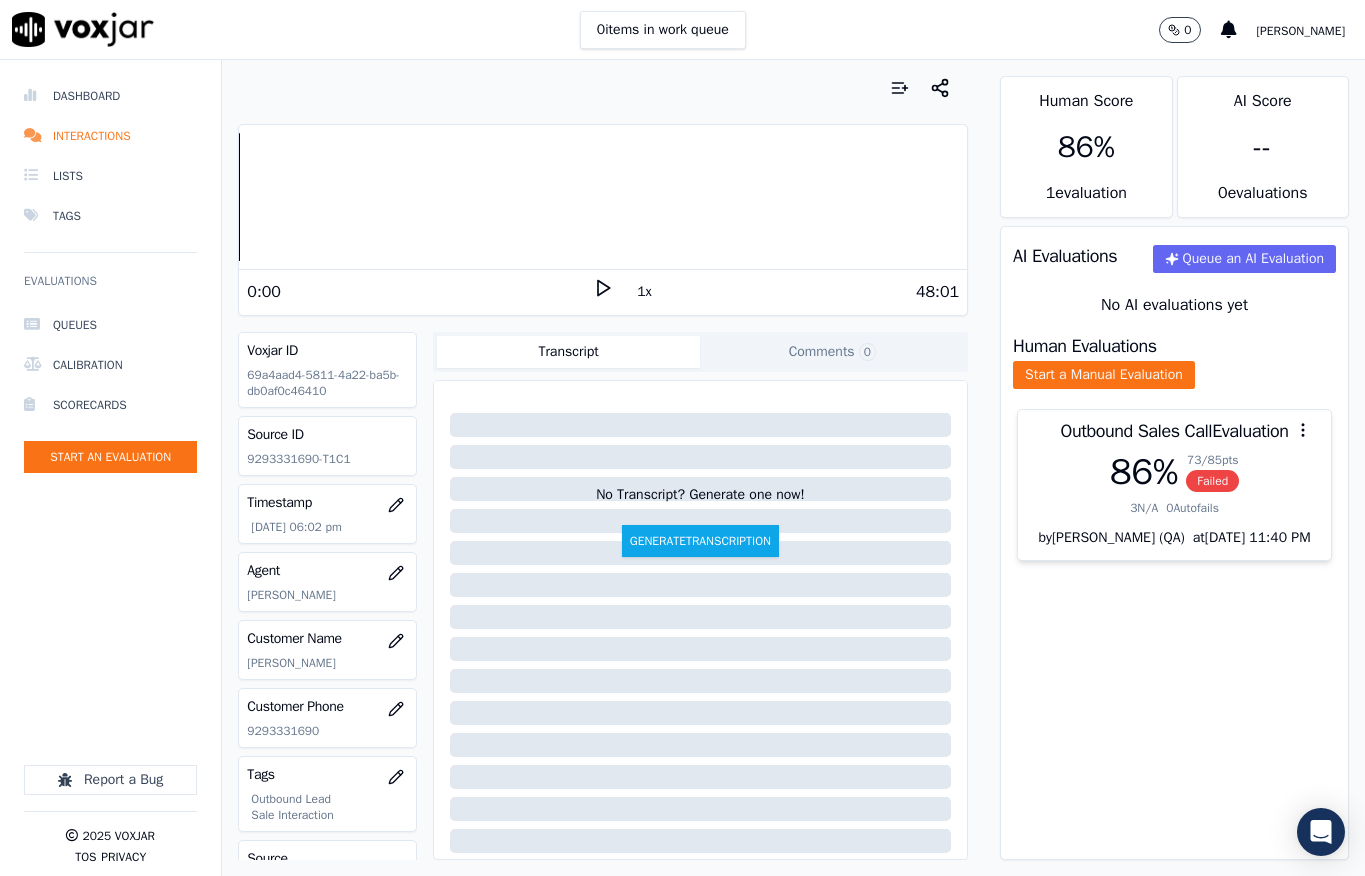 scroll, scrollTop: 0, scrollLeft: 0, axis: both 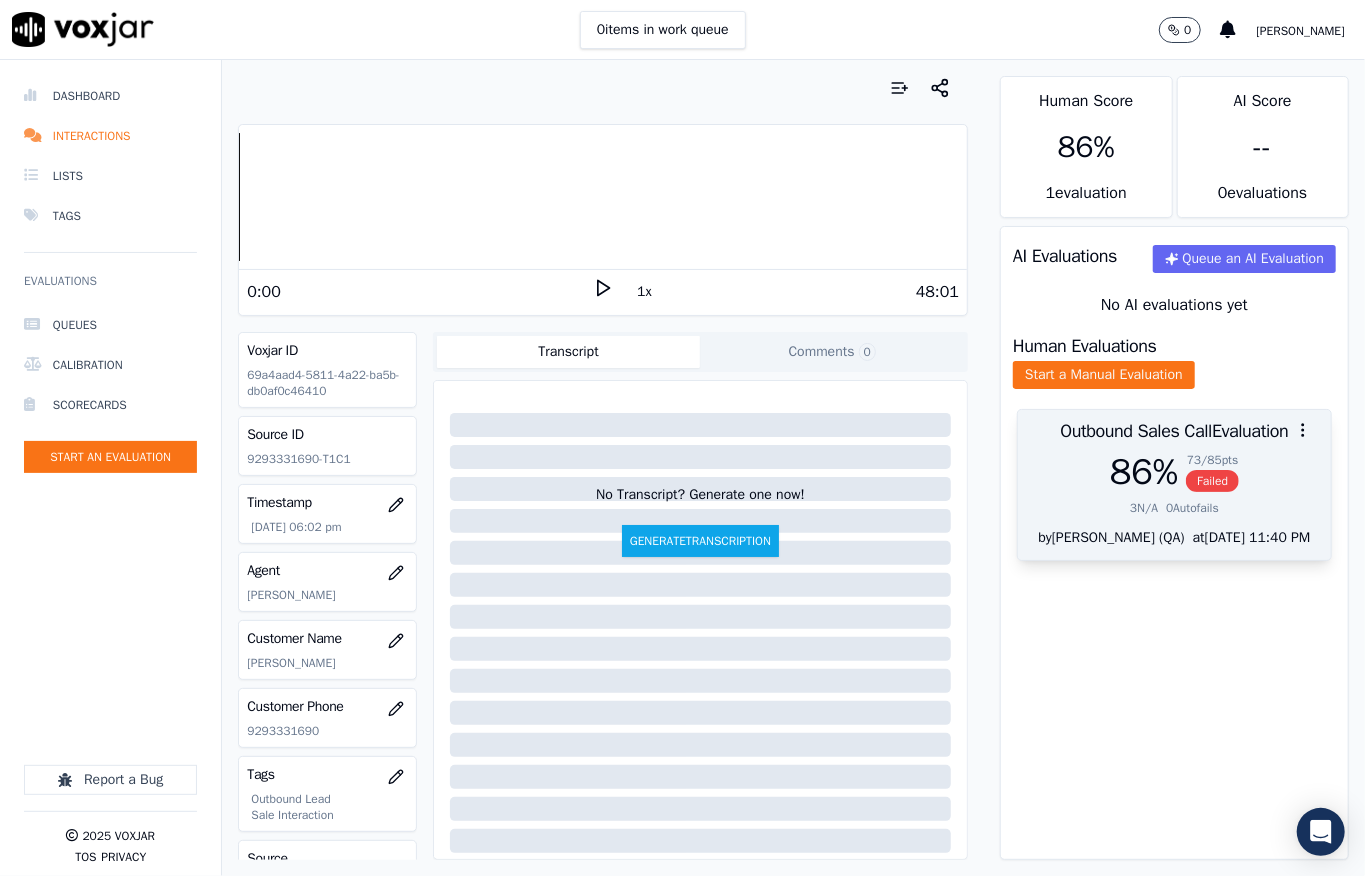 click on "Failed" at bounding box center (1212, 481) 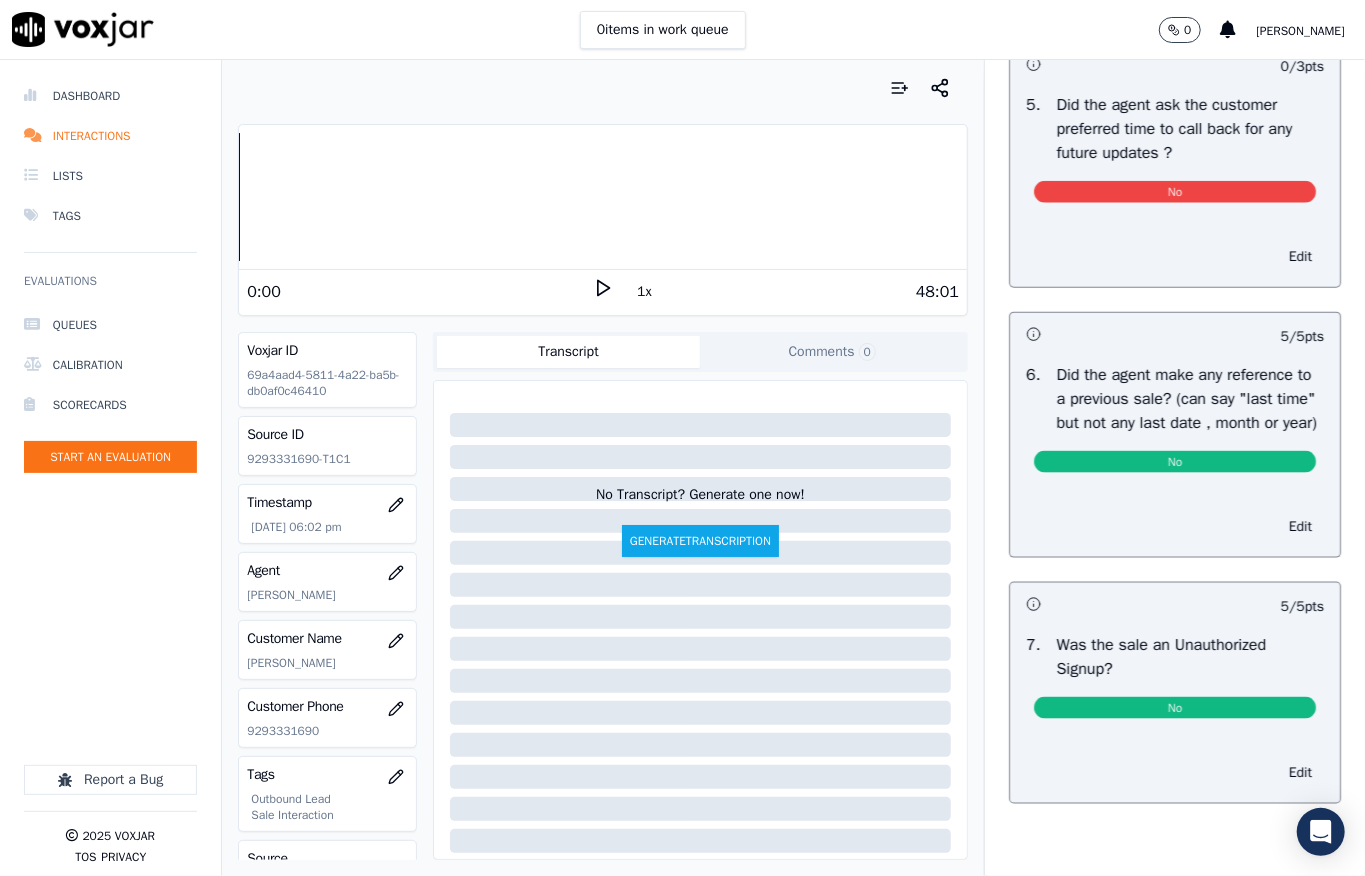 scroll, scrollTop: 0, scrollLeft: 0, axis: both 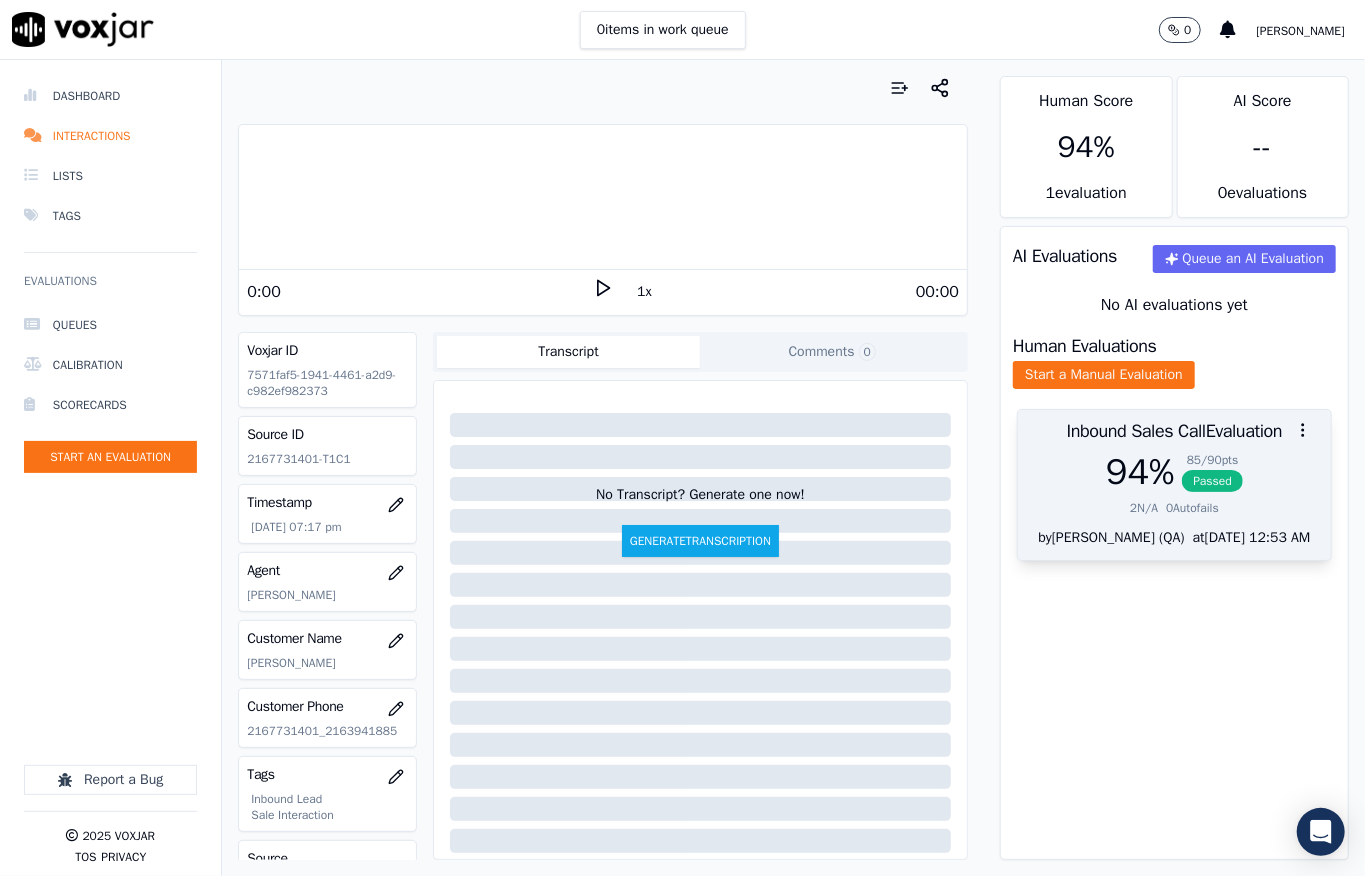 click on "Passed" at bounding box center (1212, 481) 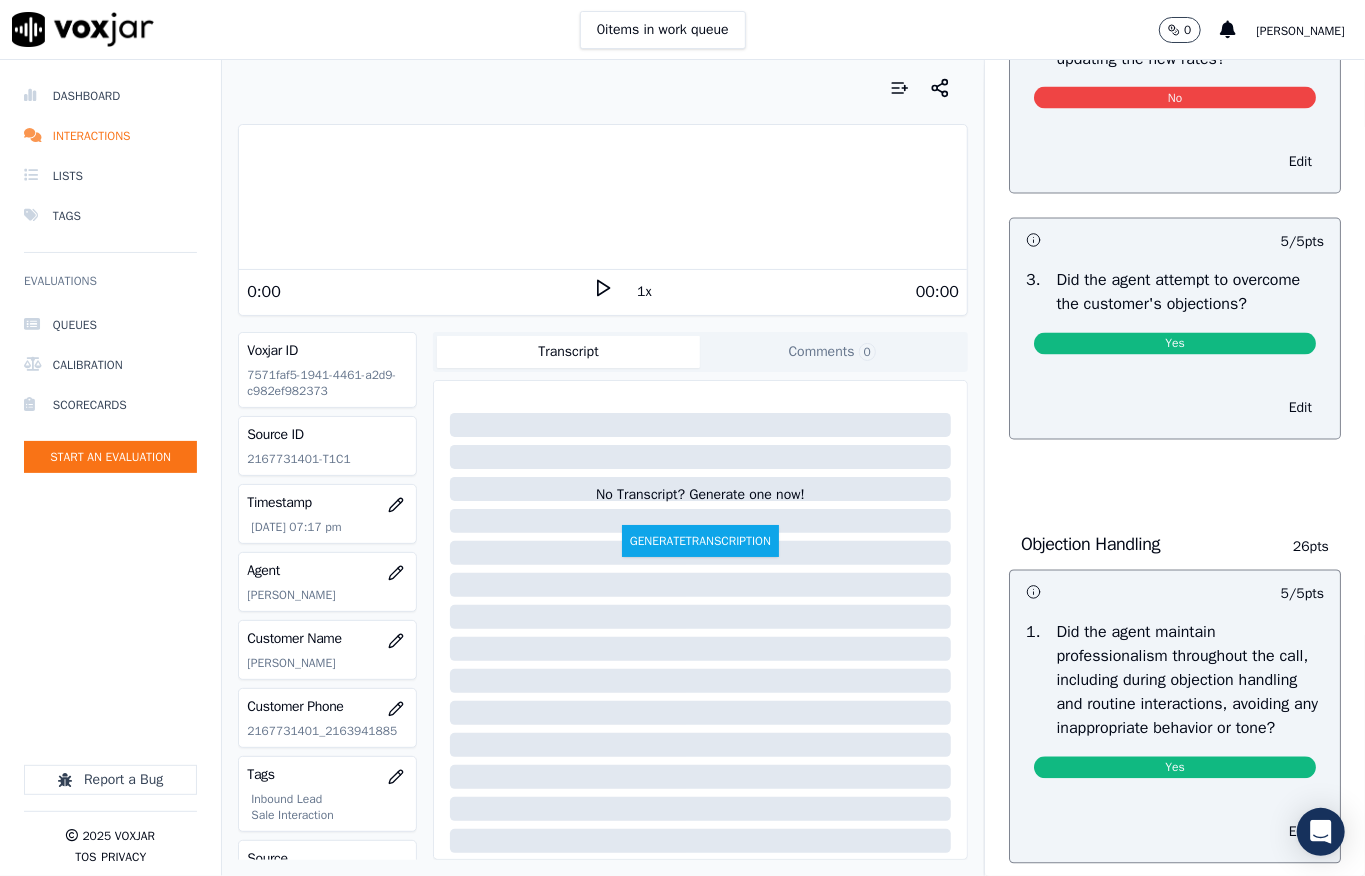 scroll, scrollTop: 1824, scrollLeft: 0, axis: vertical 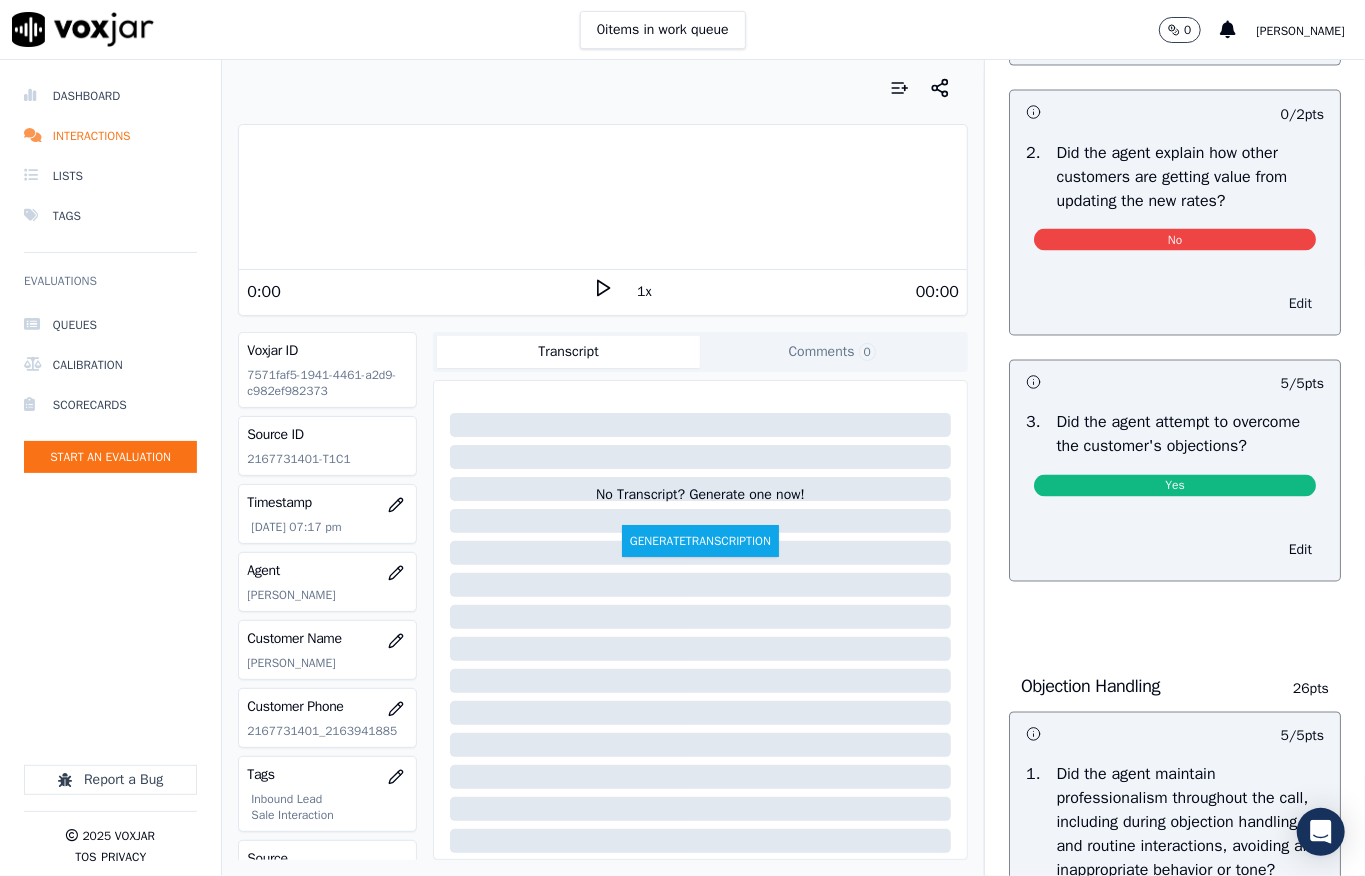 click on "Edit" at bounding box center (1300, 305) 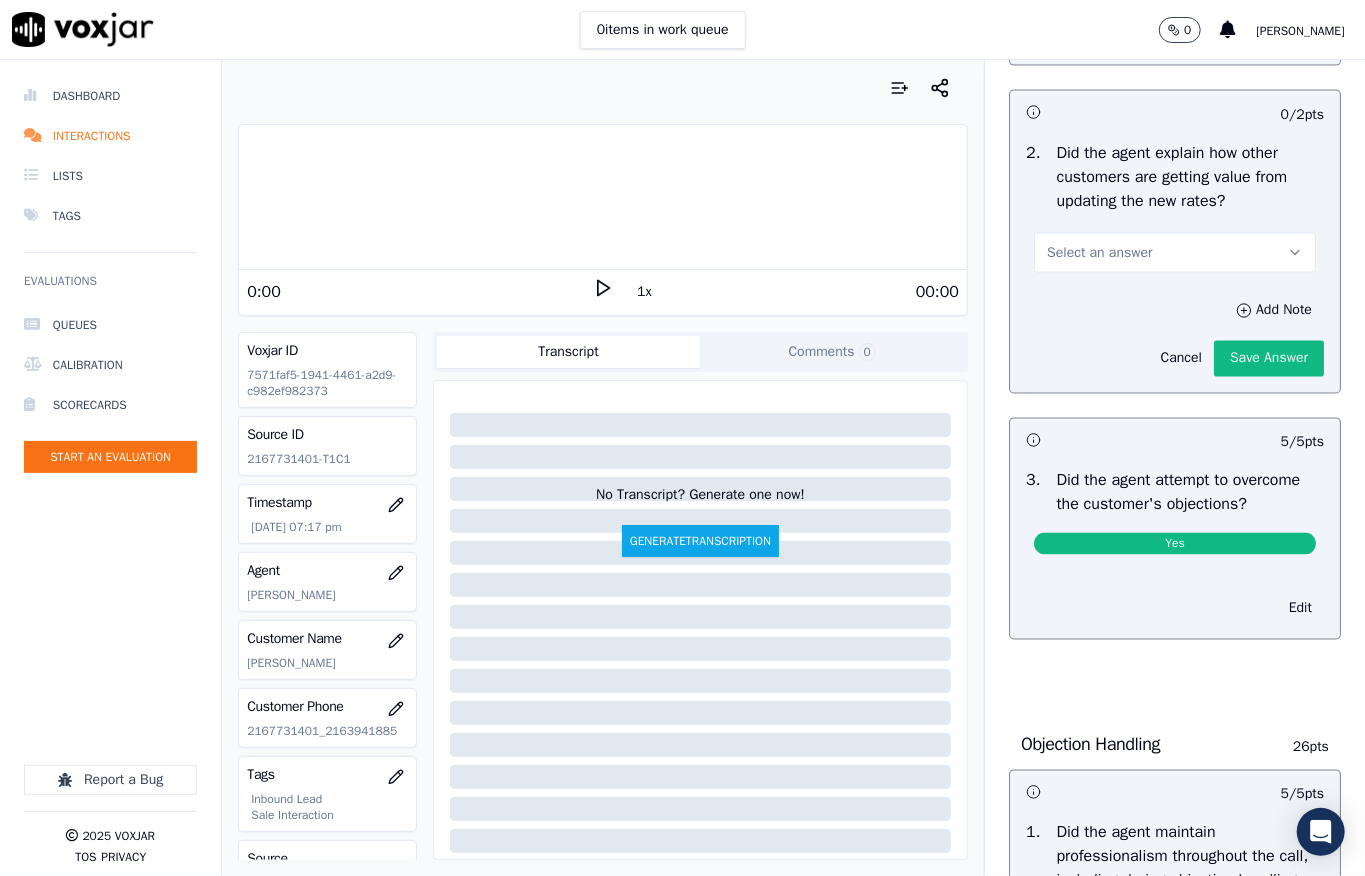 click on "Select an answer" at bounding box center (1175, 253) 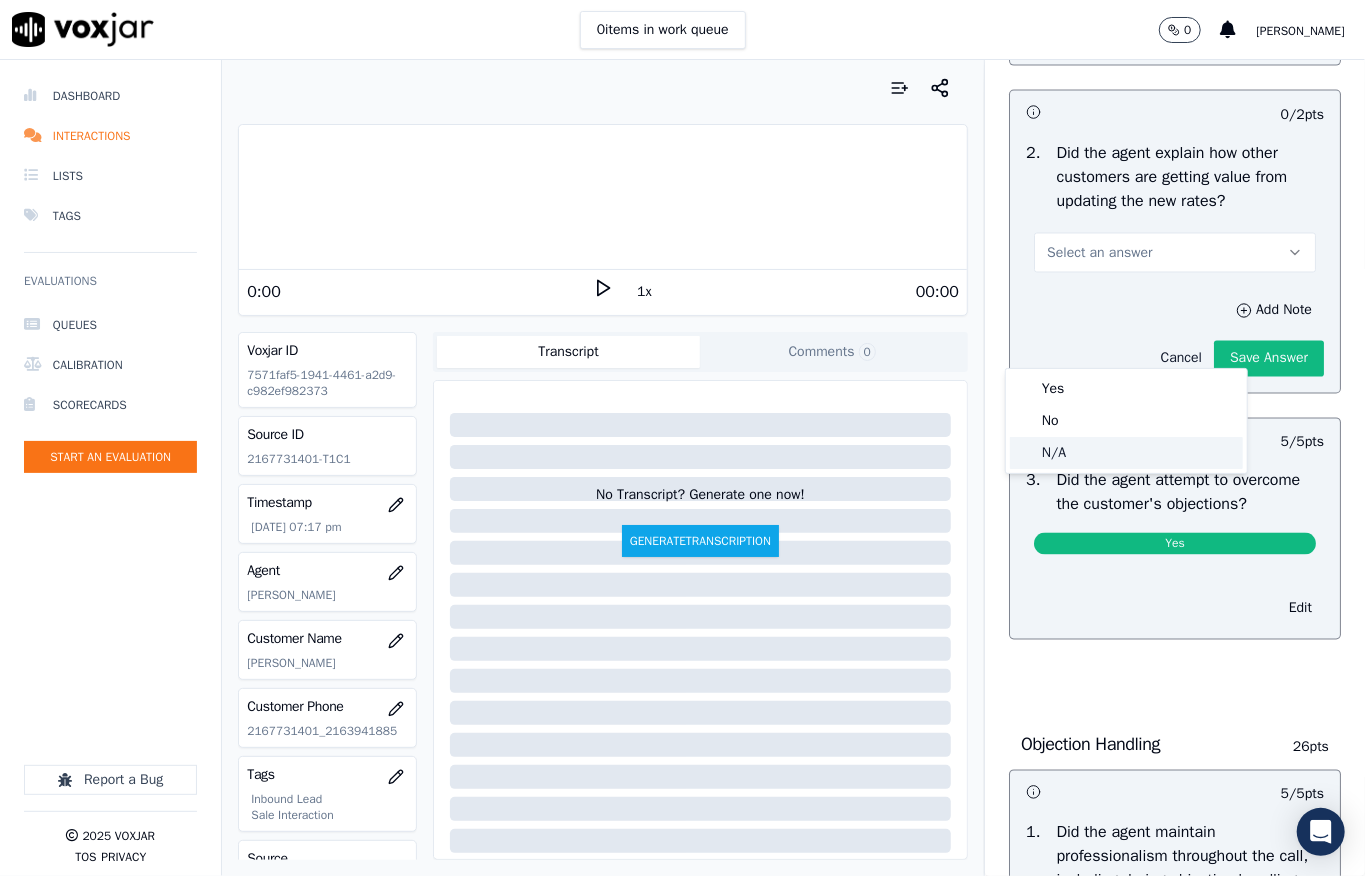 drag, startPoint x: 1078, startPoint y: 452, endPoint x: 1089, endPoint y: 453, distance: 11.045361 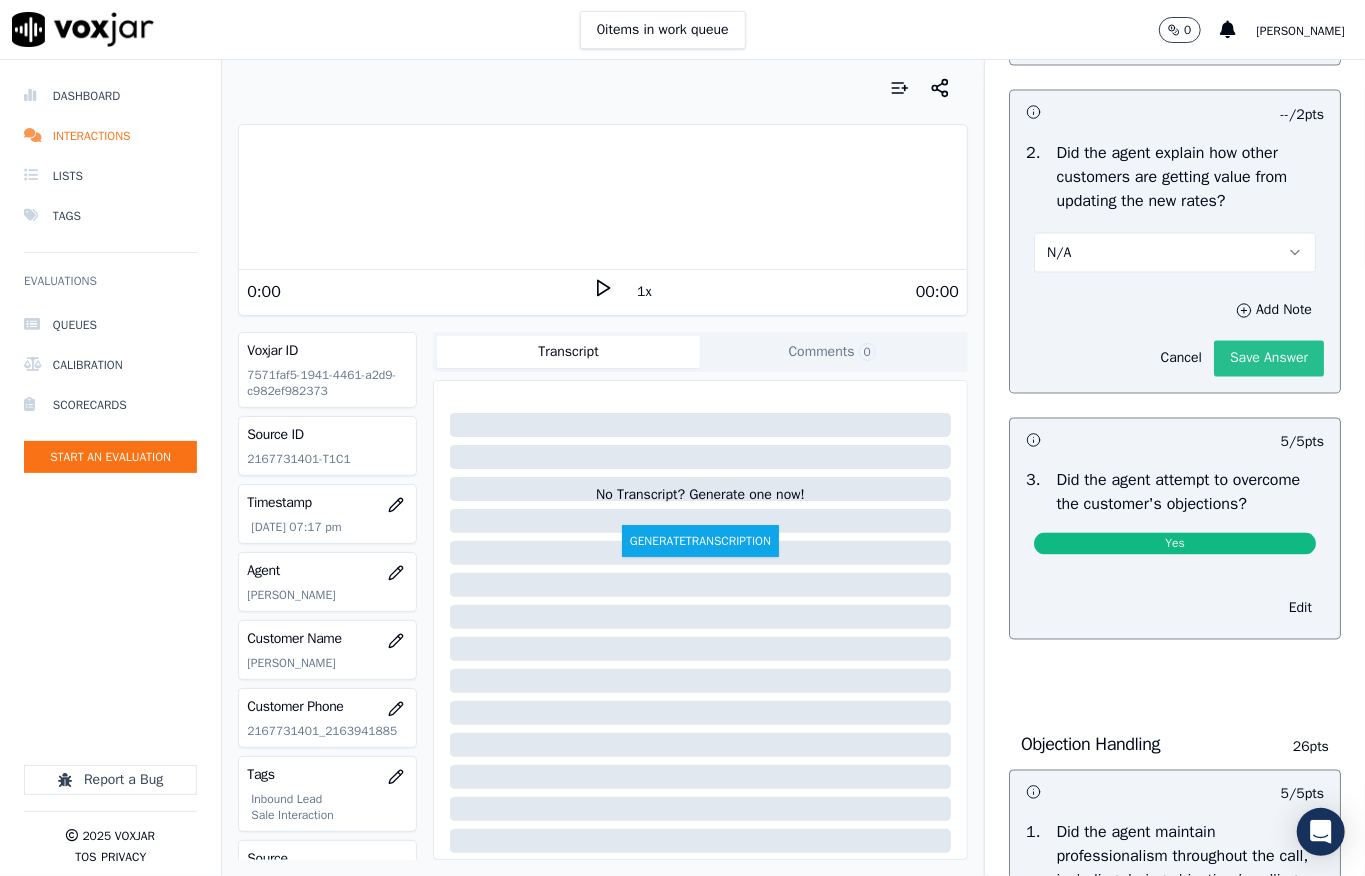 click on "Save Answer" 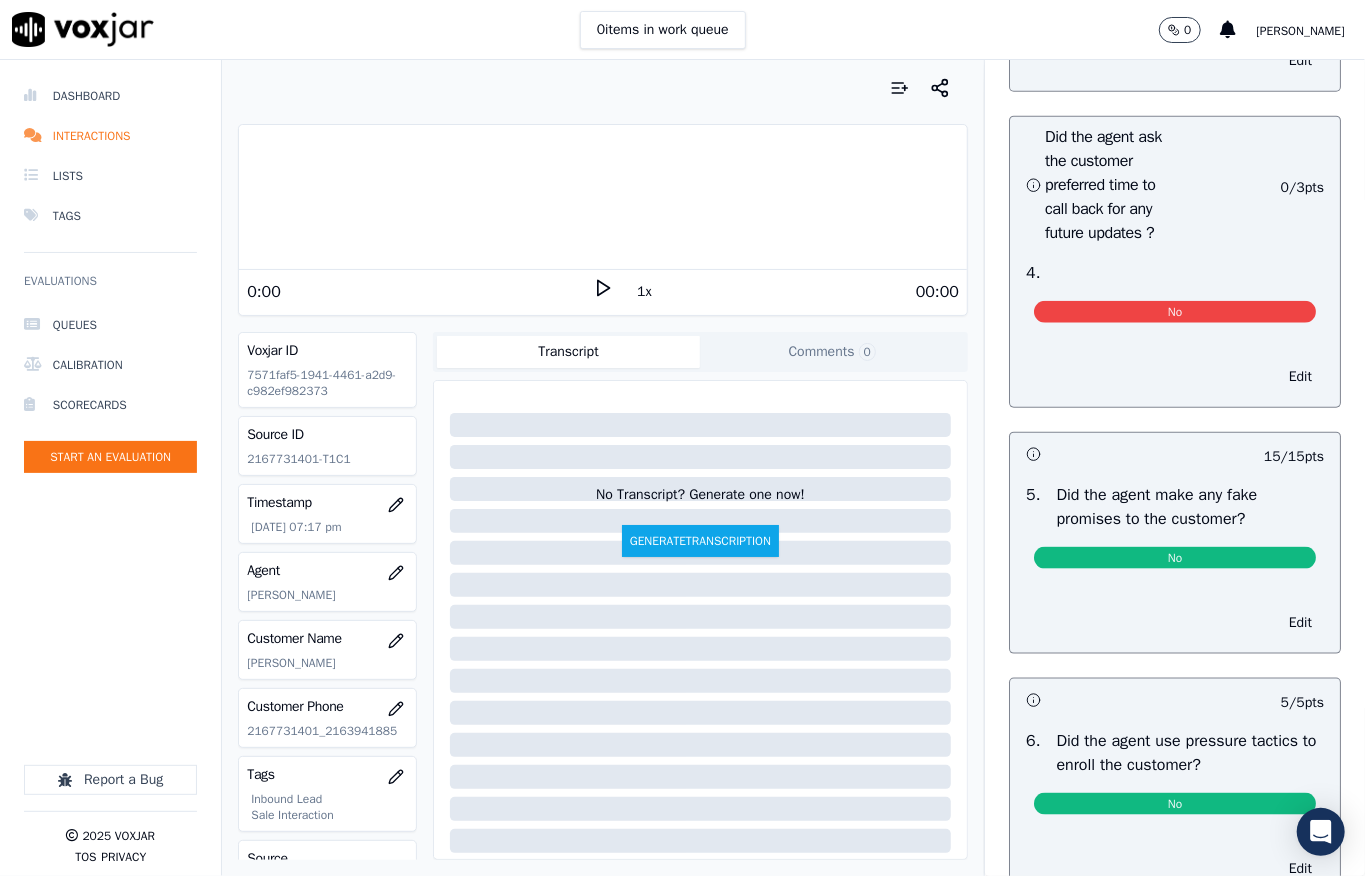 scroll, scrollTop: 5092, scrollLeft: 0, axis: vertical 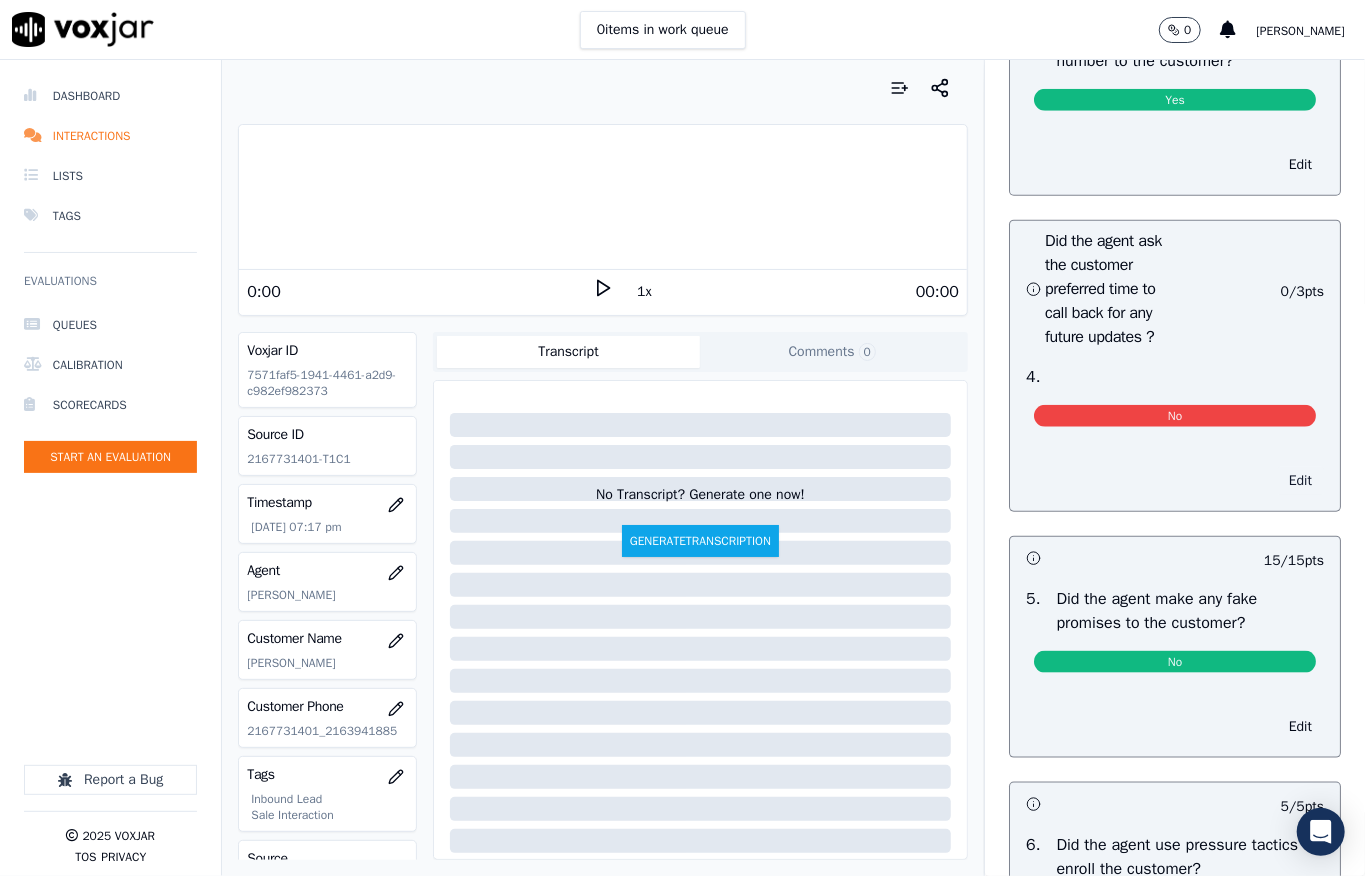 click on "Edit" at bounding box center [1300, 481] 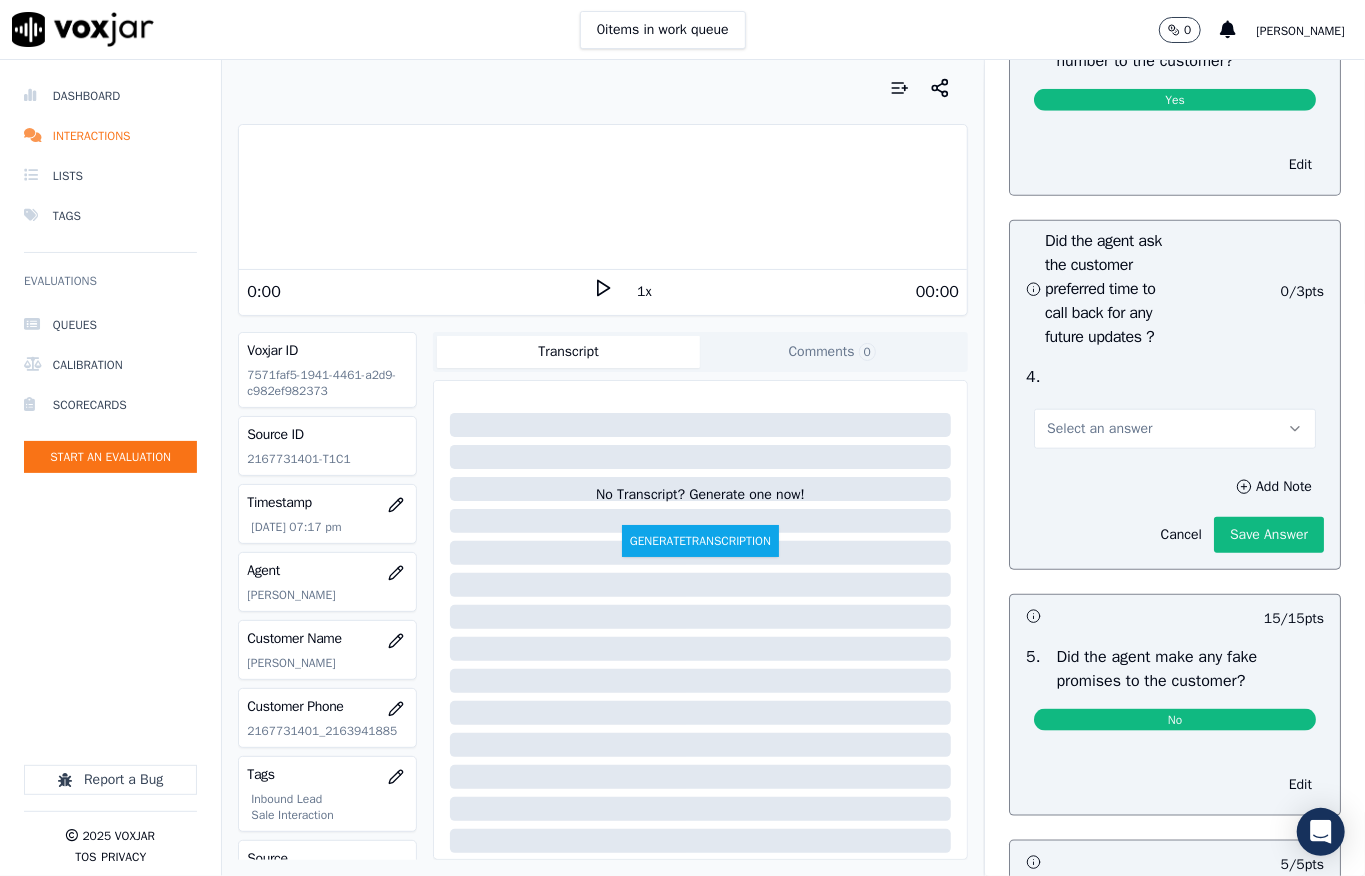 scroll, scrollTop: 5045, scrollLeft: 0, axis: vertical 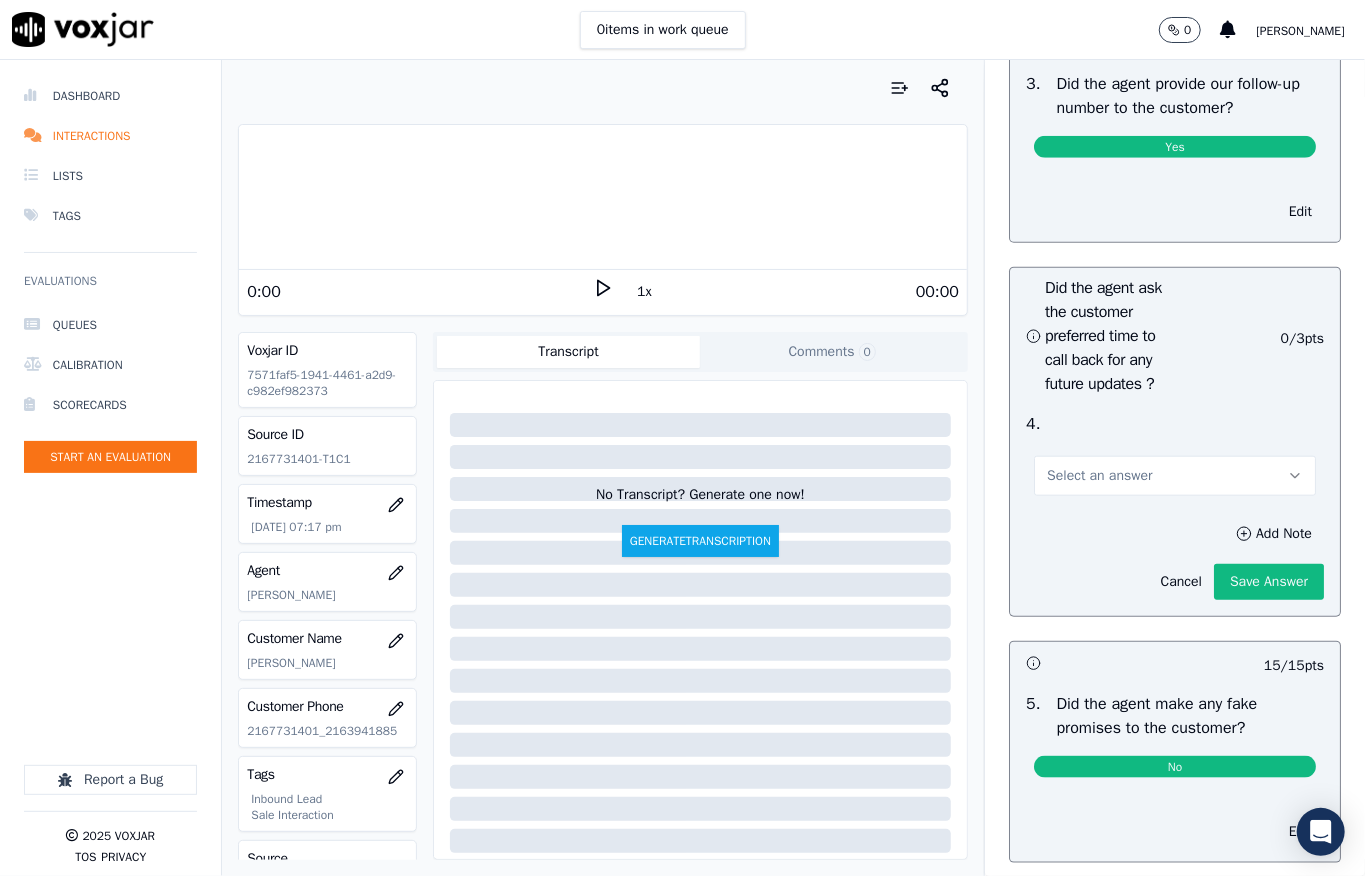 click on "Select an answer" at bounding box center [1175, 476] 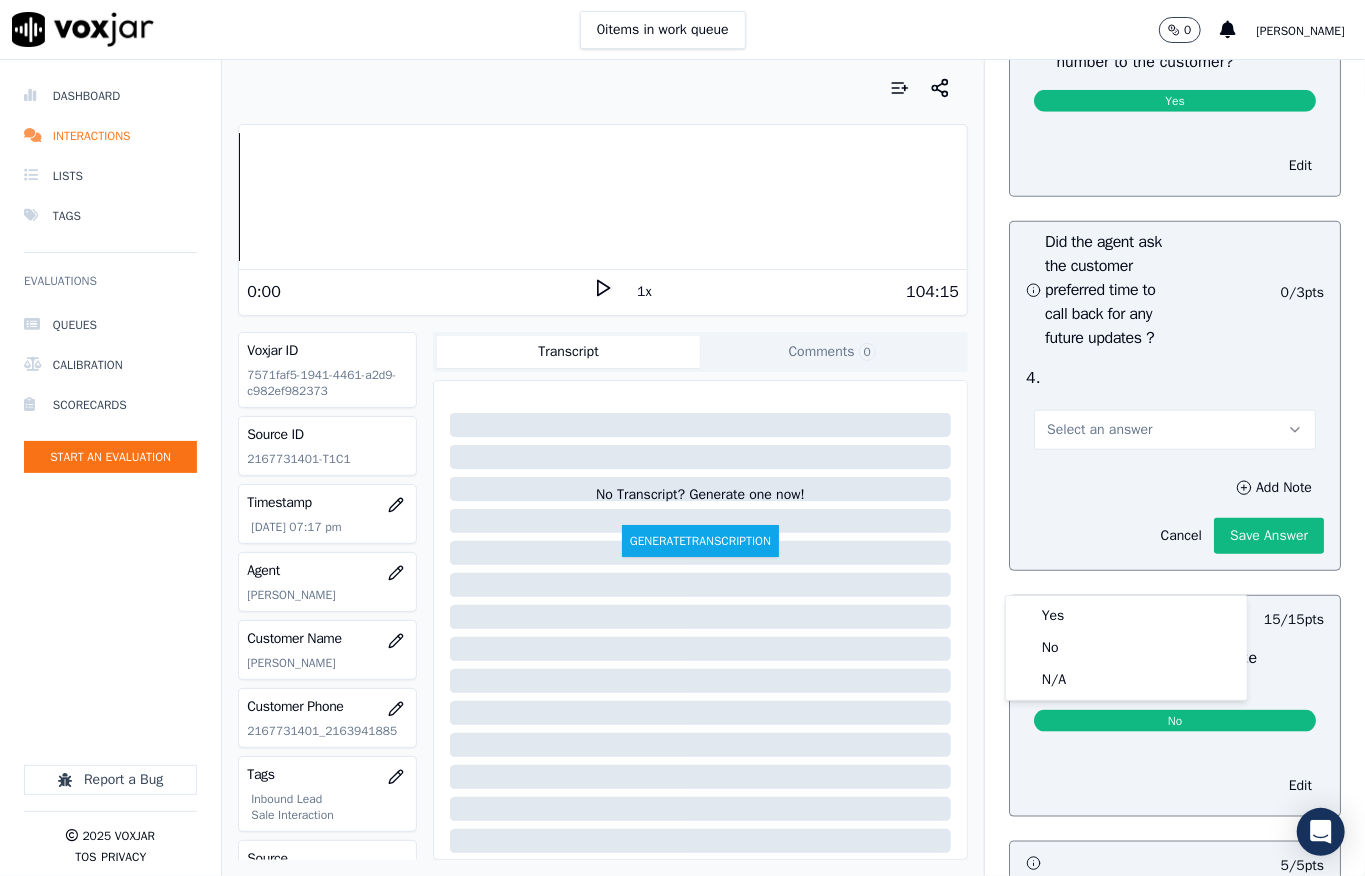 scroll, scrollTop: 5178, scrollLeft: 0, axis: vertical 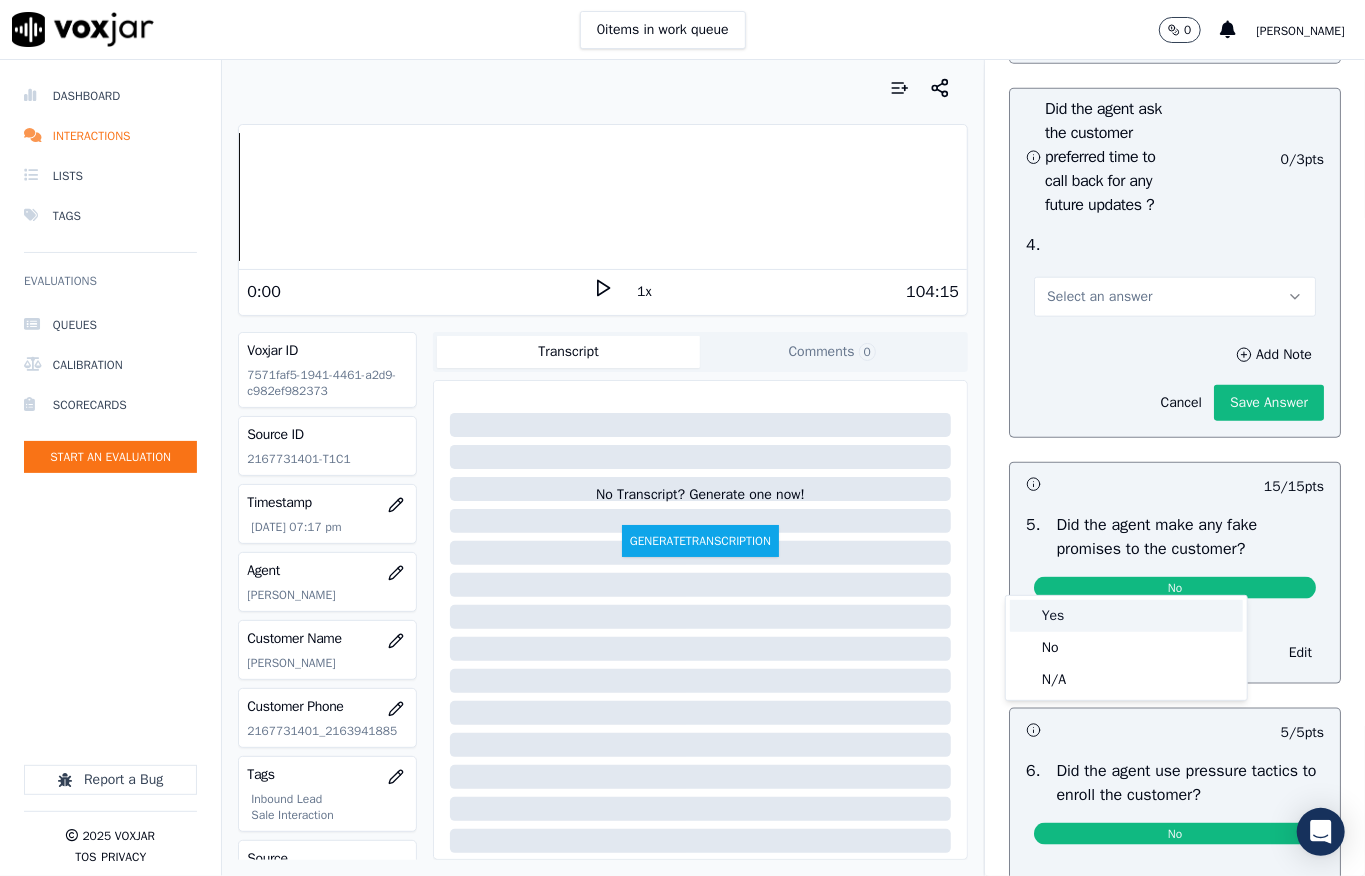 click on "Yes" at bounding box center [1126, 616] 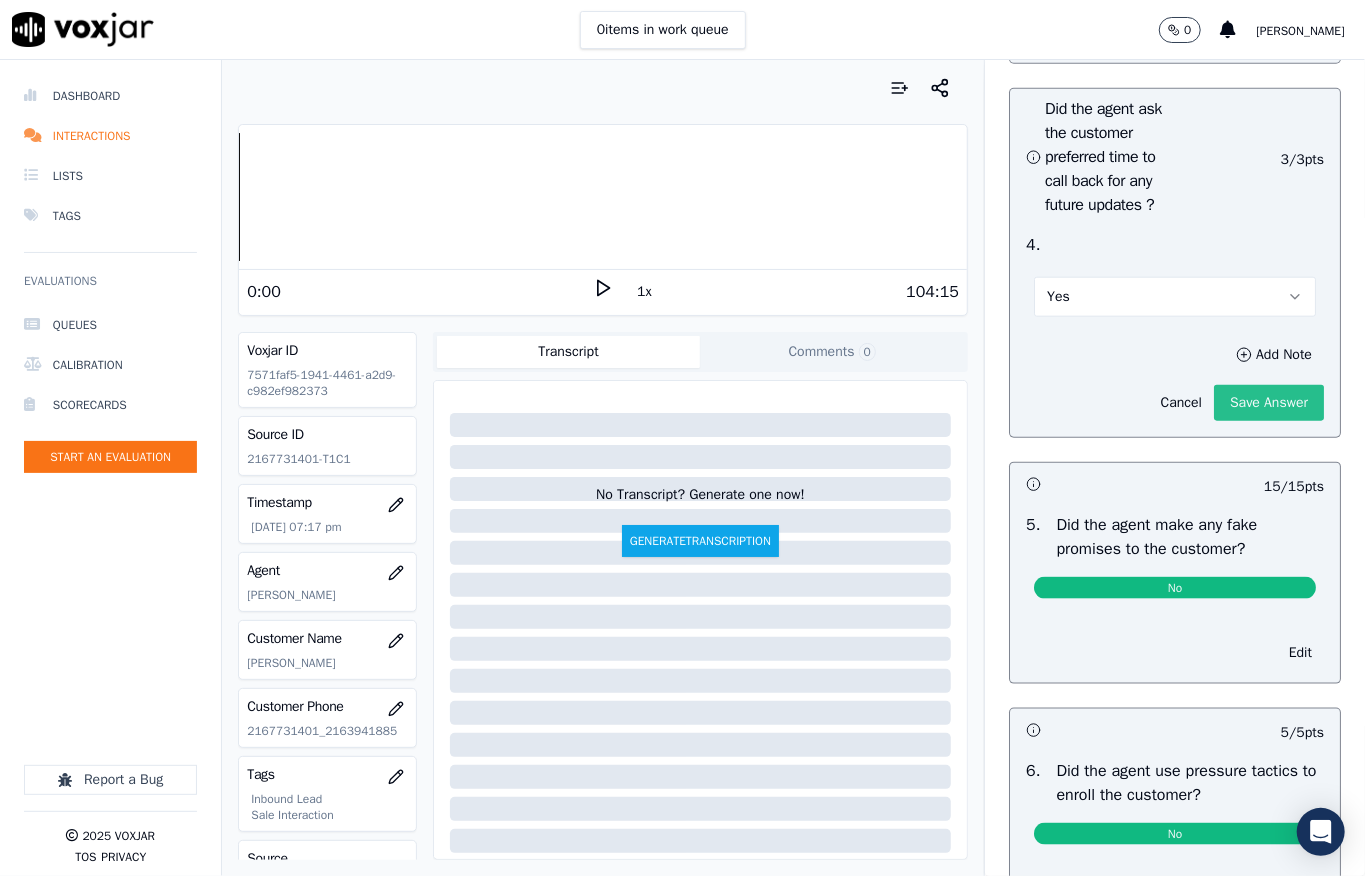 click on "Save Answer" 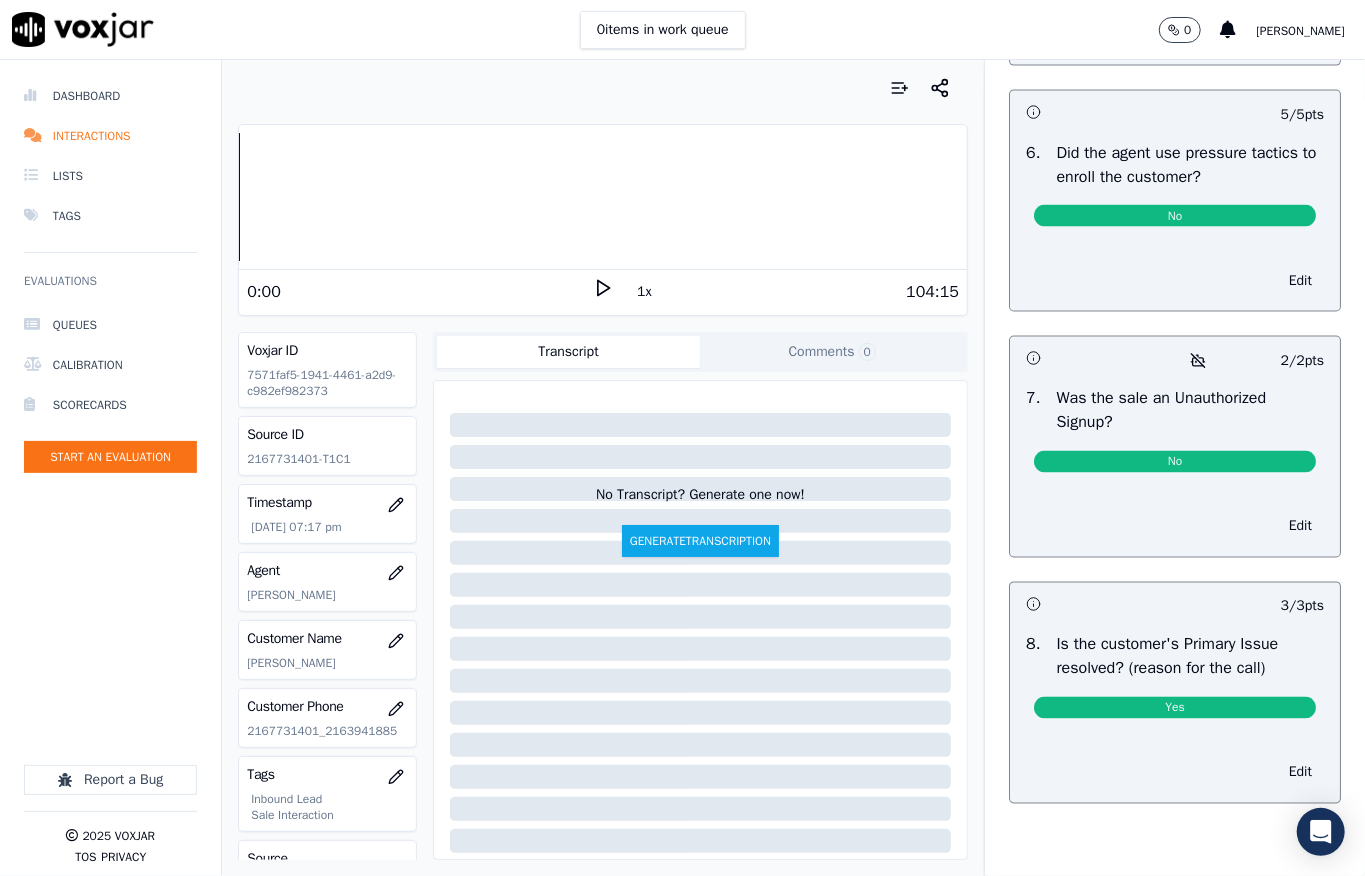 scroll, scrollTop: 0, scrollLeft: 0, axis: both 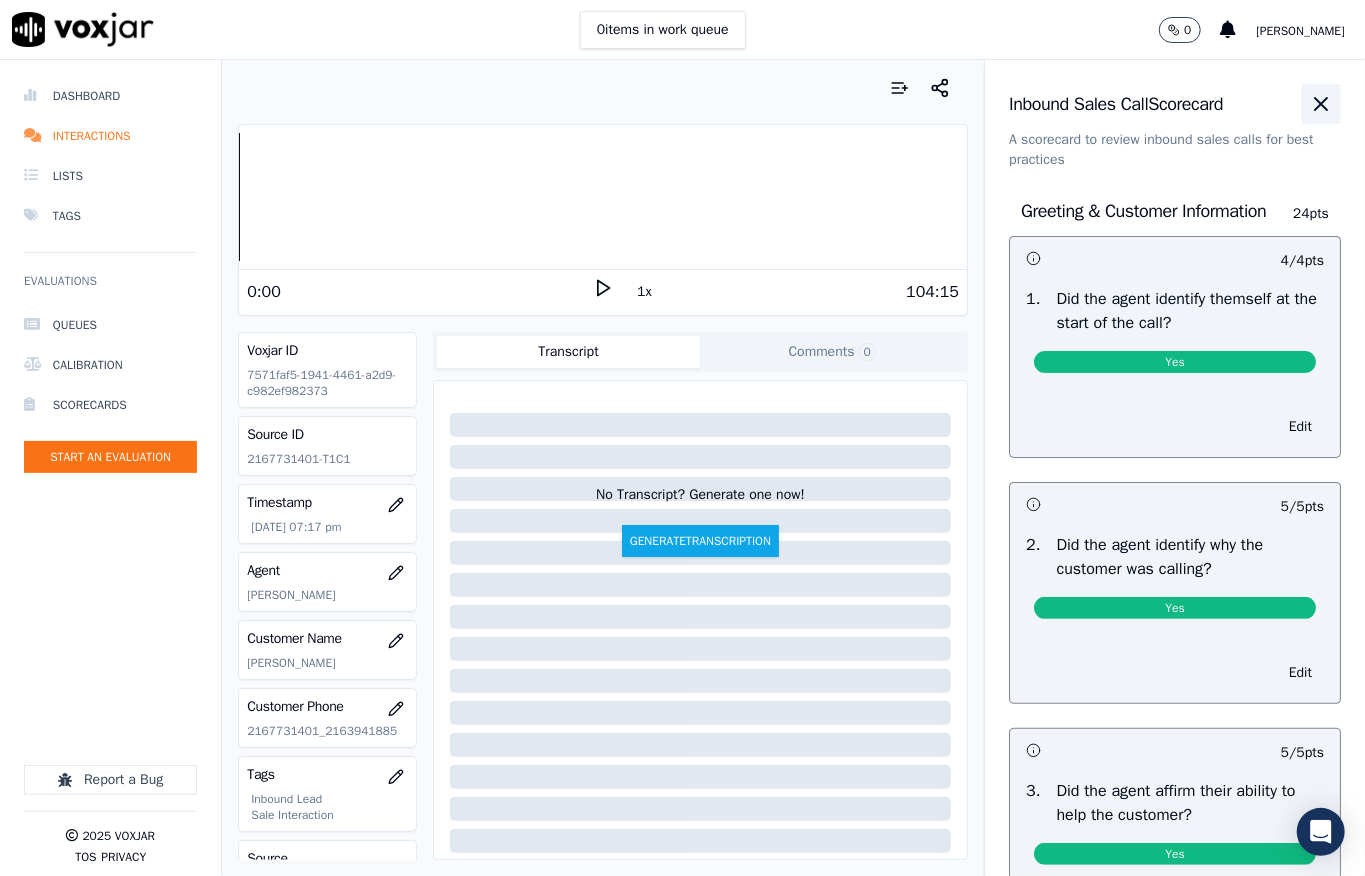 click 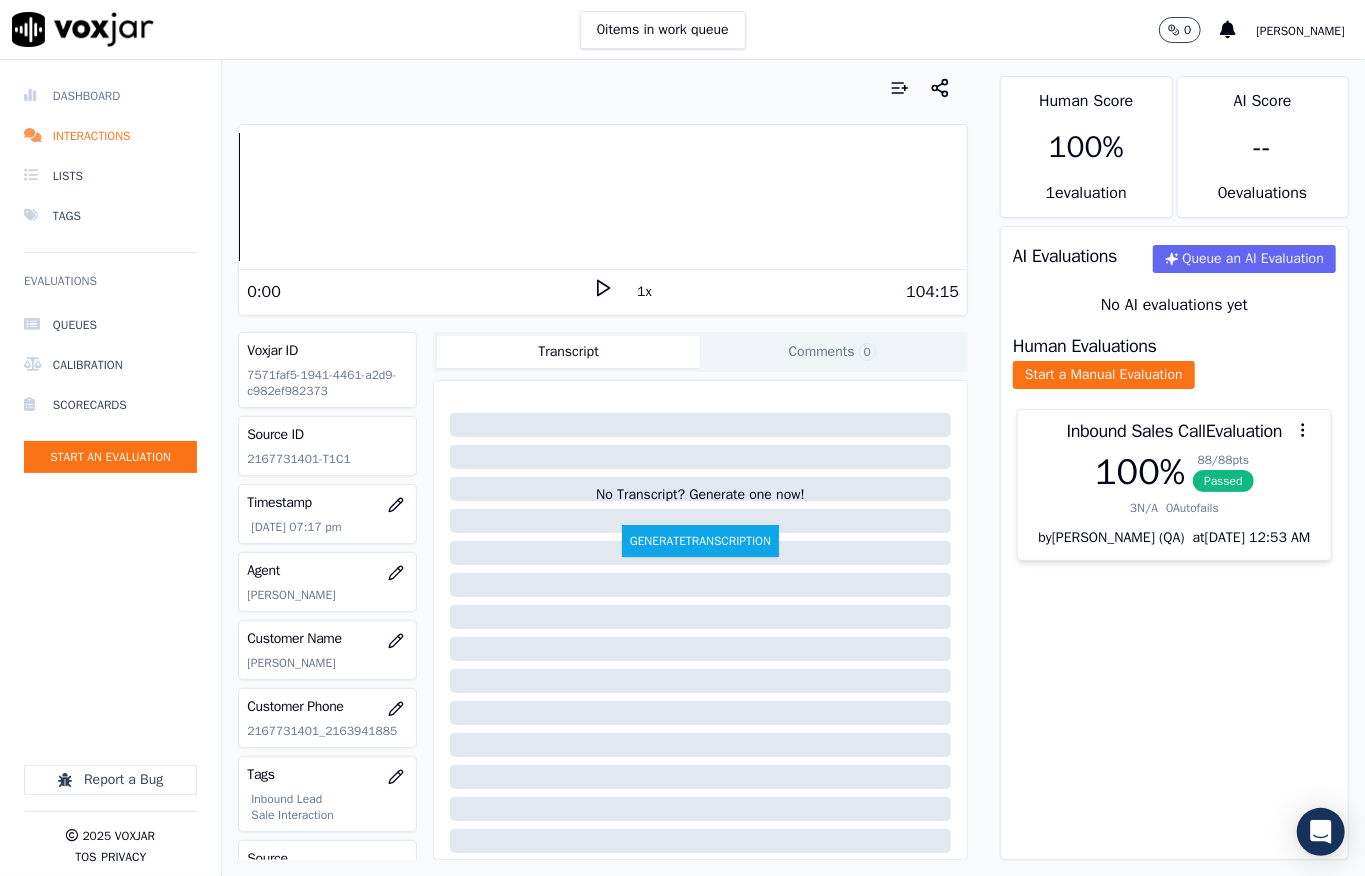 click on "Dashboard" at bounding box center [110, 96] 